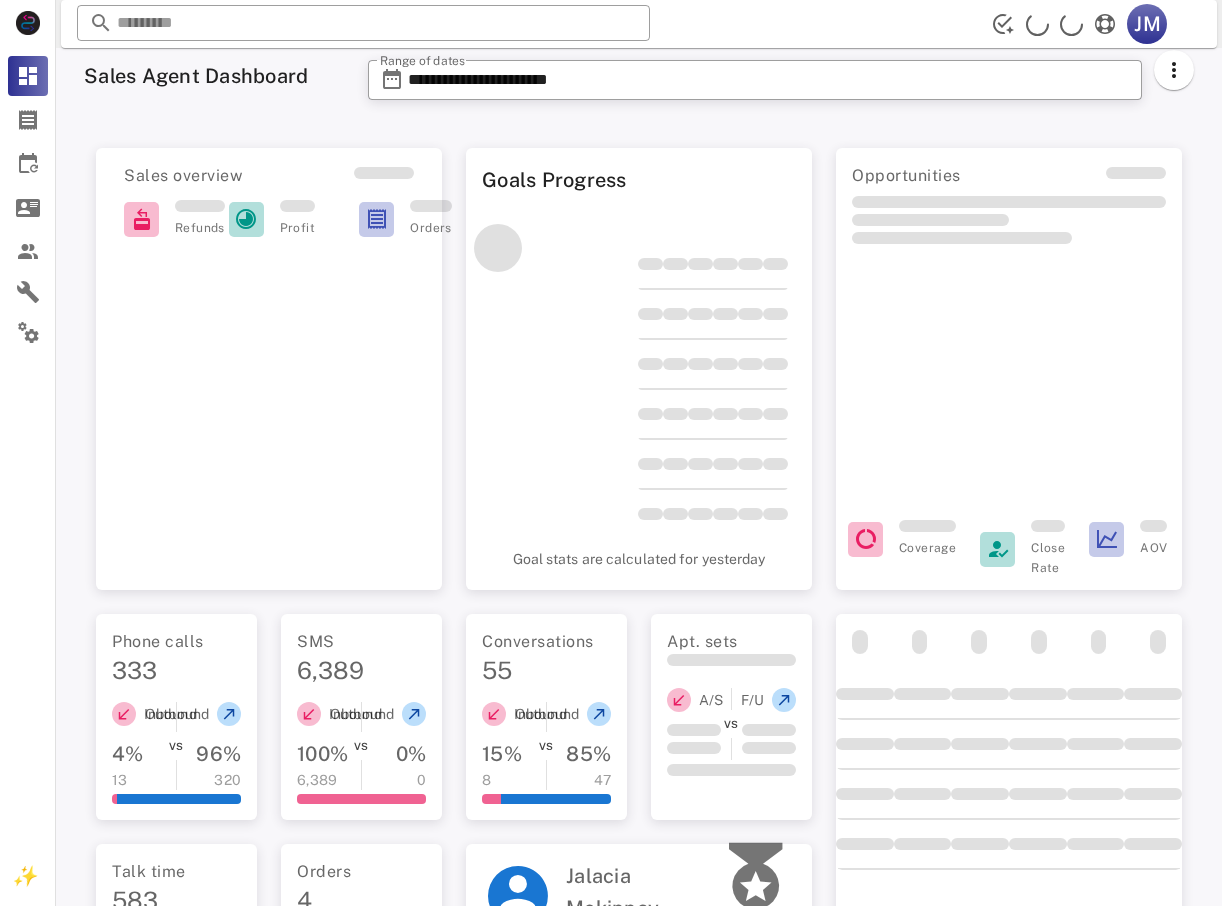 scroll, scrollTop: 0, scrollLeft: 0, axis: both 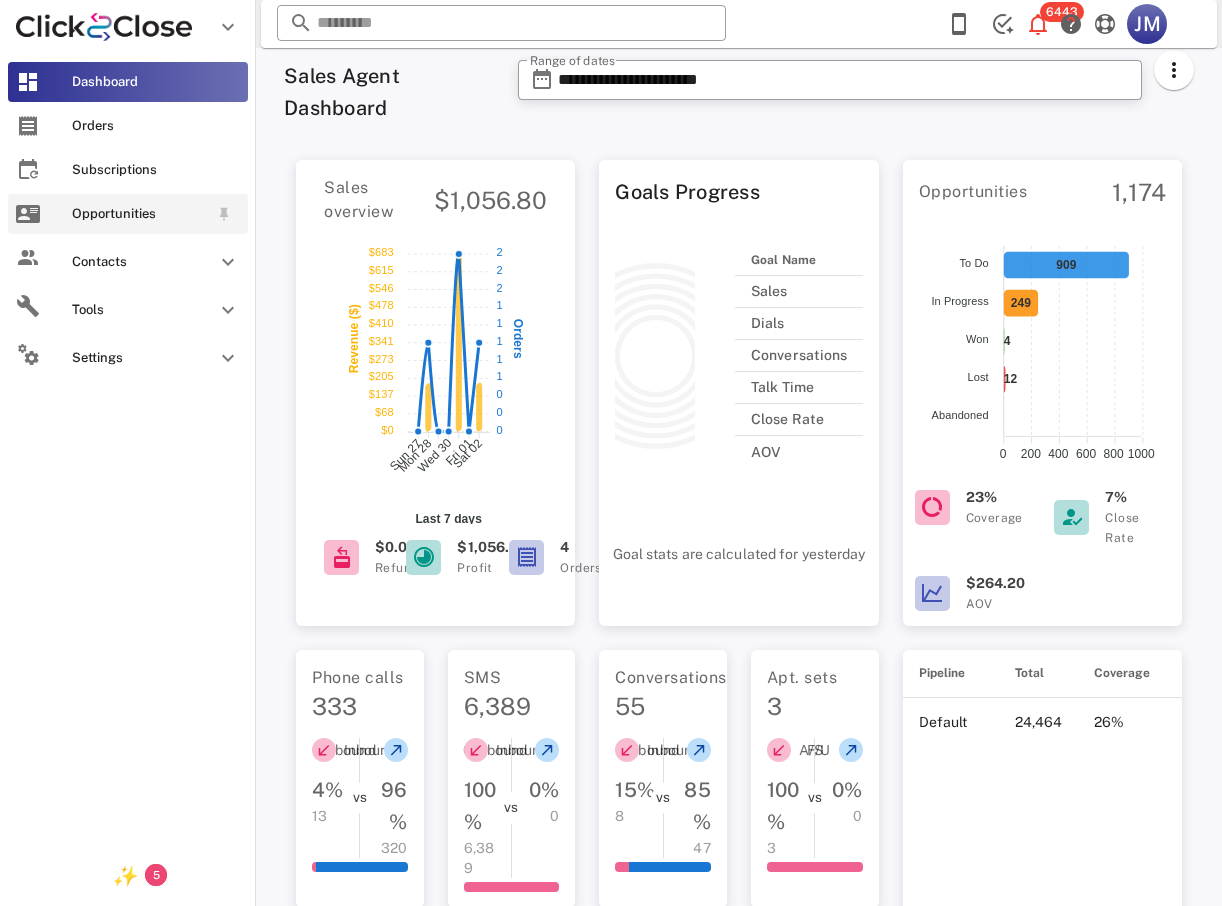 click on "Opportunities" at bounding box center (140, 214) 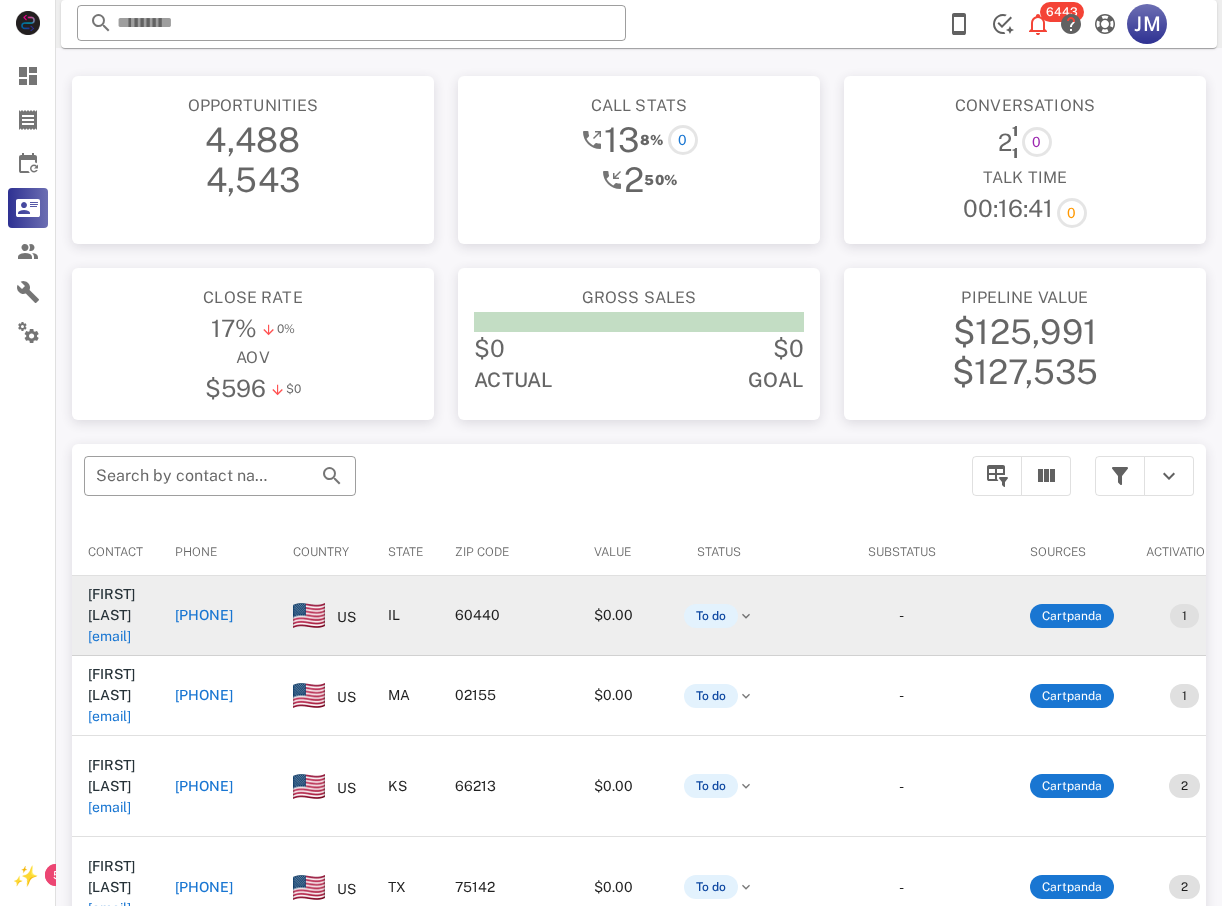 click on "[PHONE]" at bounding box center [204, 615] 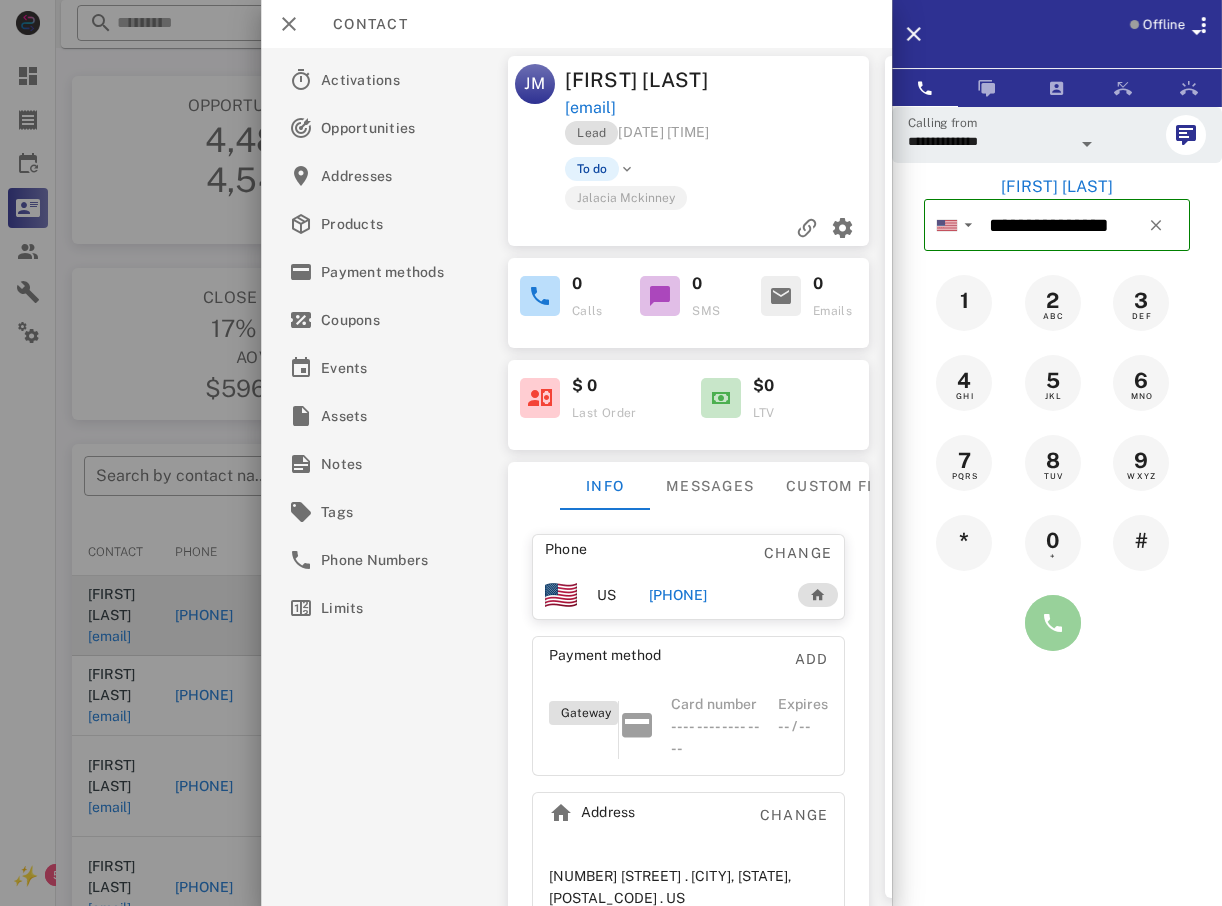 click at bounding box center (1053, 623) 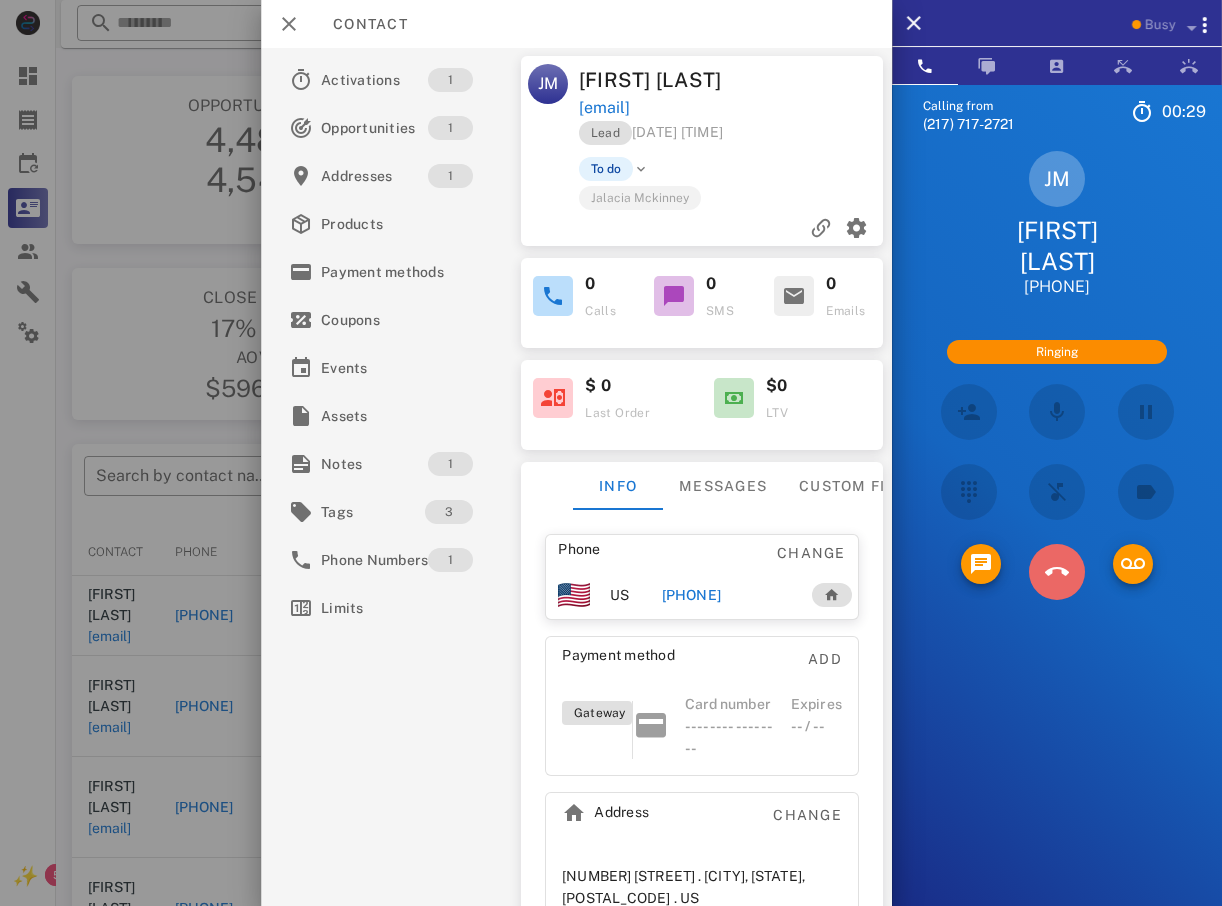 click at bounding box center (1057, 572) 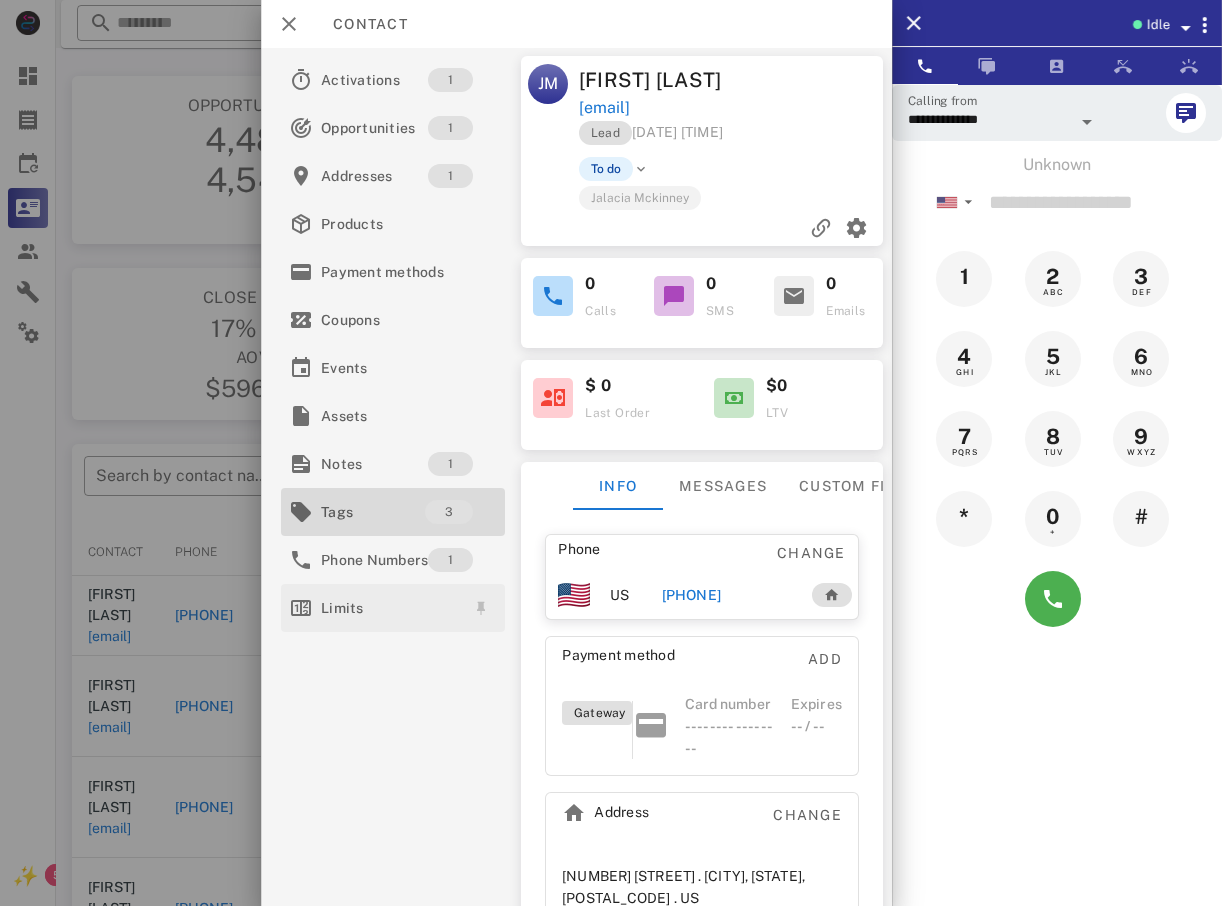 drag, startPoint x: 379, startPoint y: 507, endPoint x: 500, endPoint y: 621, distance: 166.24379 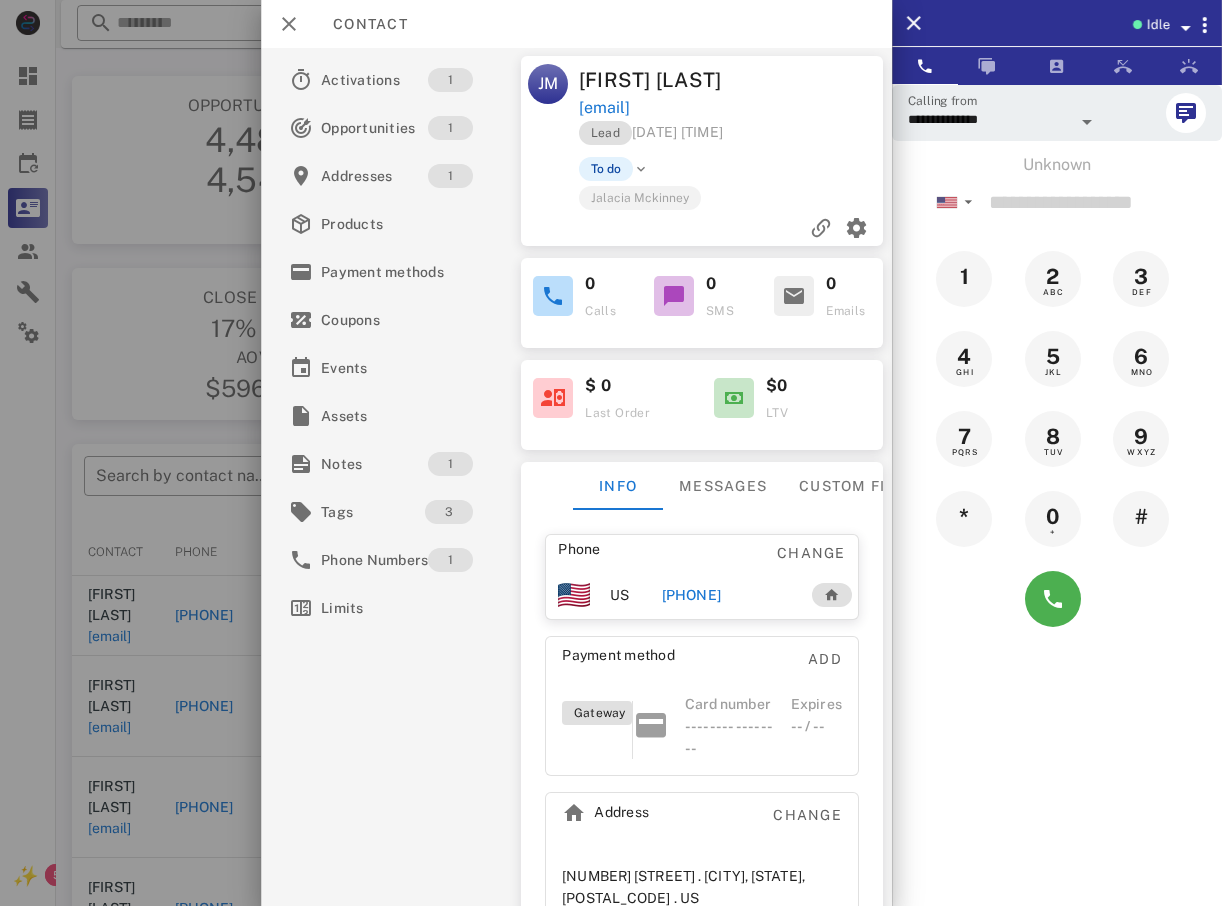 click at bounding box center (611, 453) 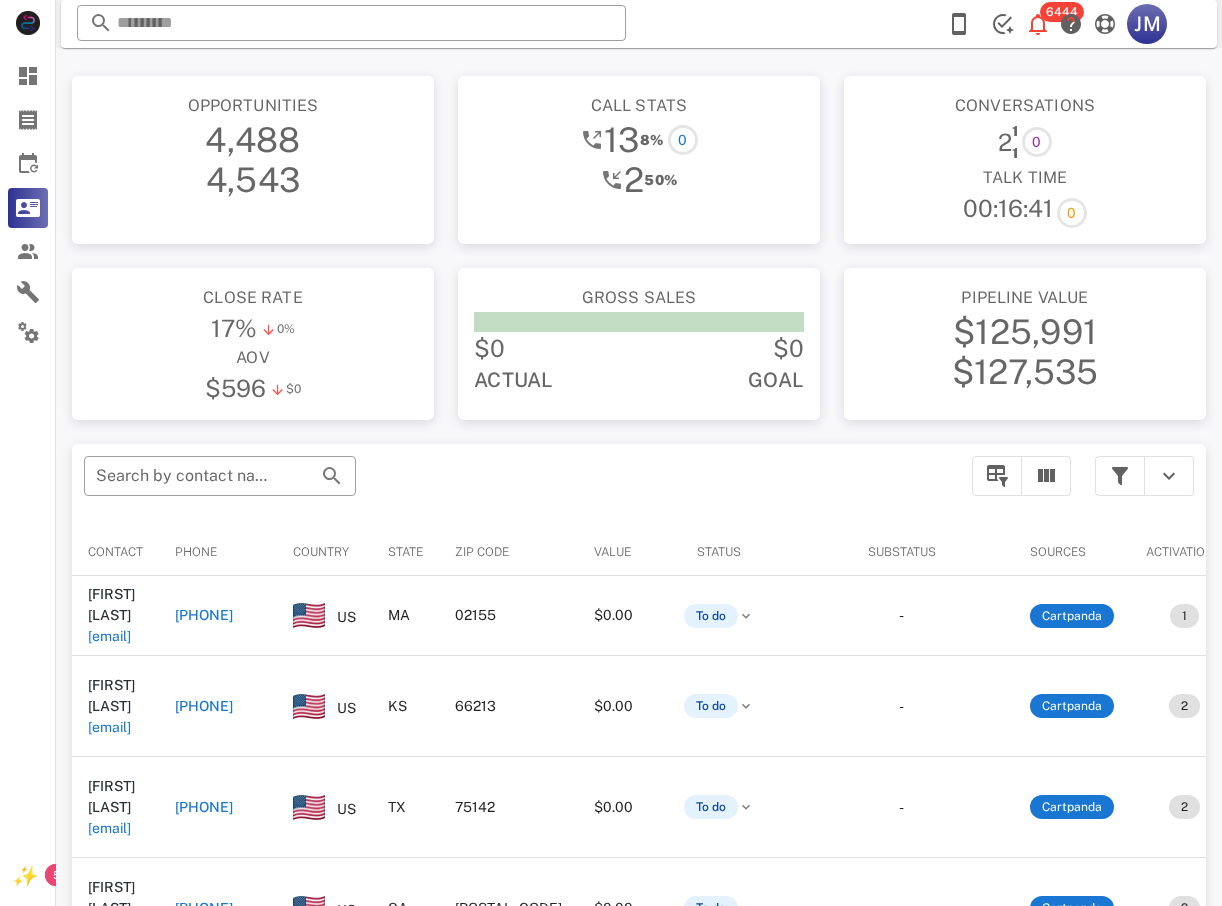 click on "+17815265858" at bounding box center (204, 615) 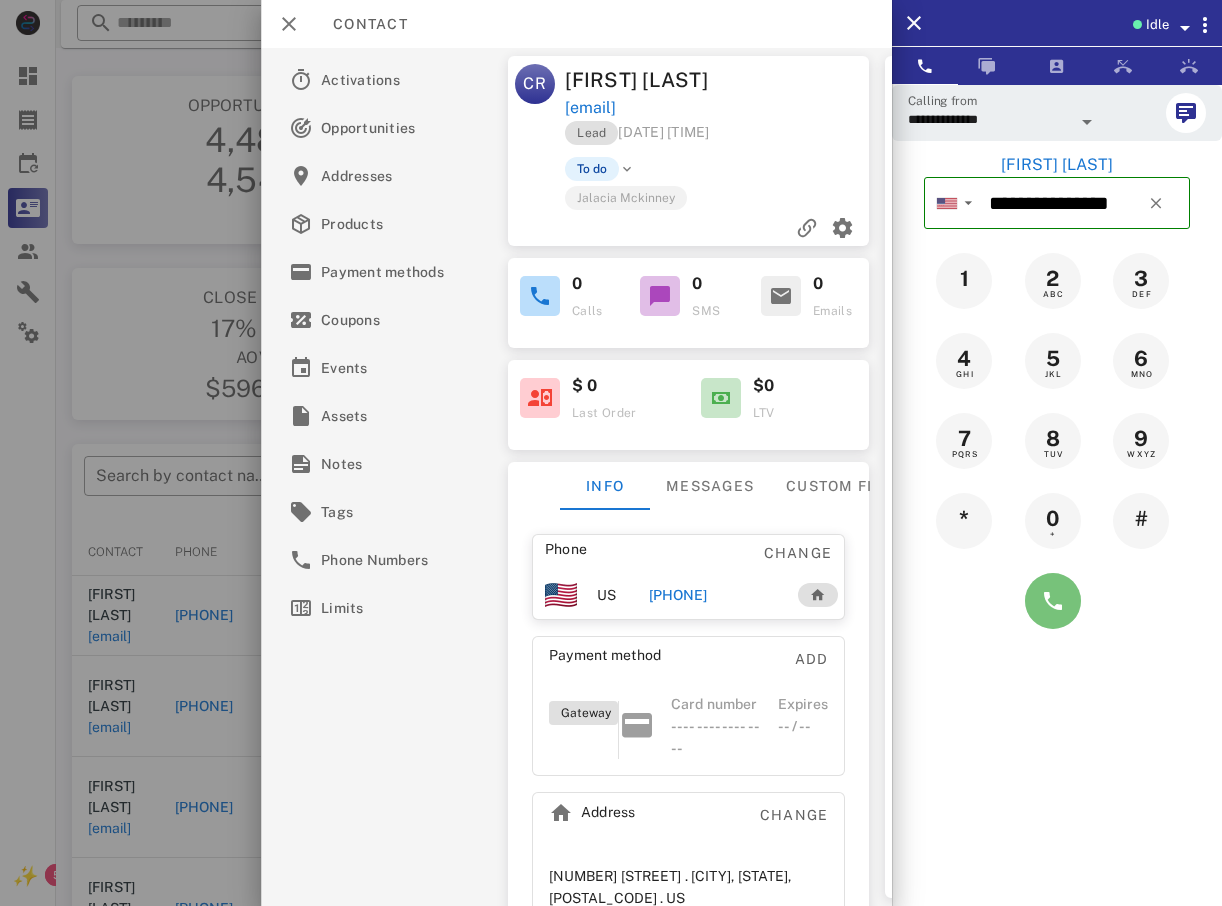 click at bounding box center (1053, 601) 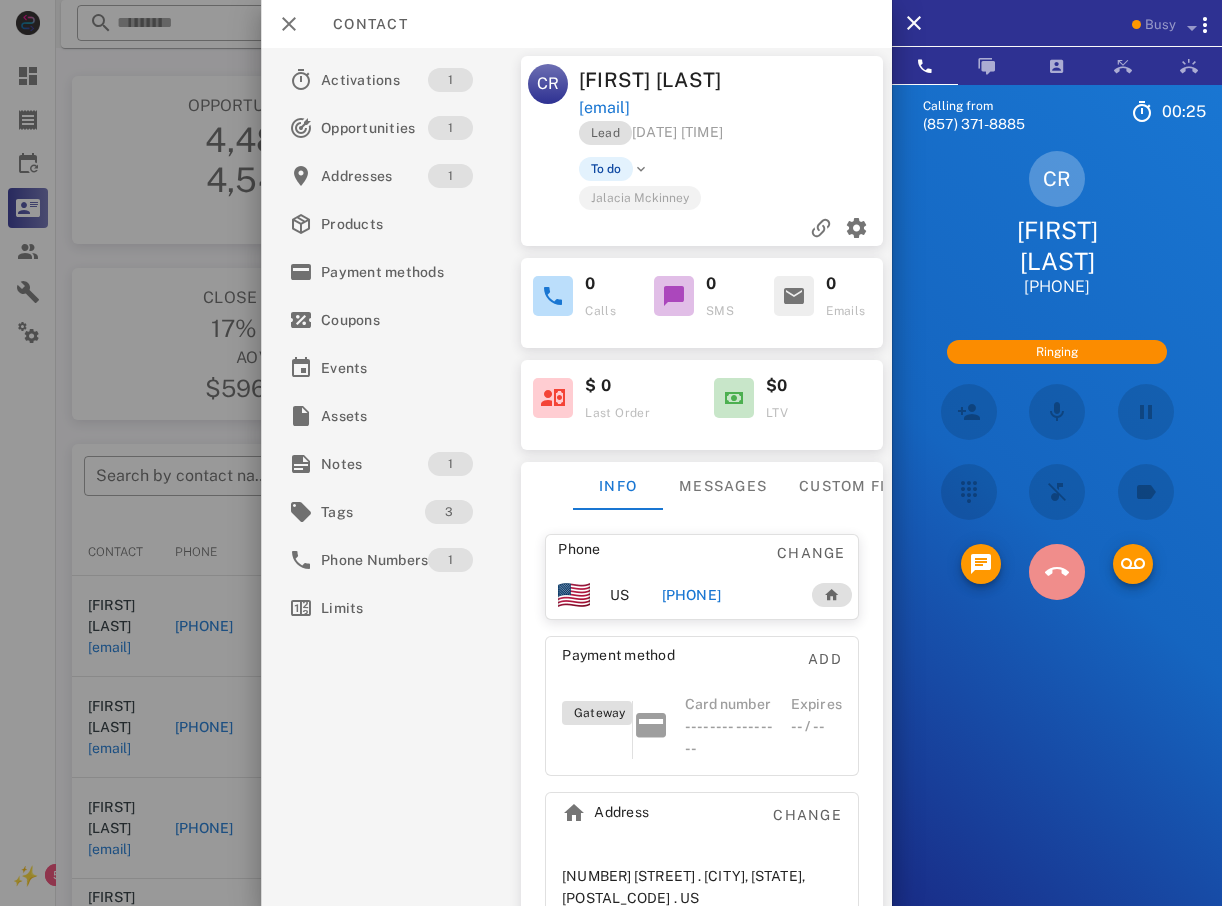 click at bounding box center (1057, 572) 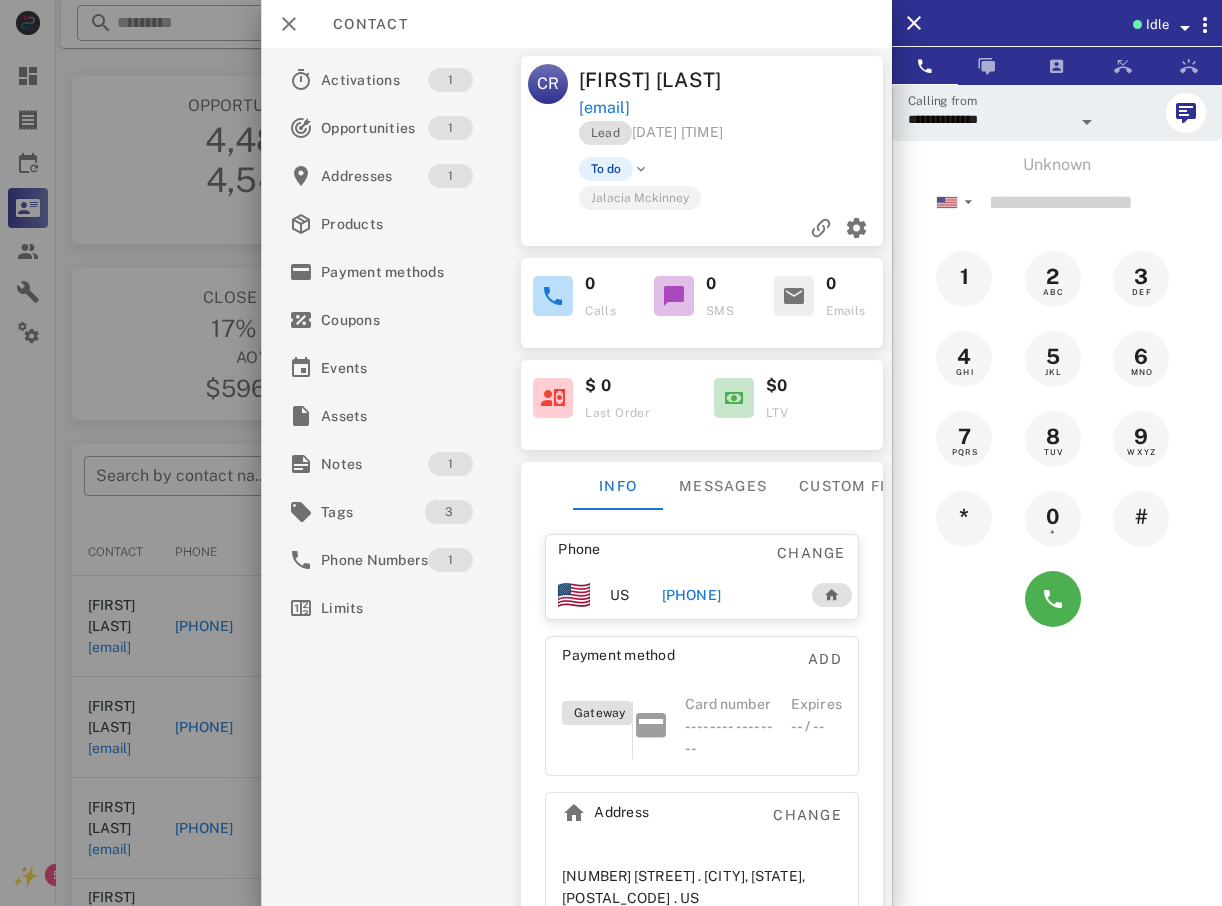 click at bounding box center [611, 453] 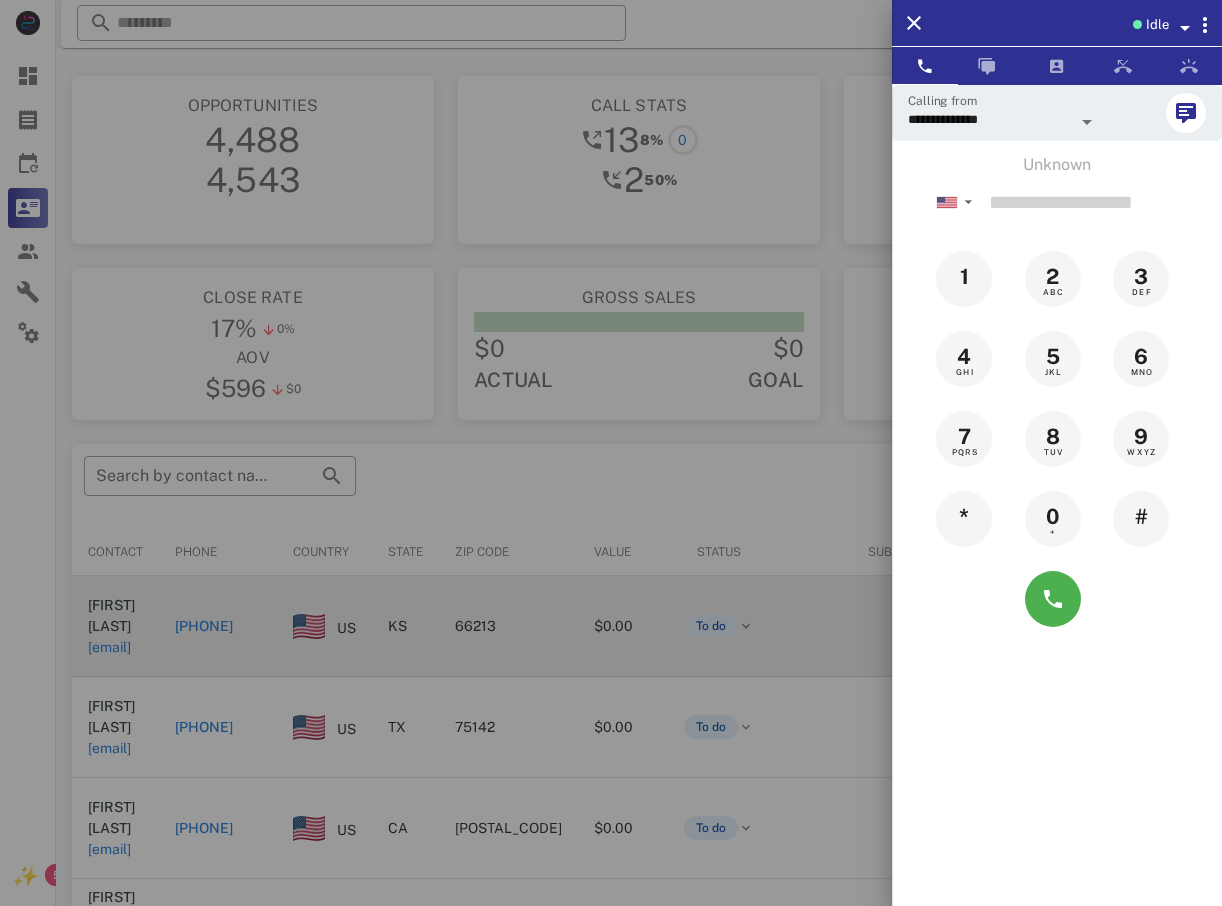 click at bounding box center (611, 453) 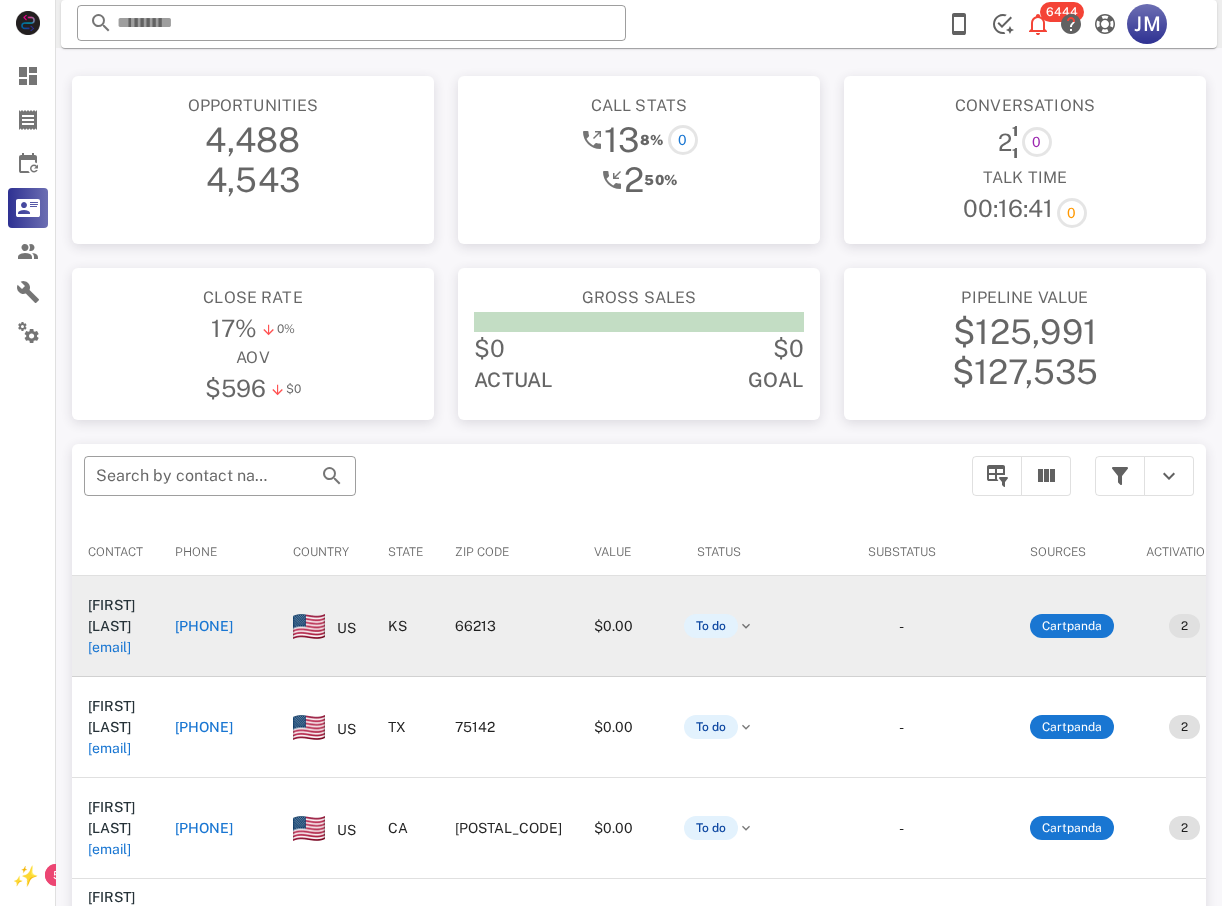 click on "[PHONE]" at bounding box center (204, 626) 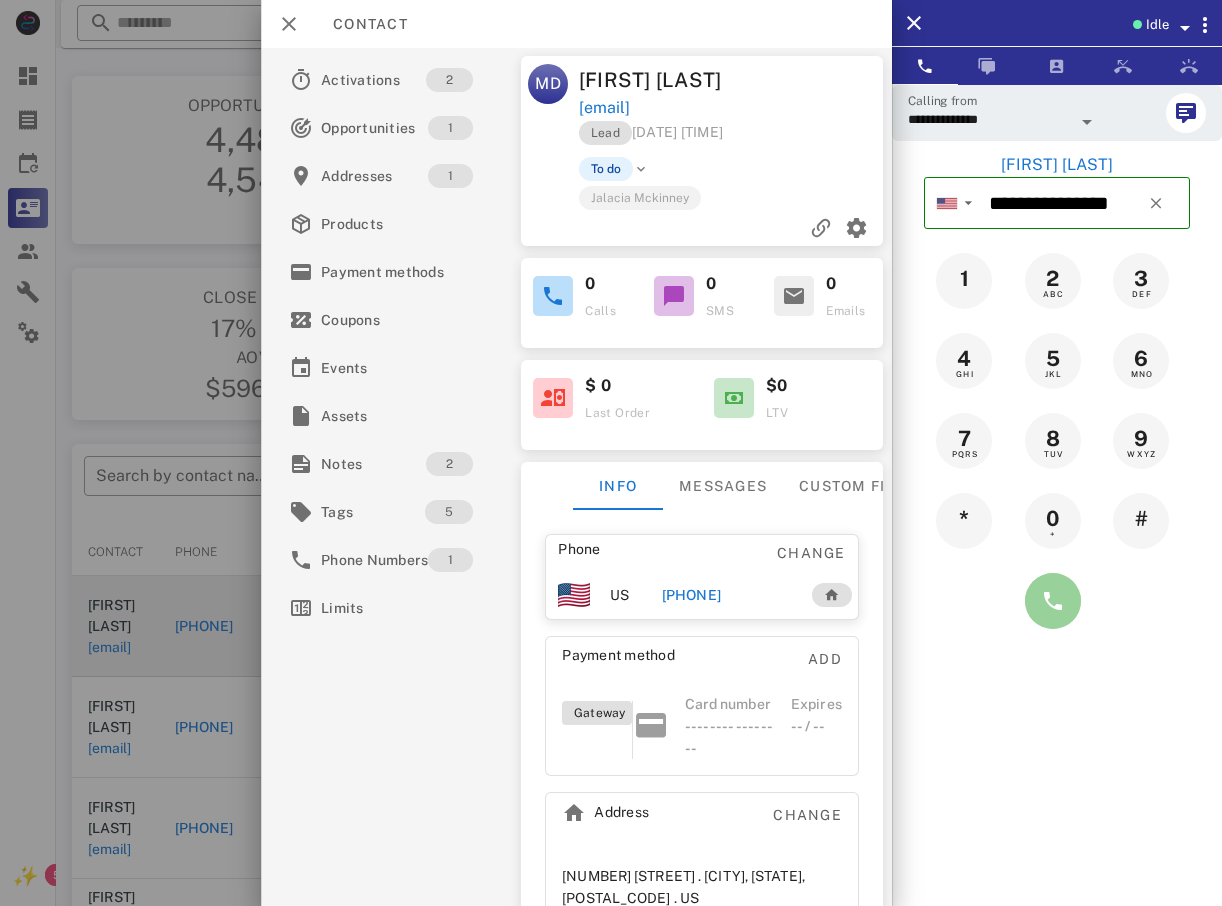 click at bounding box center [1053, 601] 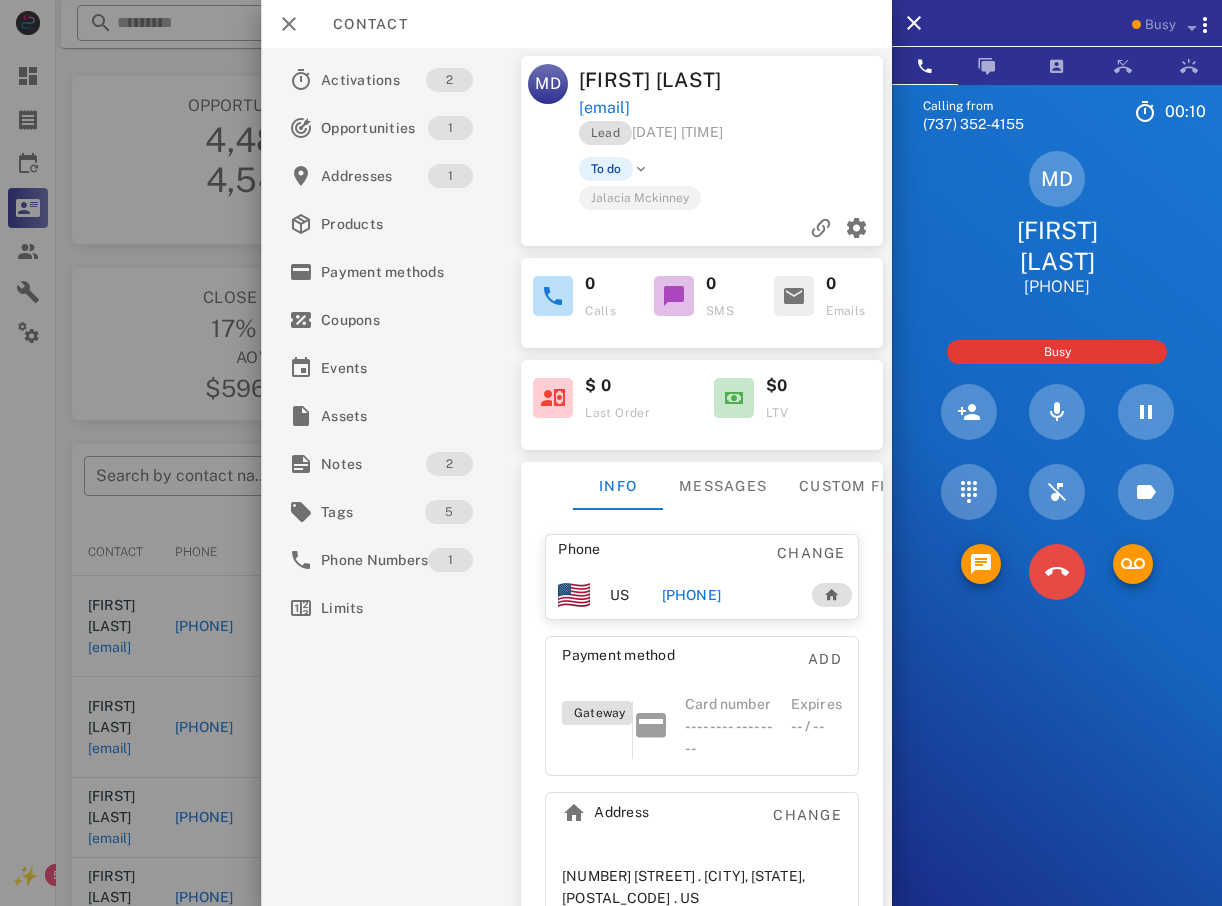 drag, startPoint x: 1085, startPoint y: 543, endPoint x: 1071, endPoint y: 532, distance: 17.804493 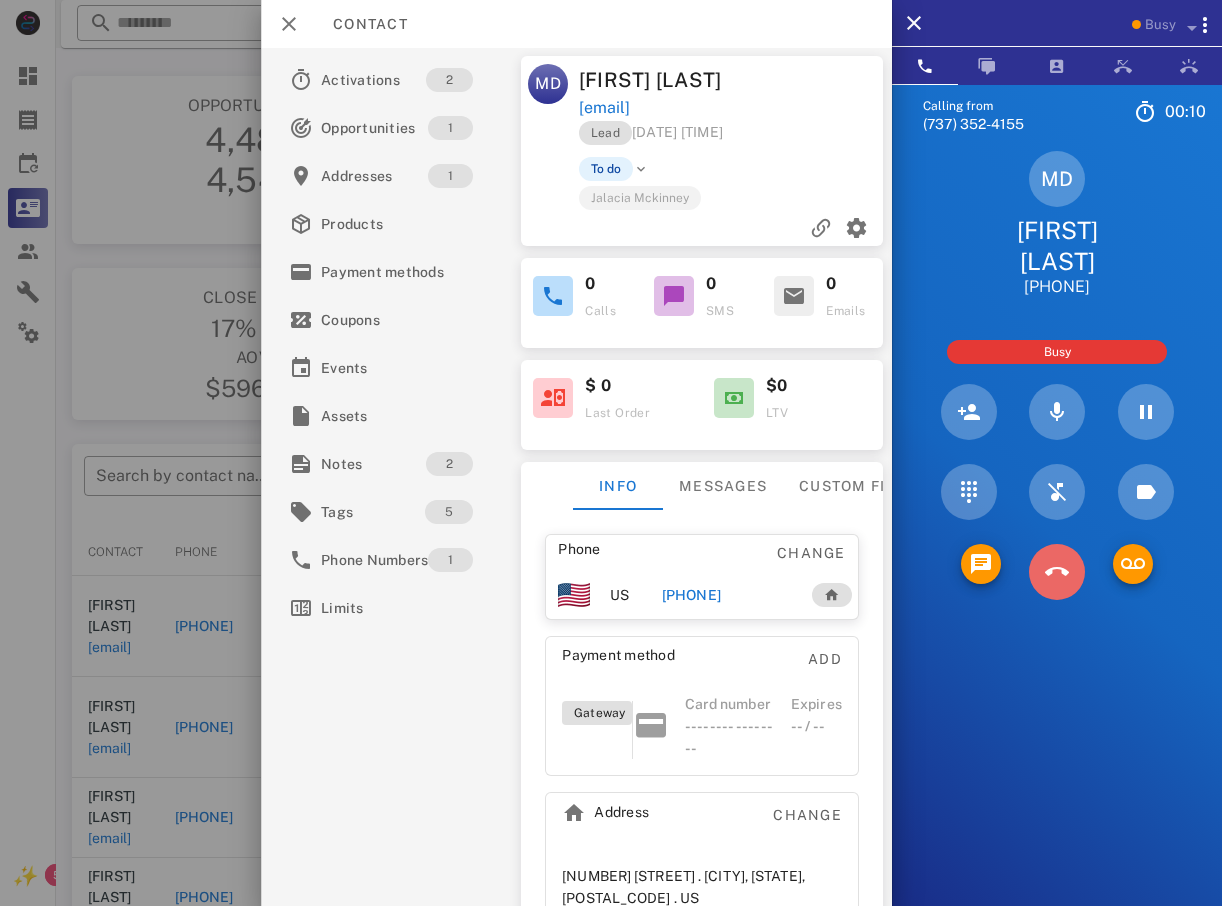 click at bounding box center [1057, 572] 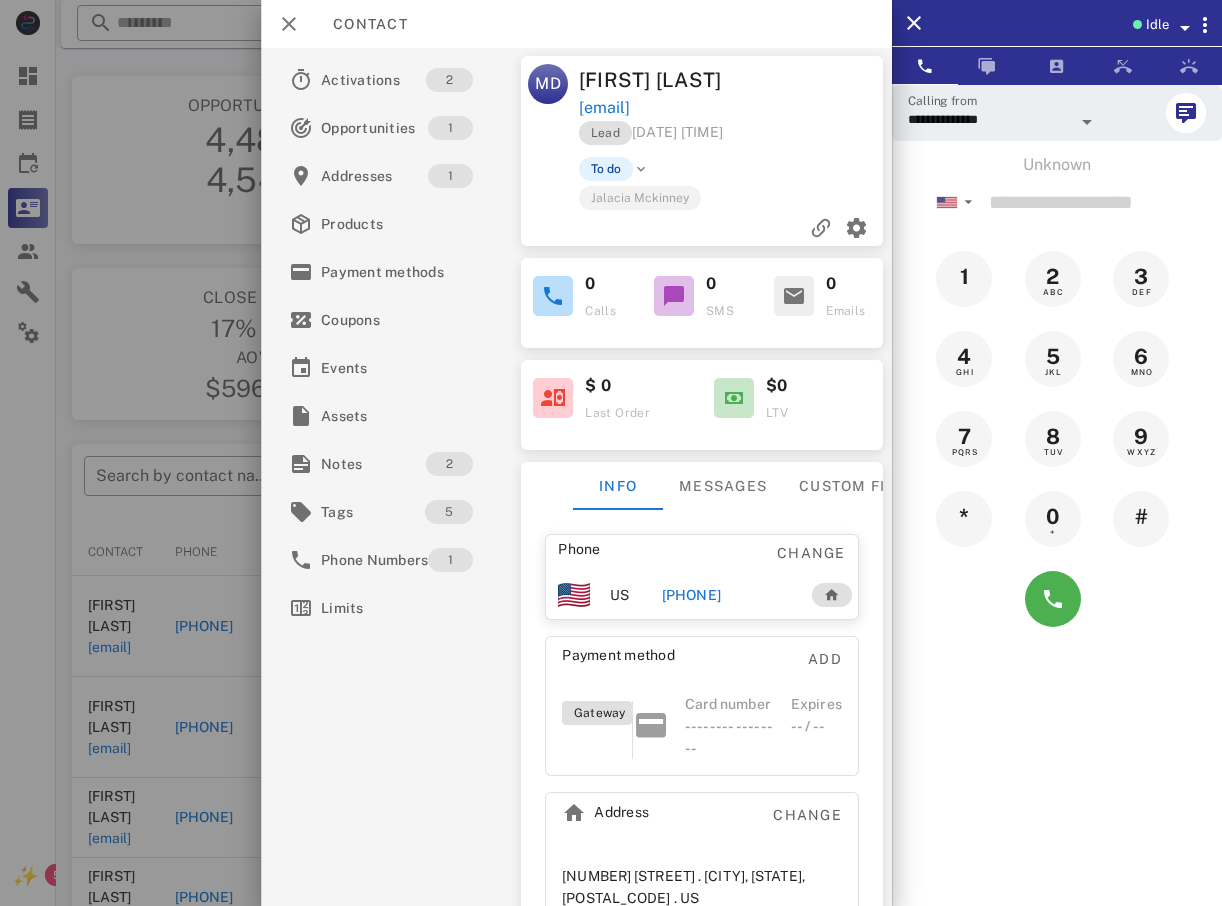 click at bounding box center (611, 453) 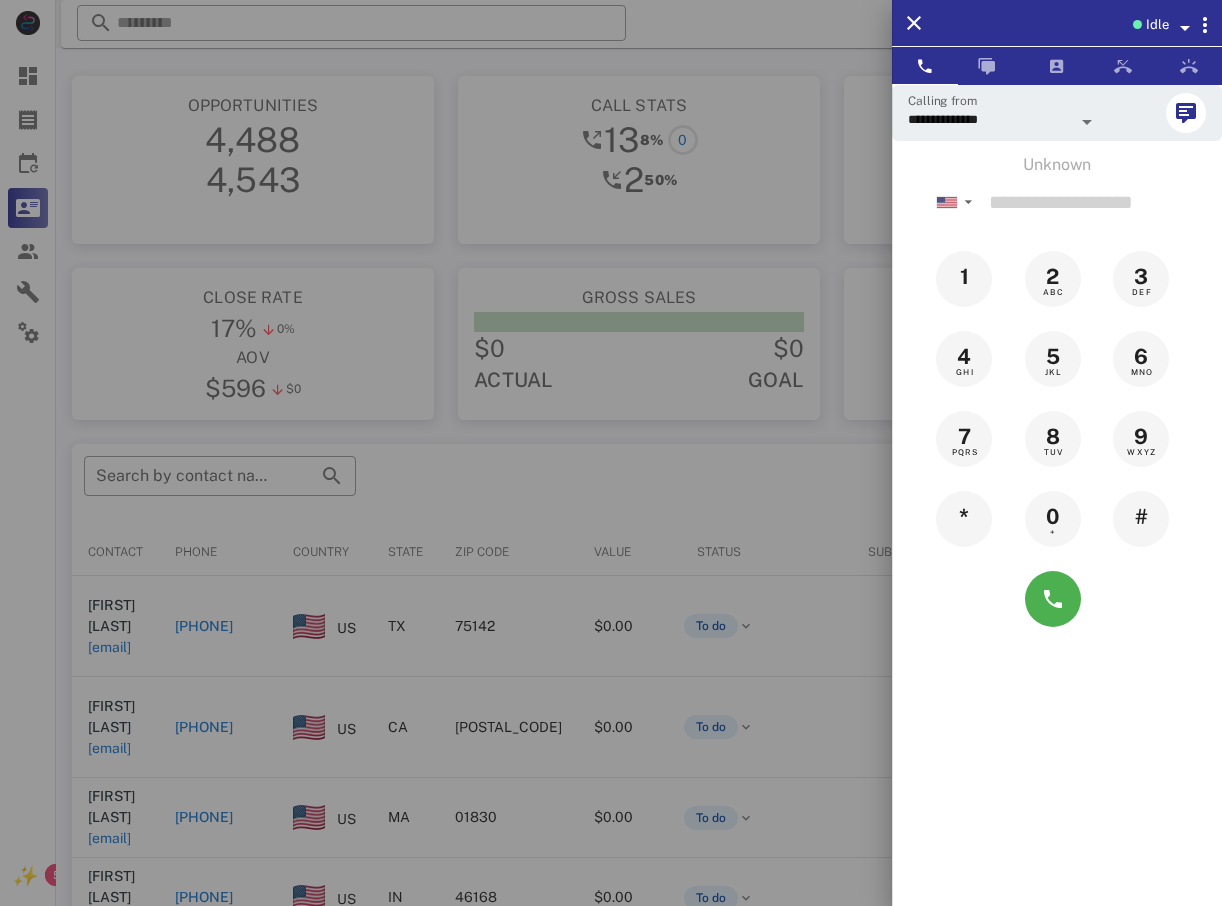 drag, startPoint x: 138, startPoint y: 513, endPoint x: 152, endPoint y: 516, distance: 14.3178215 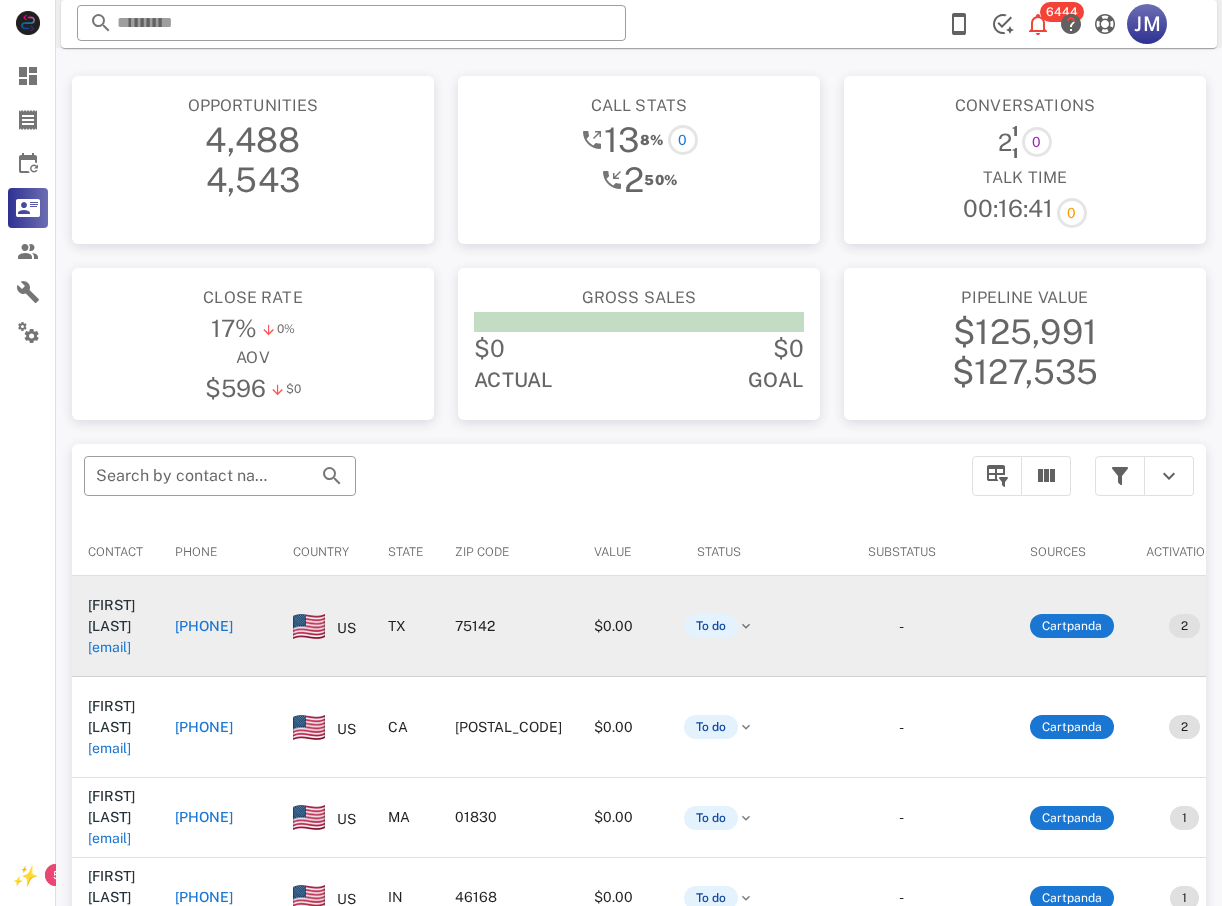 click on "+12146081016" at bounding box center (204, 626) 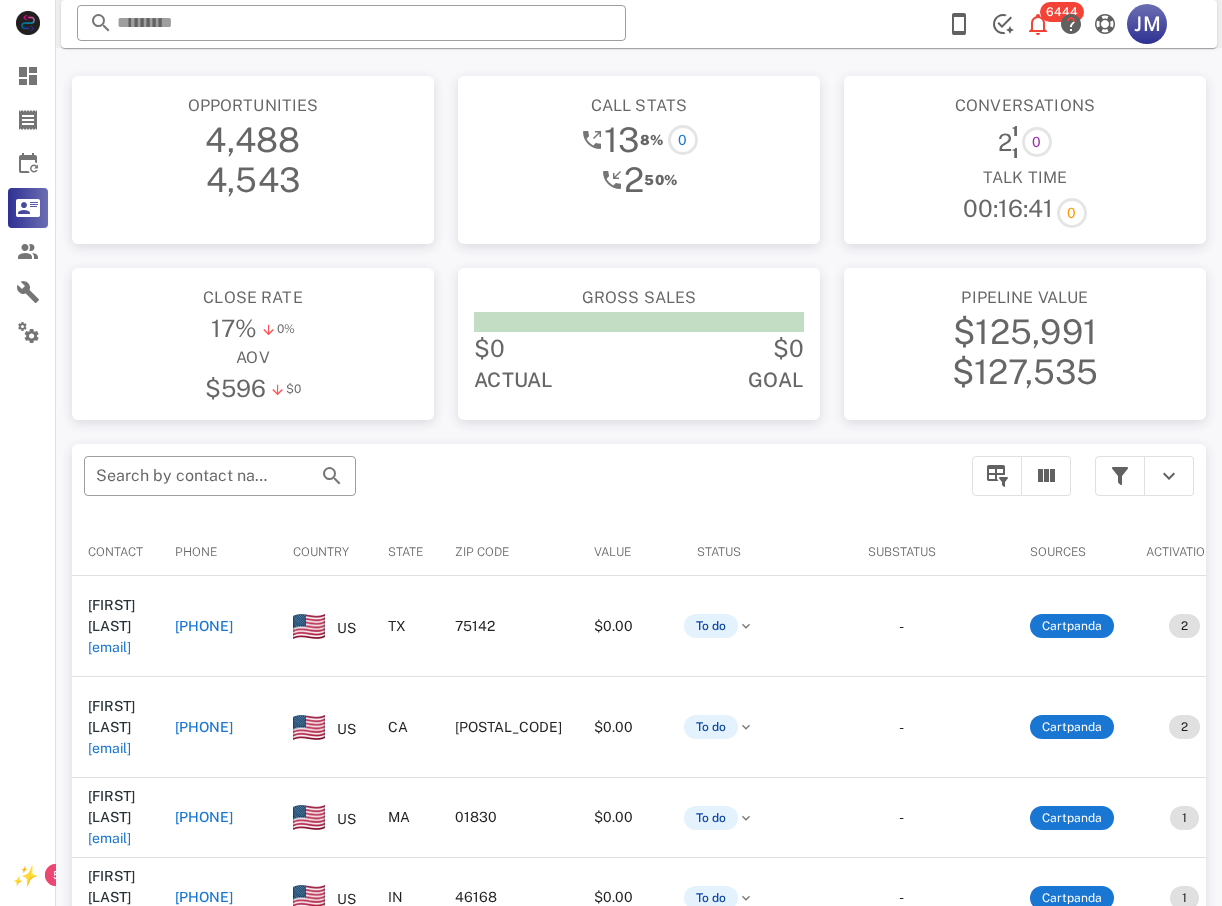 type on "**********" 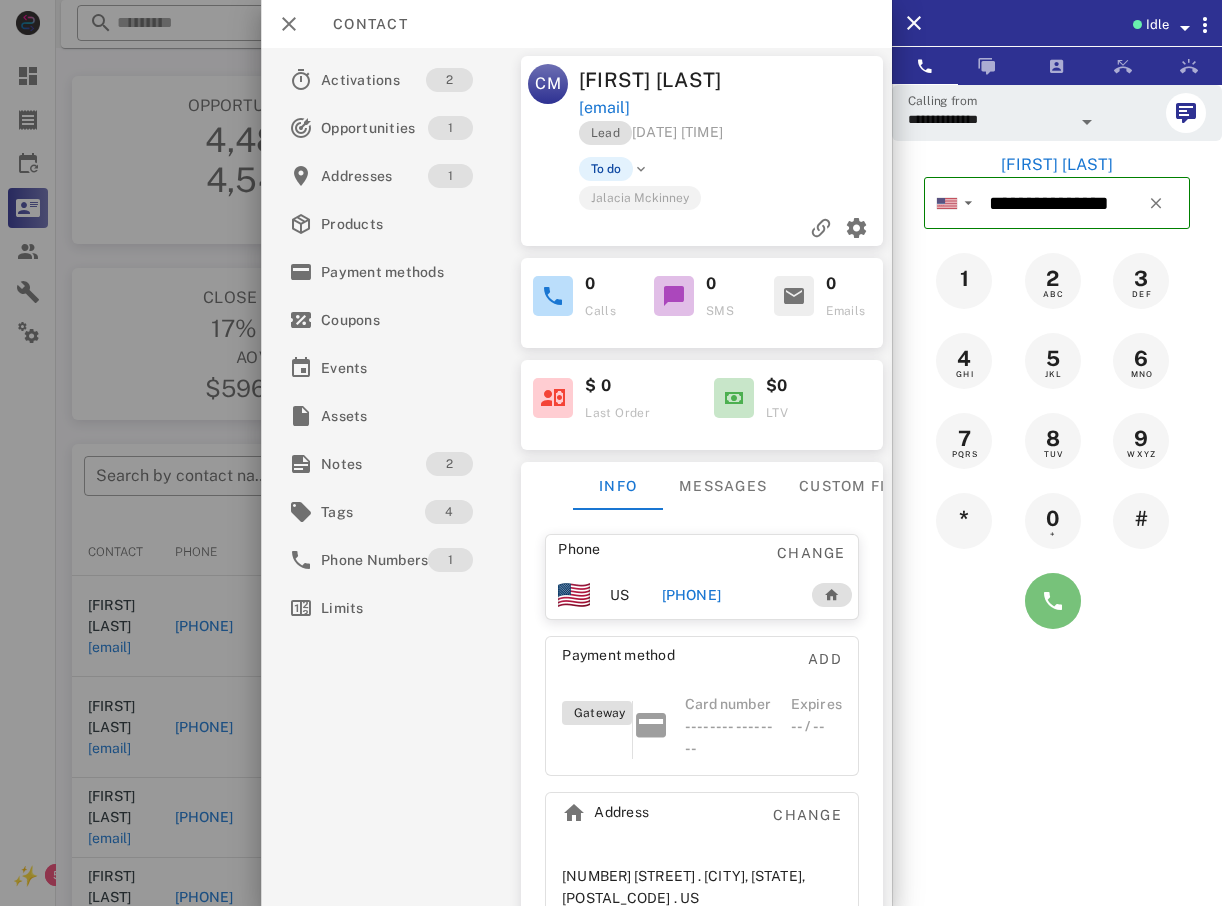 click at bounding box center (1053, 601) 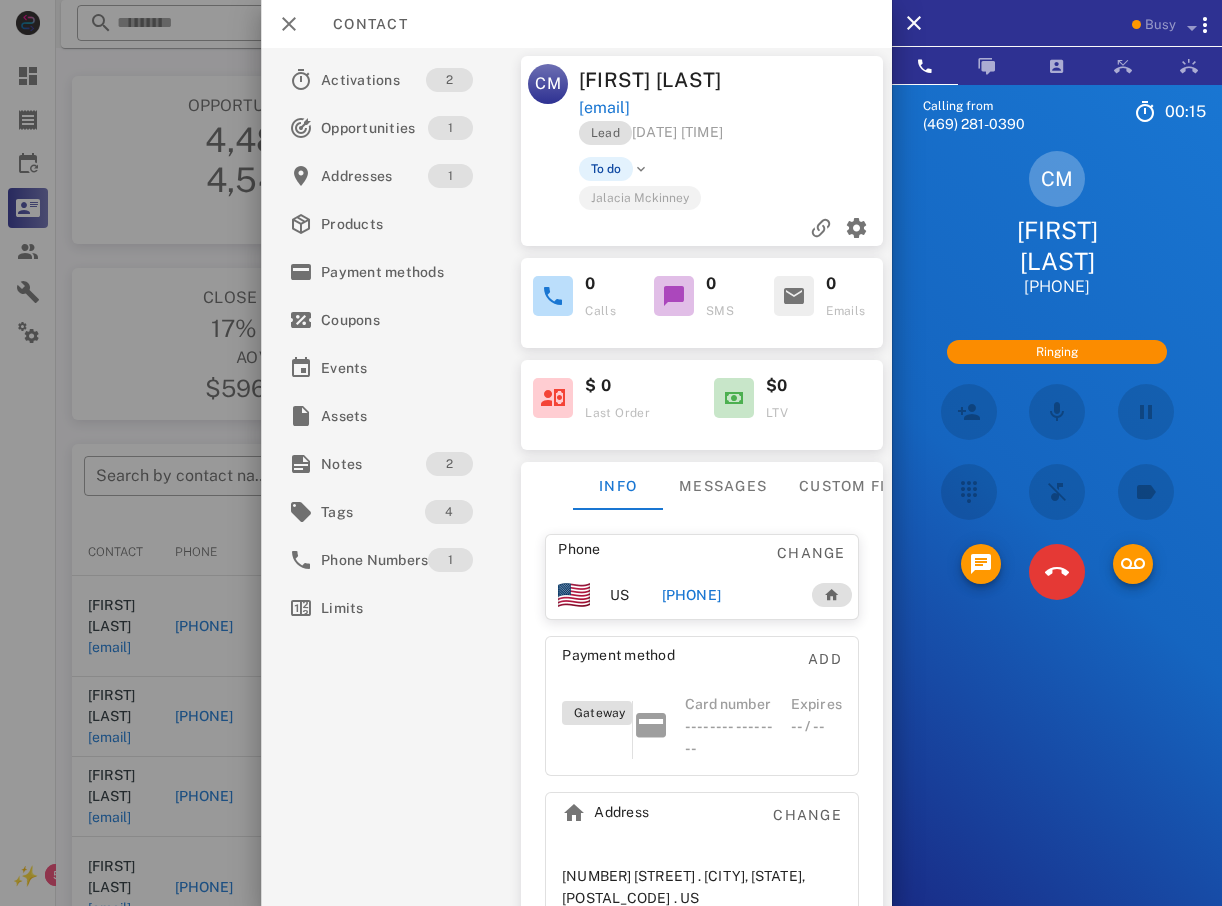 drag, startPoint x: 751, startPoint y: 777, endPoint x: 674, endPoint y: 893, distance: 139.23003 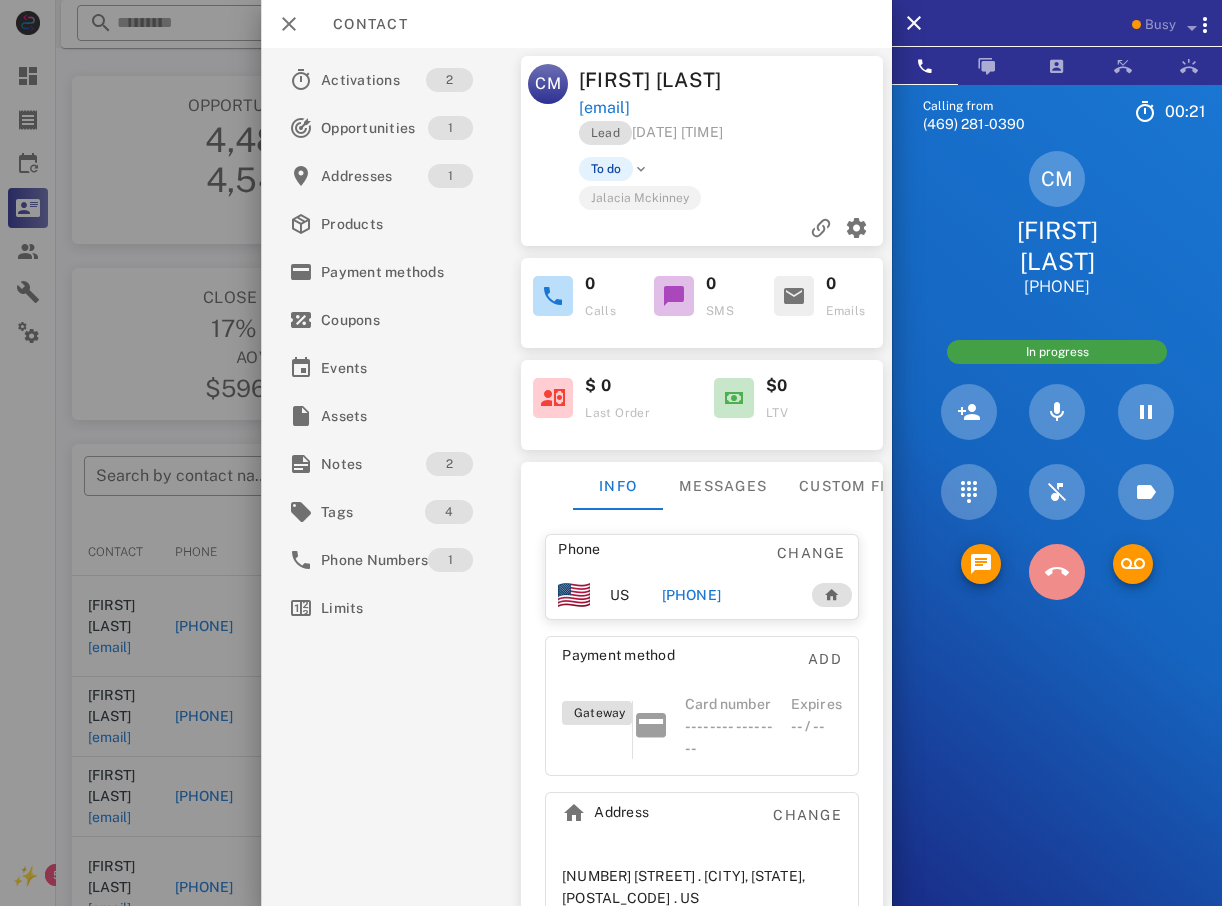 drag, startPoint x: 674, startPoint y: 893, endPoint x: 1050, endPoint y: 561, distance: 501.59744 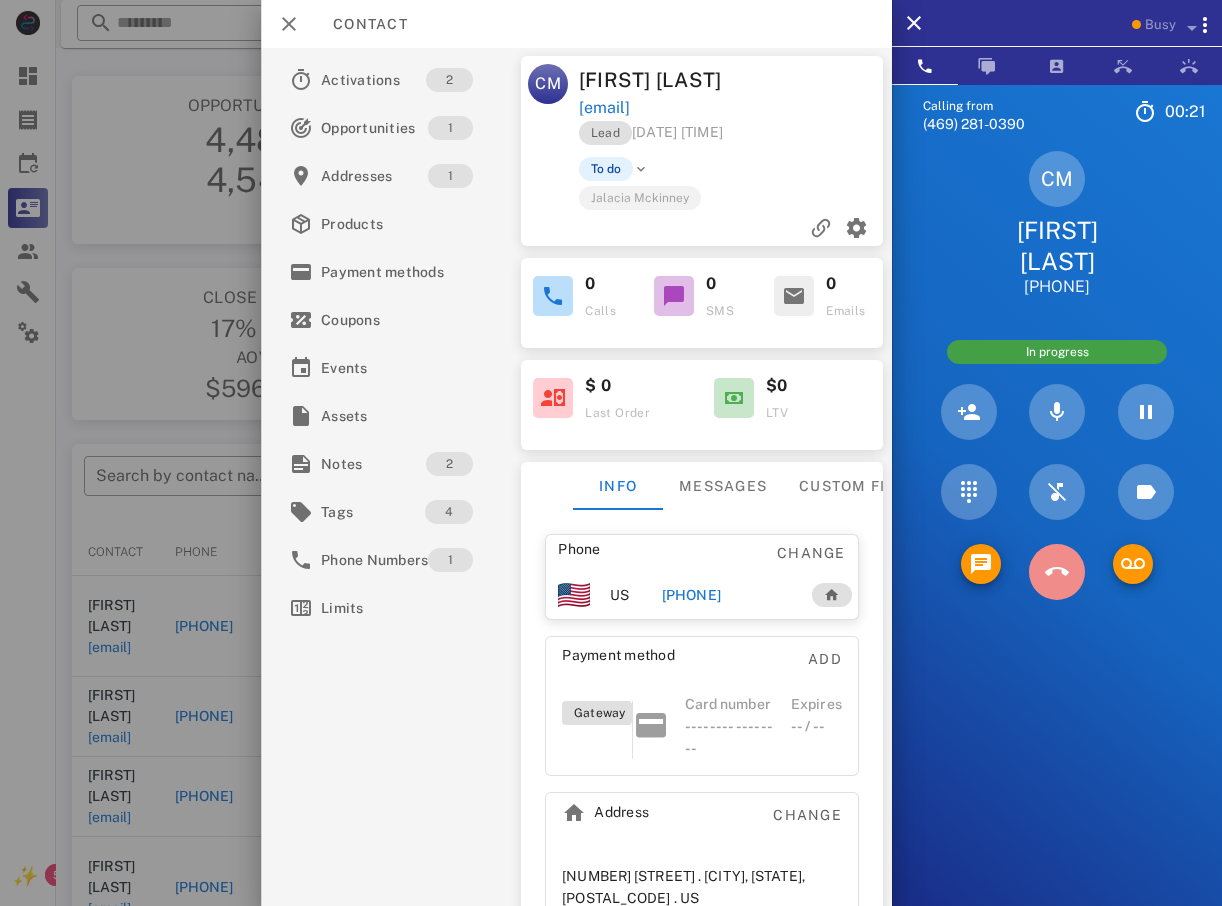 click at bounding box center (1057, 572) 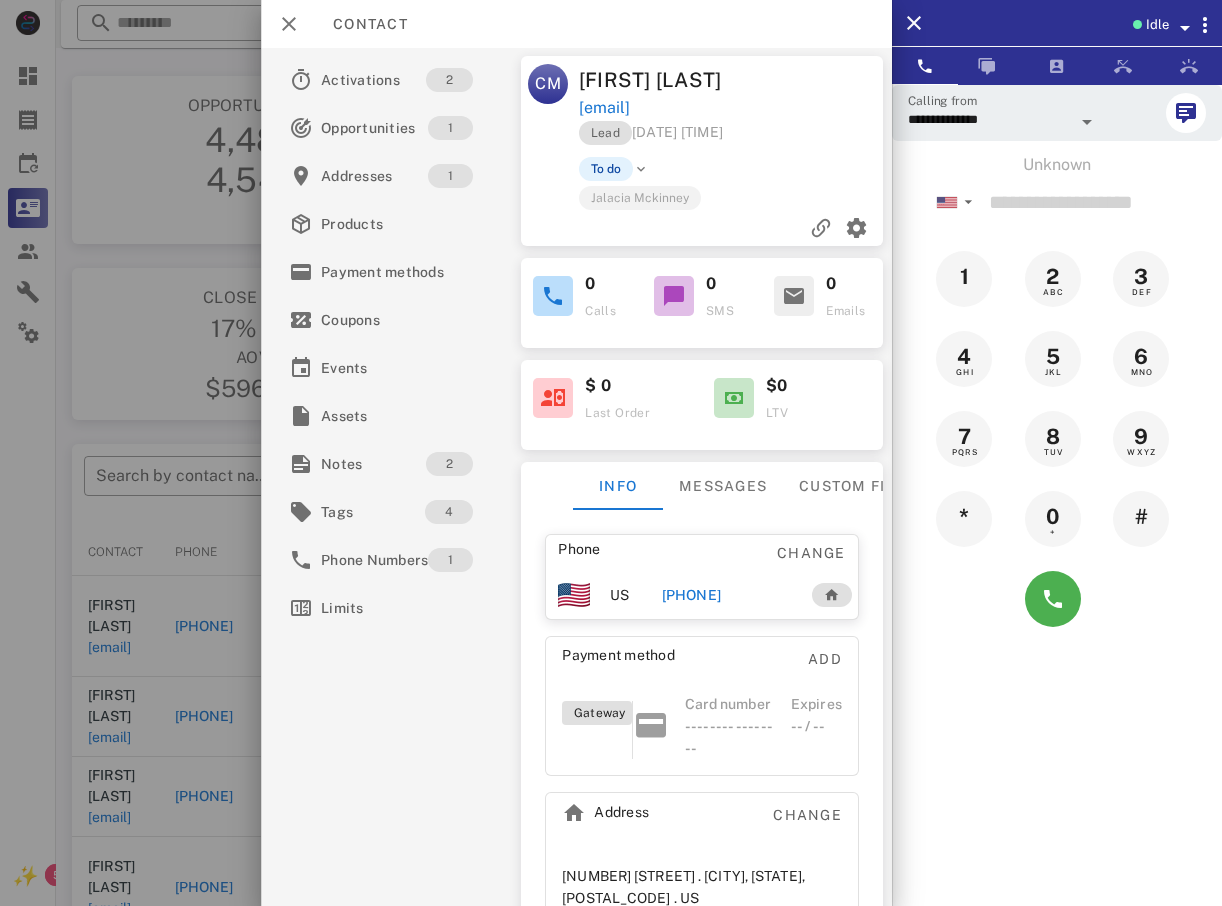 click at bounding box center [611, 453] 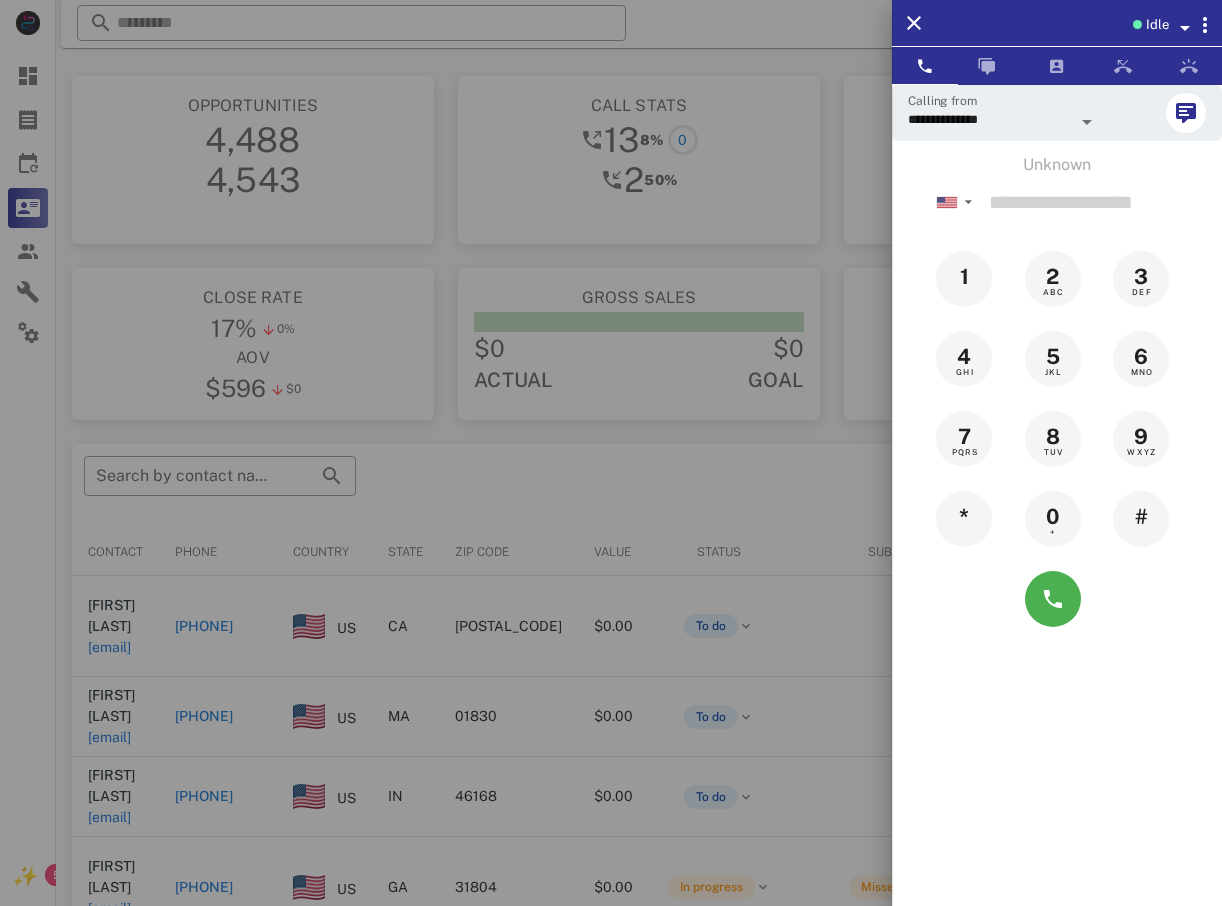 click at bounding box center (611, 453) 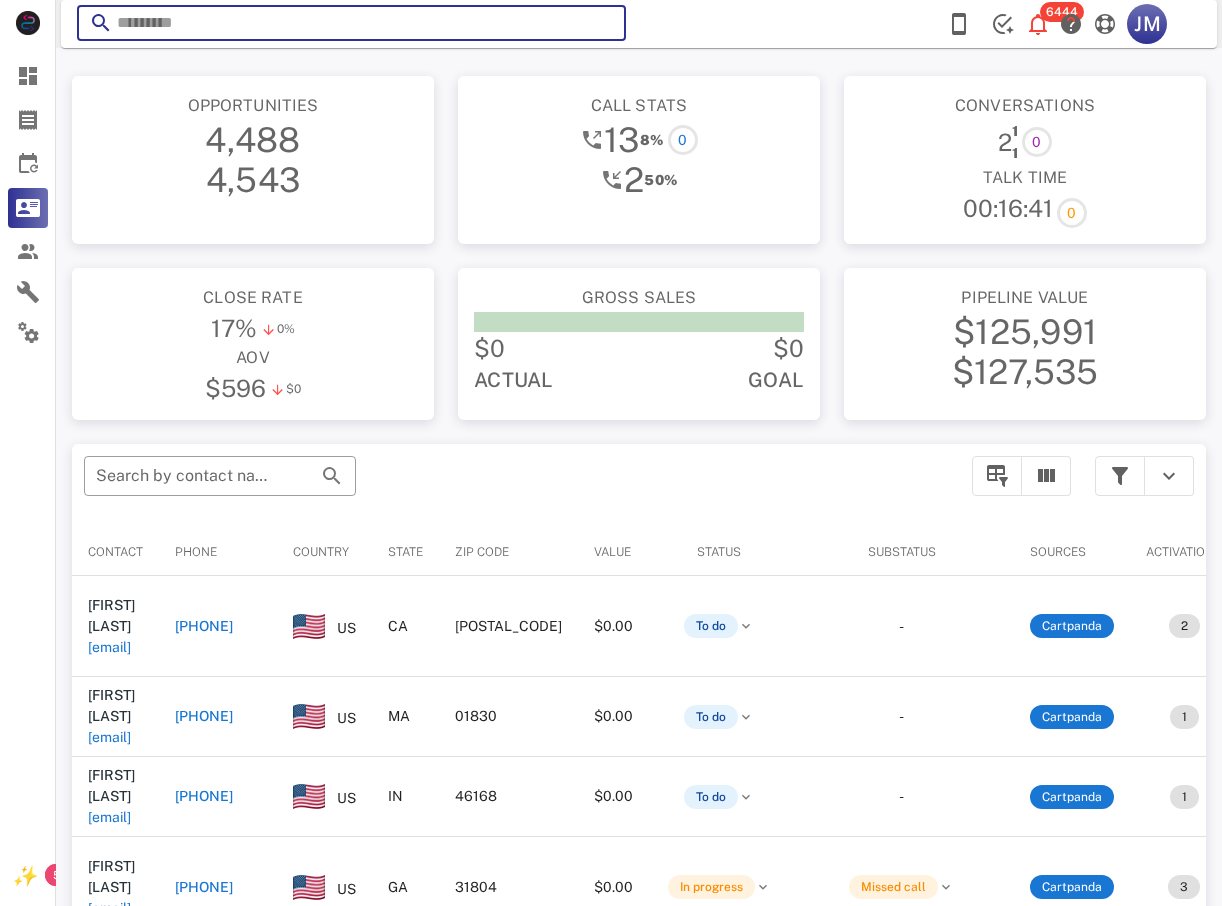 click at bounding box center (351, 23) 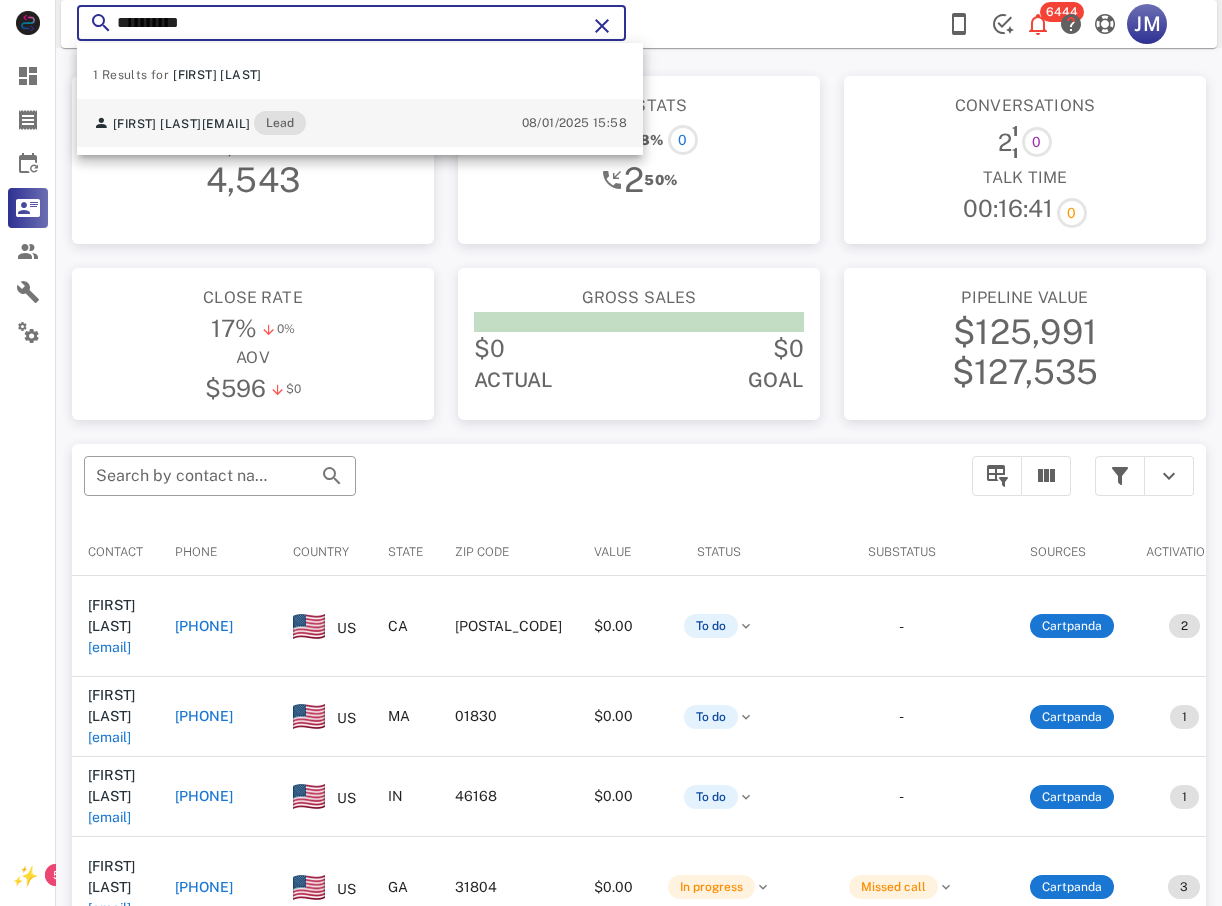 type on "**********" 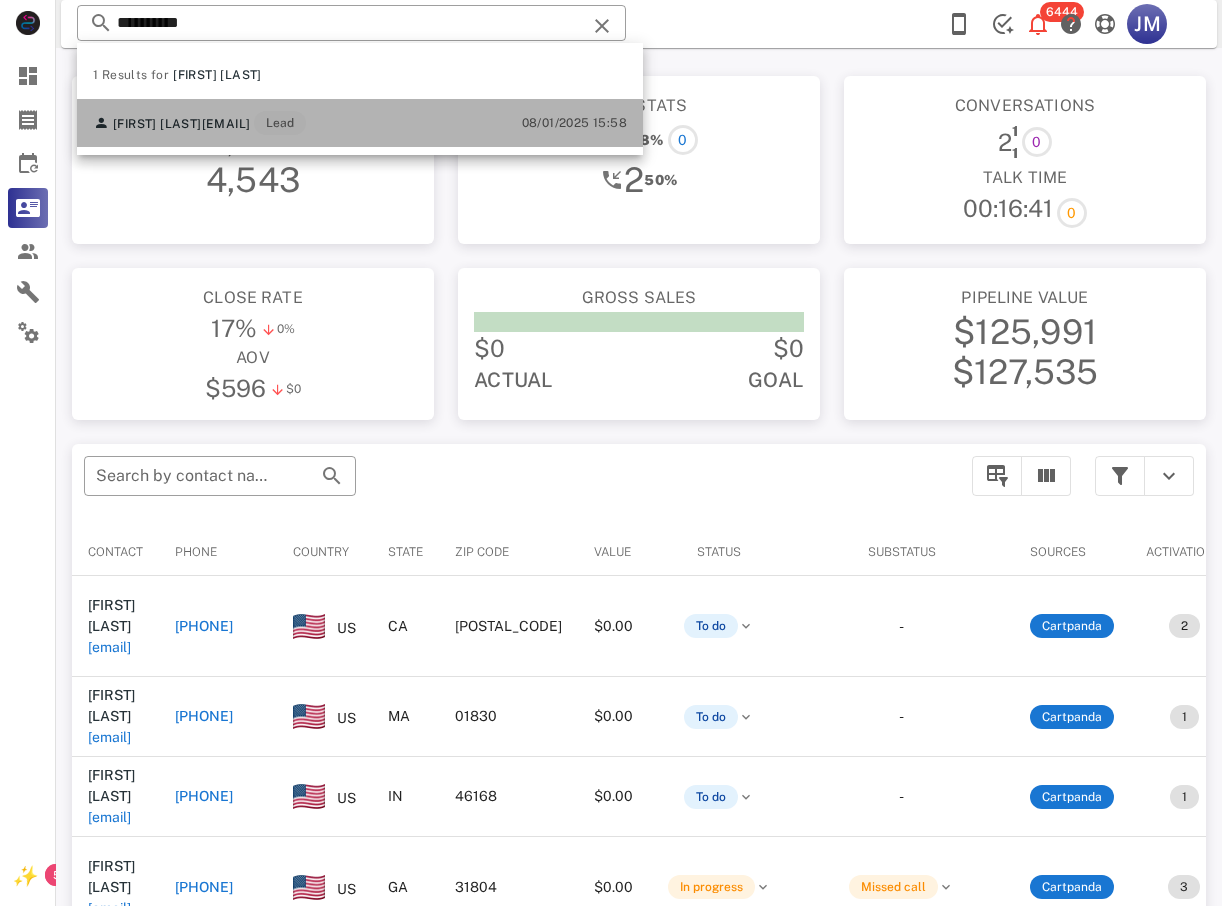 click on "Charline Dominguez   lilen76@yahoo.com   Lead" at bounding box center (199, 123) 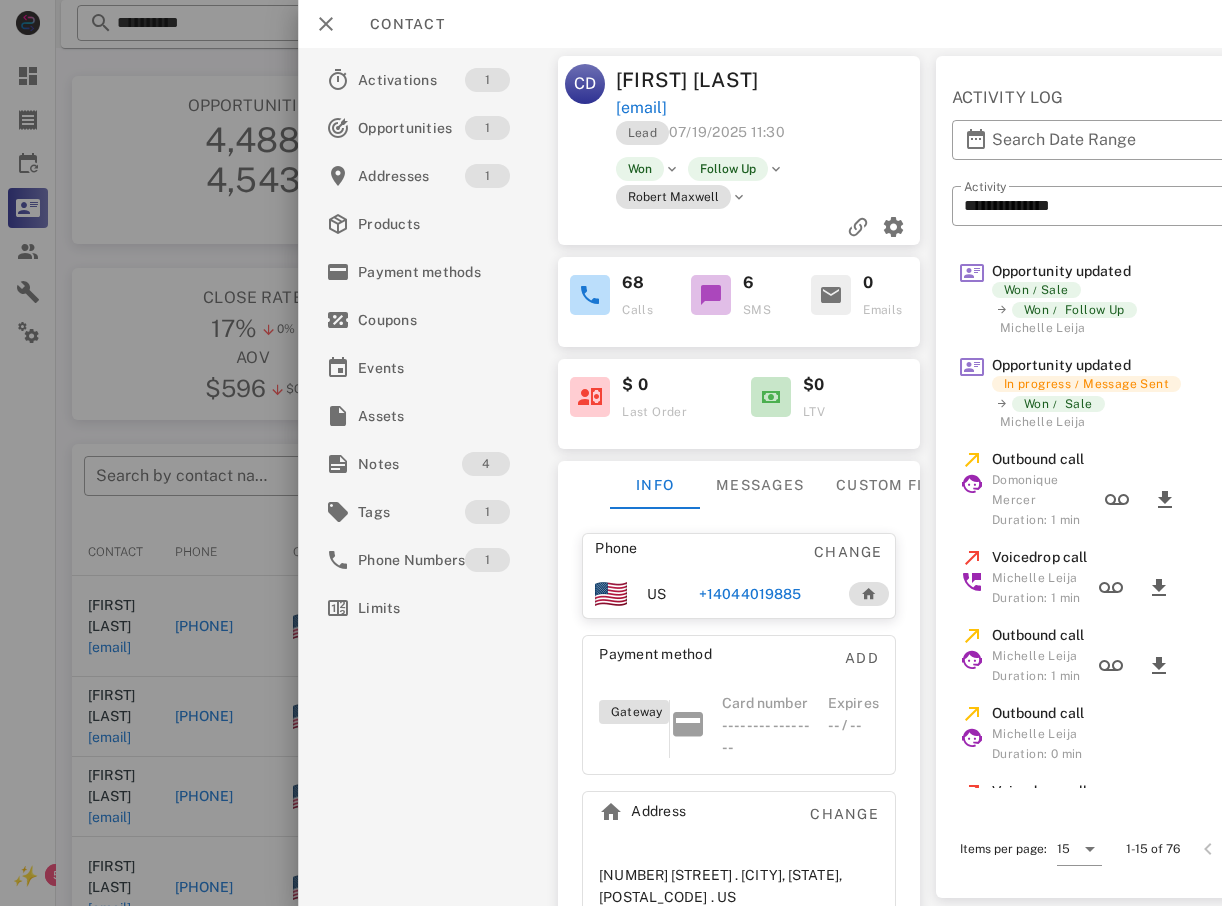 click on "+14044019885" at bounding box center (750, 594) 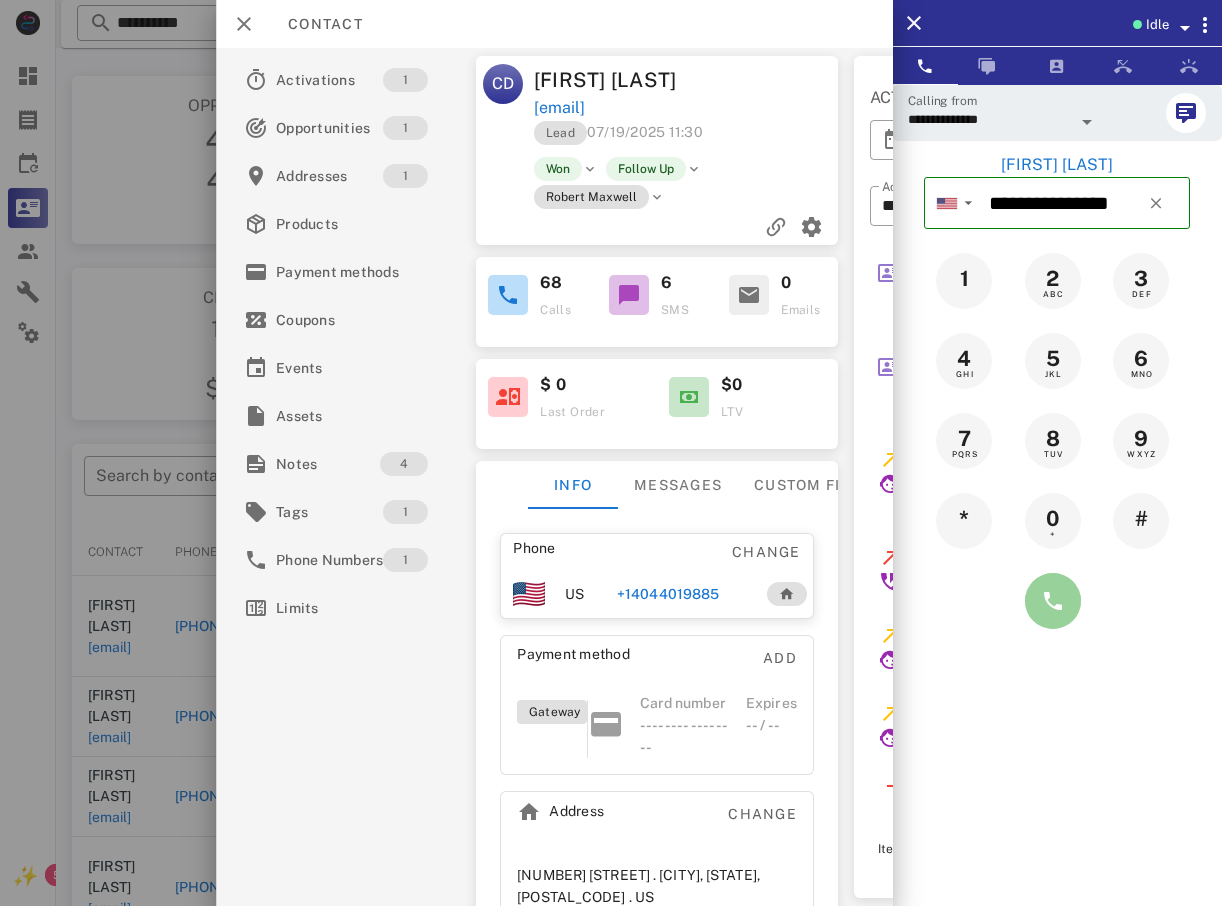 click at bounding box center (1053, 601) 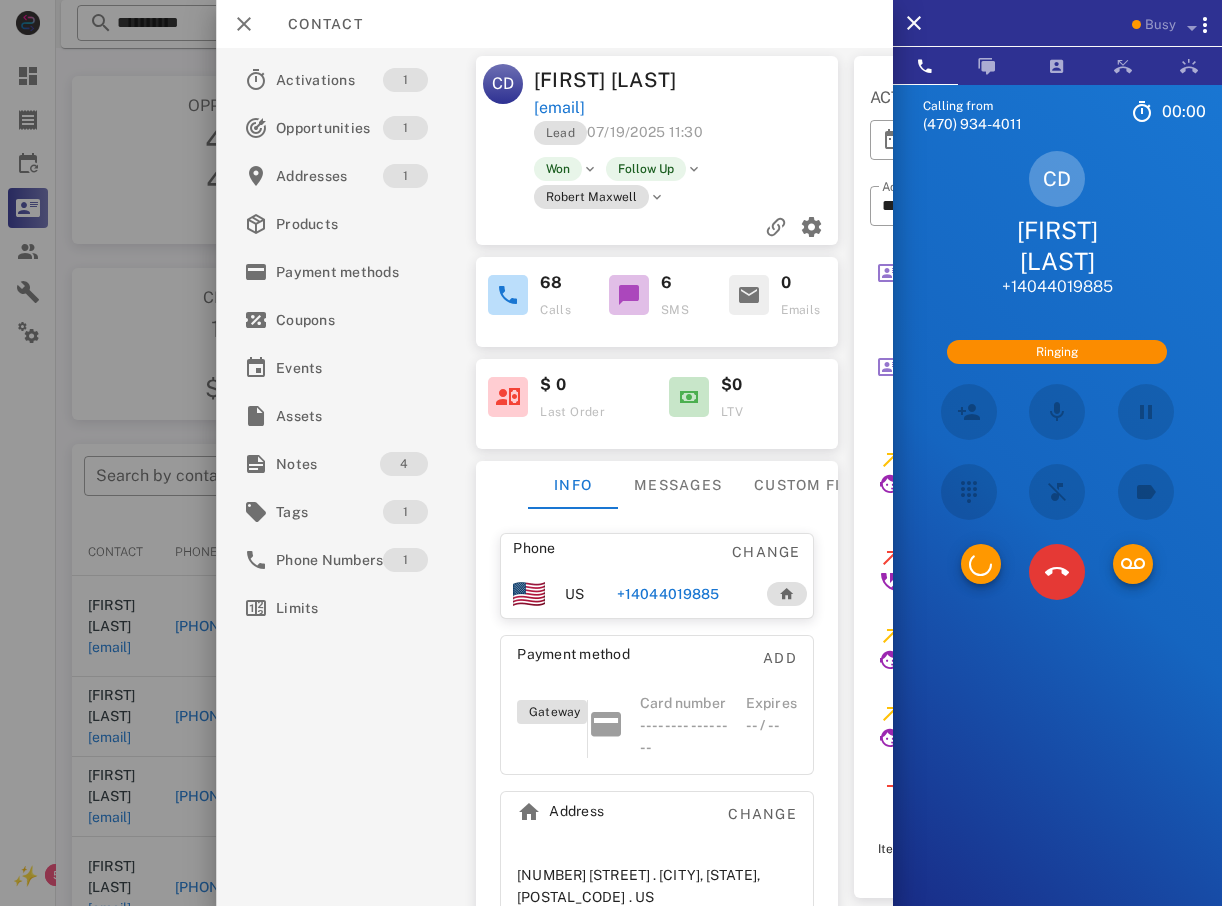 drag, startPoint x: 1051, startPoint y: 607, endPoint x: 1039, endPoint y: 615, distance: 14.422205 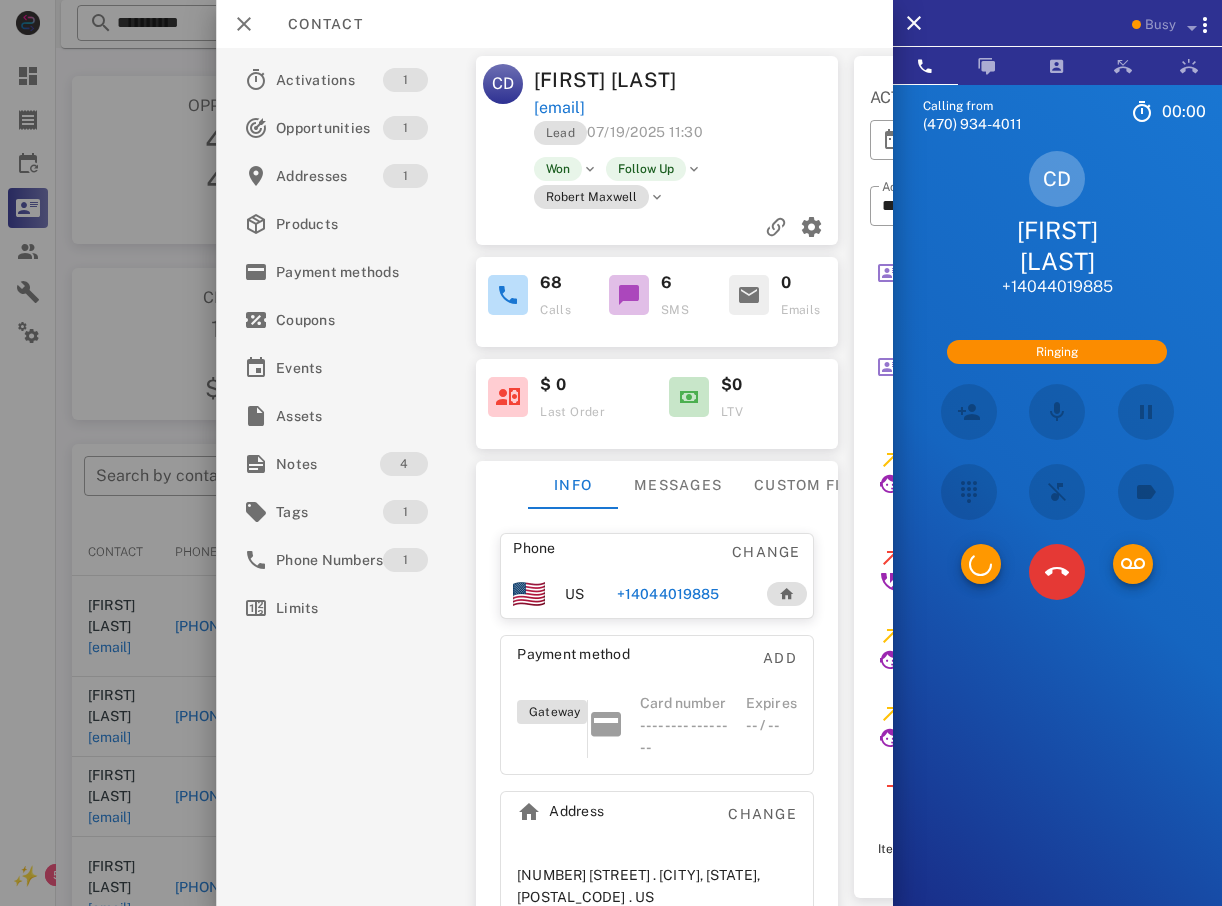 click at bounding box center [1057, 492] 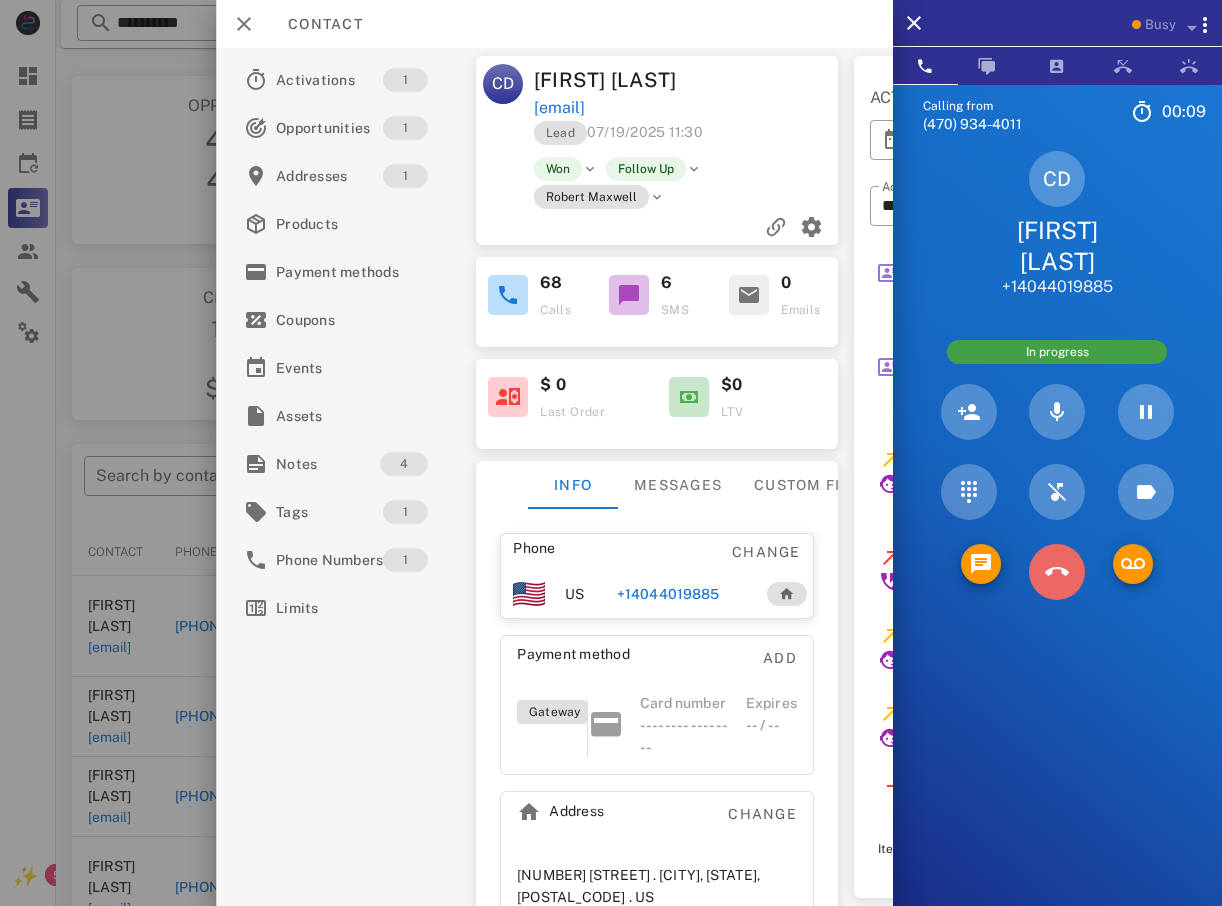 click at bounding box center [1057, 572] 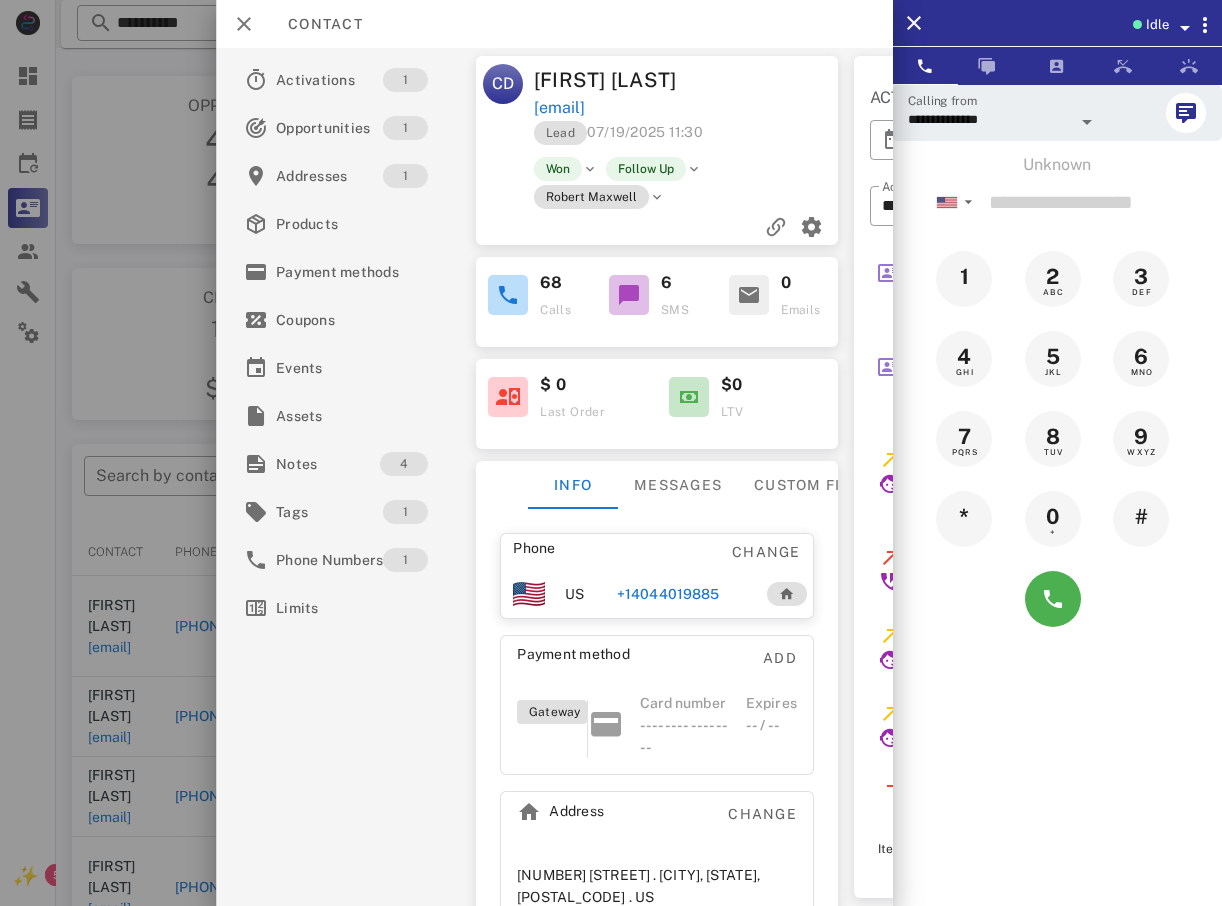 click at bounding box center (611, 453) 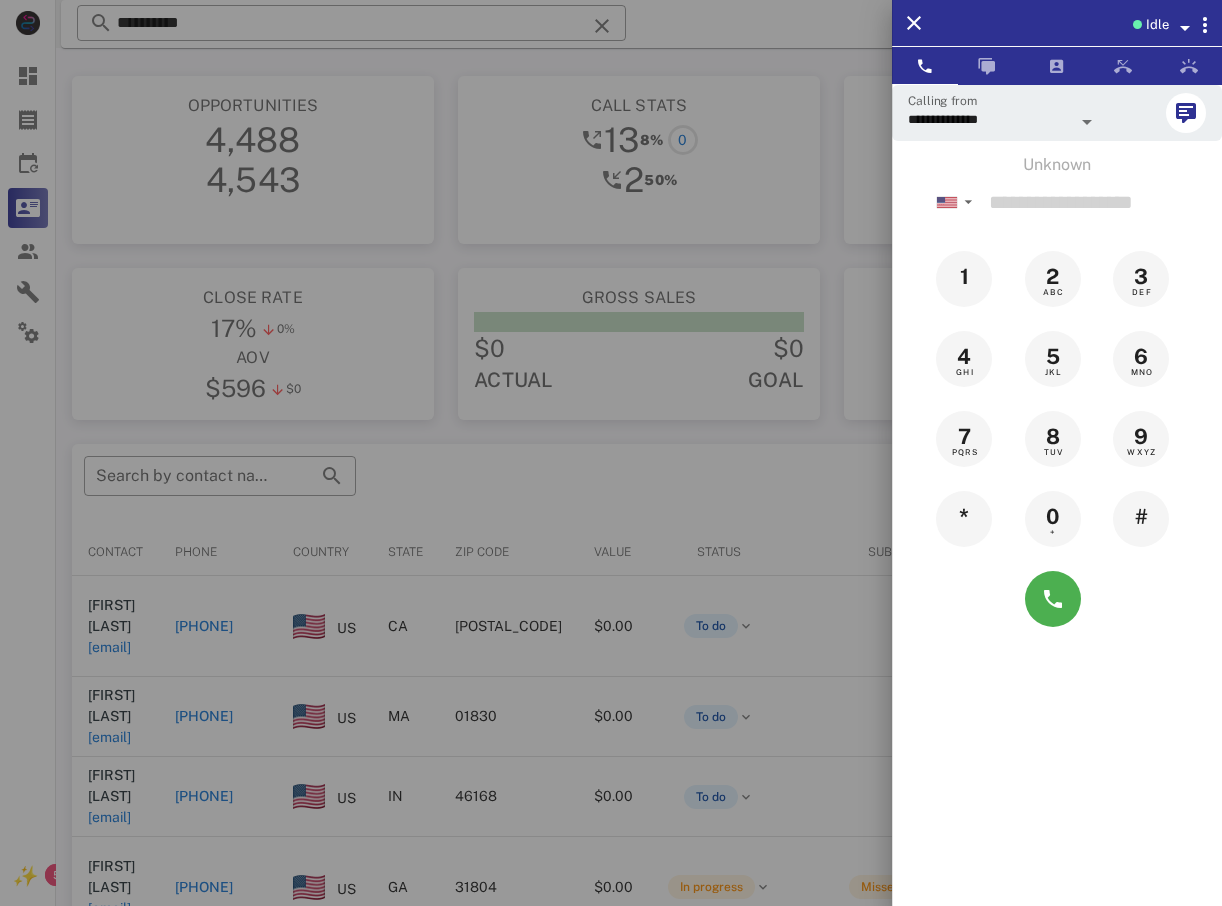 click at bounding box center [611, 453] 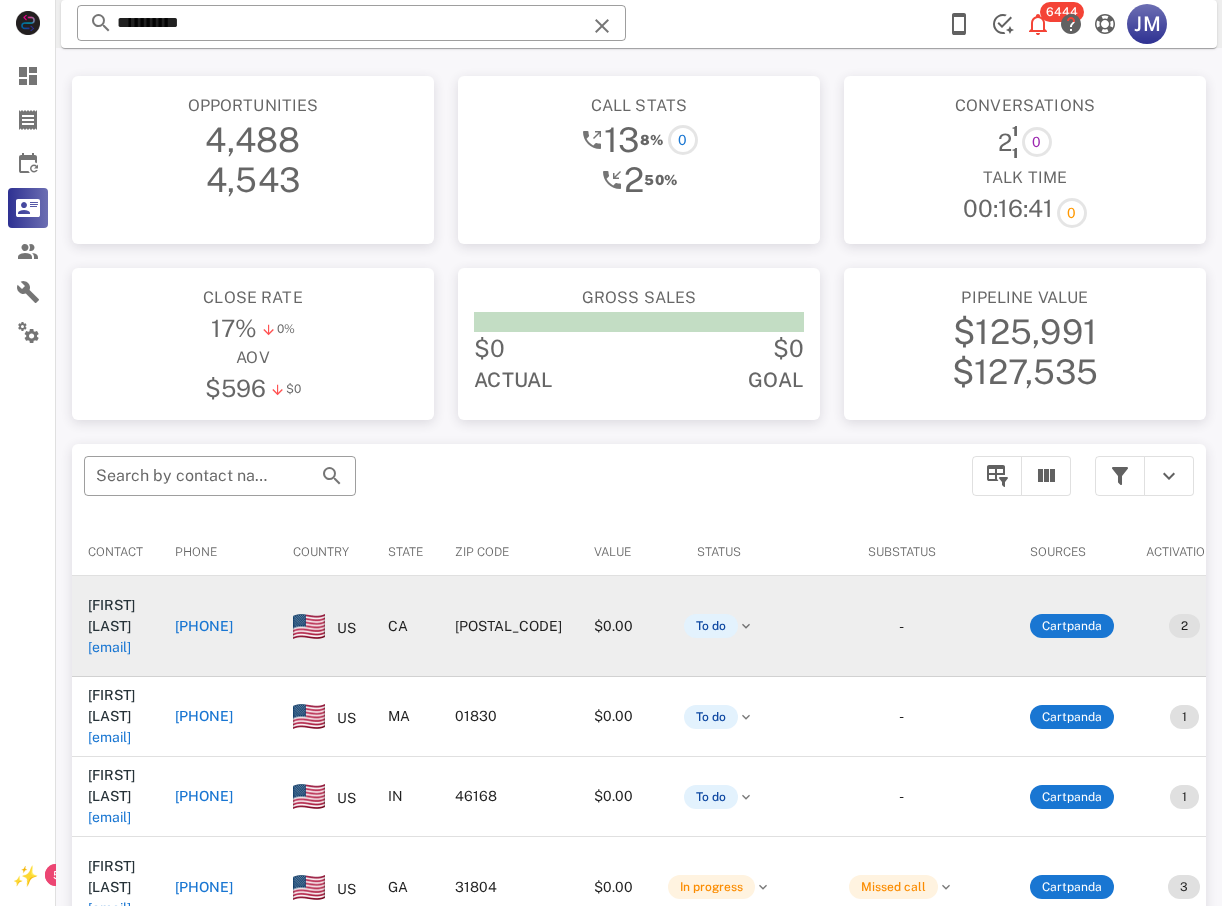 click on "+16267718372" at bounding box center [204, 626] 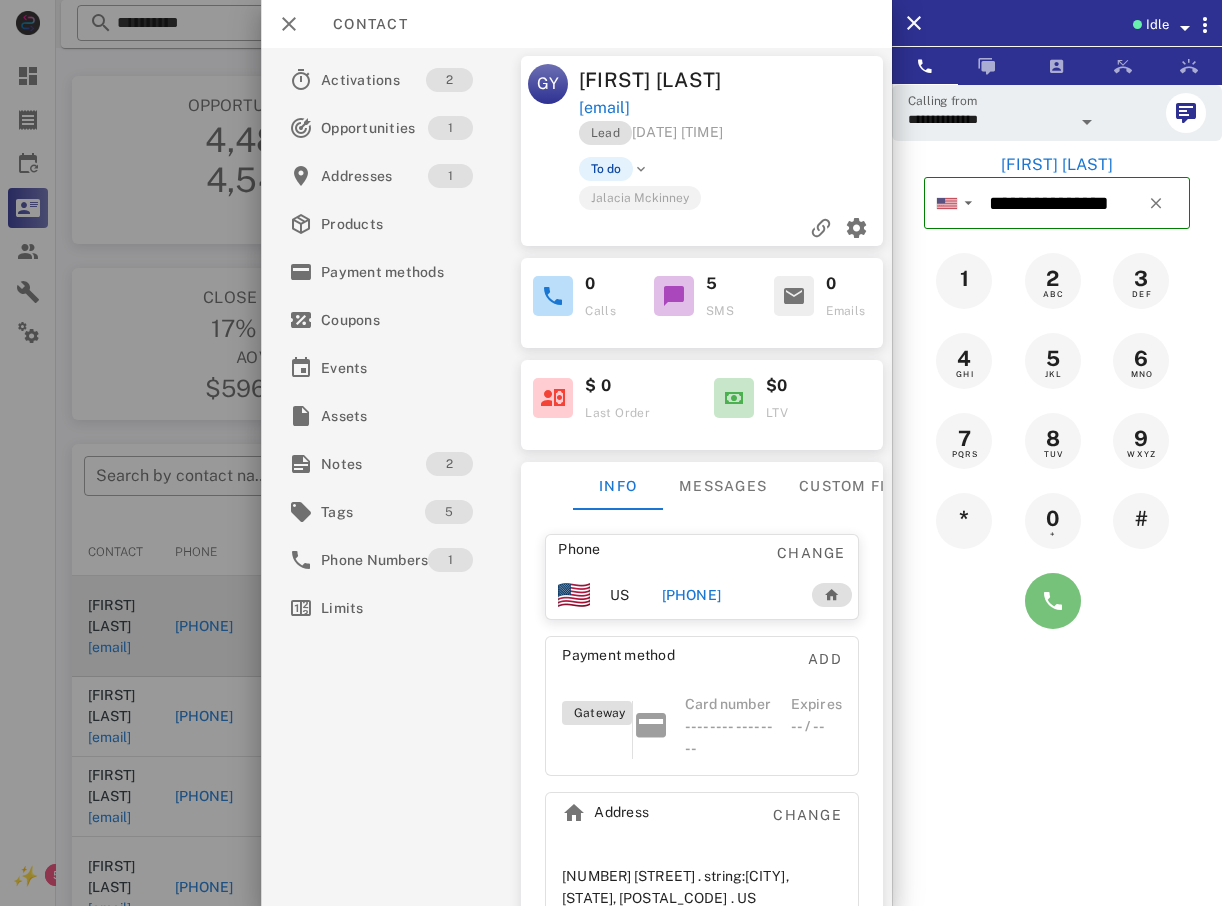 click at bounding box center [1053, 601] 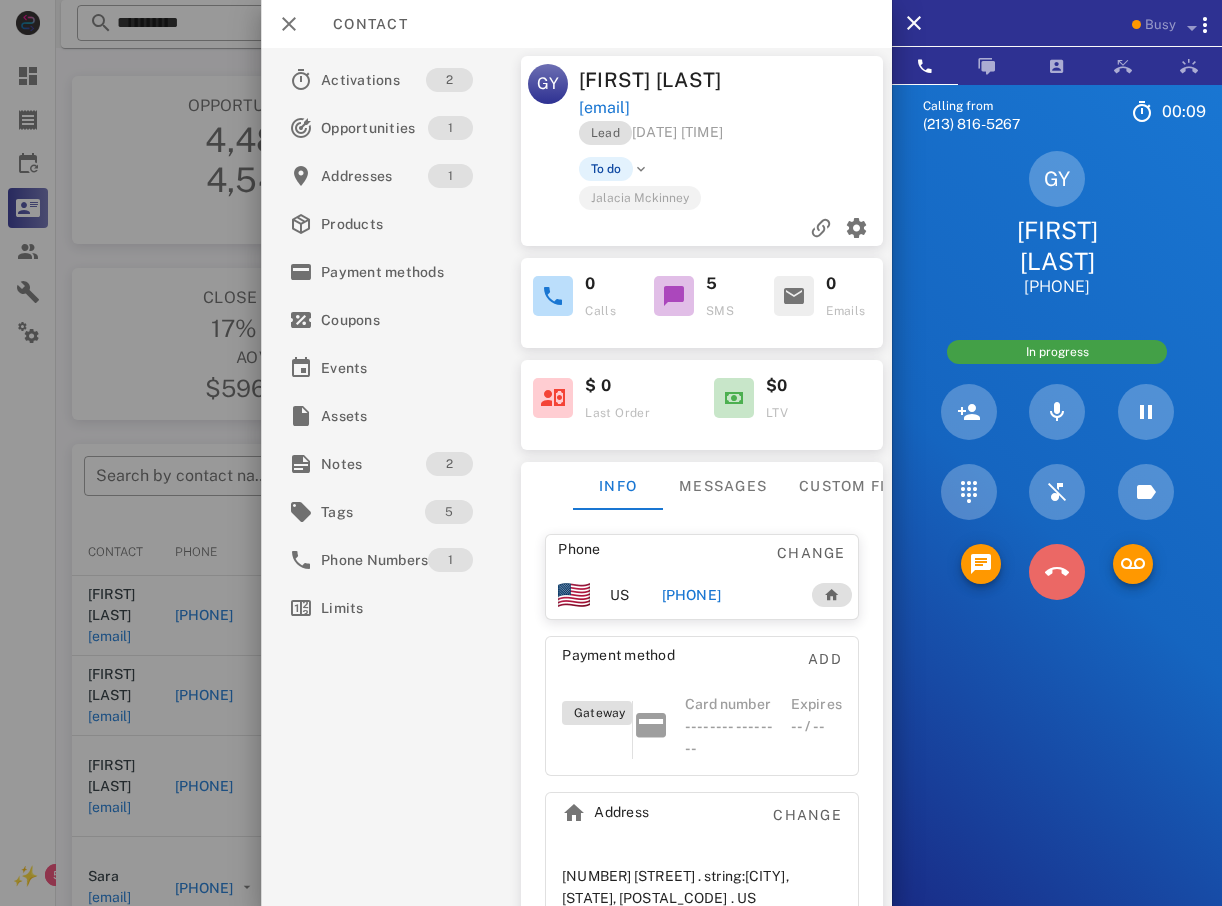 click at bounding box center (1057, 572) 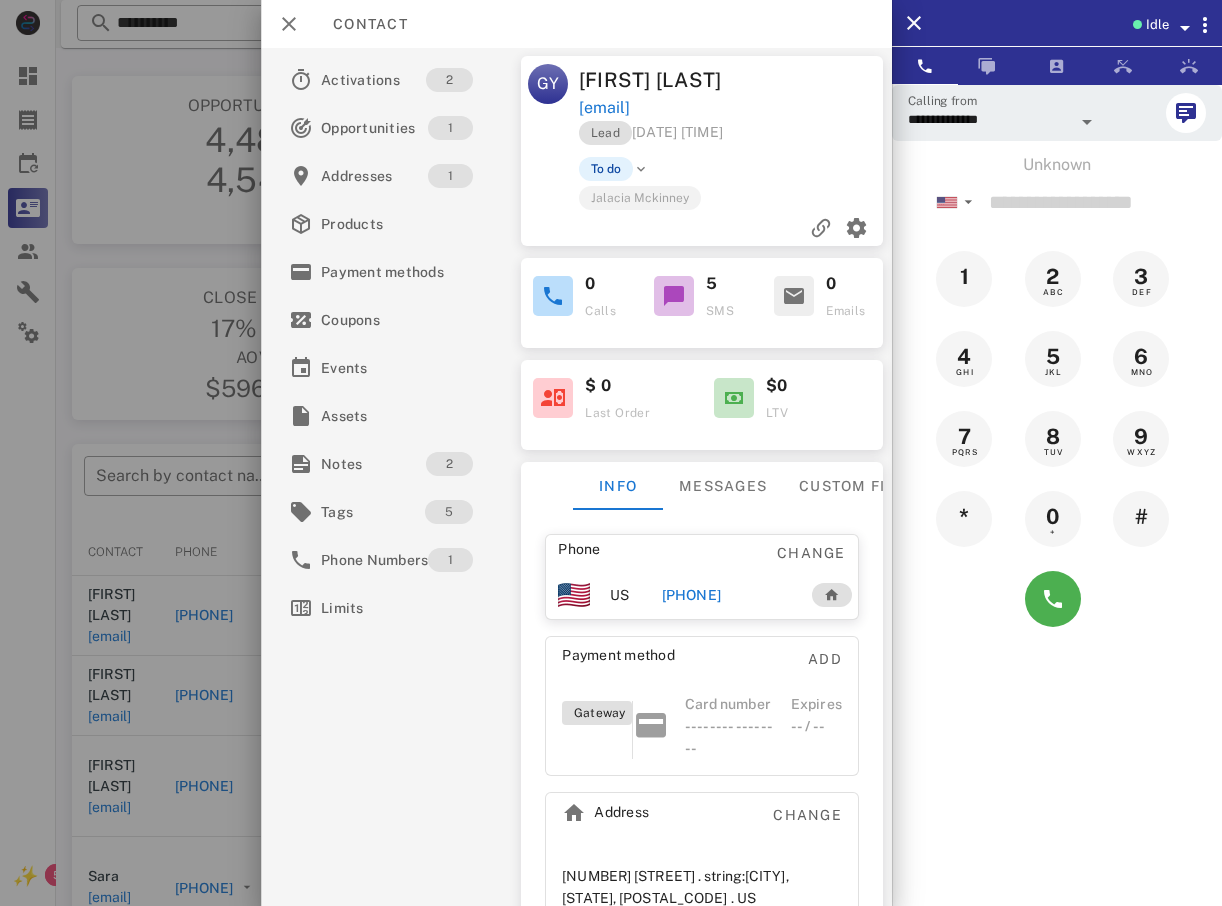 click at bounding box center (611, 453) 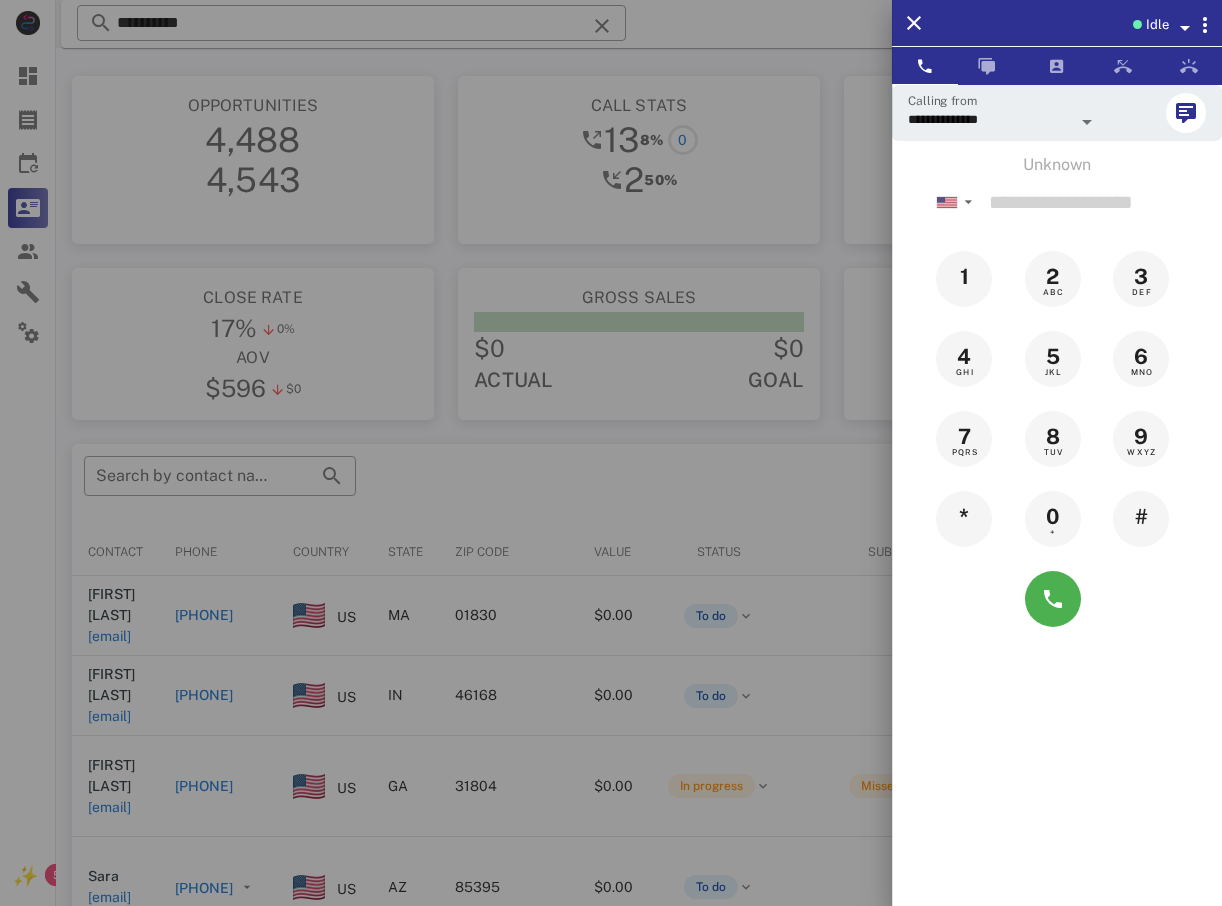 click at bounding box center (611, 453) 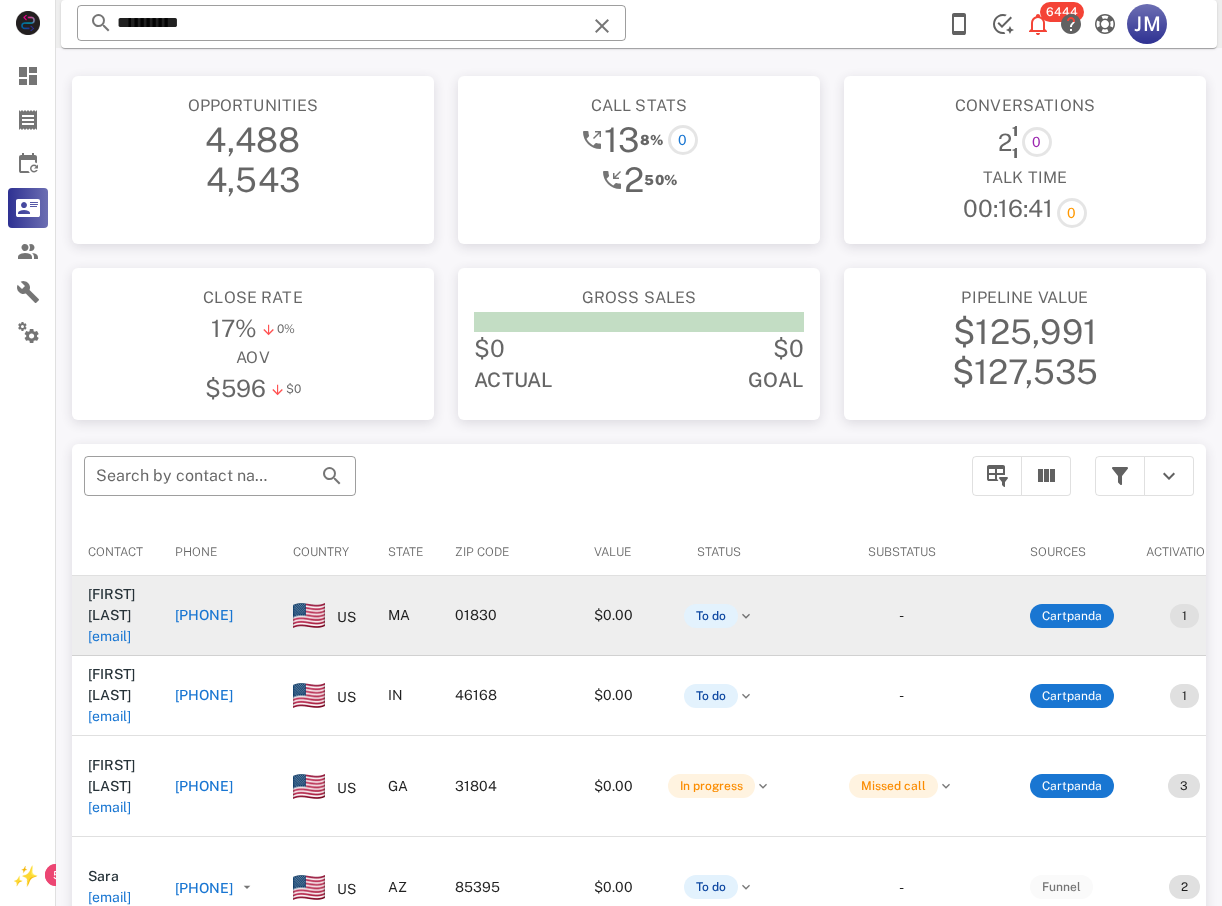 click on "[PHONE]" at bounding box center (204, 615) 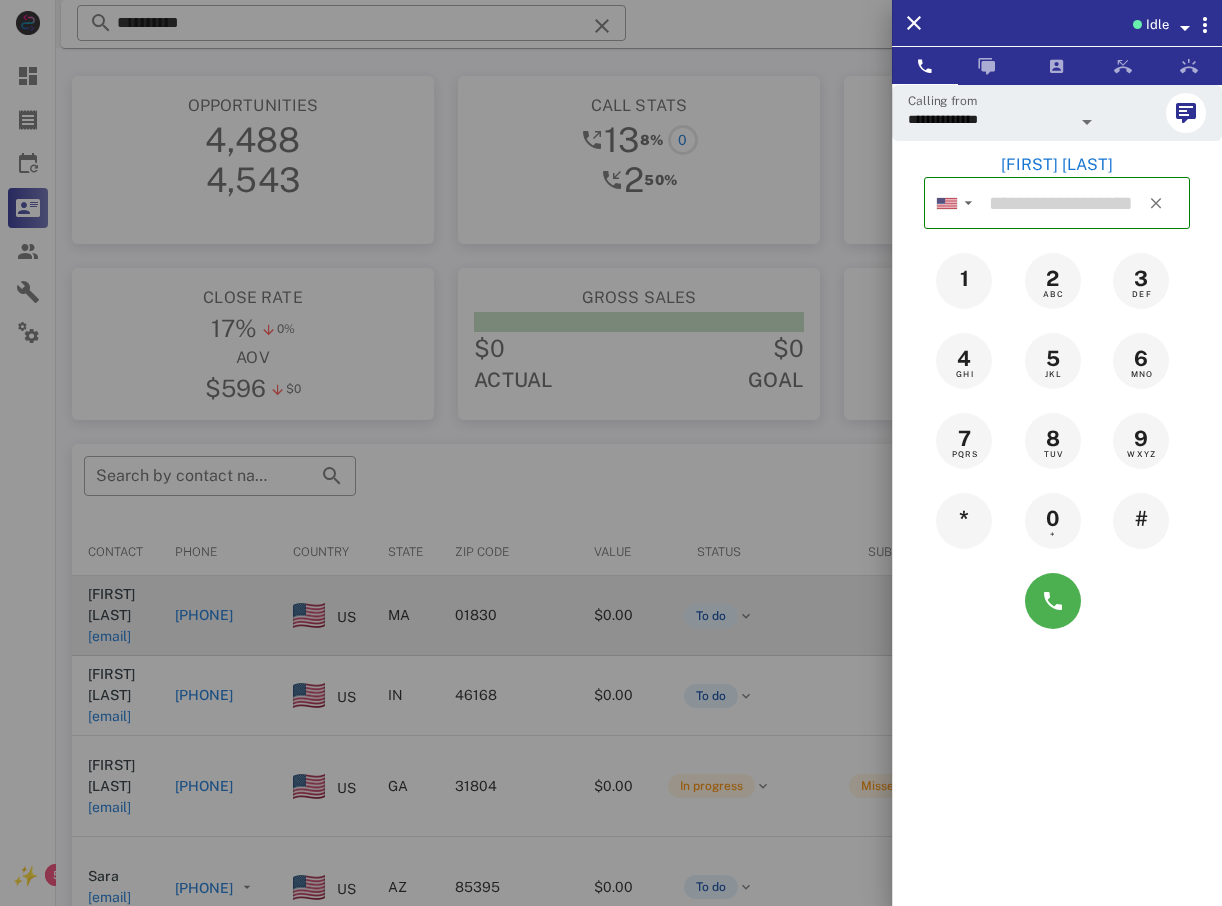 type on "**********" 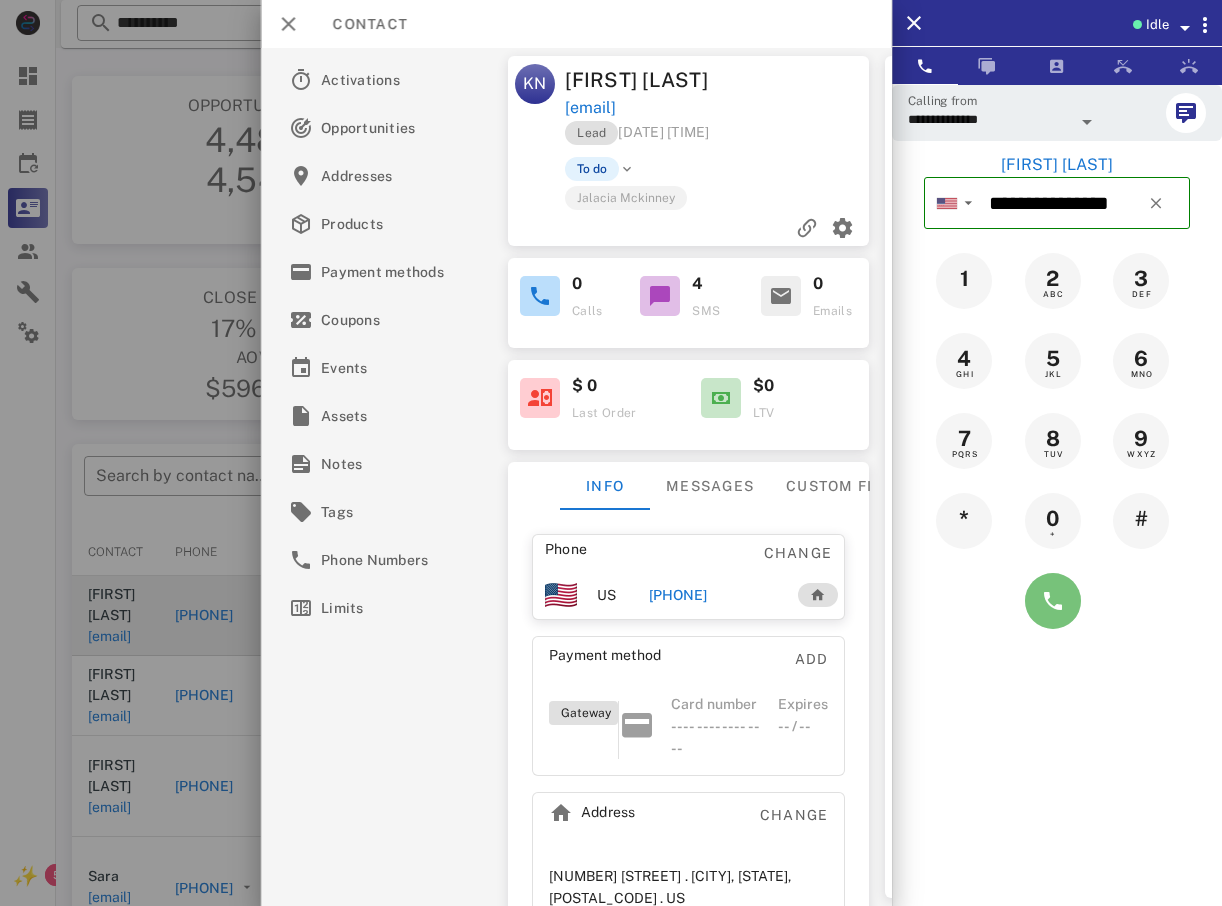 click at bounding box center (1053, 601) 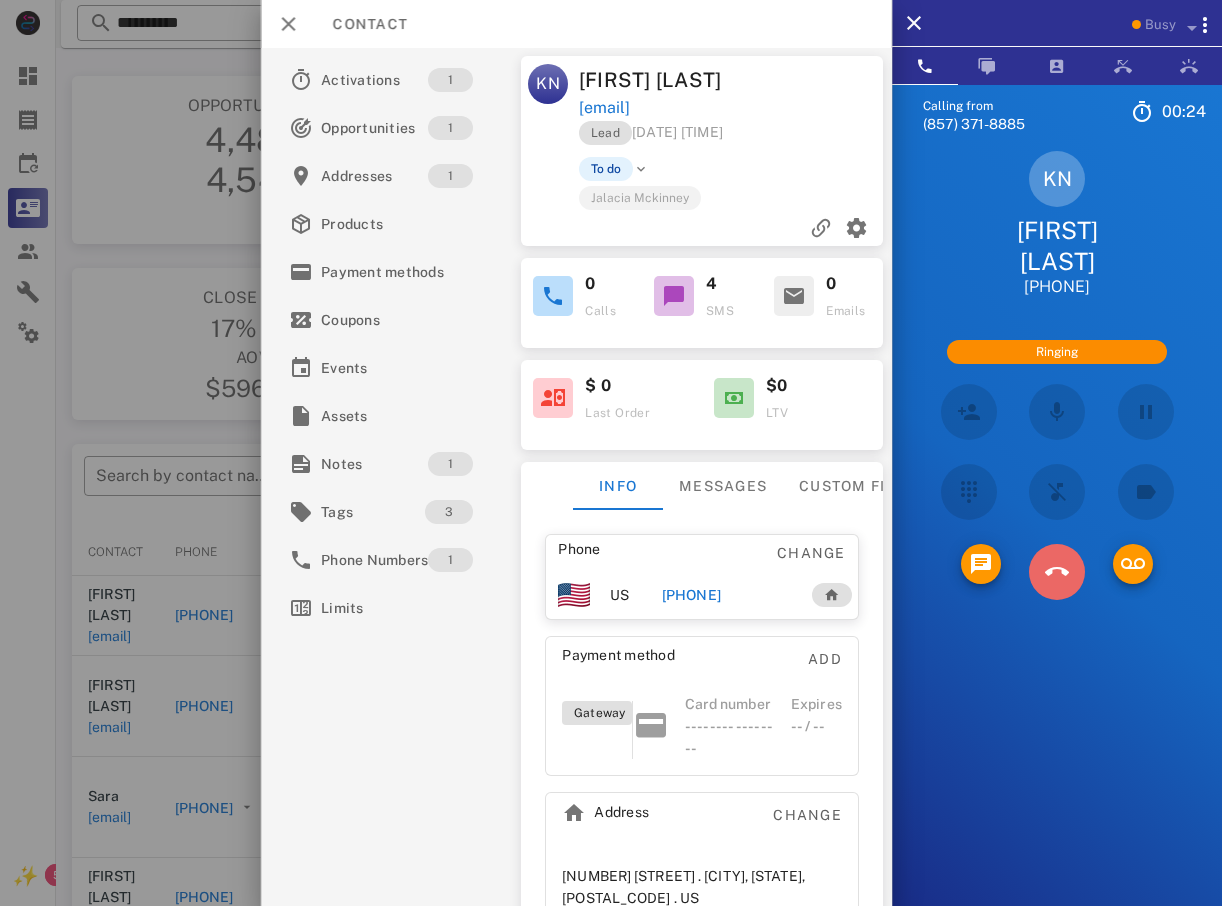 click at bounding box center [1057, 572] 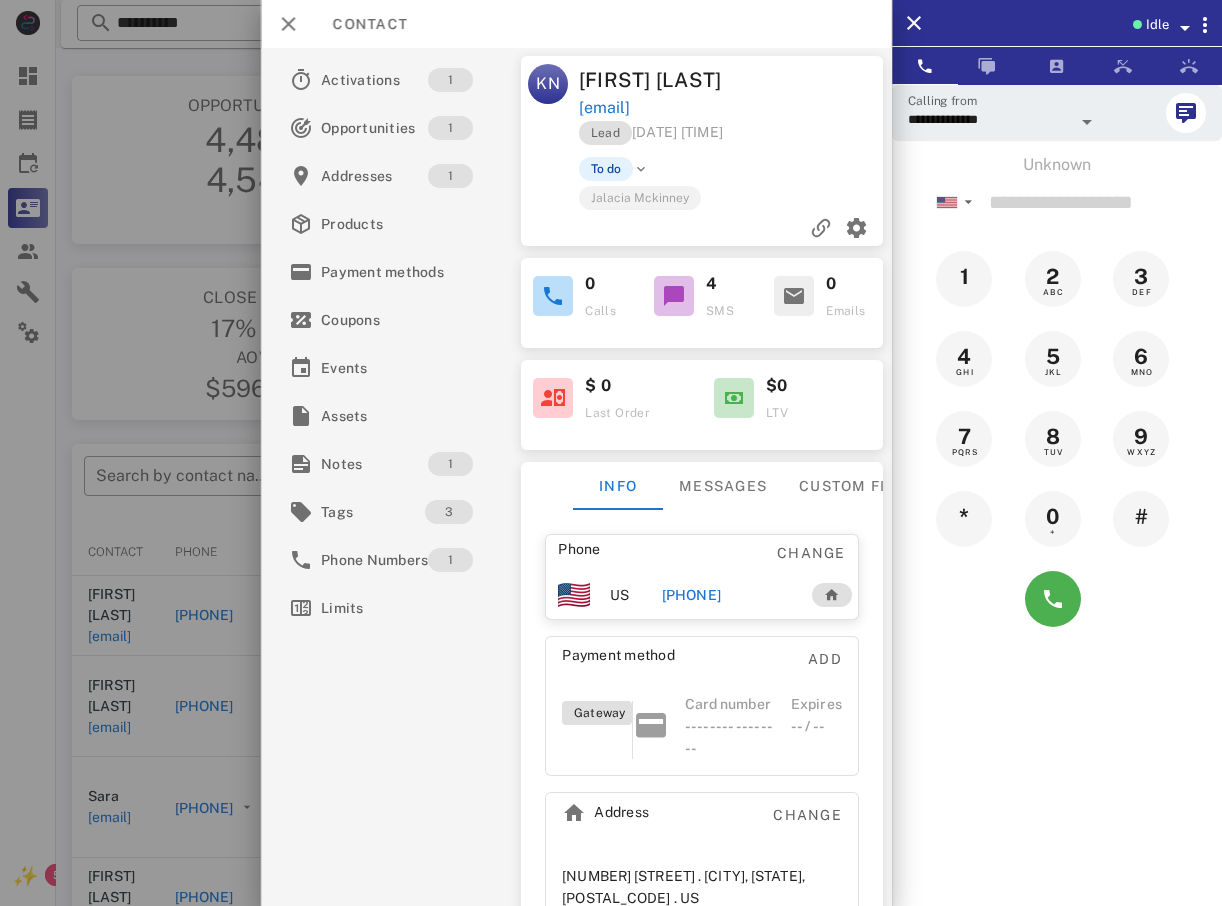 click at bounding box center (611, 453) 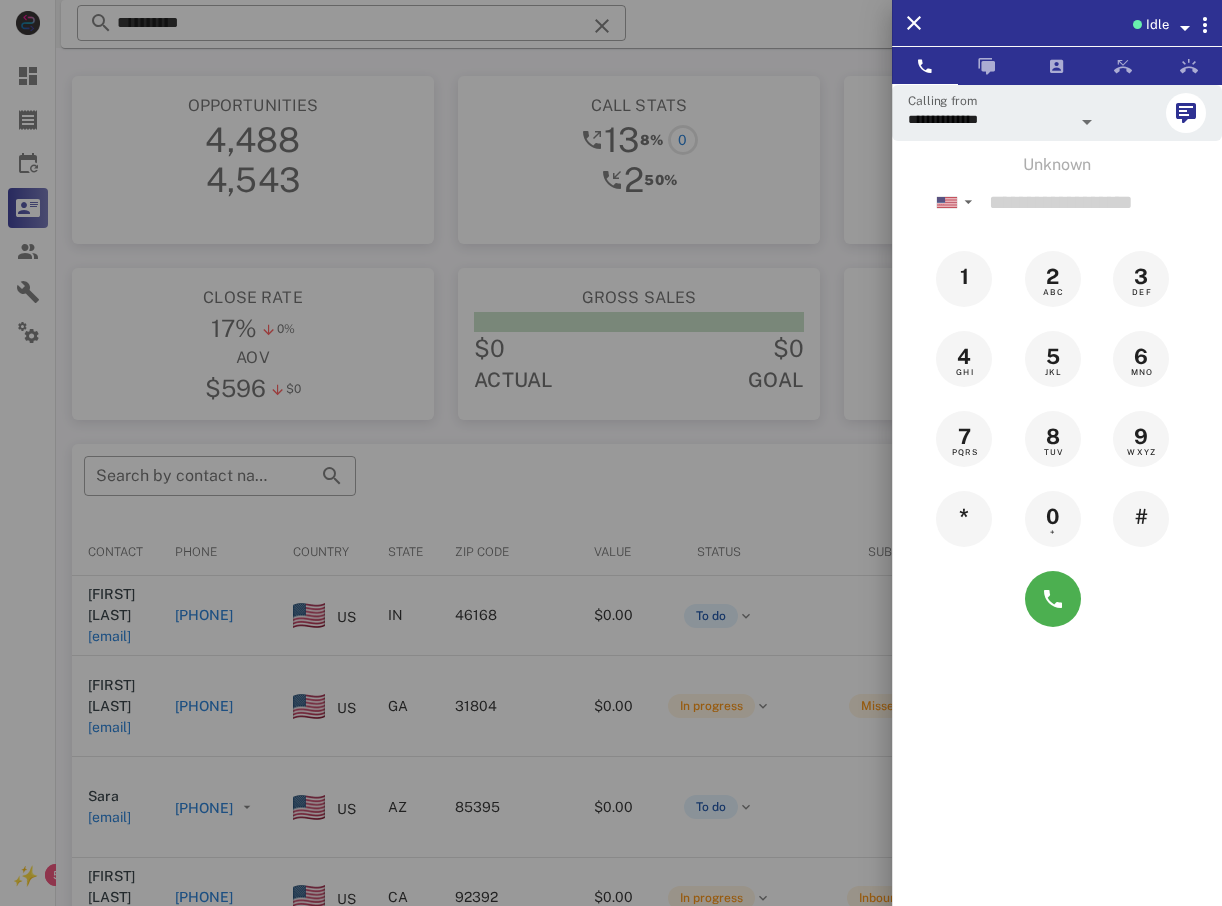 click at bounding box center [611, 453] 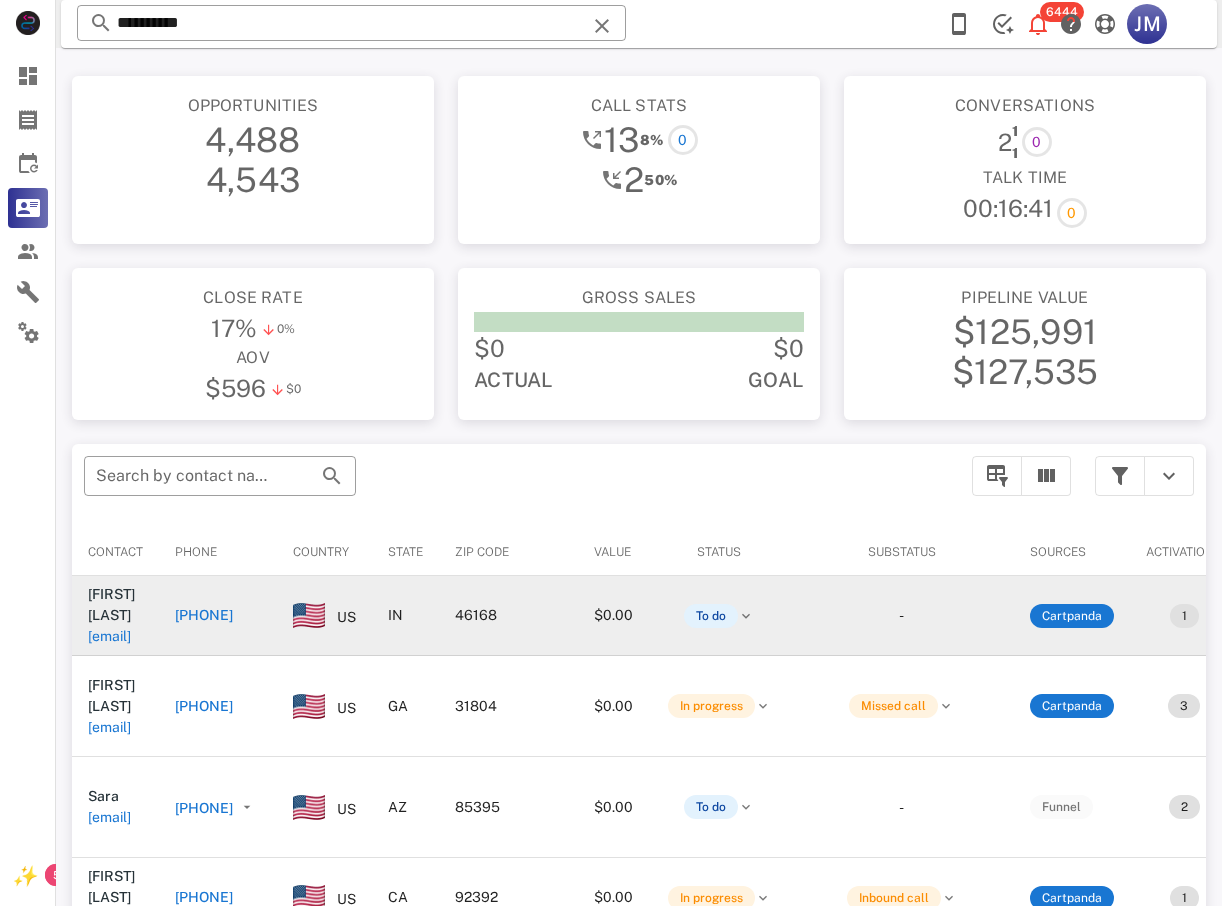 click on "+13178393965" at bounding box center (204, 615) 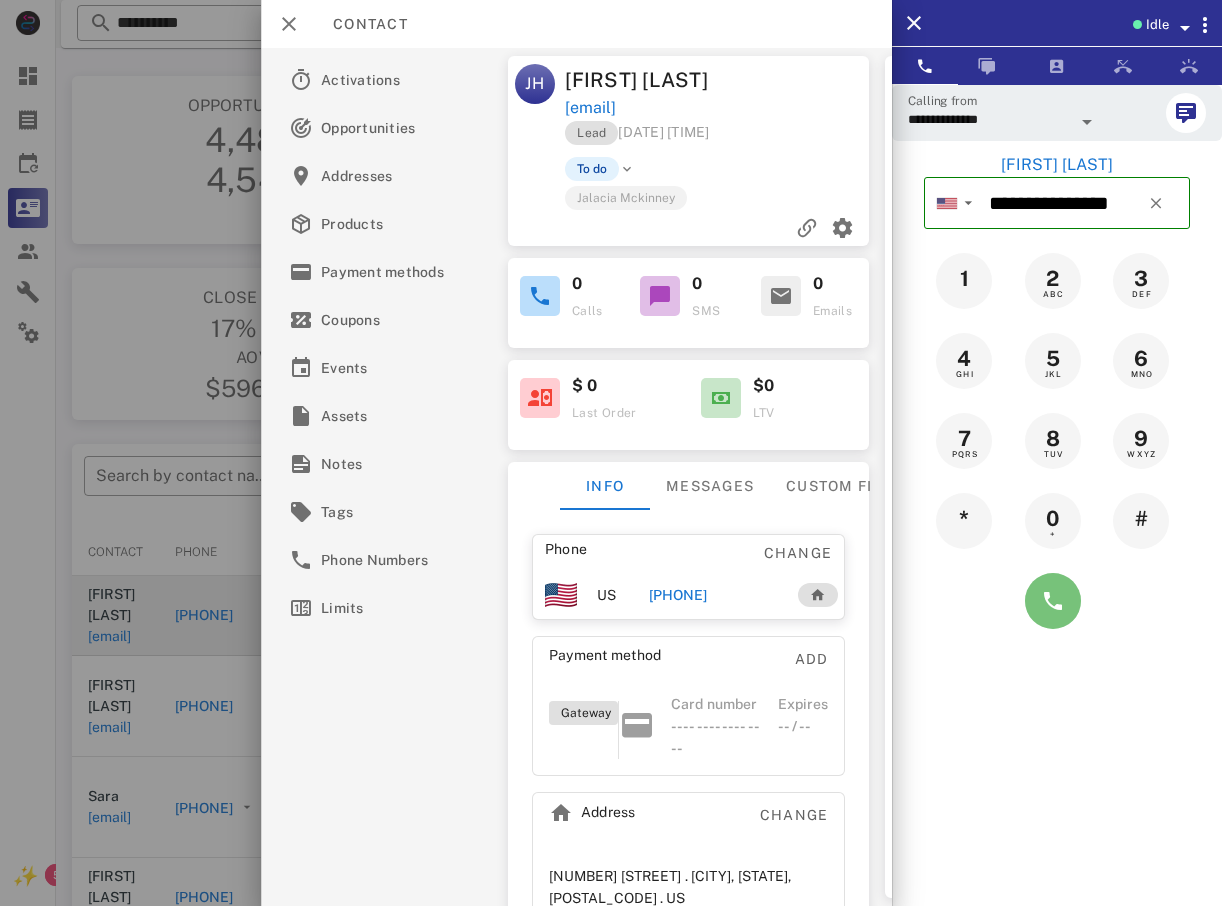 click at bounding box center (1053, 601) 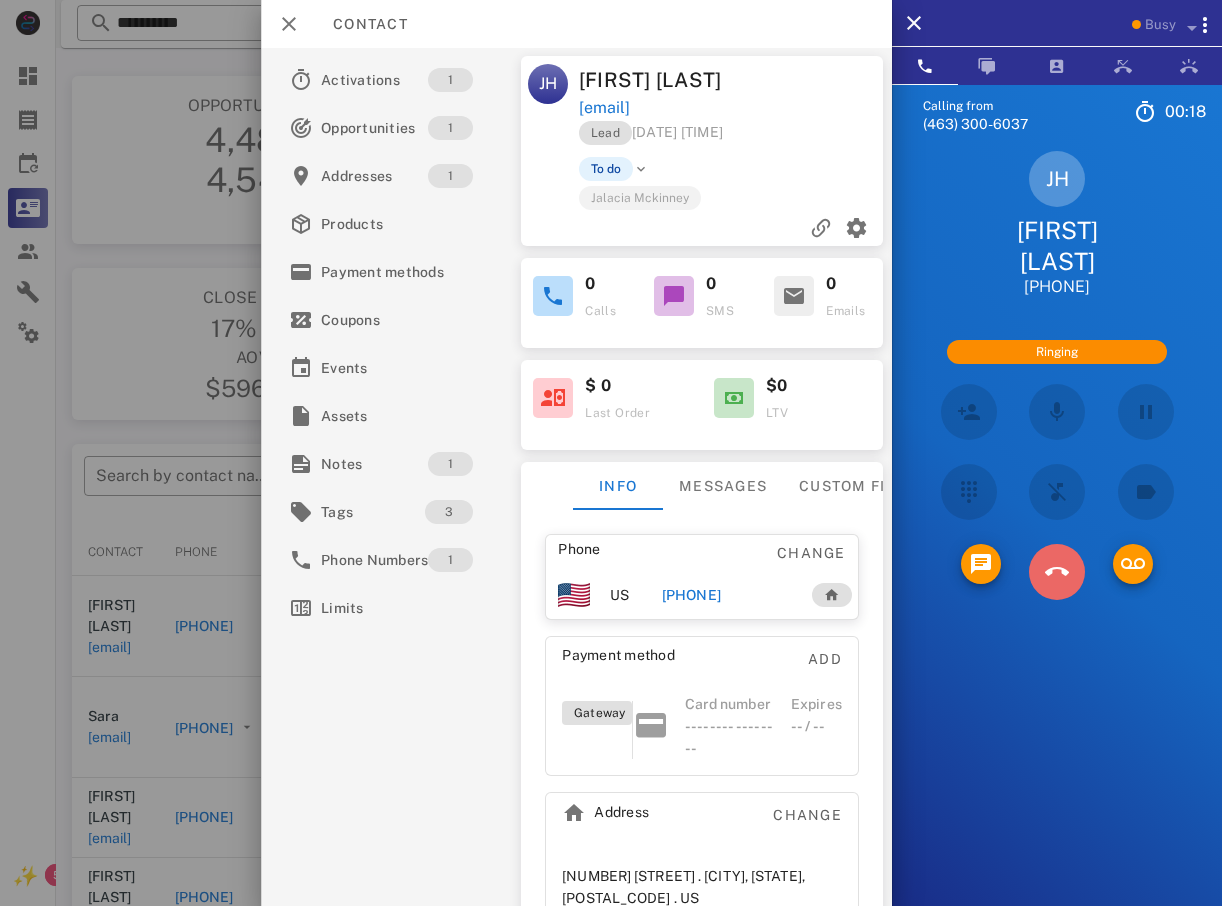 click at bounding box center (1057, 572) 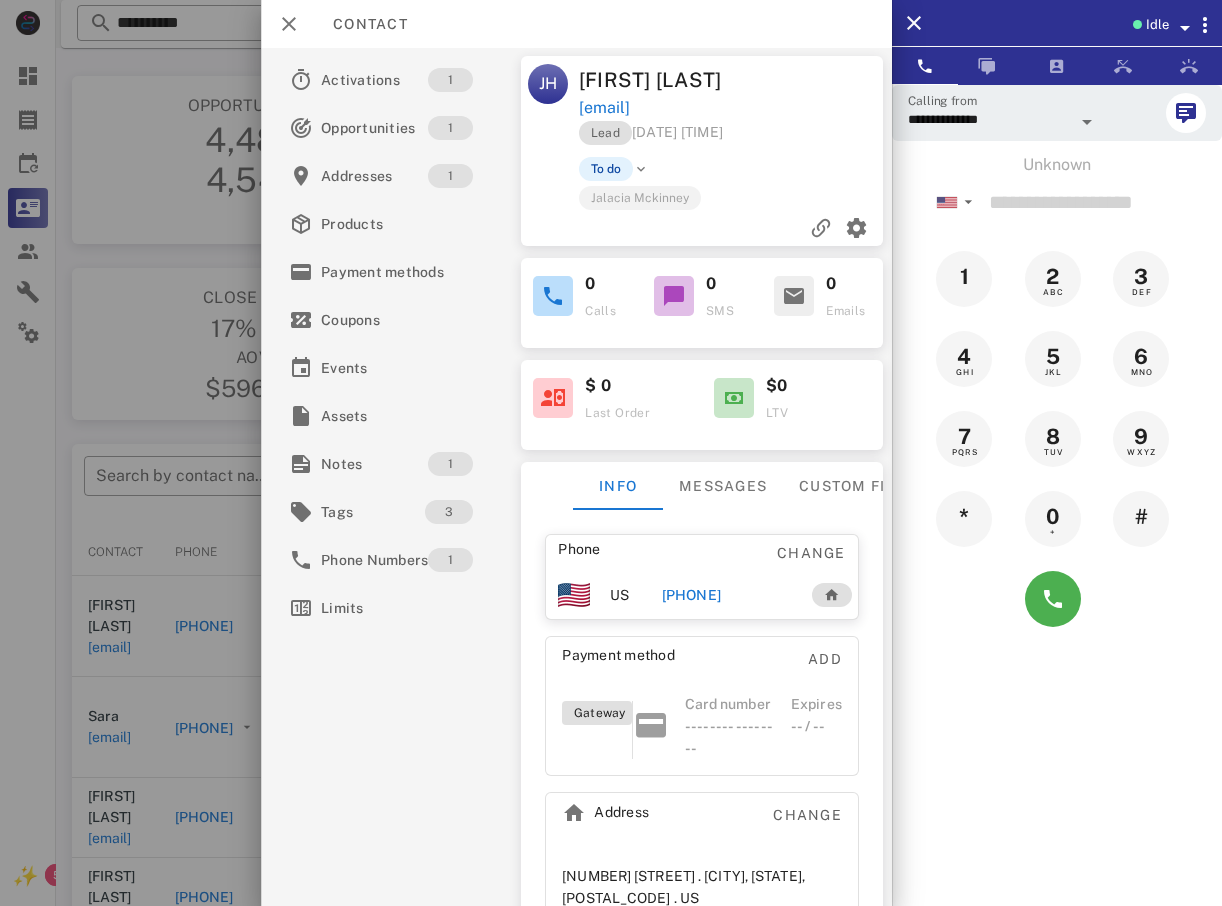 click at bounding box center (611, 453) 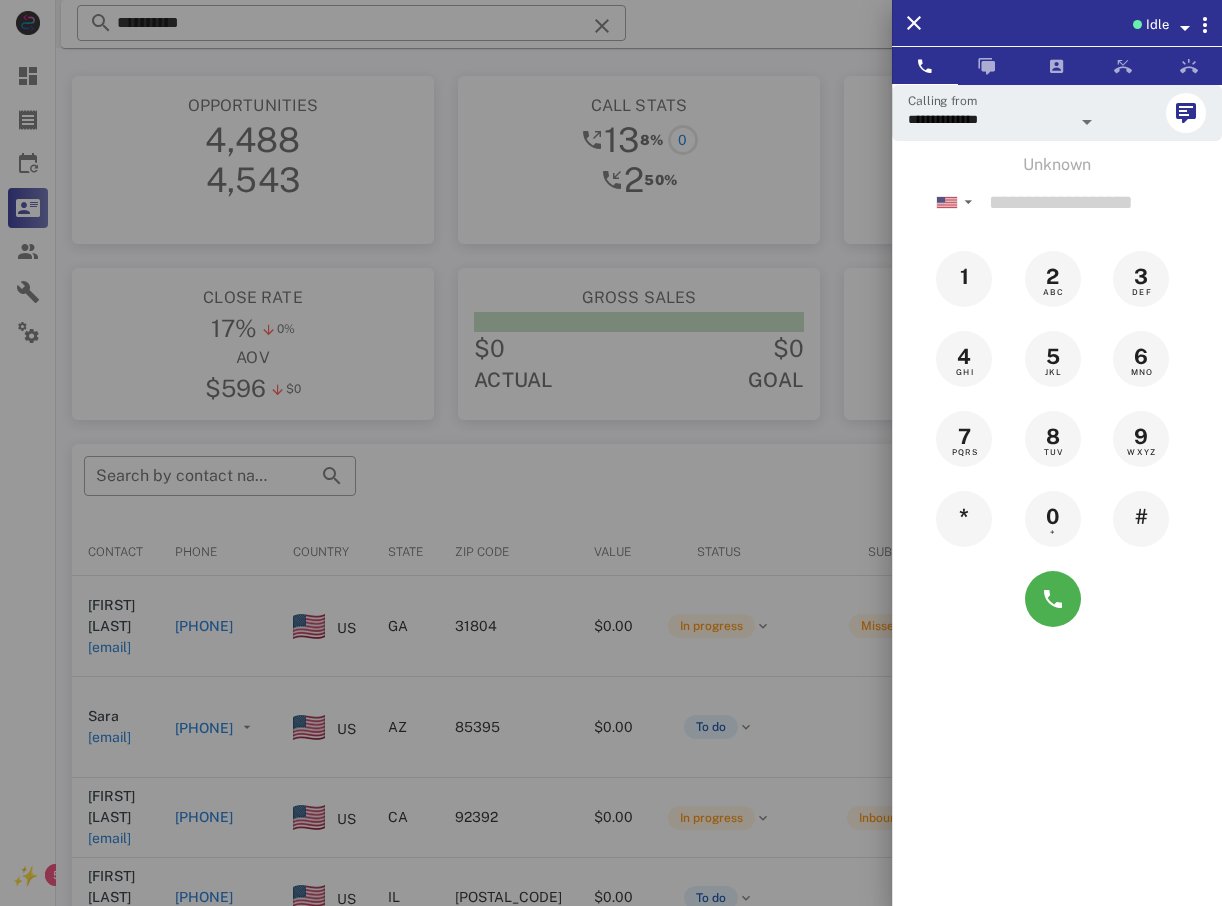 click at bounding box center [611, 453] 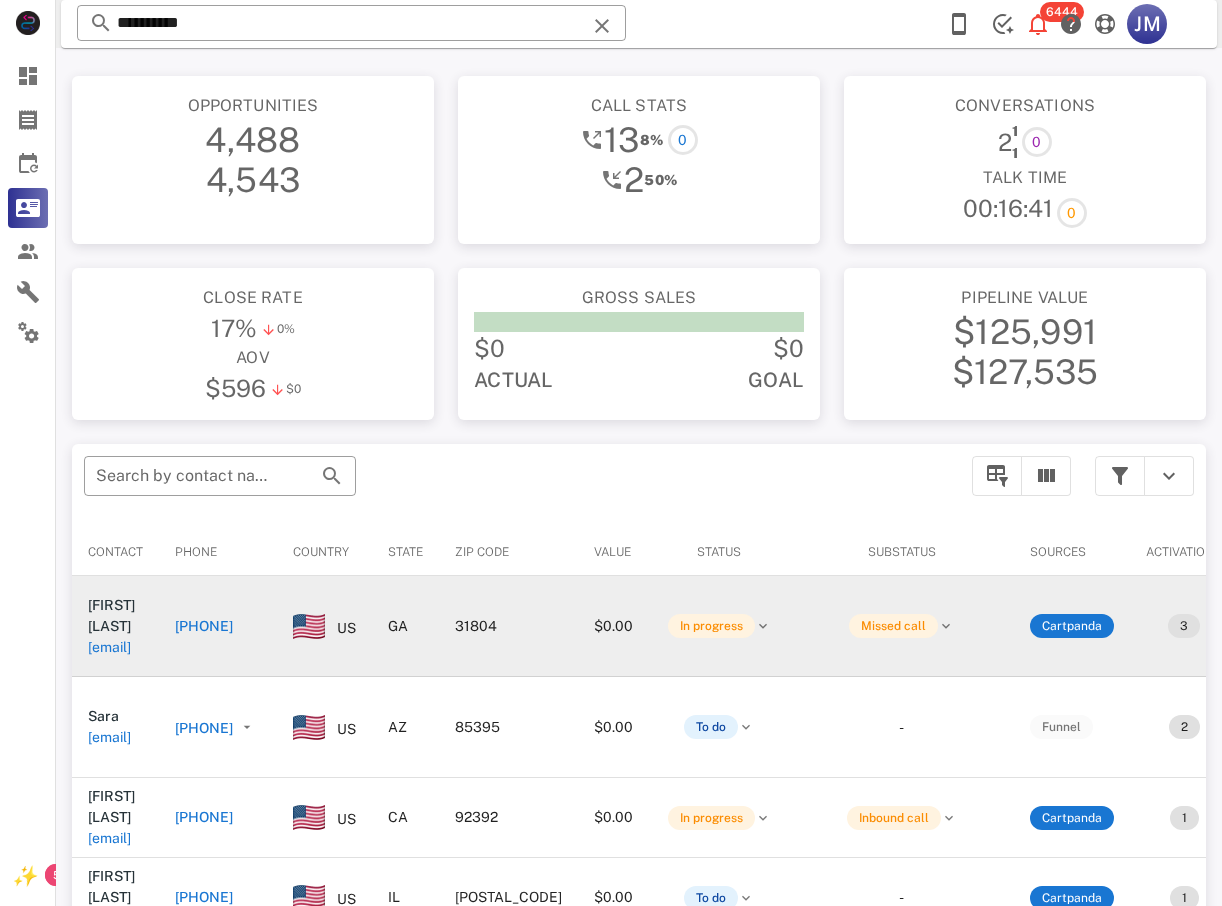 click on "+17065871330" at bounding box center [204, 626] 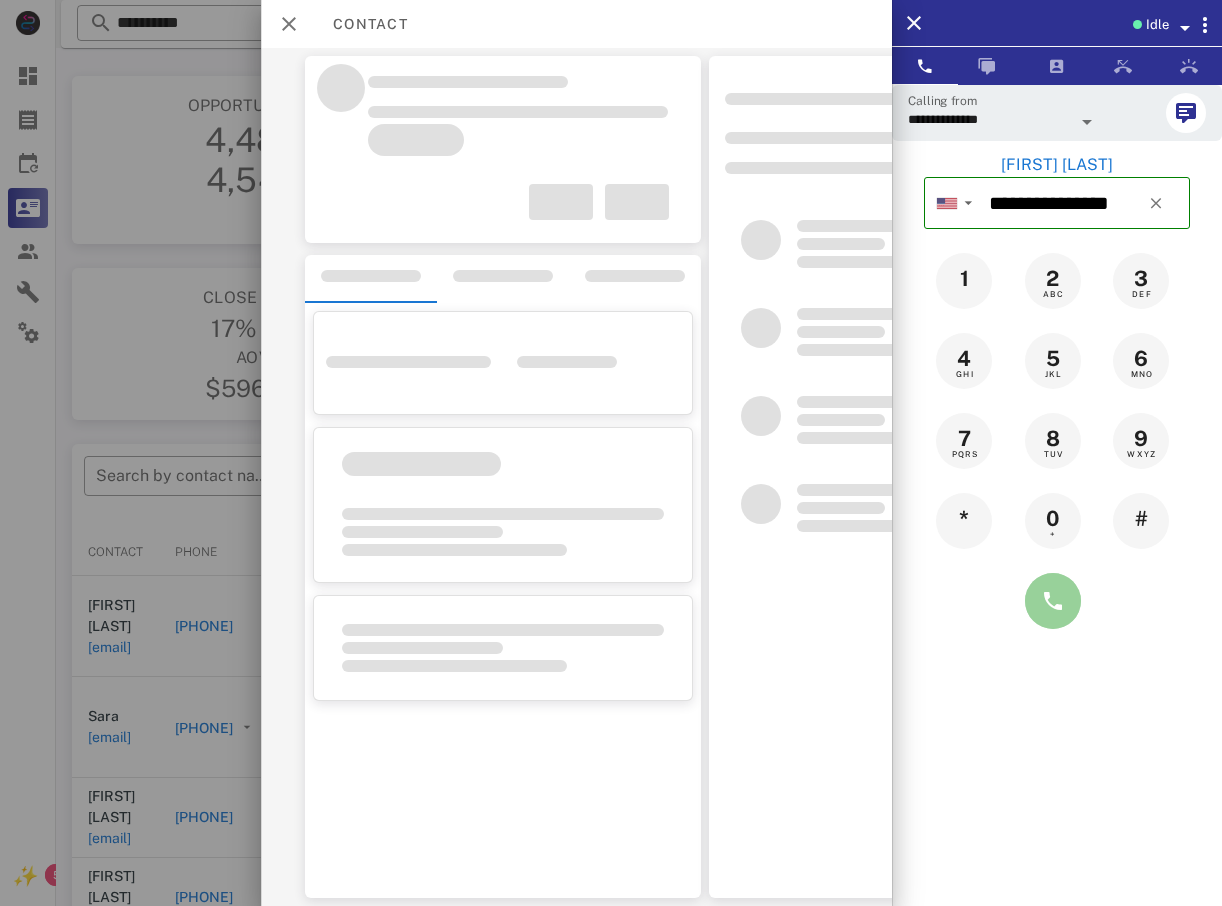 click at bounding box center [1053, 601] 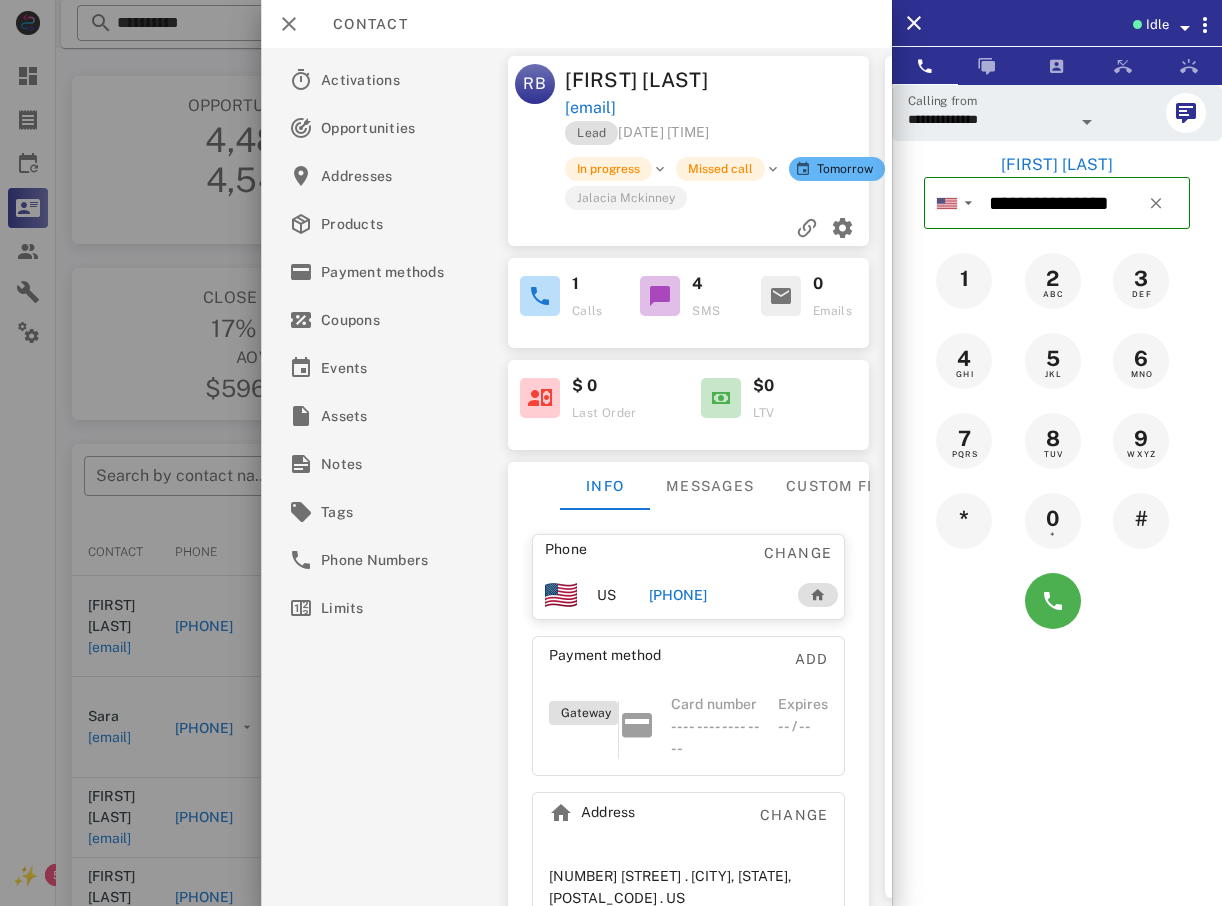 type 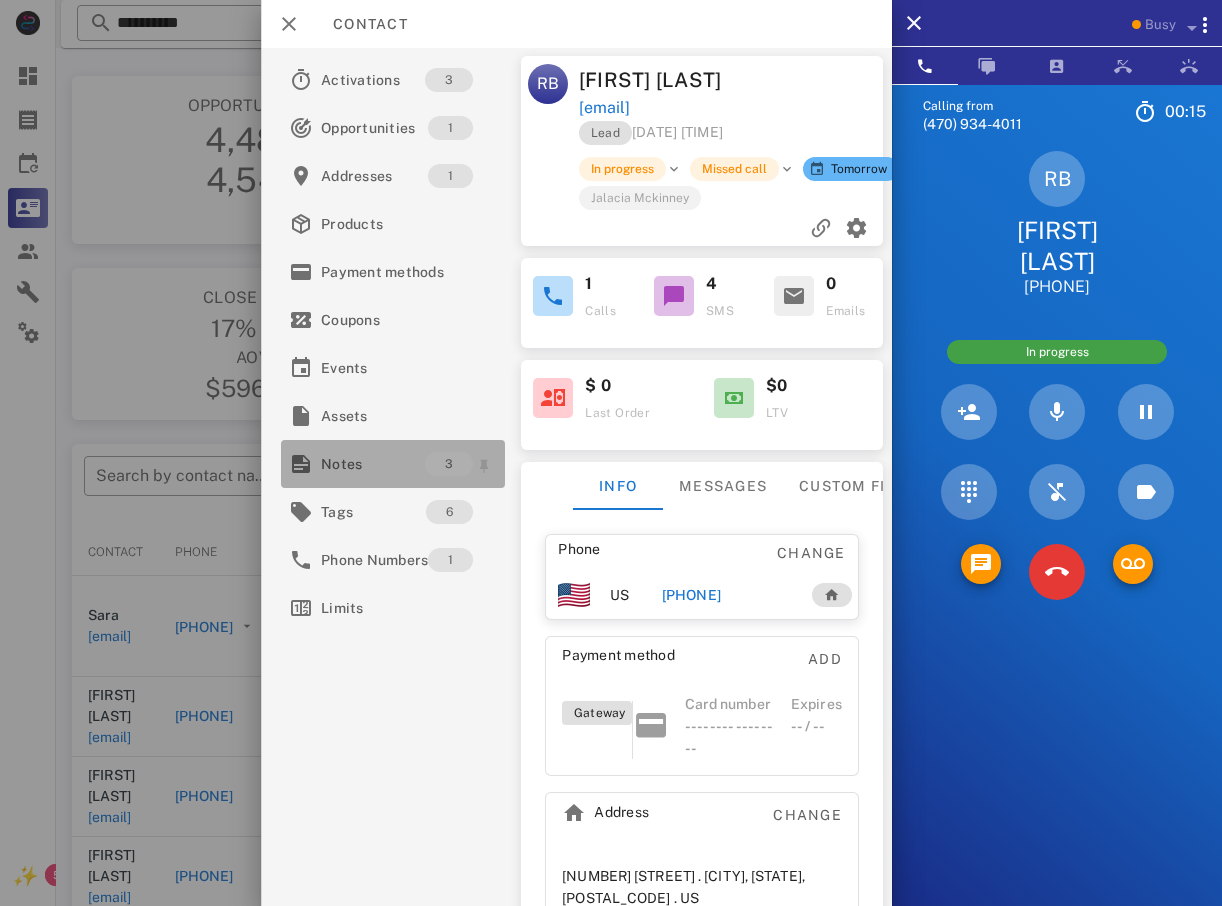 click on "Notes" at bounding box center (373, 464) 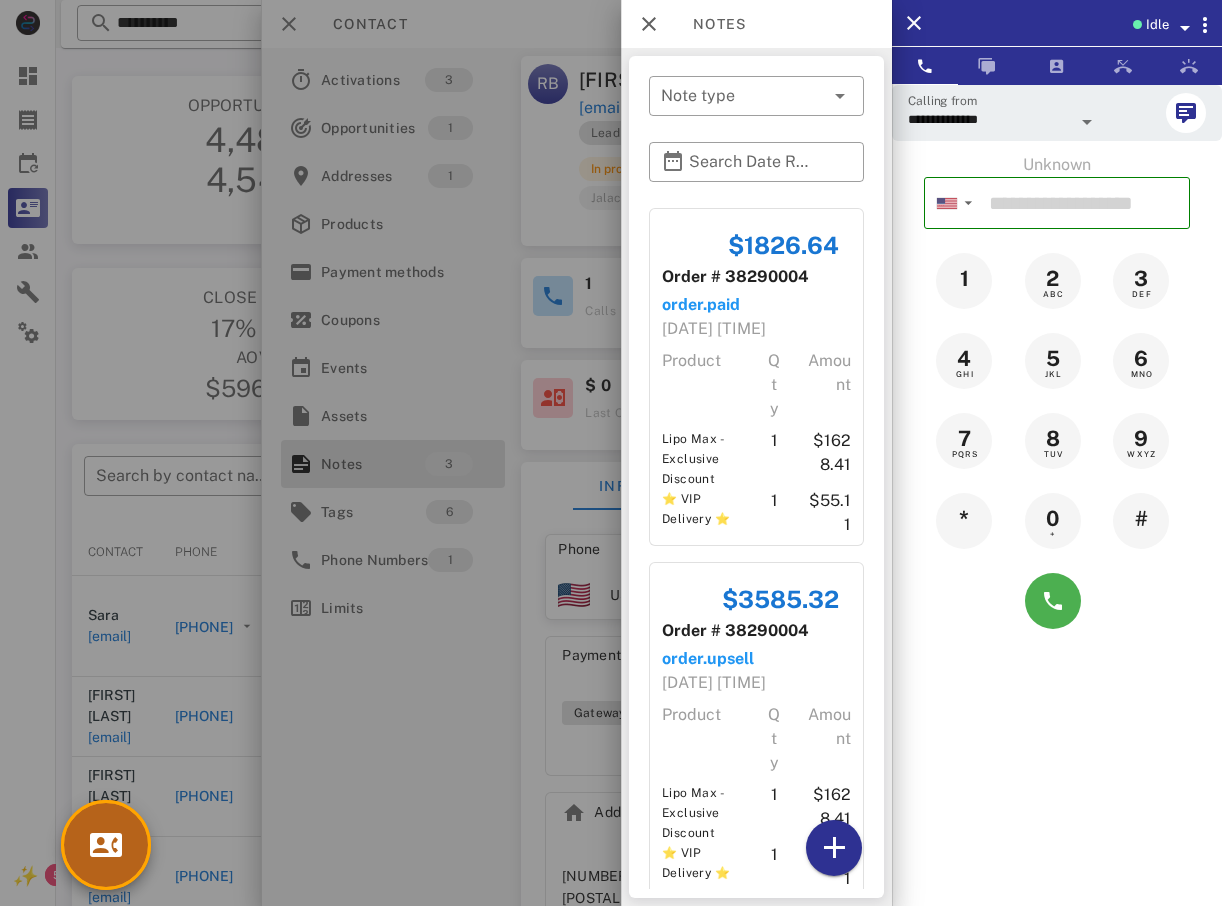 click at bounding box center (106, 845) 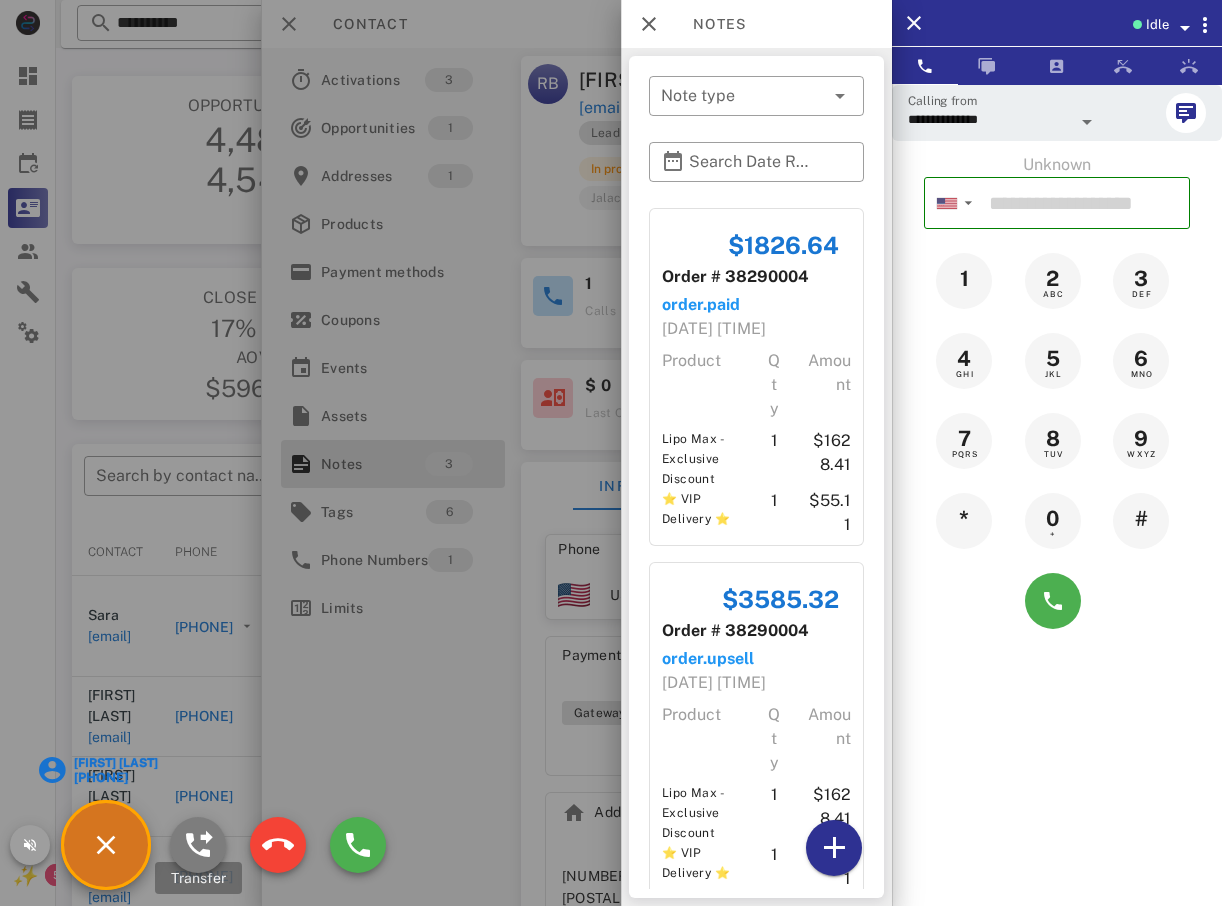 click at bounding box center (198, 845) 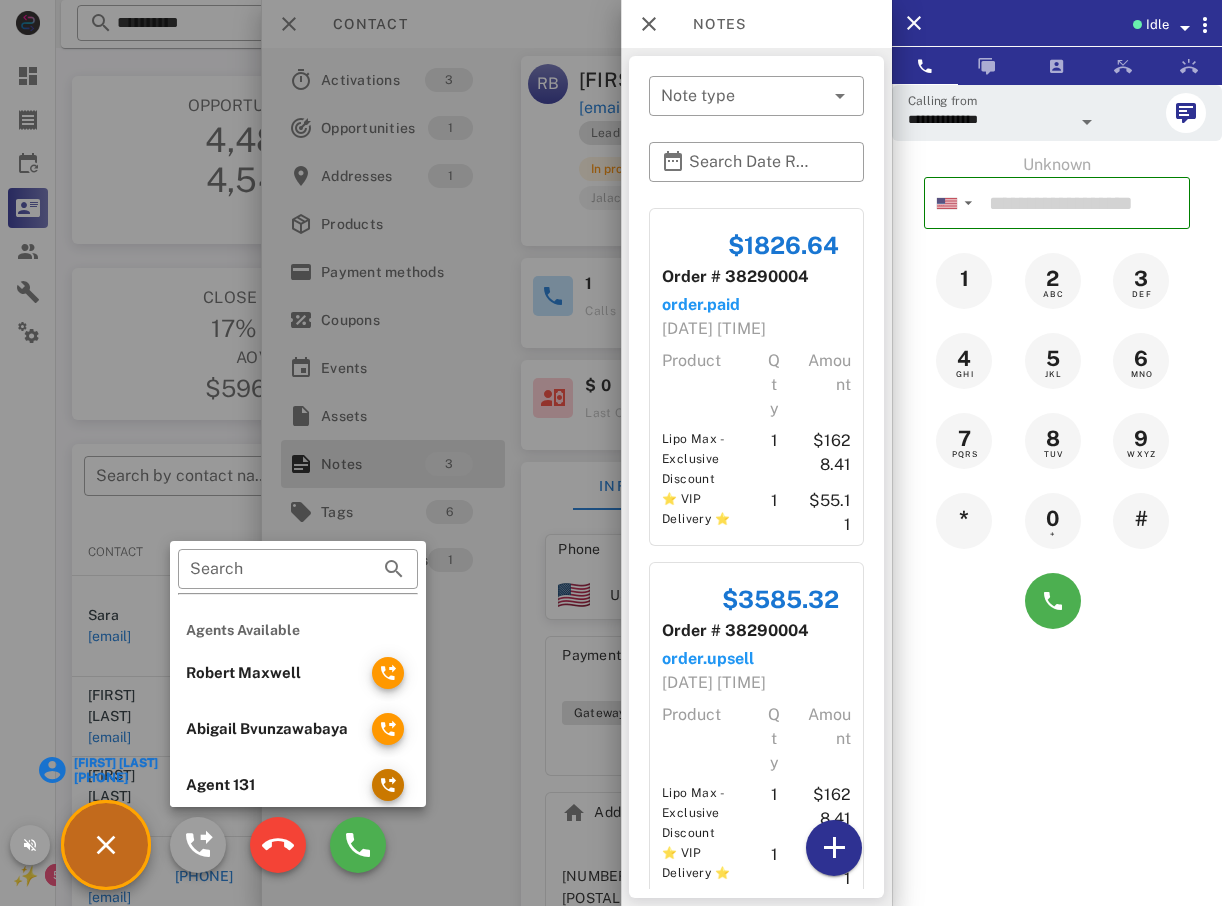 click at bounding box center (388, 785) 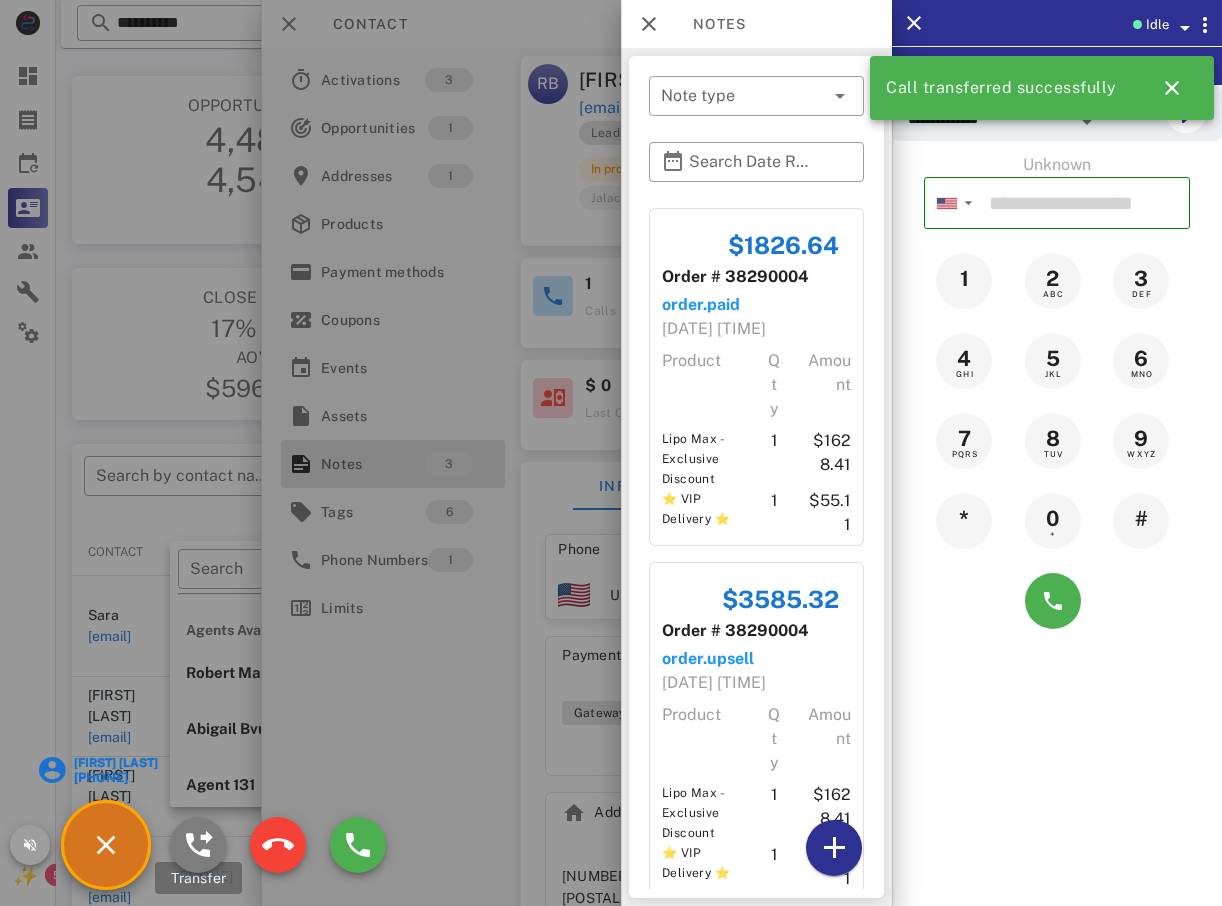 click at bounding box center [198, 845] 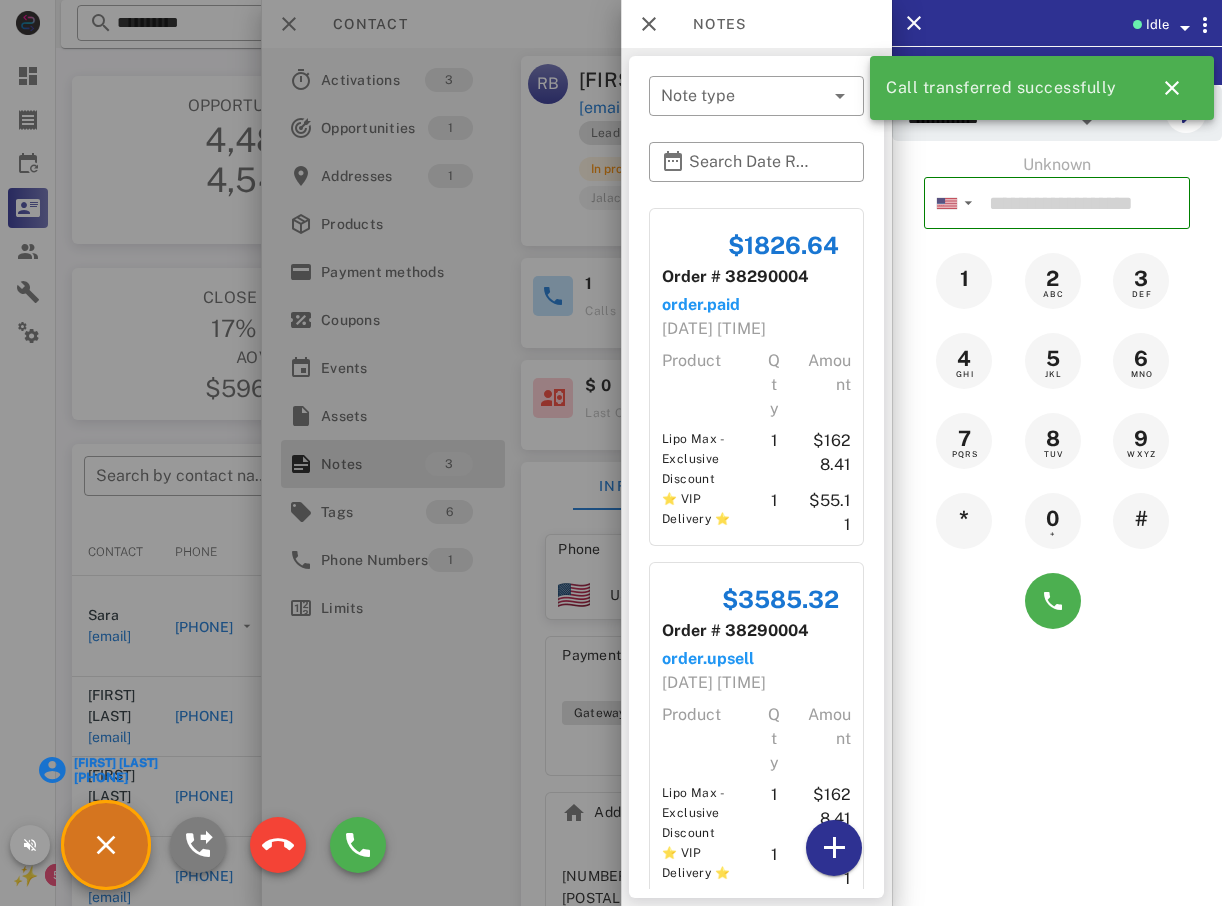 click at bounding box center (198, 845) 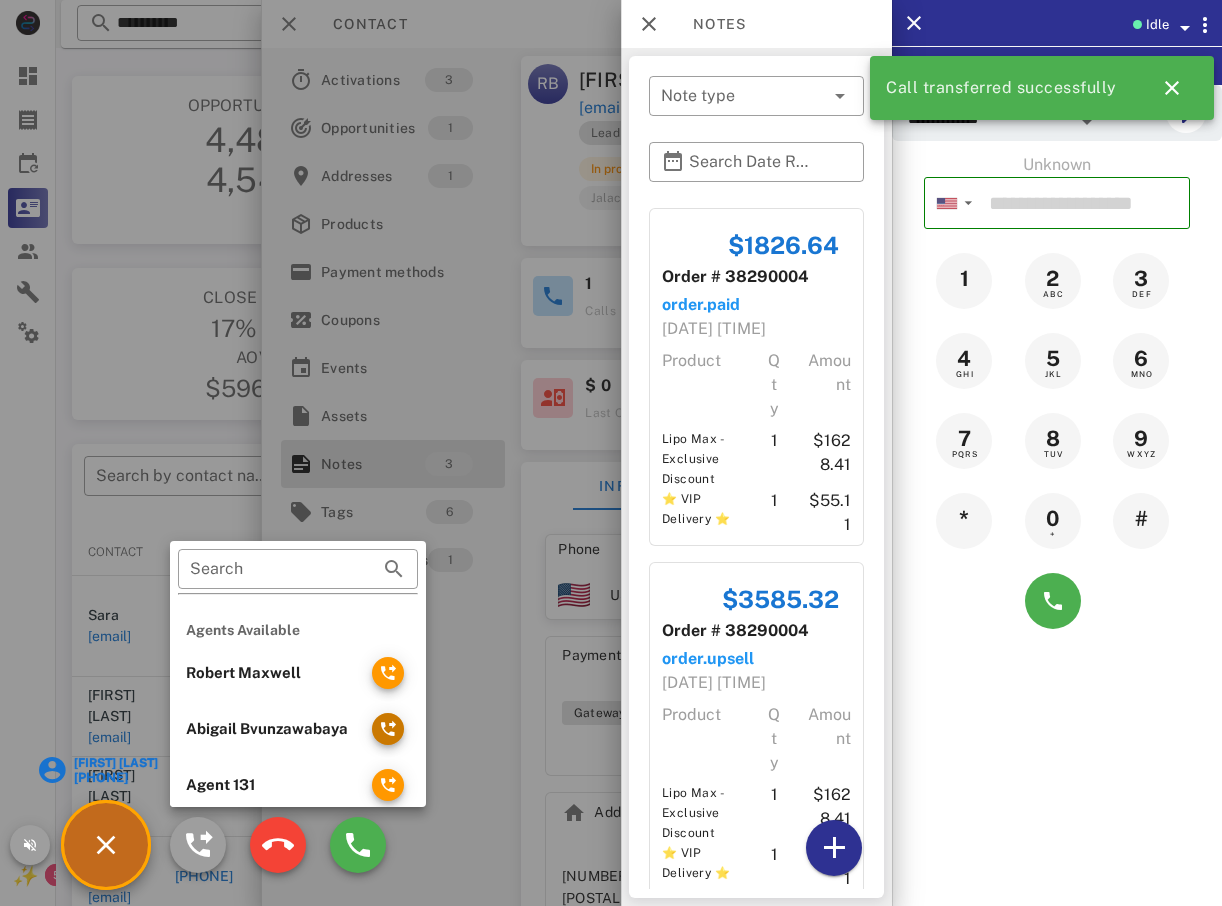 click at bounding box center (388, 729) 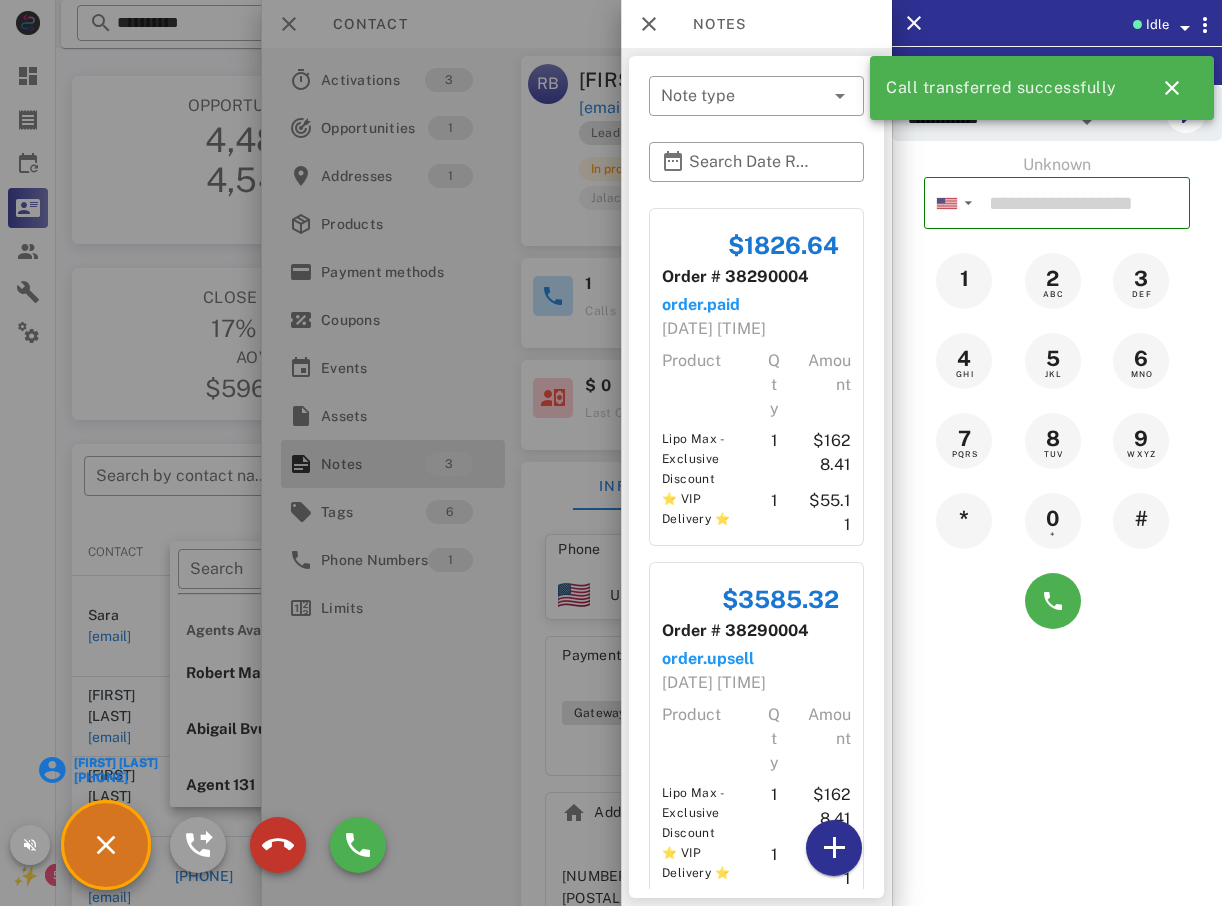 click at bounding box center [278, 845] 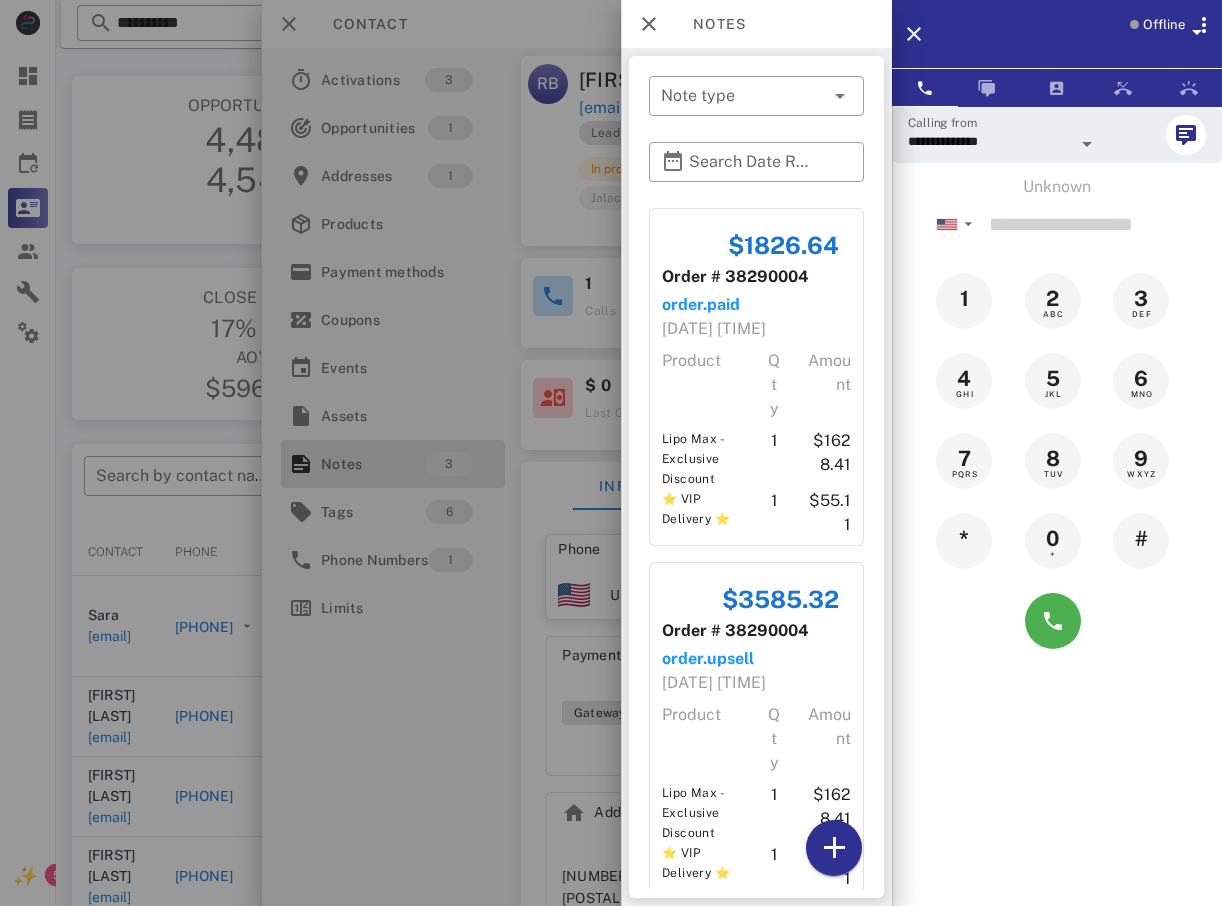 click at bounding box center [611, 453] 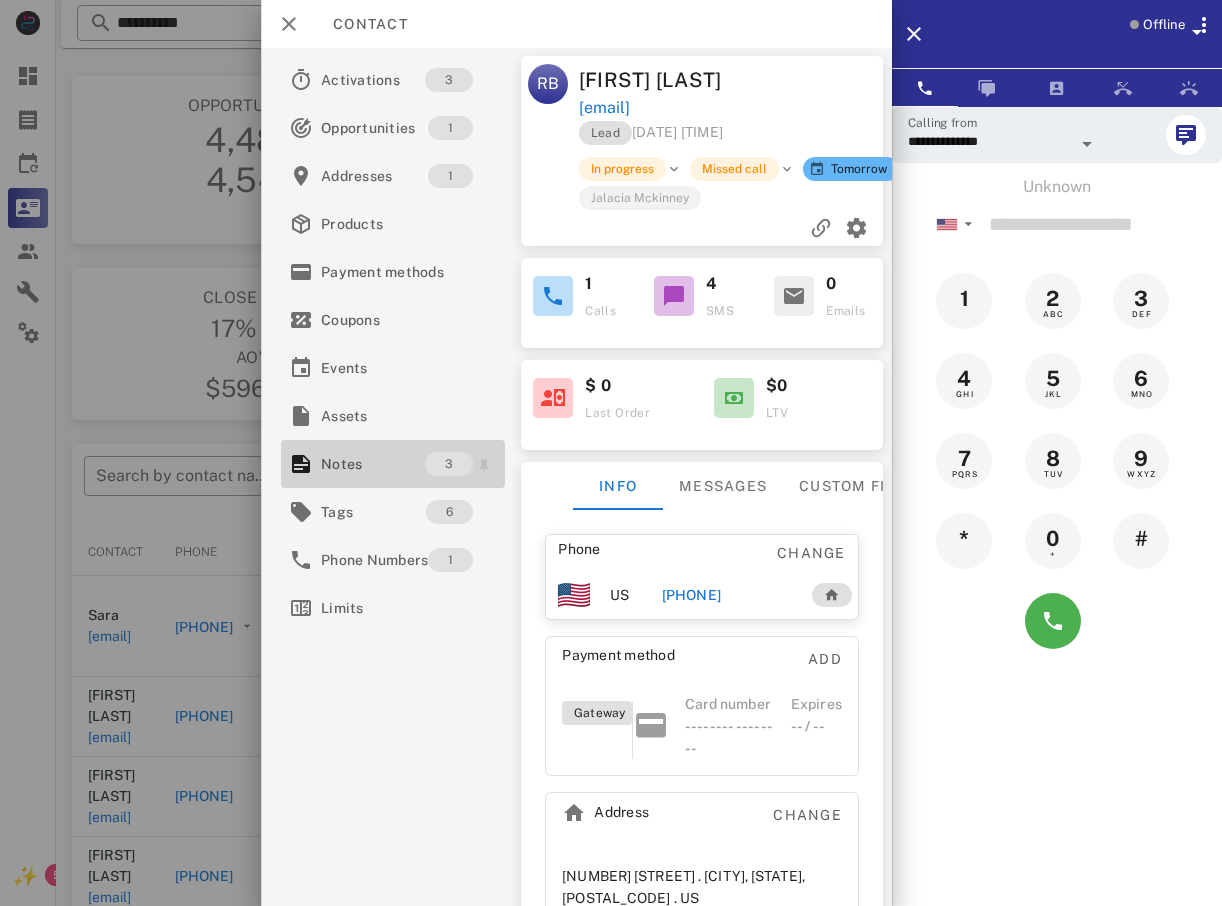 click on "Notes" at bounding box center [373, 464] 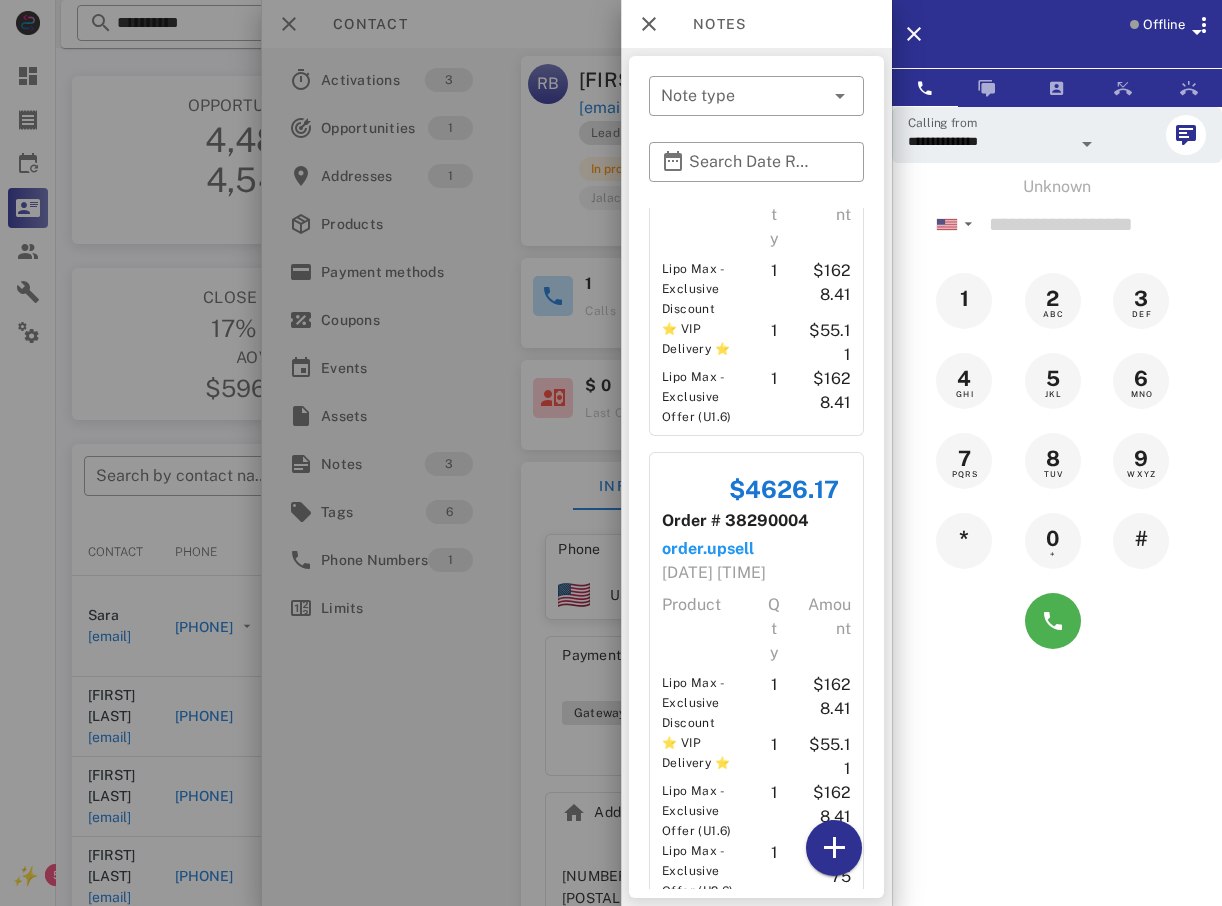 scroll, scrollTop: 573, scrollLeft: 0, axis: vertical 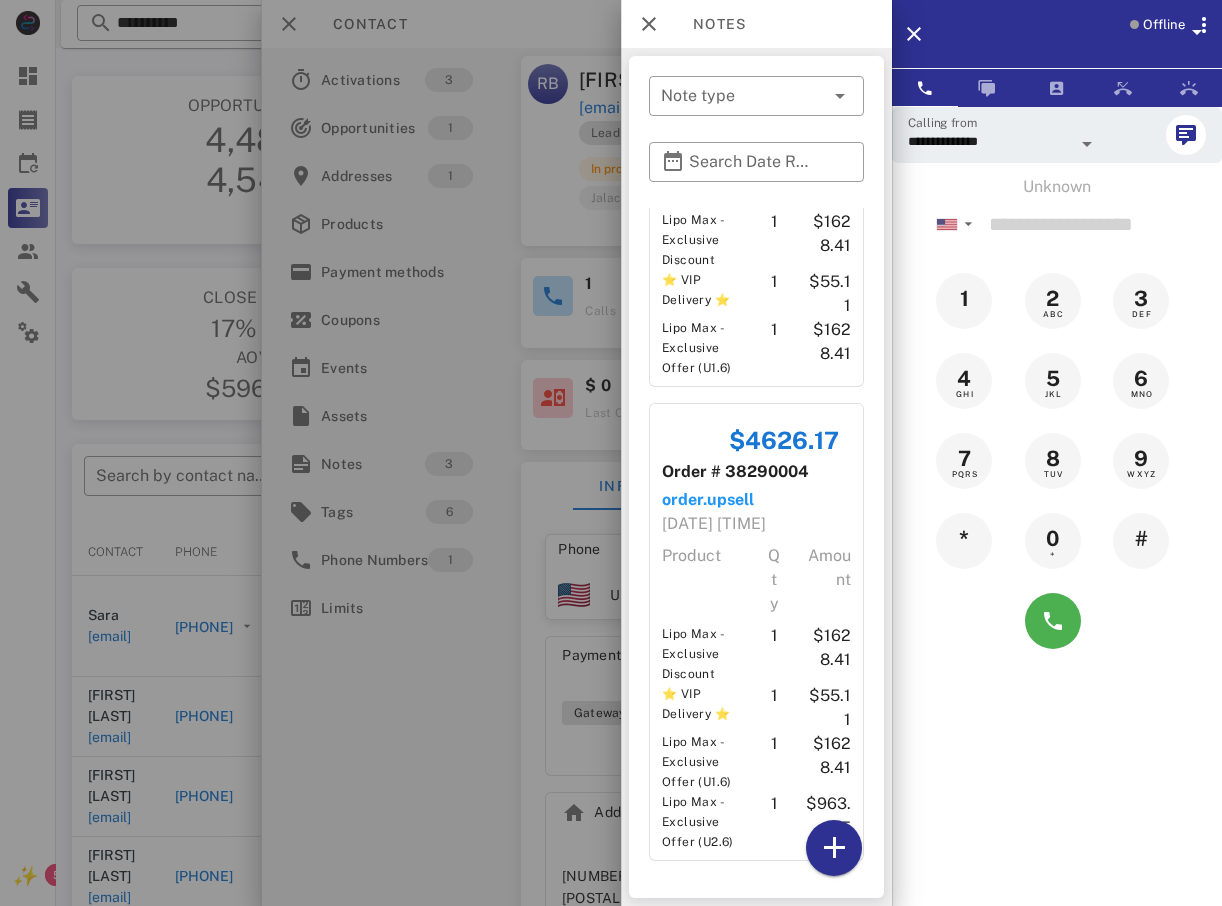 click at bounding box center [611, 453] 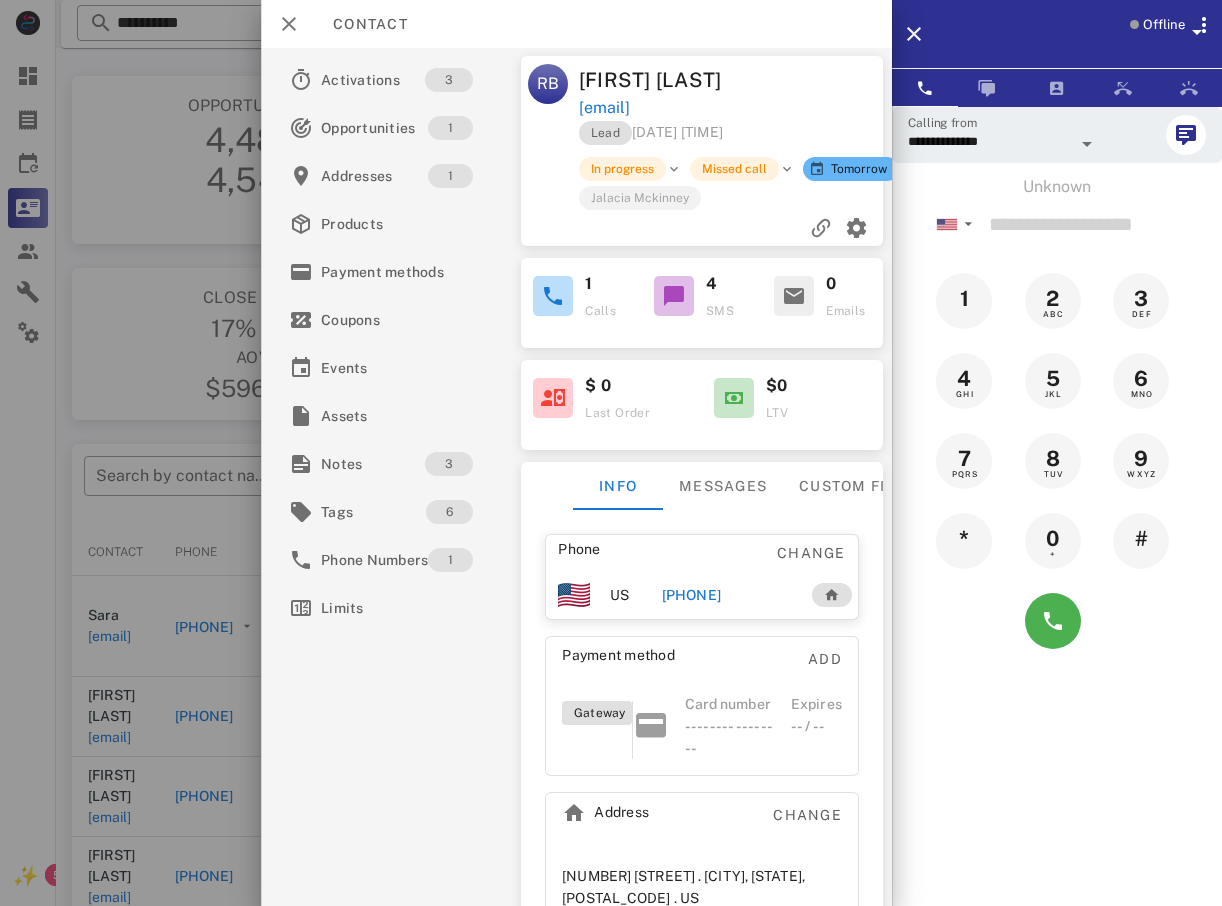 click on "Lead   08/03/2025 12:52   In progress   Missed call   Tomorrow   Jalacia Mckinney" at bounding box center (702, 183) 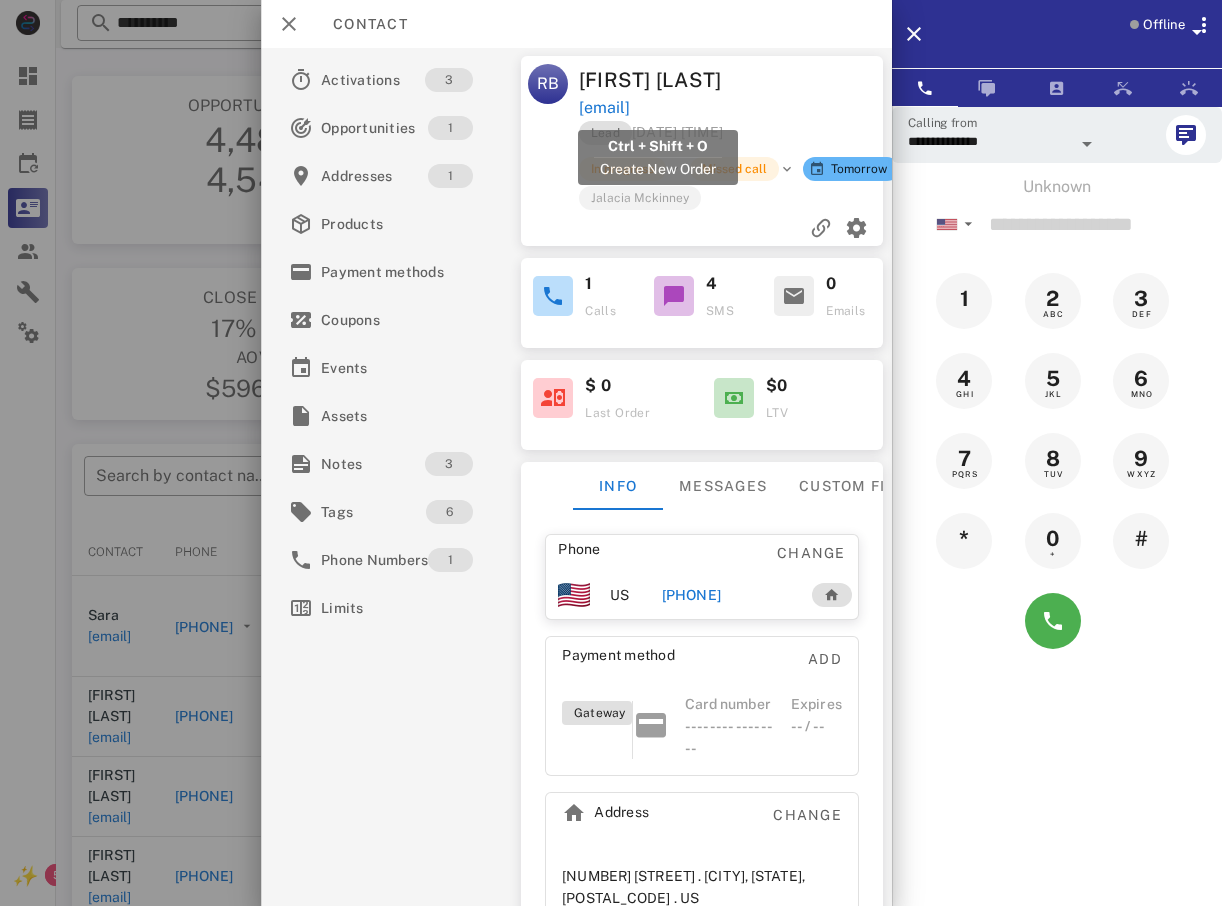 click on "rjbrent16@gmail.com" at bounding box center (603, 108) 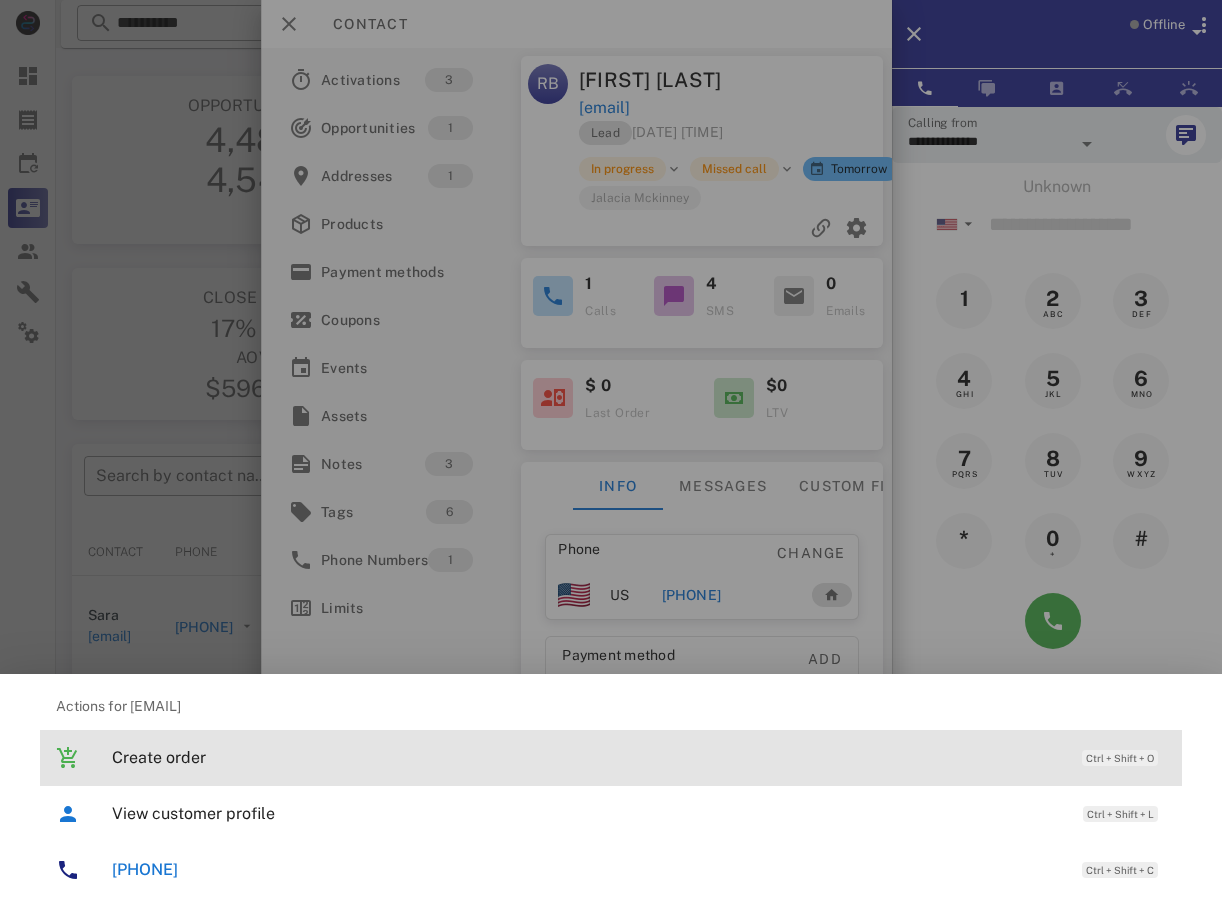 click on "Create order" at bounding box center [587, 757] 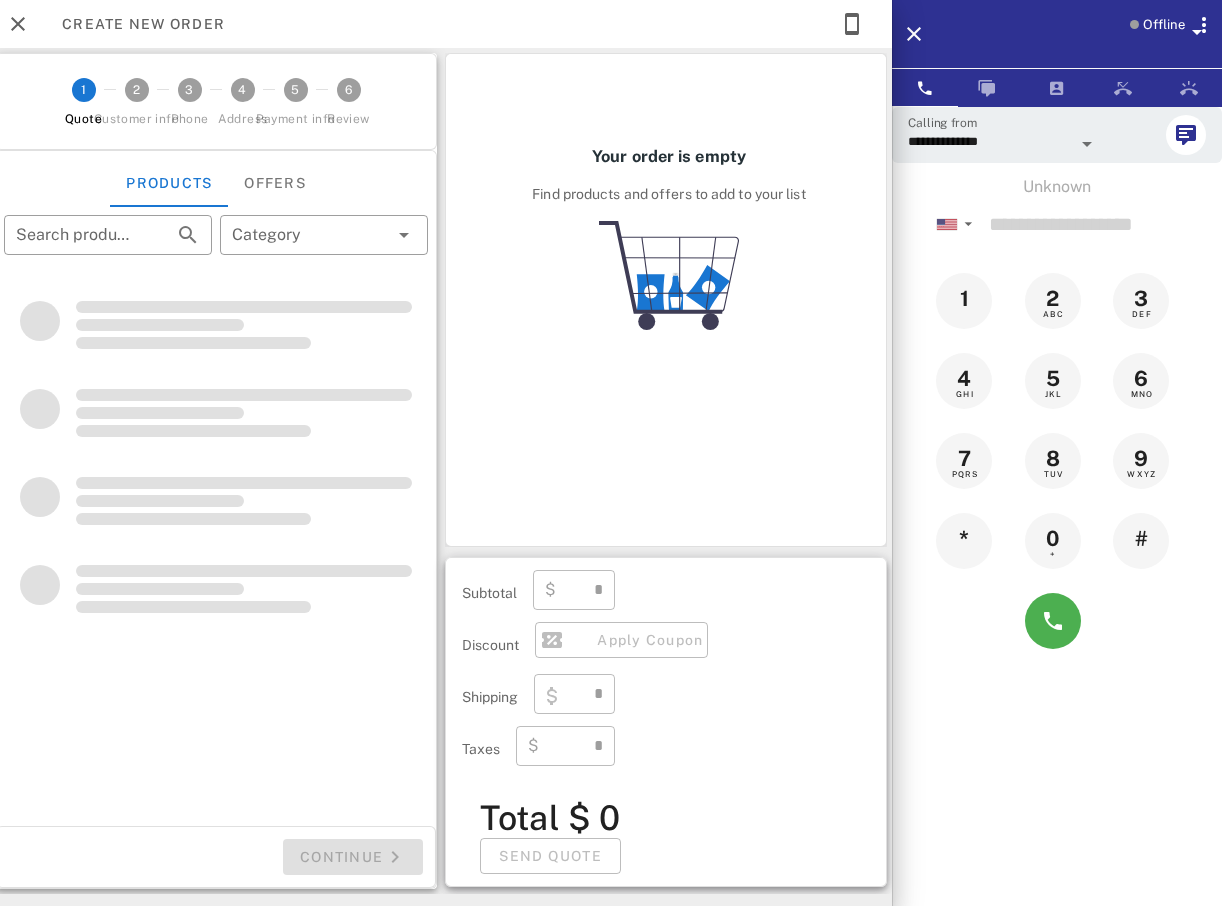 type on "**********" 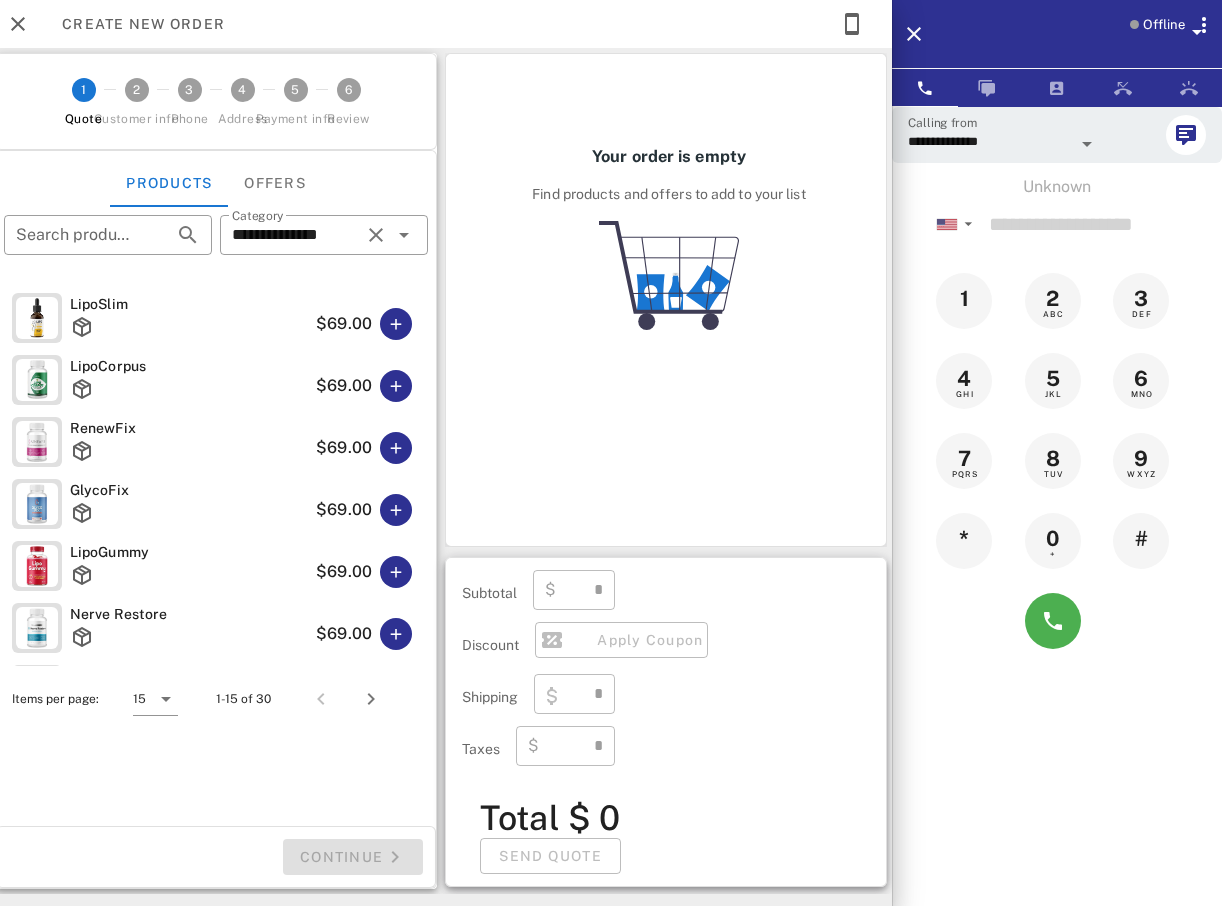 type on "****" 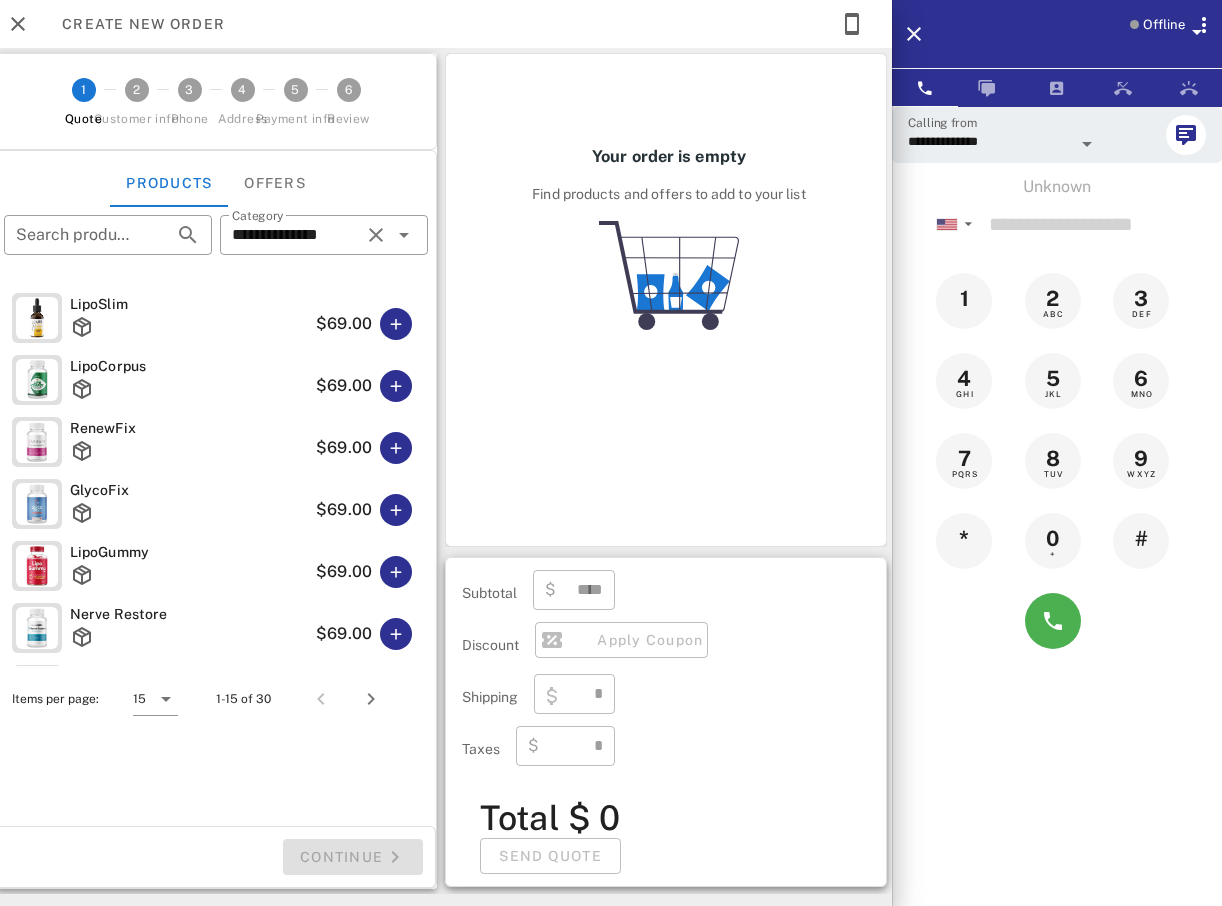 type on "****" 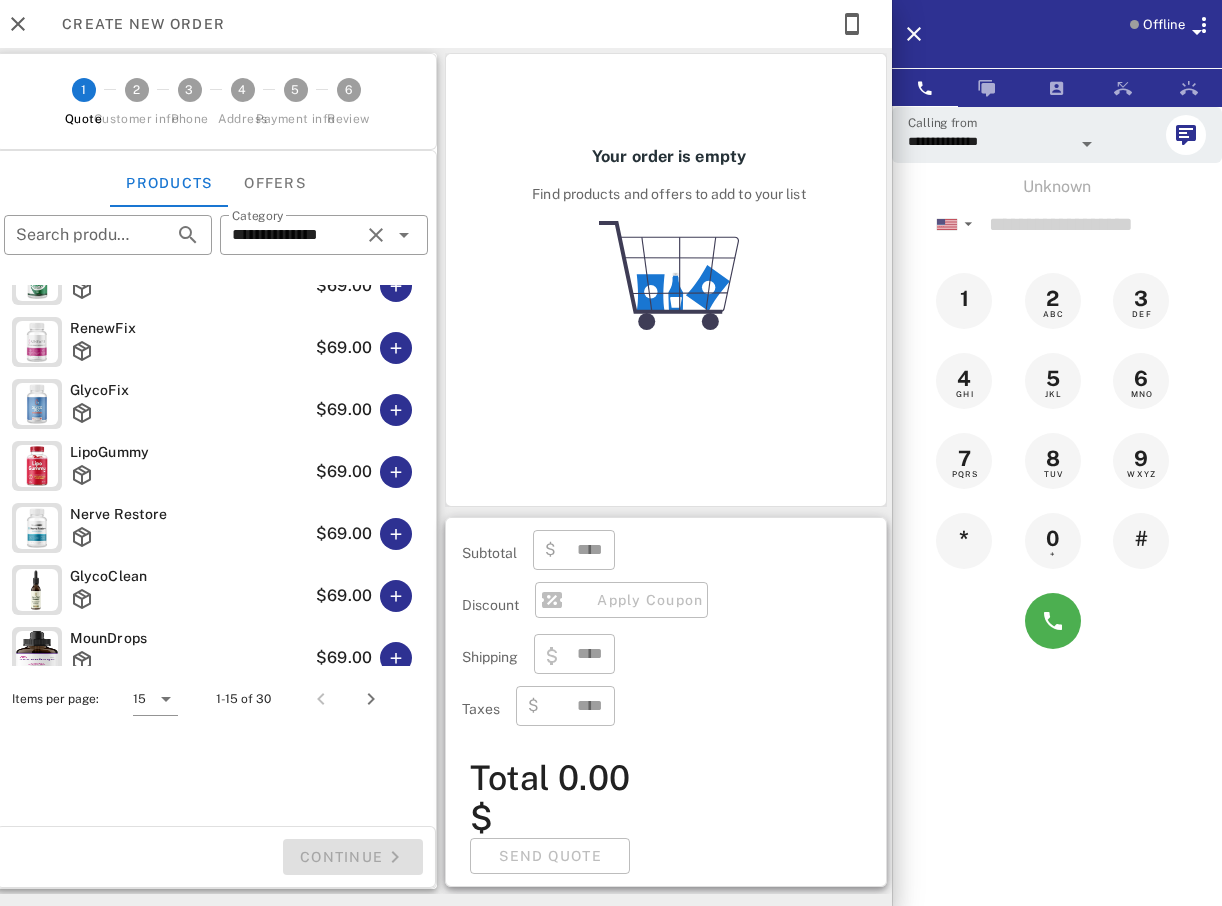 scroll, scrollTop: 0, scrollLeft: 0, axis: both 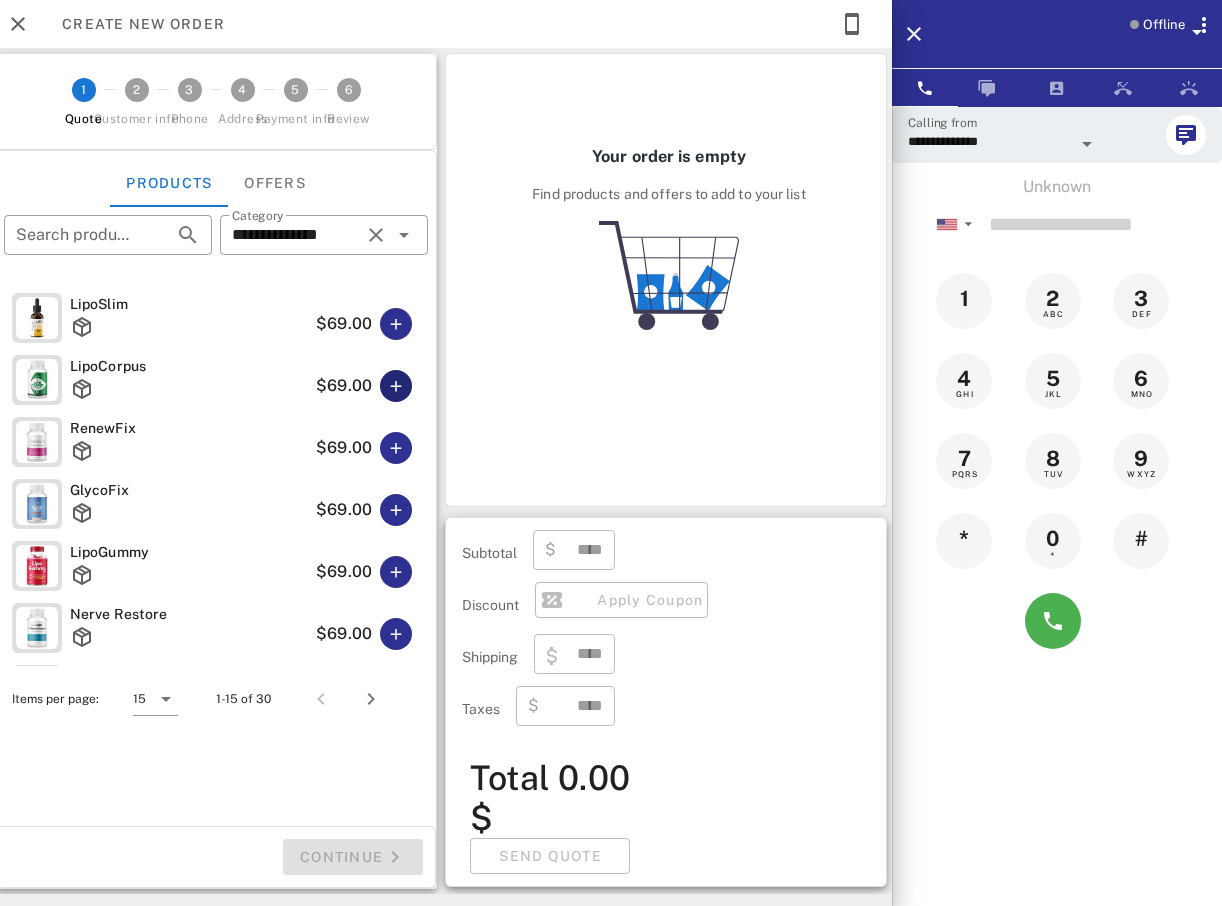 click at bounding box center [396, 386] 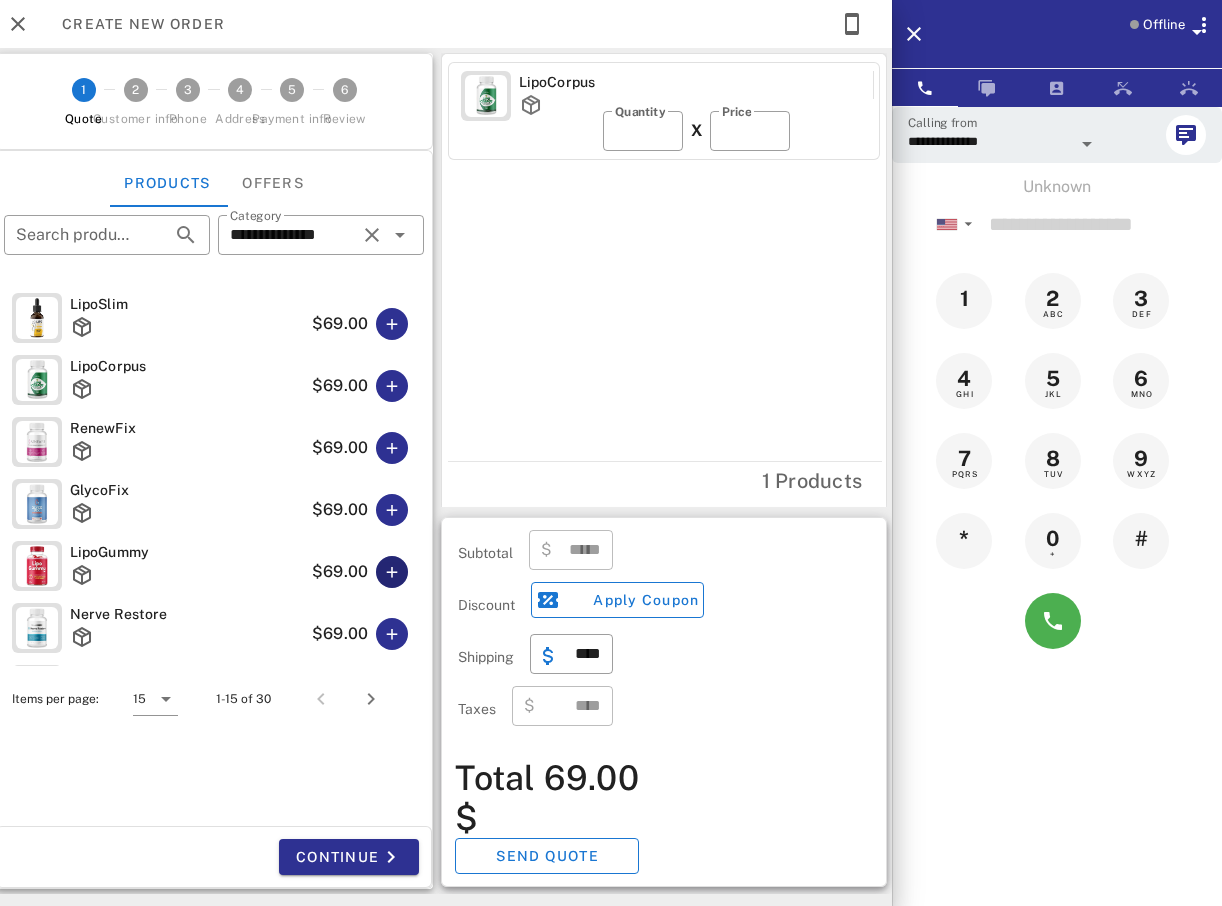 click at bounding box center [392, 572] 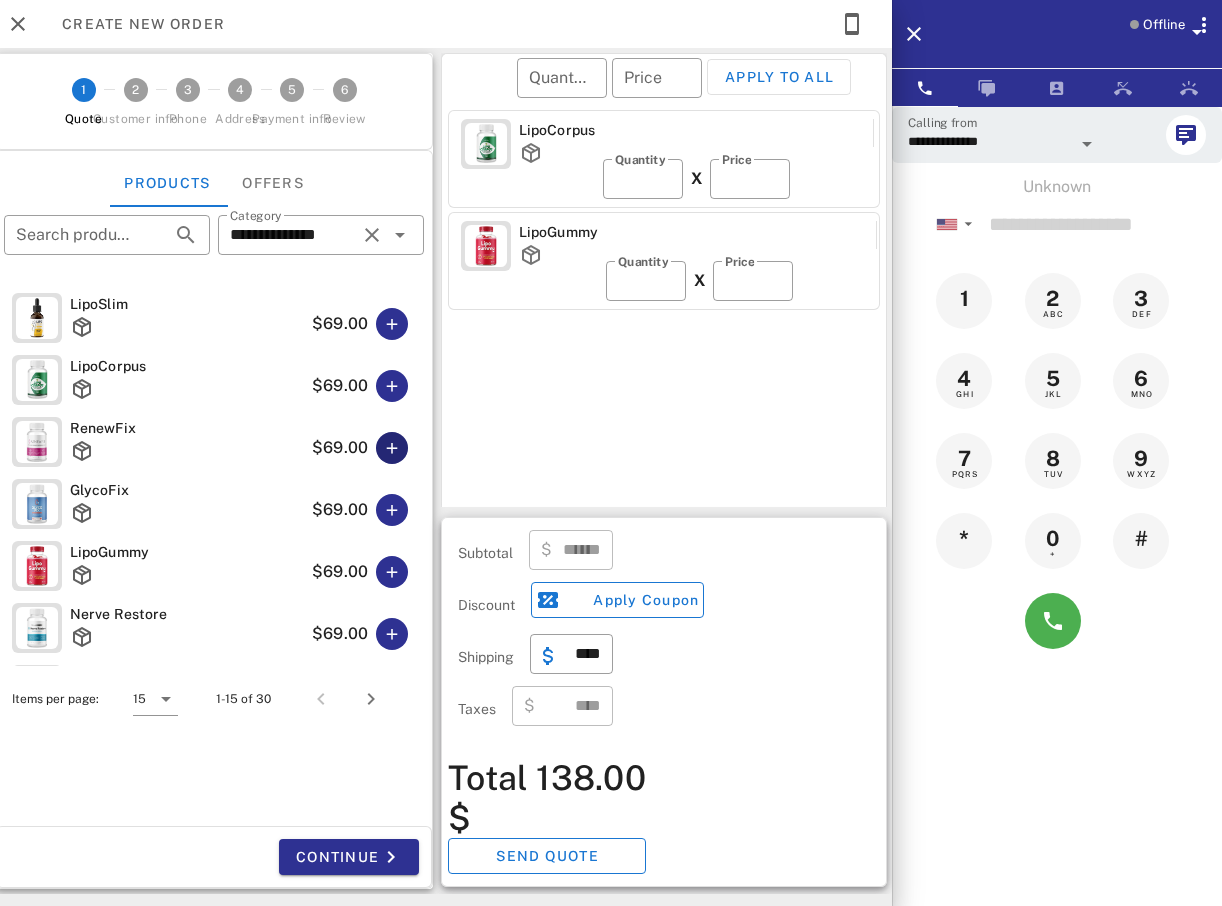 click at bounding box center [392, 448] 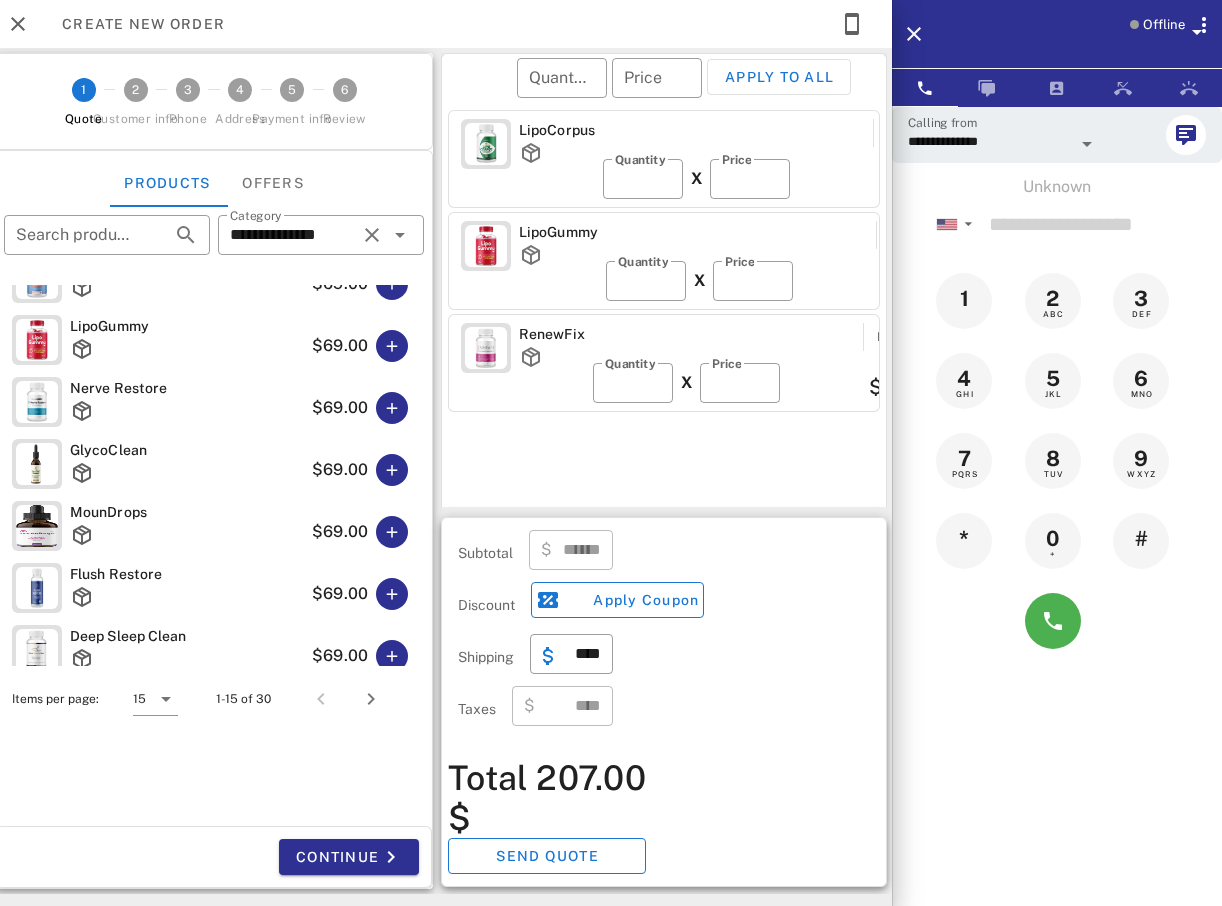 scroll, scrollTop: 300, scrollLeft: 0, axis: vertical 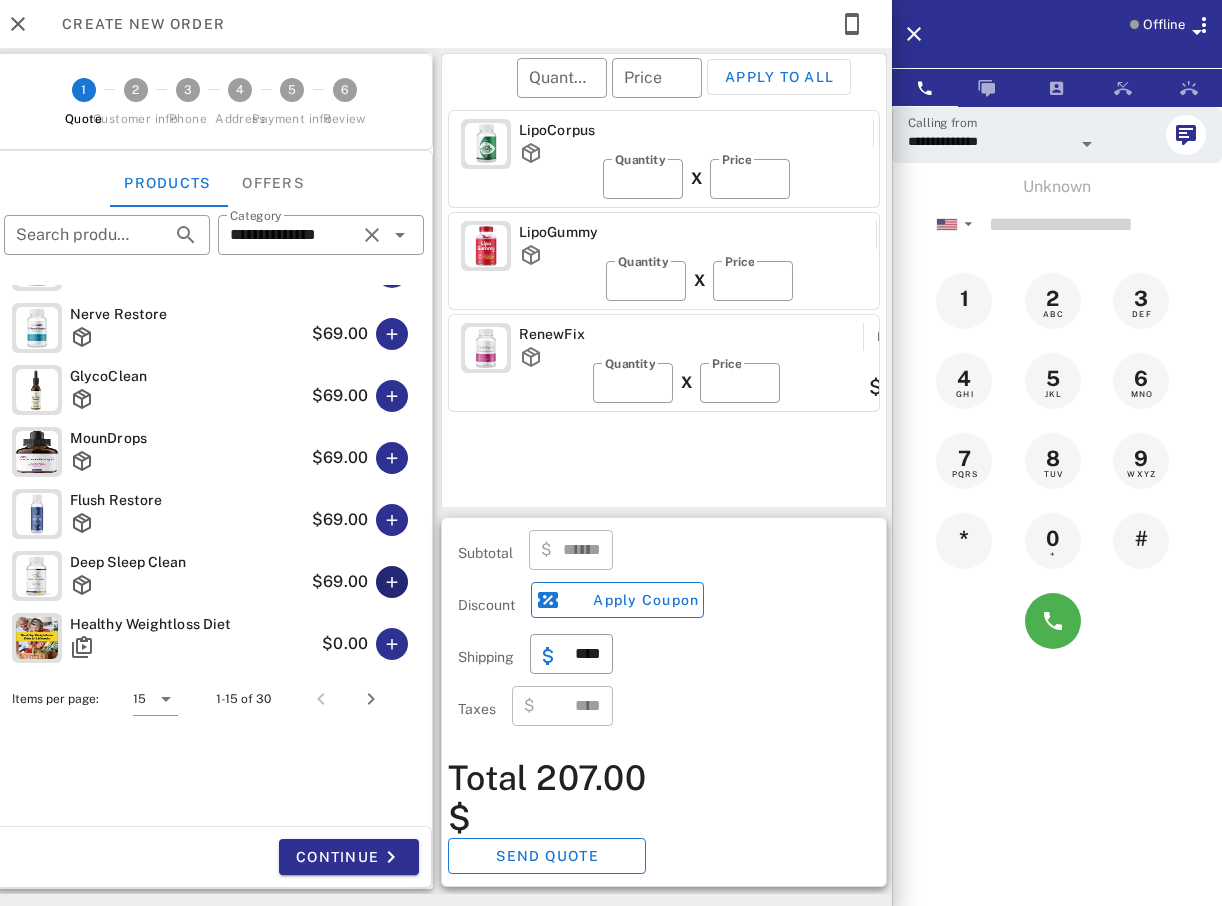 click at bounding box center (392, 582) 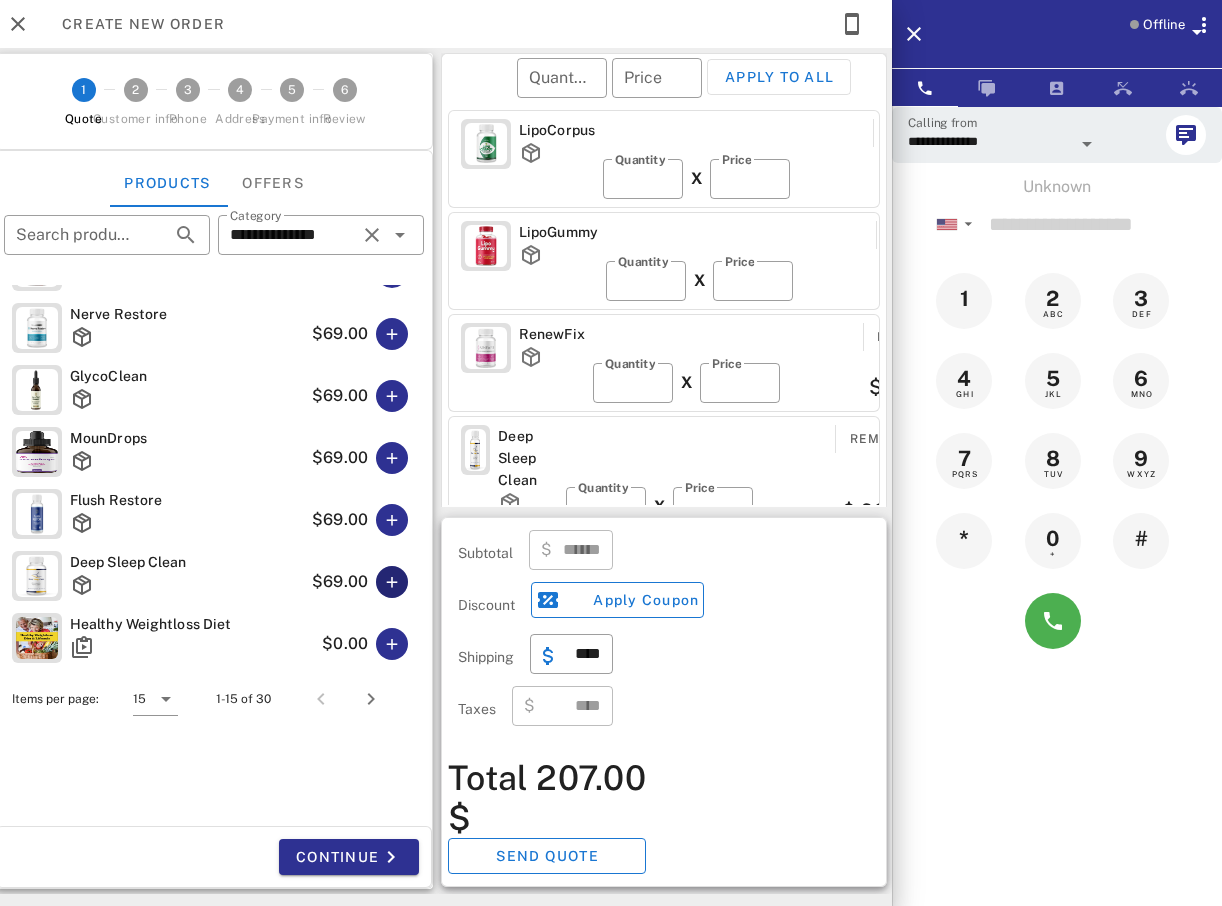 type on "******" 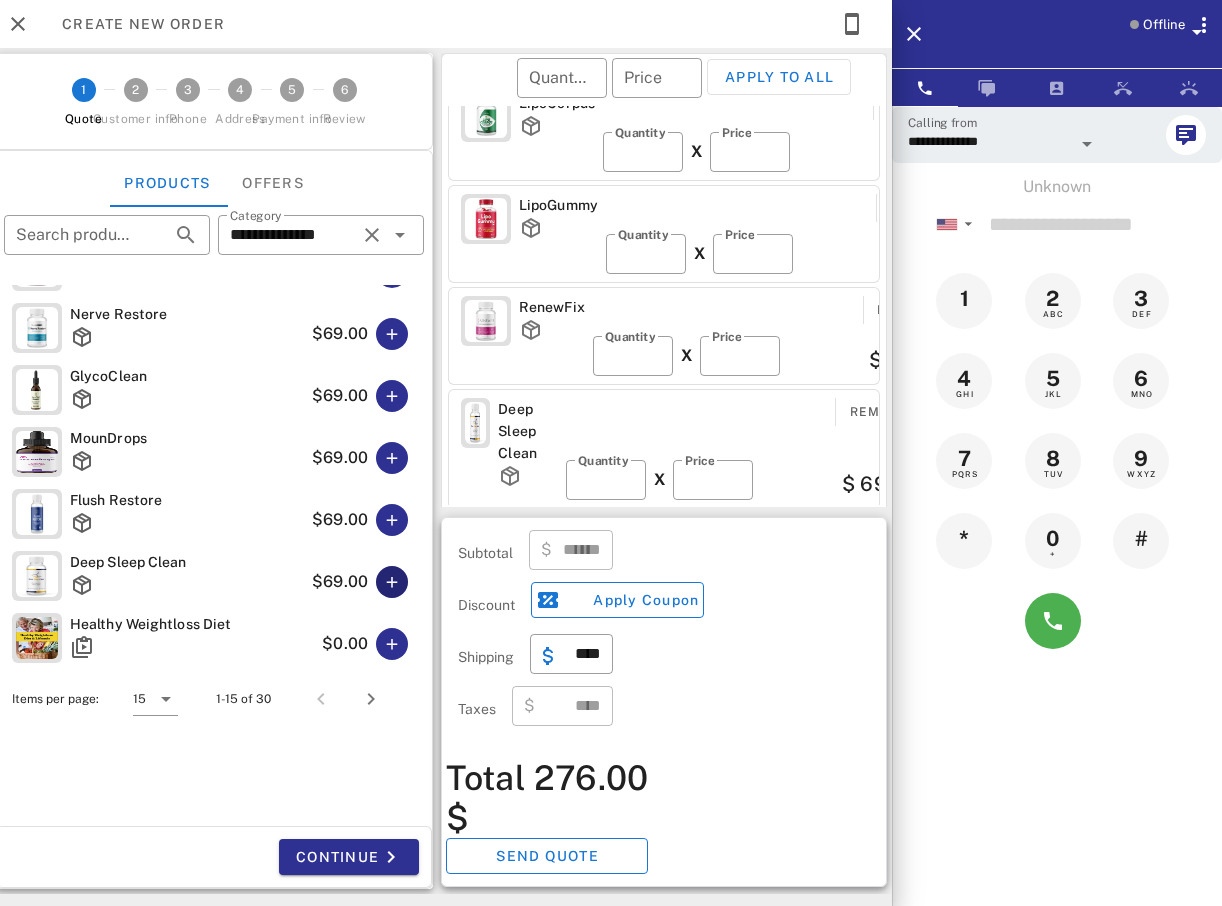 scroll, scrollTop: 35, scrollLeft: 0, axis: vertical 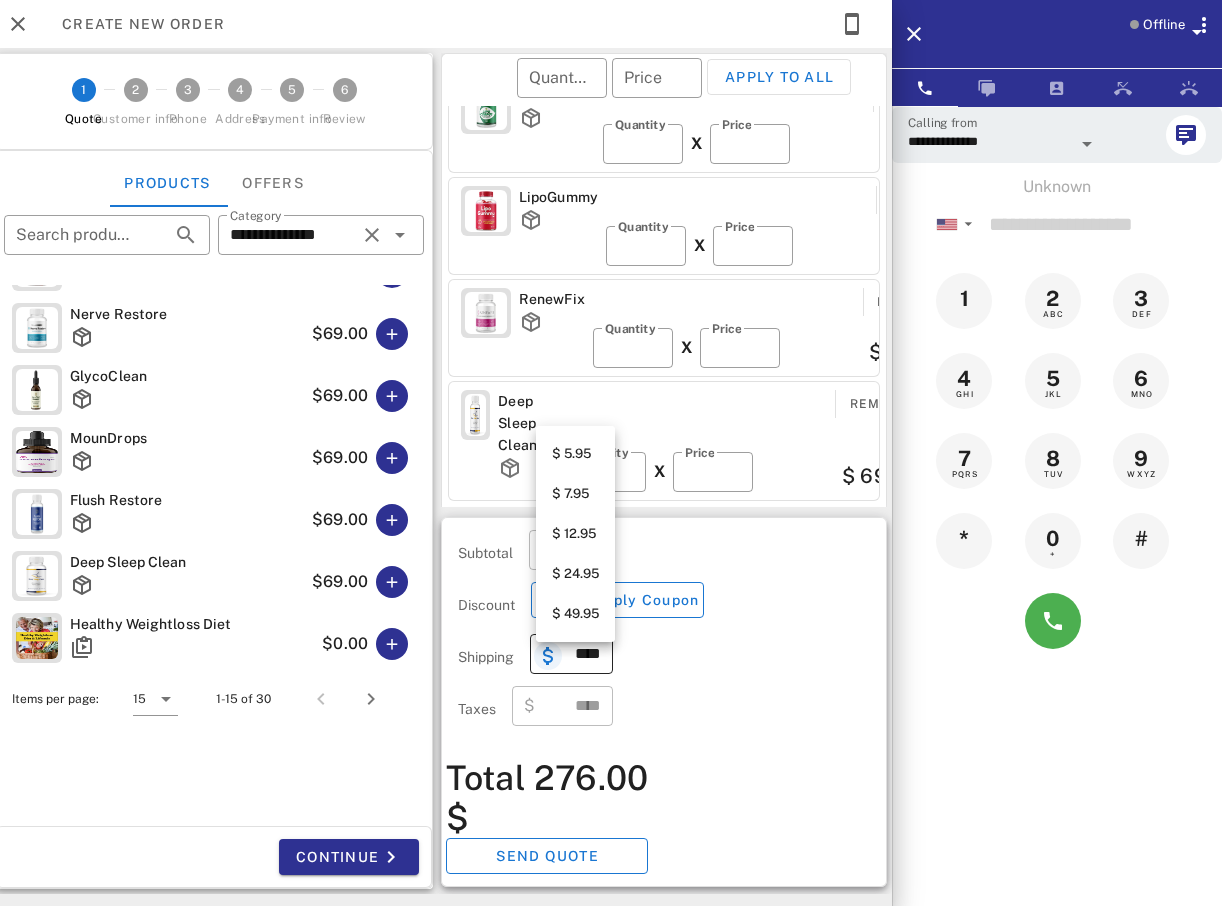click at bounding box center [548, 656] 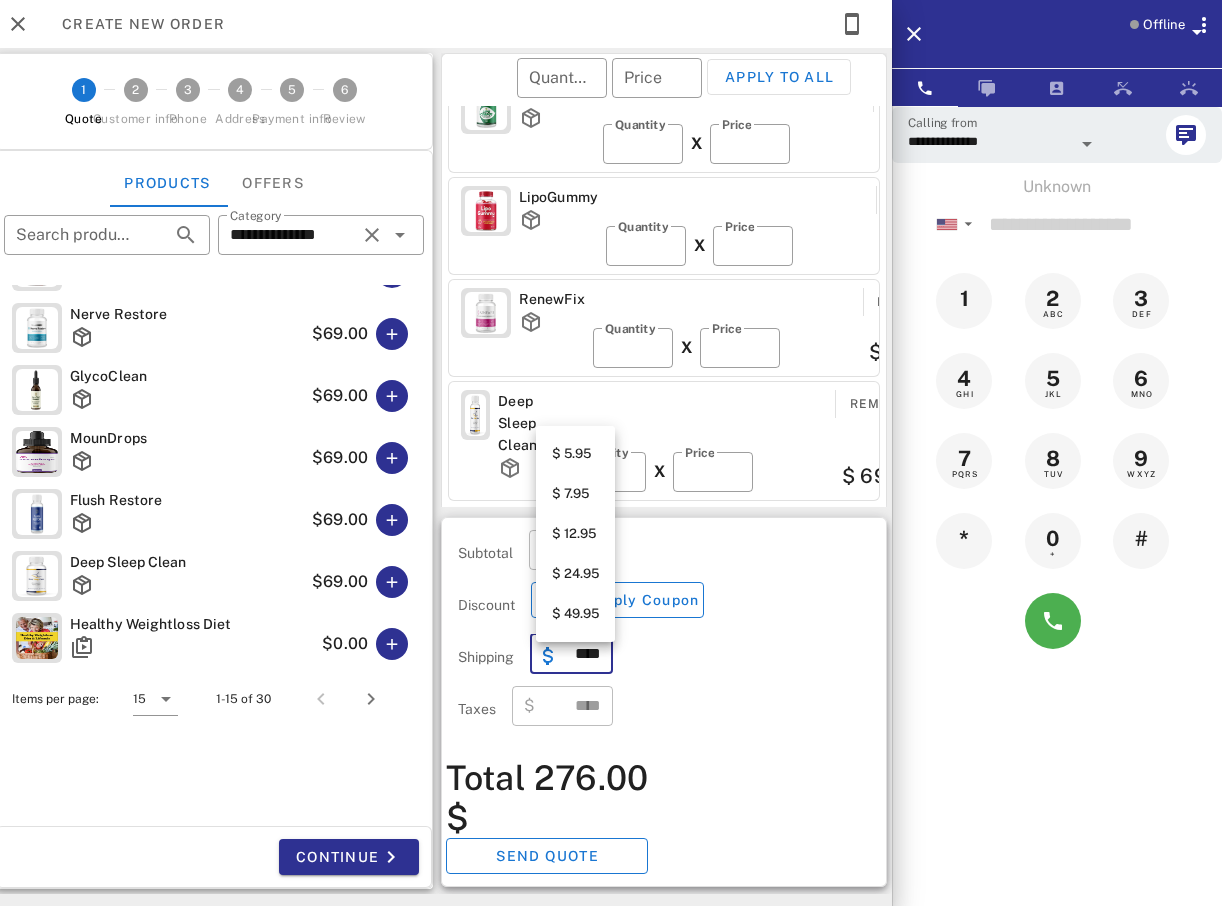 click on "$ 12.95" at bounding box center (575, 534) 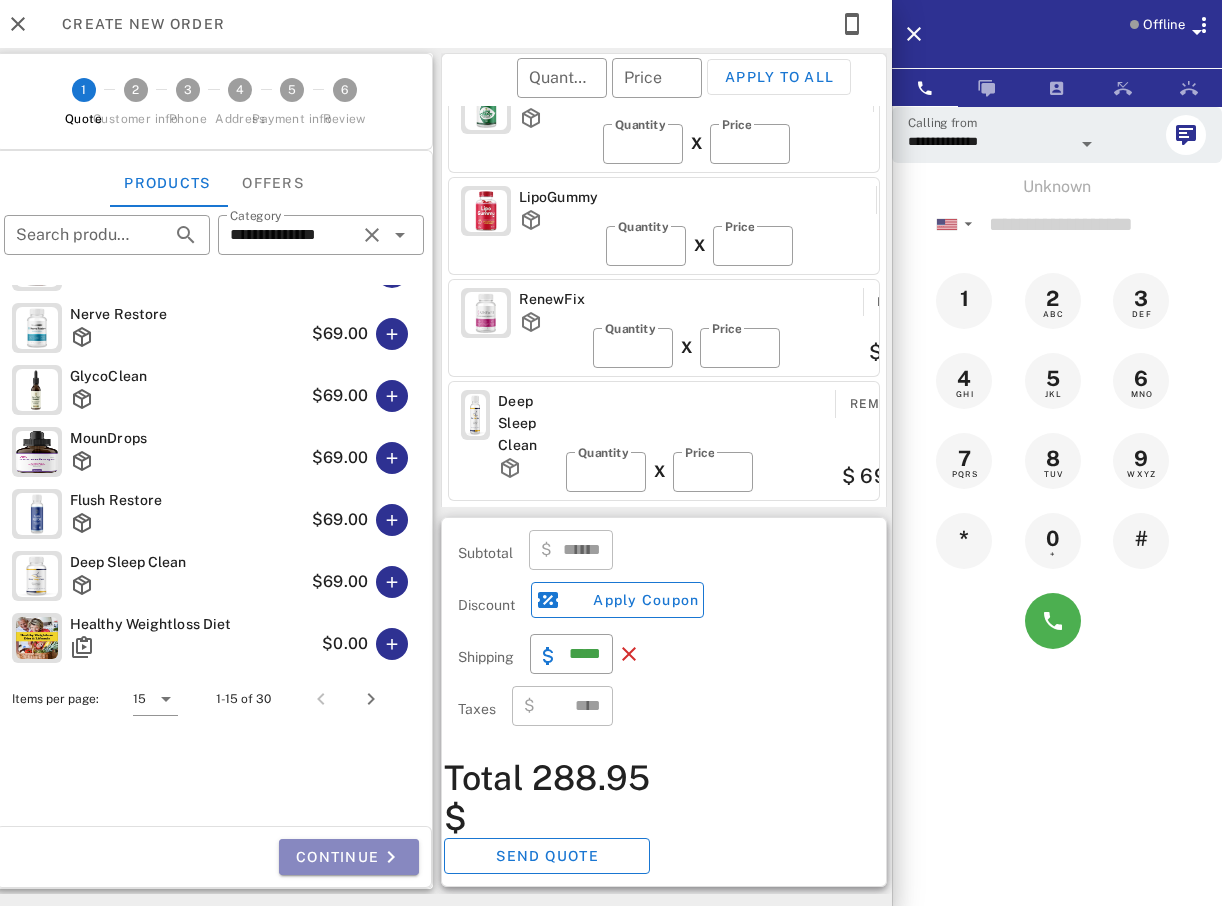 click on "Continue" at bounding box center (349, 857) 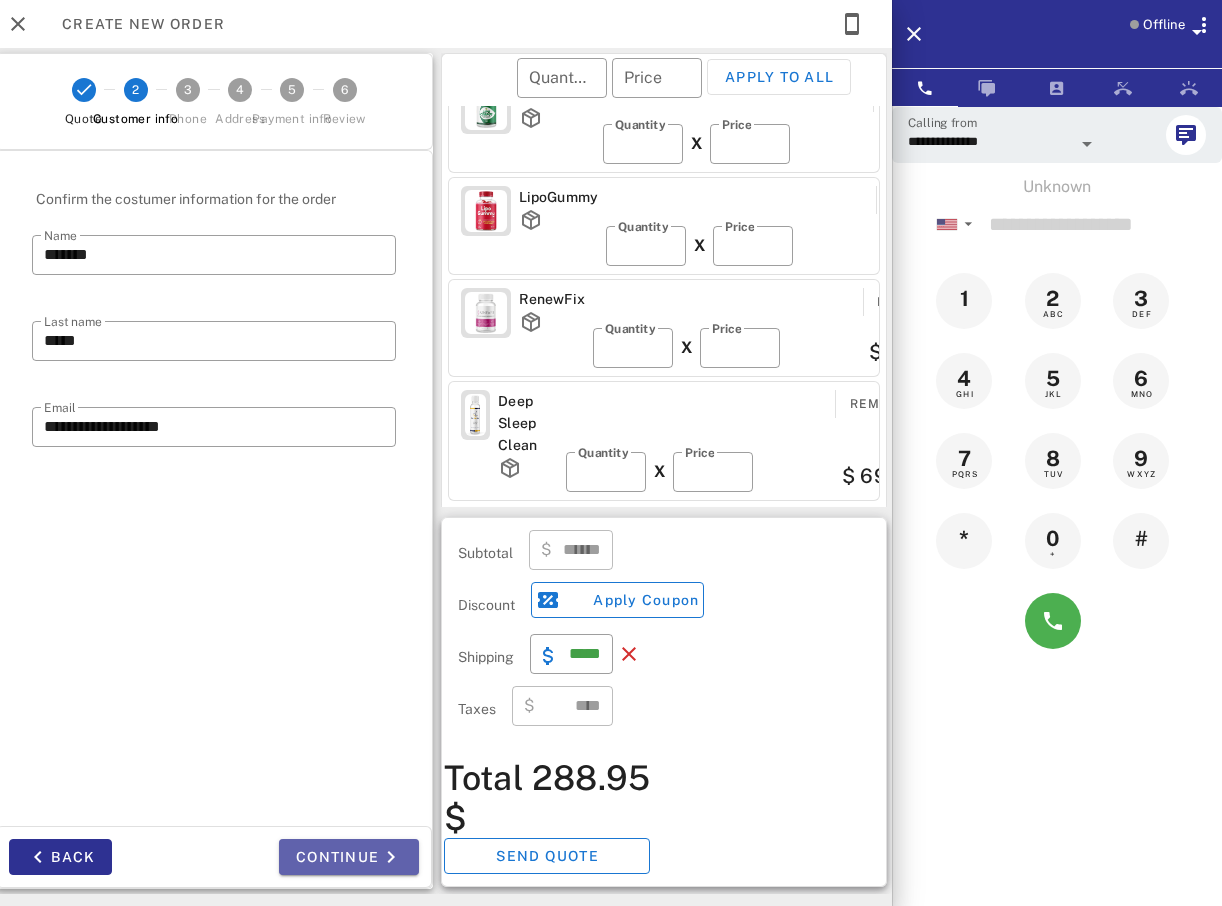 click on "Continue" at bounding box center (349, 857) 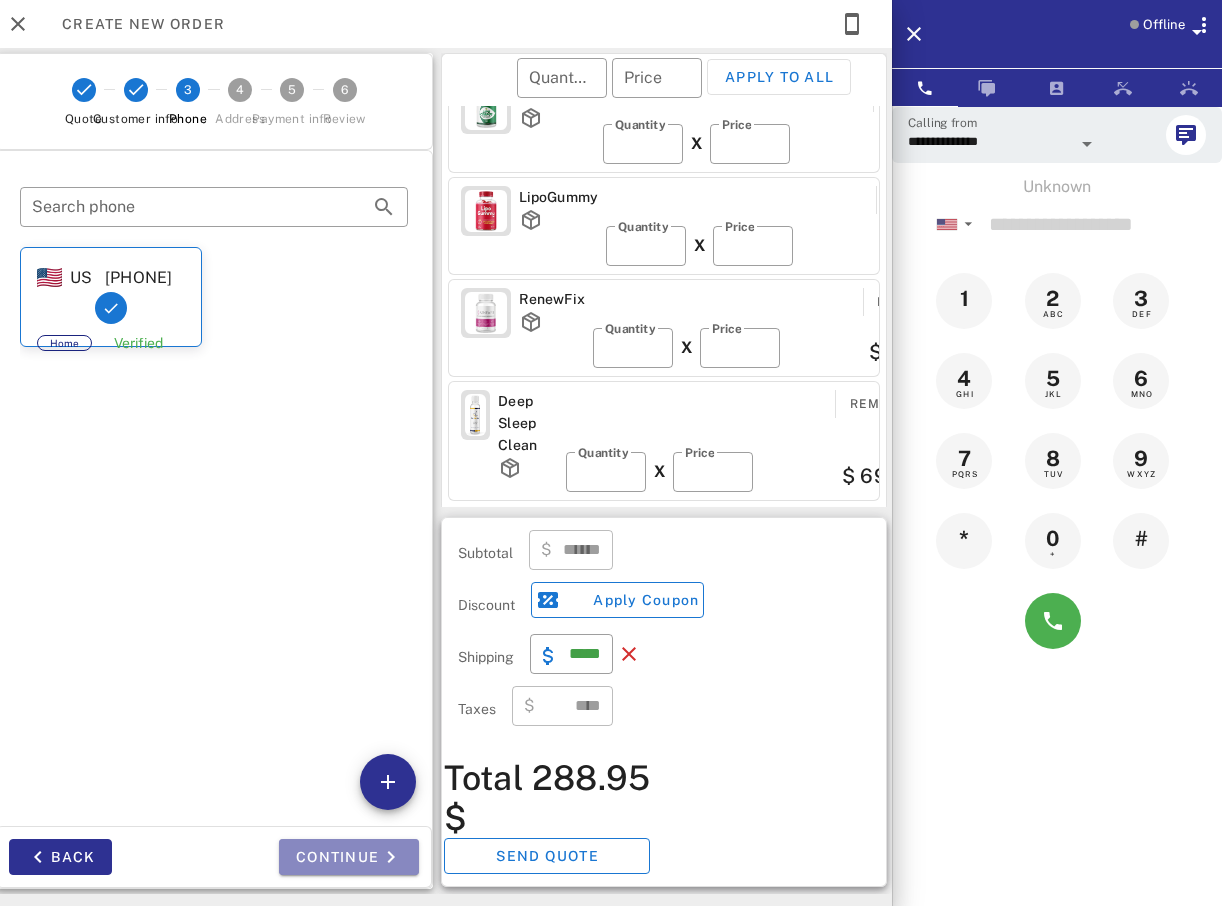 click on "Continue" at bounding box center (349, 857) 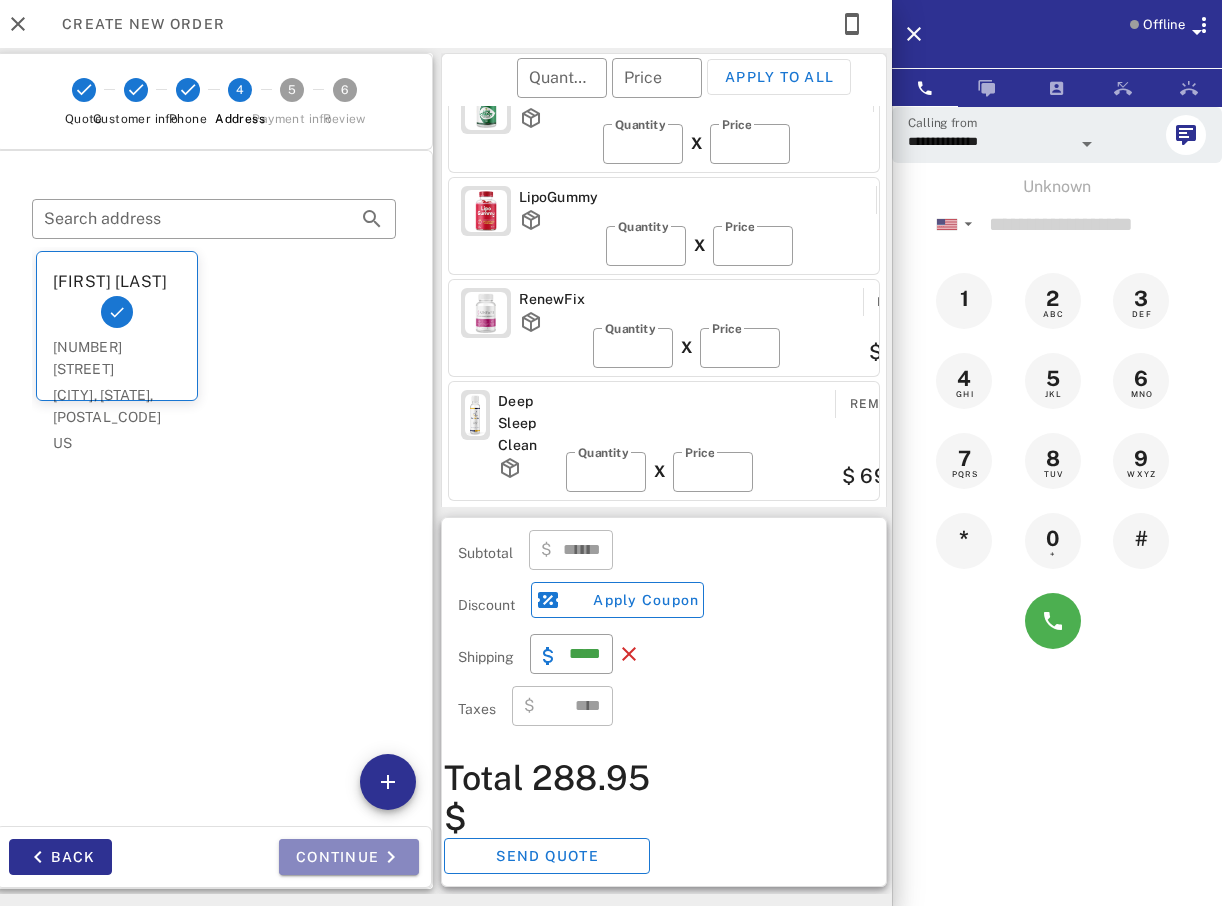 click on "Continue" at bounding box center (349, 857) 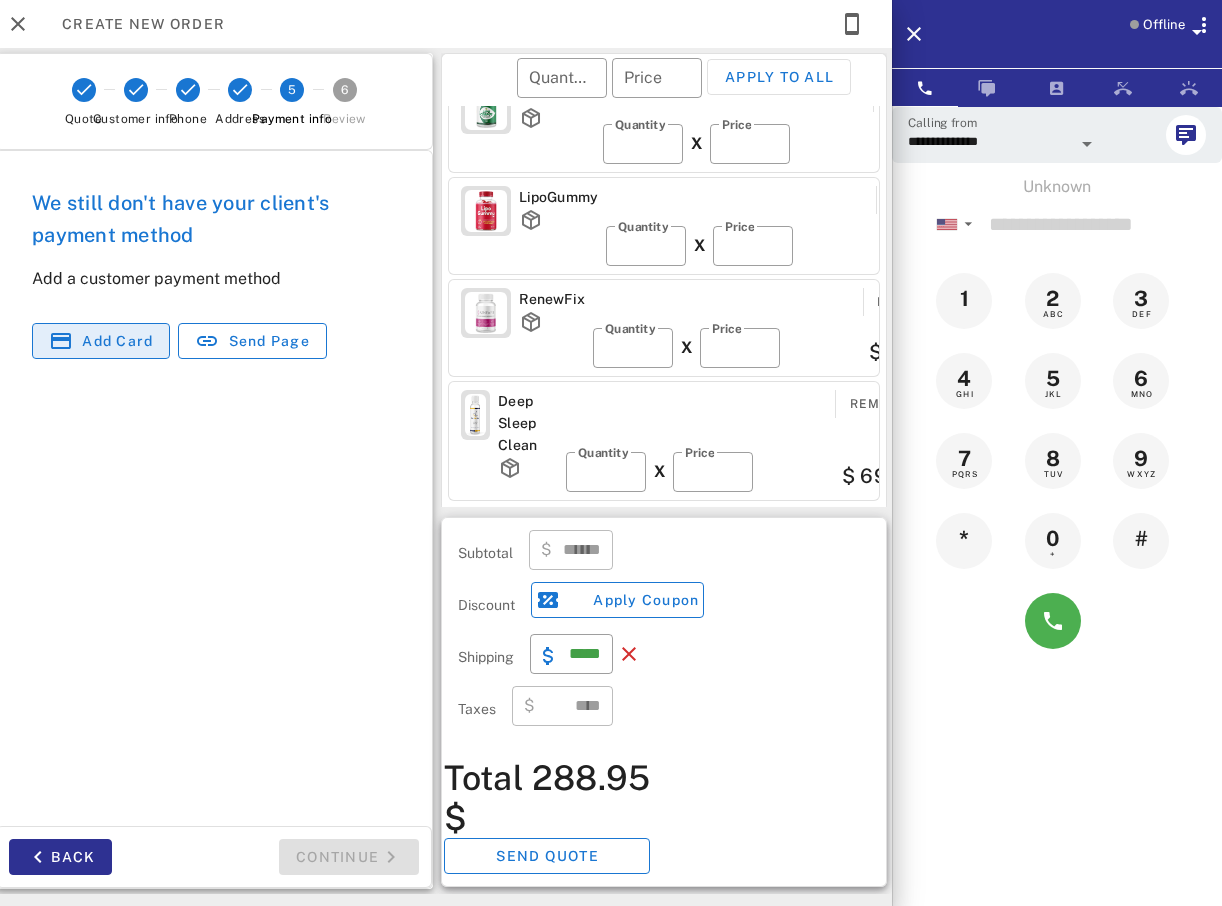 click on "Add card" at bounding box center (117, 341) 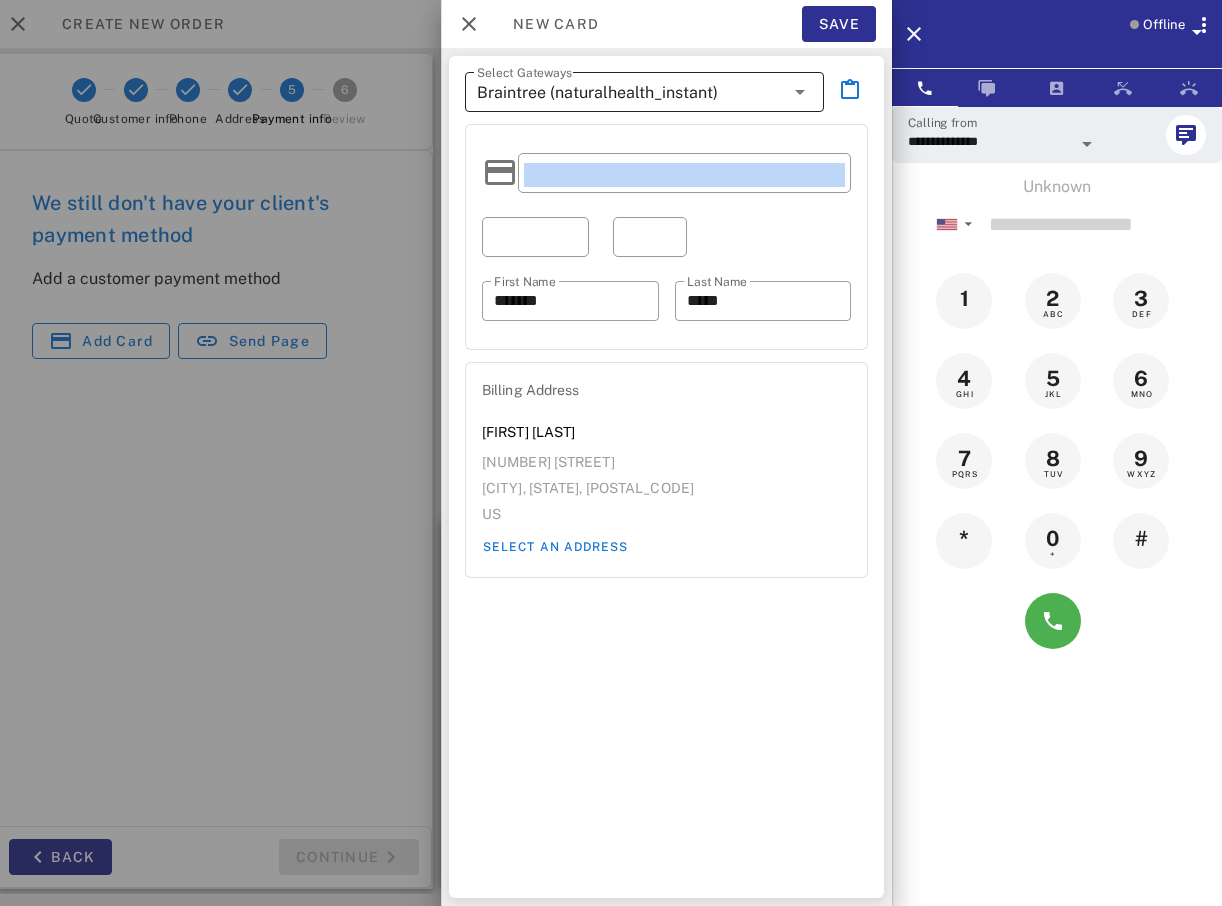 click at bounding box center [800, 92] 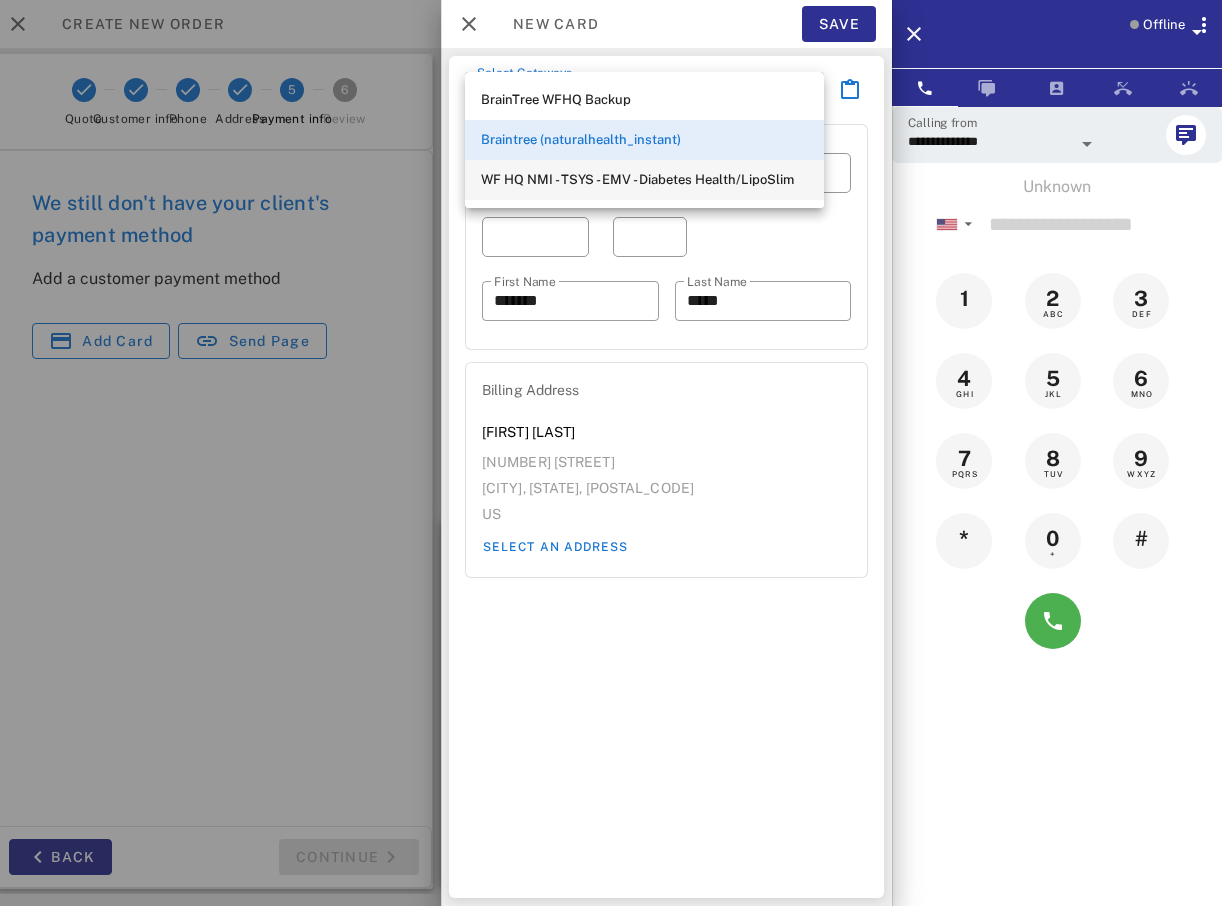 click on "WF HQ NMI - TSYS - EMV - Diabetes Health/LipoSlim" at bounding box center [644, 180] 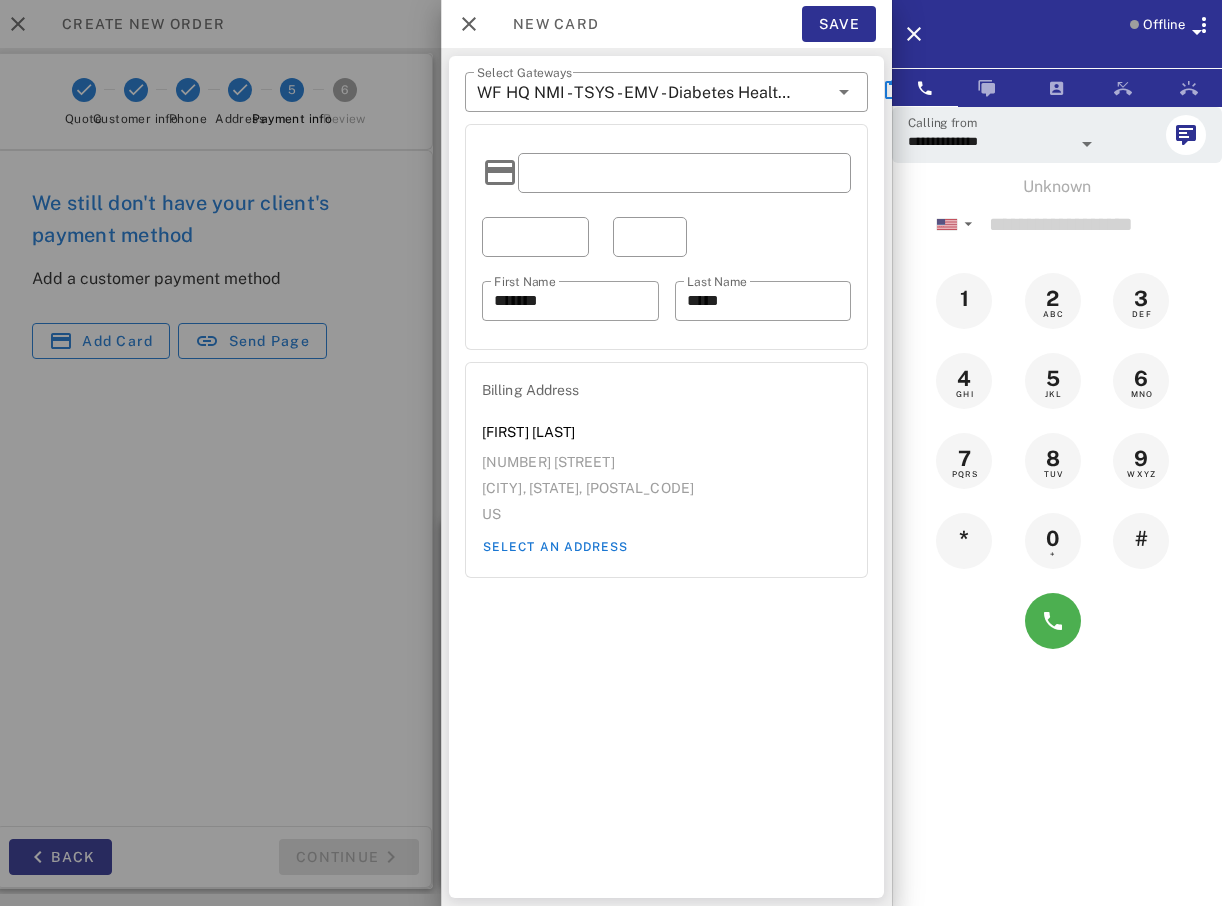 click at bounding box center [684, 173] 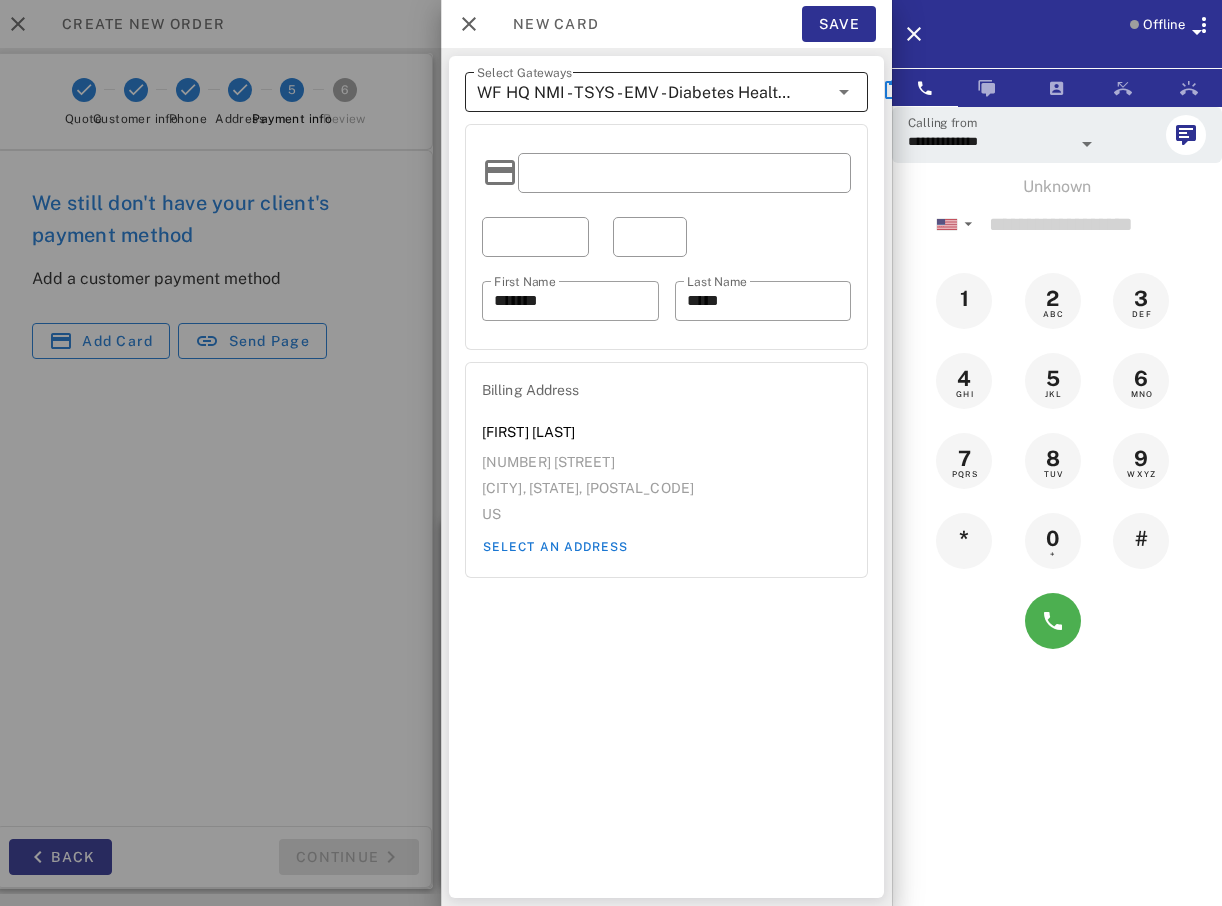 click on "WF HQ NMI - TSYS - EMV - Diabetes Health/LipoSlim" at bounding box center [652, 92] 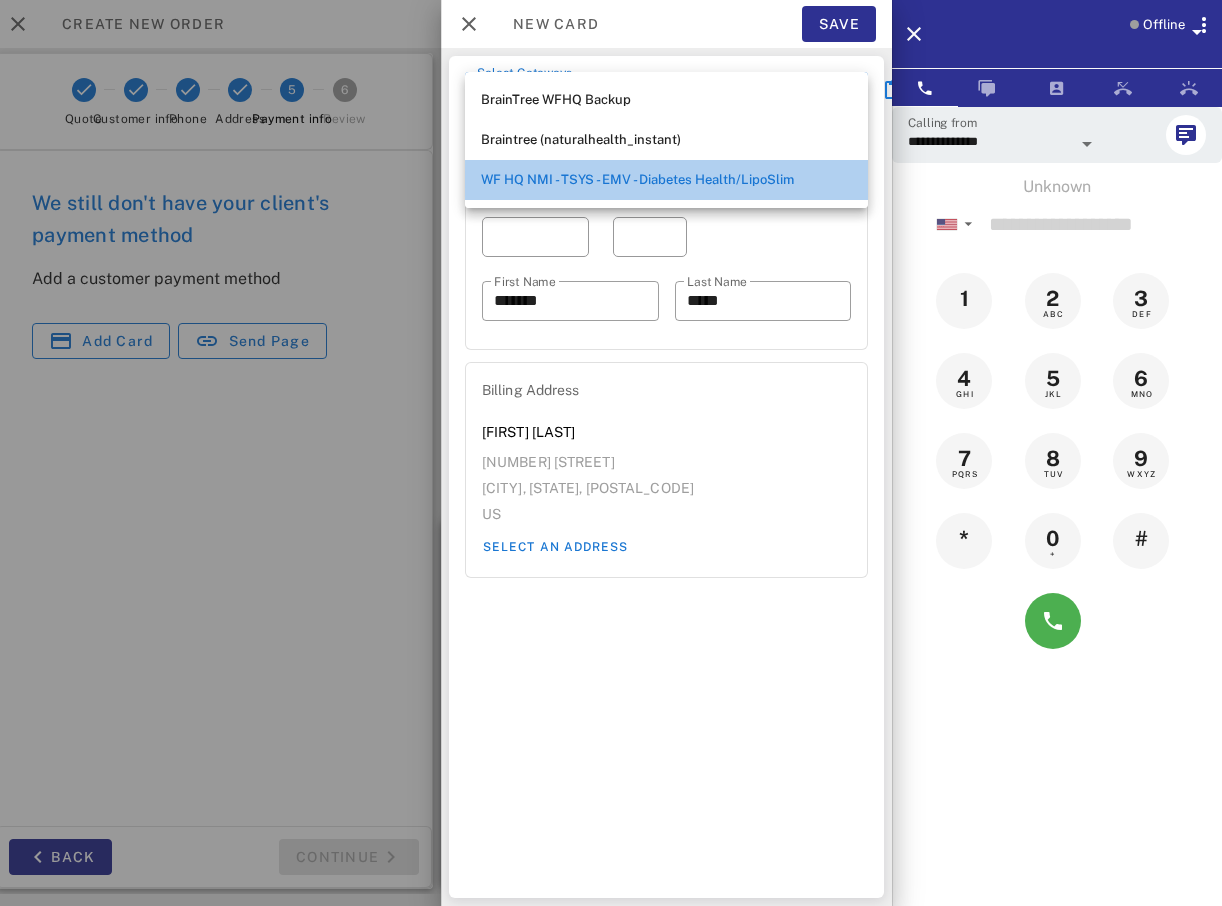 click on "WF HQ NMI - TSYS - EMV - Diabetes Health/LipoSlim" at bounding box center [666, 180] 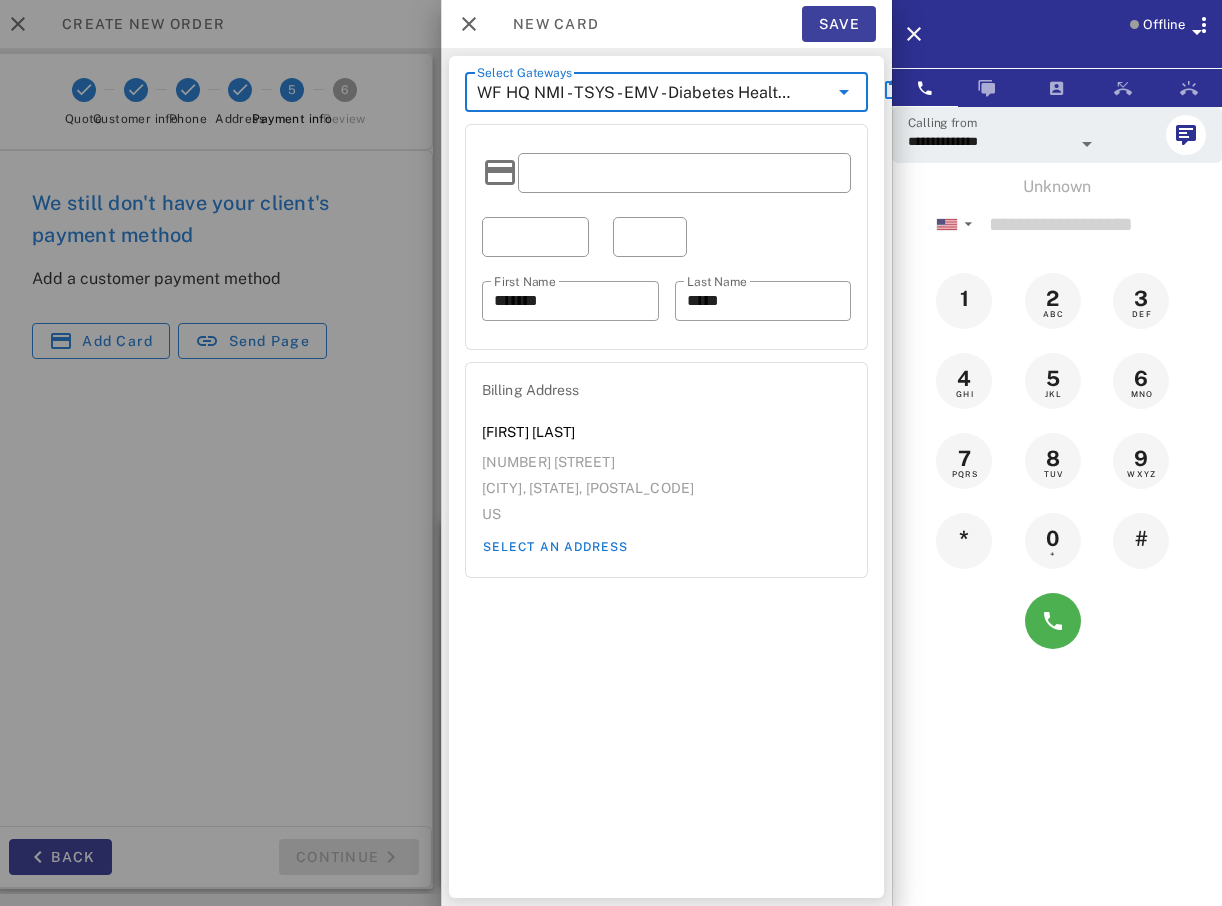 click on "Save" at bounding box center (839, 24) 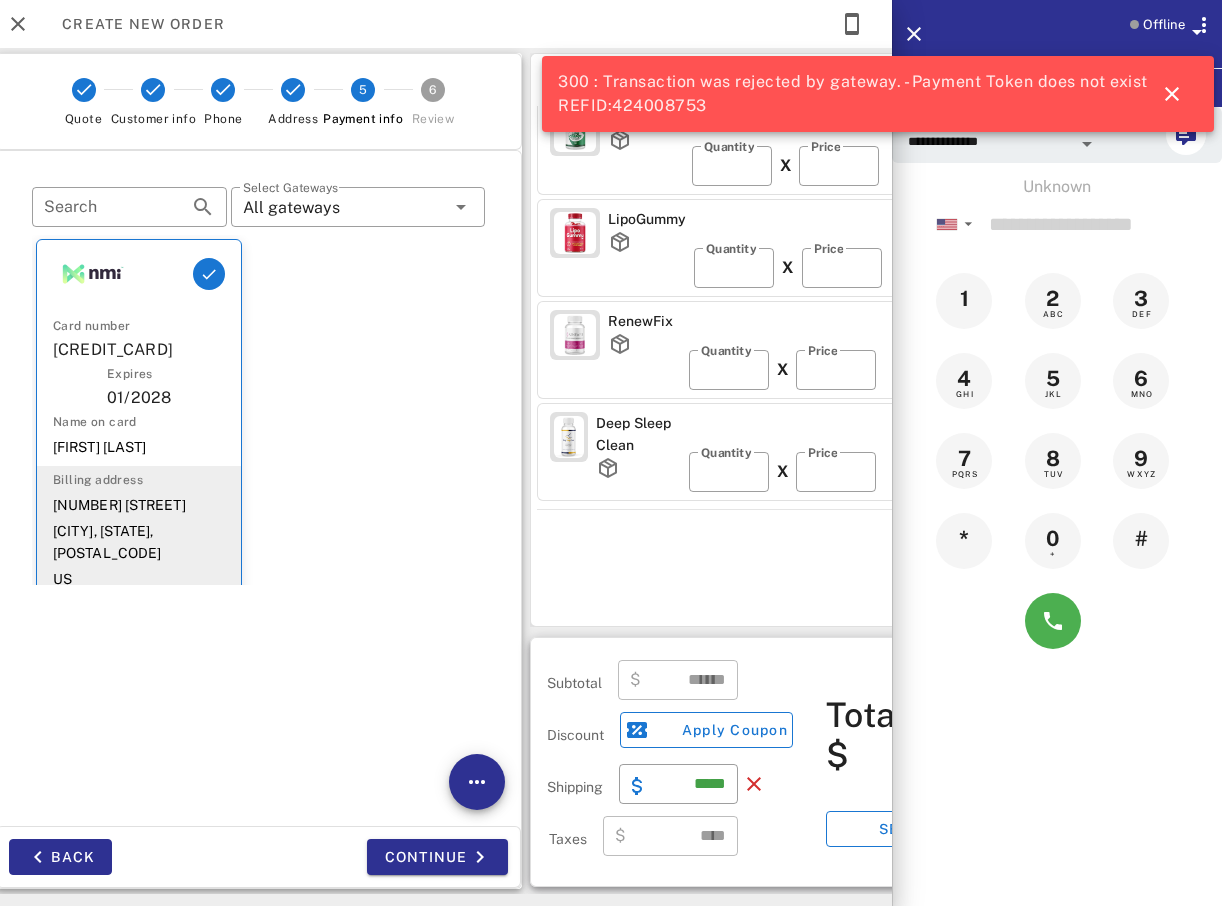 scroll, scrollTop: 13, scrollLeft: 0, axis: vertical 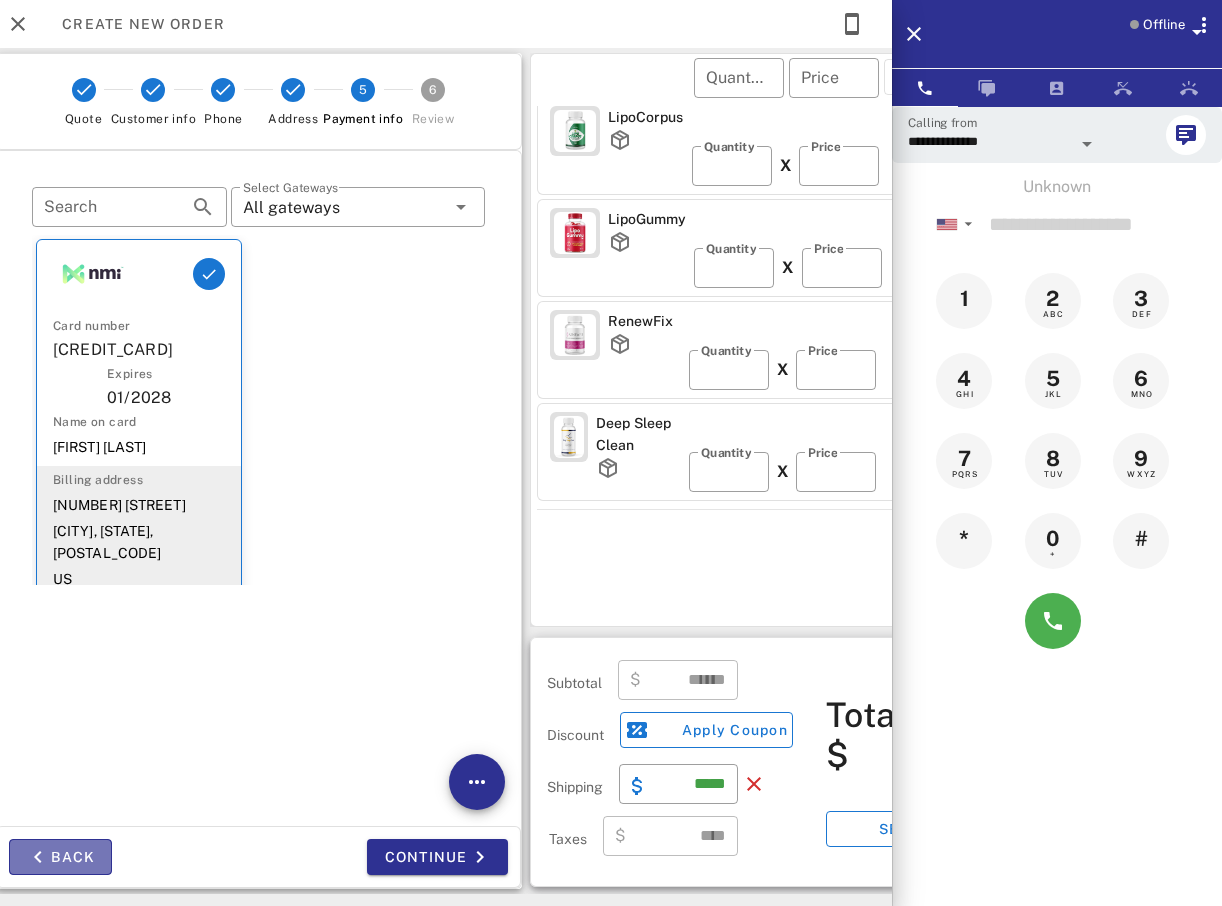 click at bounding box center [38, 857] 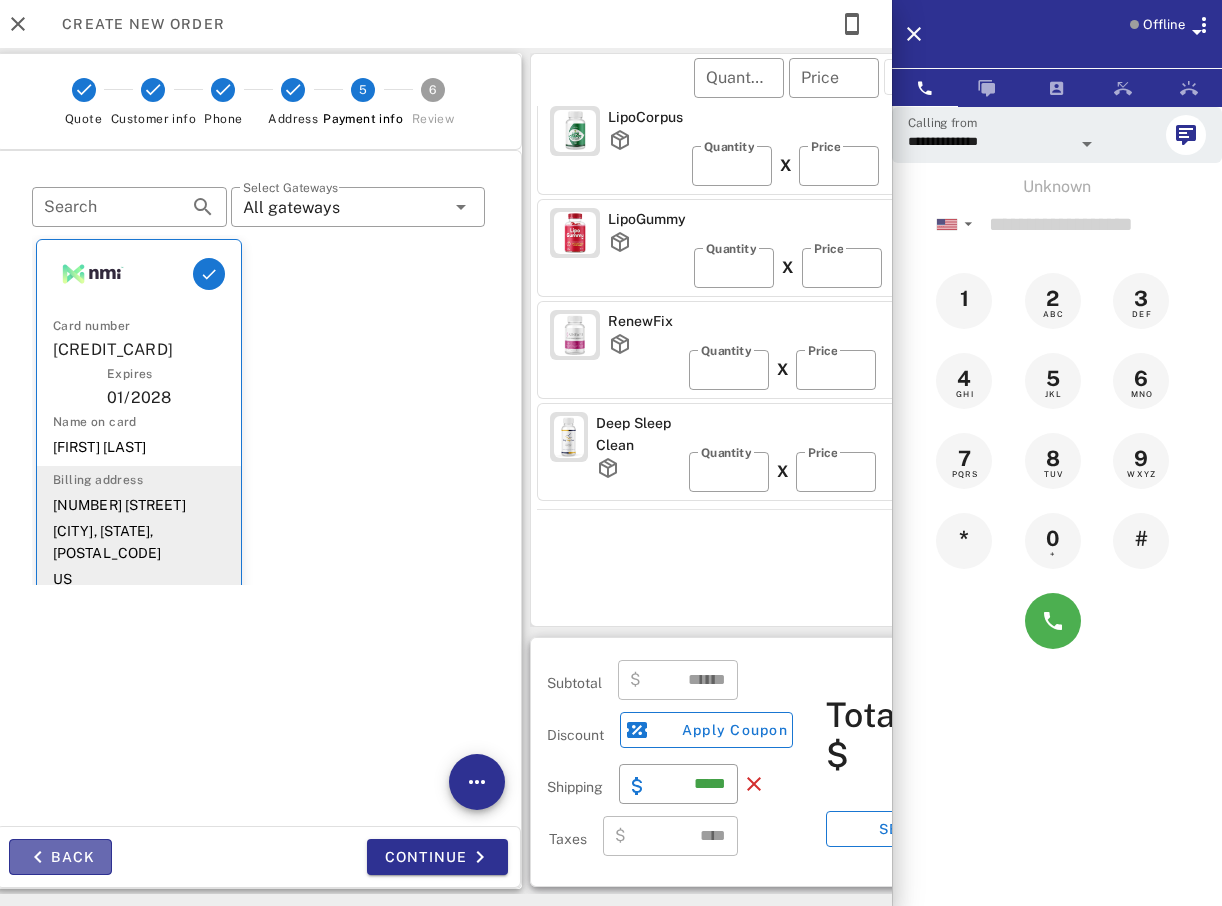 scroll, scrollTop: 35, scrollLeft: 0, axis: vertical 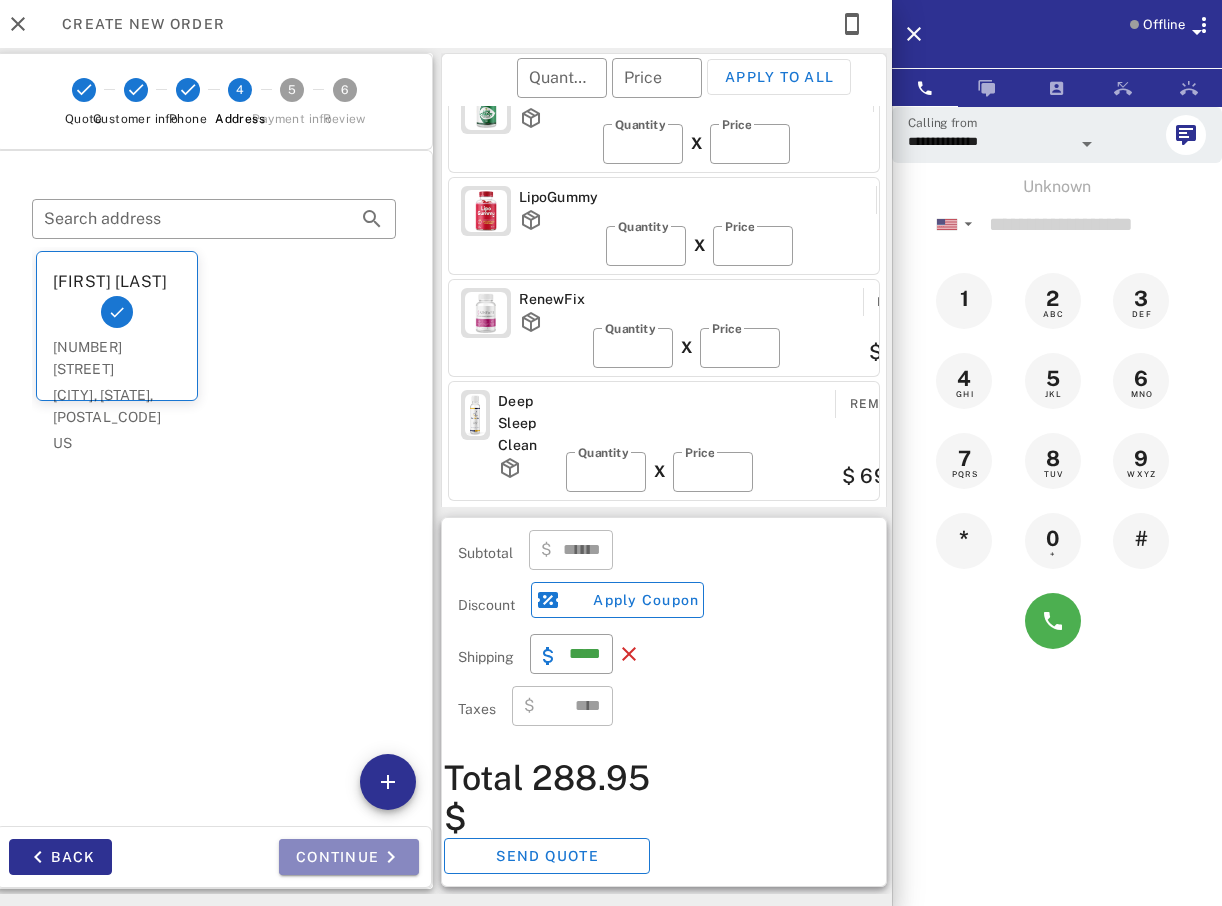 drag, startPoint x: 342, startPoint y: 843, endPoint x: 323, endPoint y: 865, distance: 29.068884 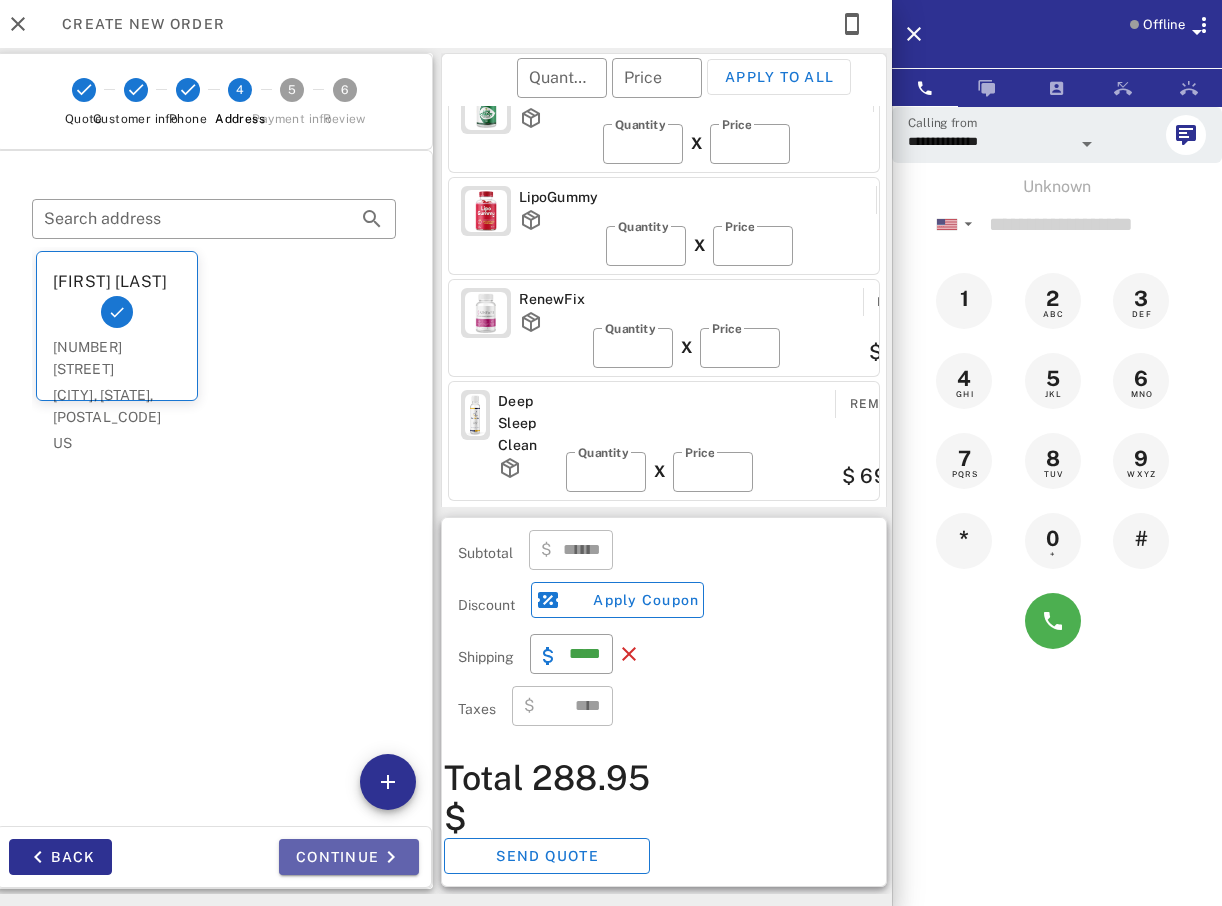 scroll, scrollTop: 13, scrollLeft: 0, axis: vertical 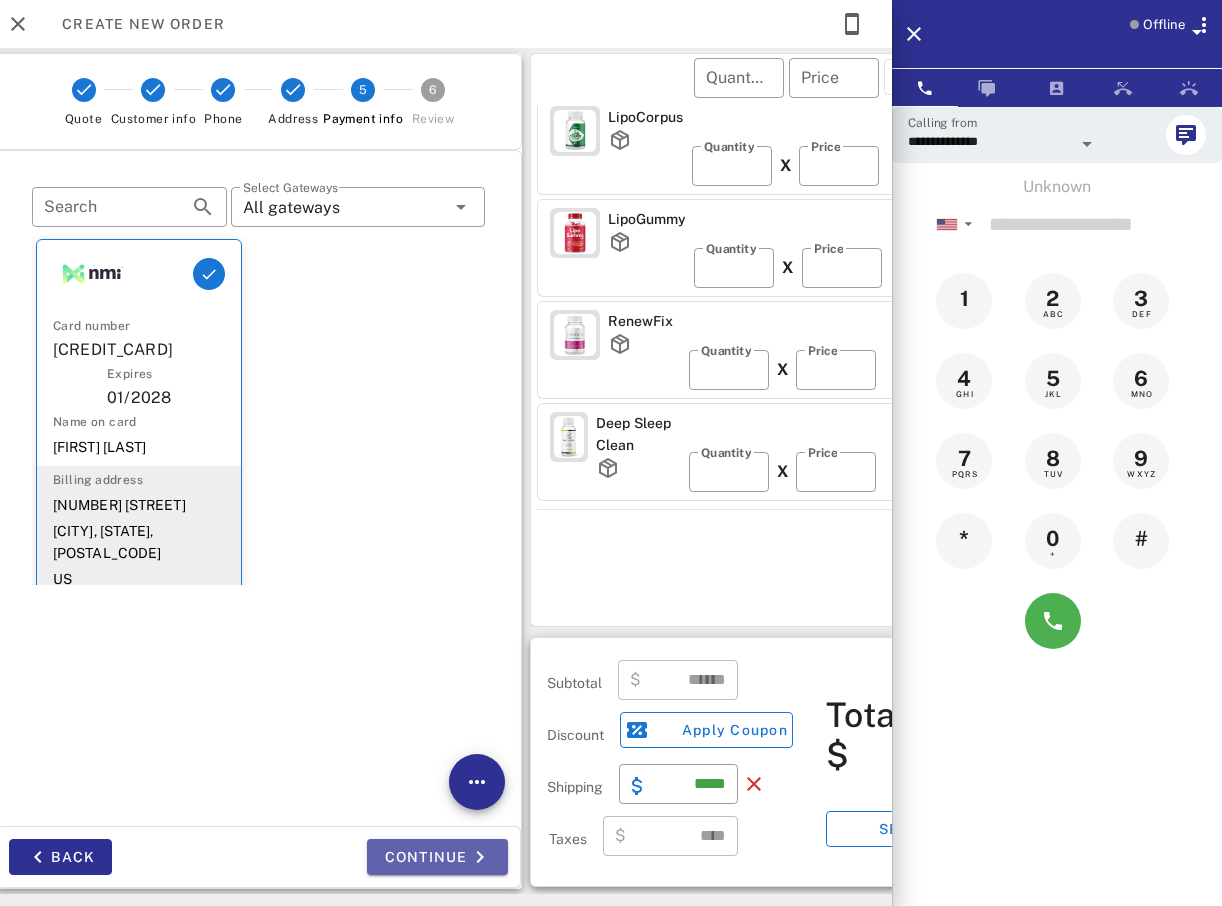 click on "Continue" at bounding box center (437, 857) 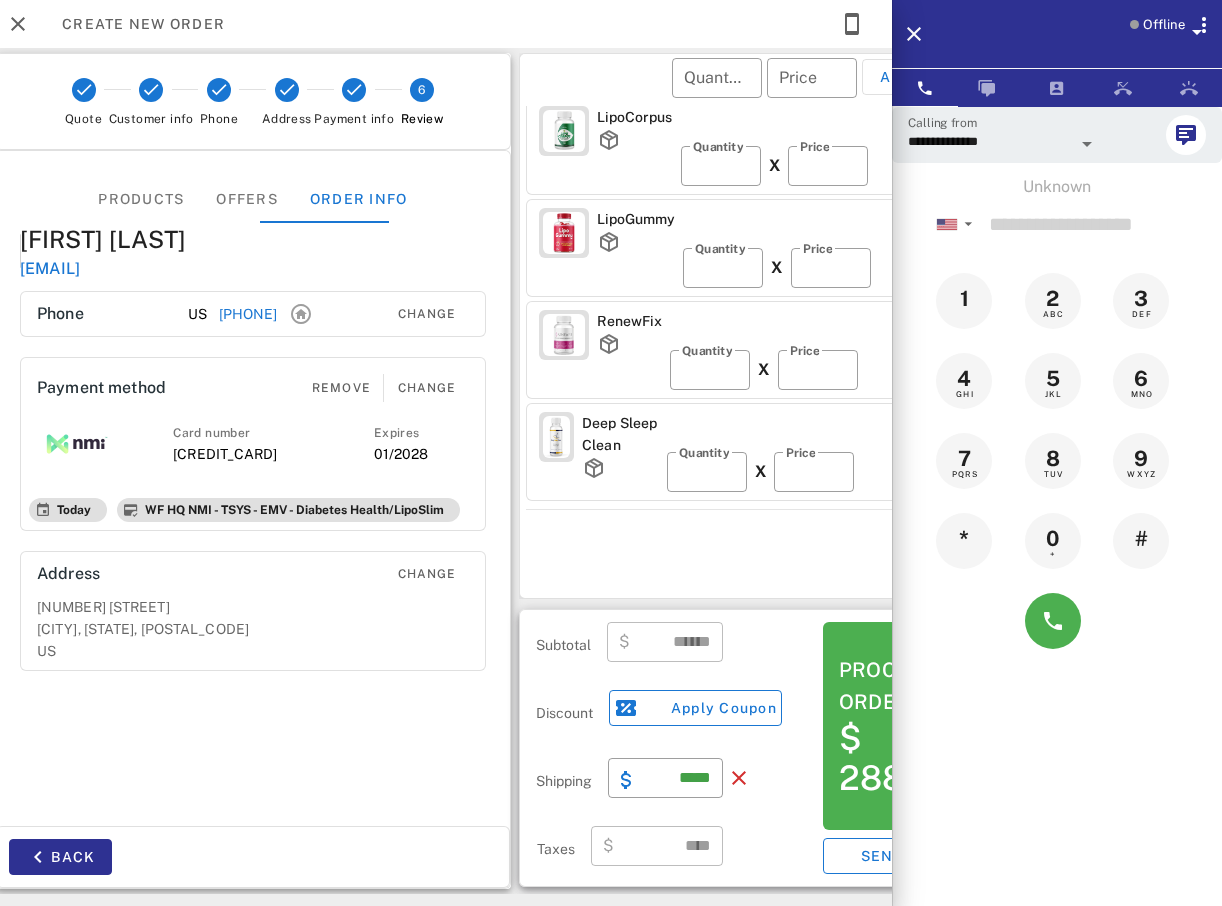 scroll, scrollTop: 35, scrollLeft: 0, axis: vertical 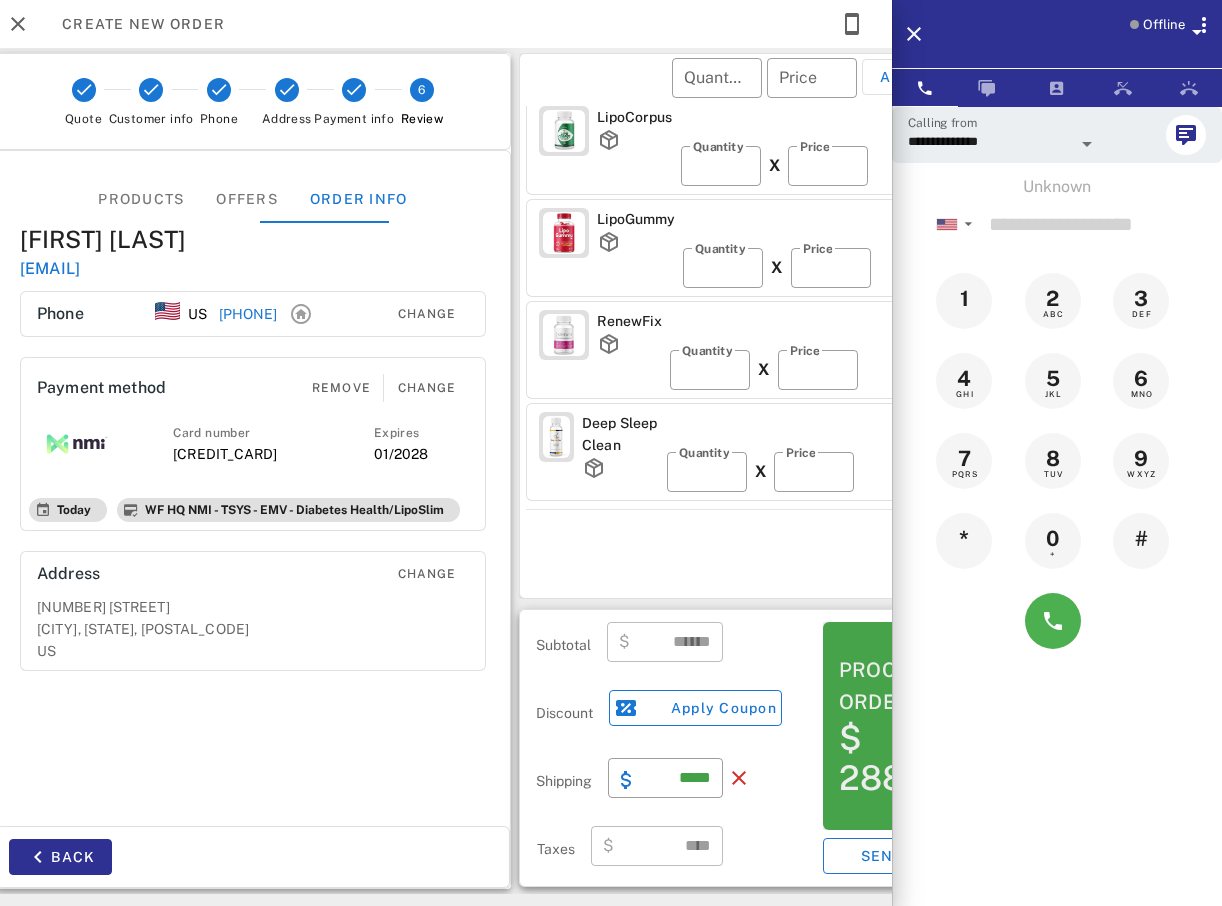 click on "$ 288.95" at bounding box center (911, 758) 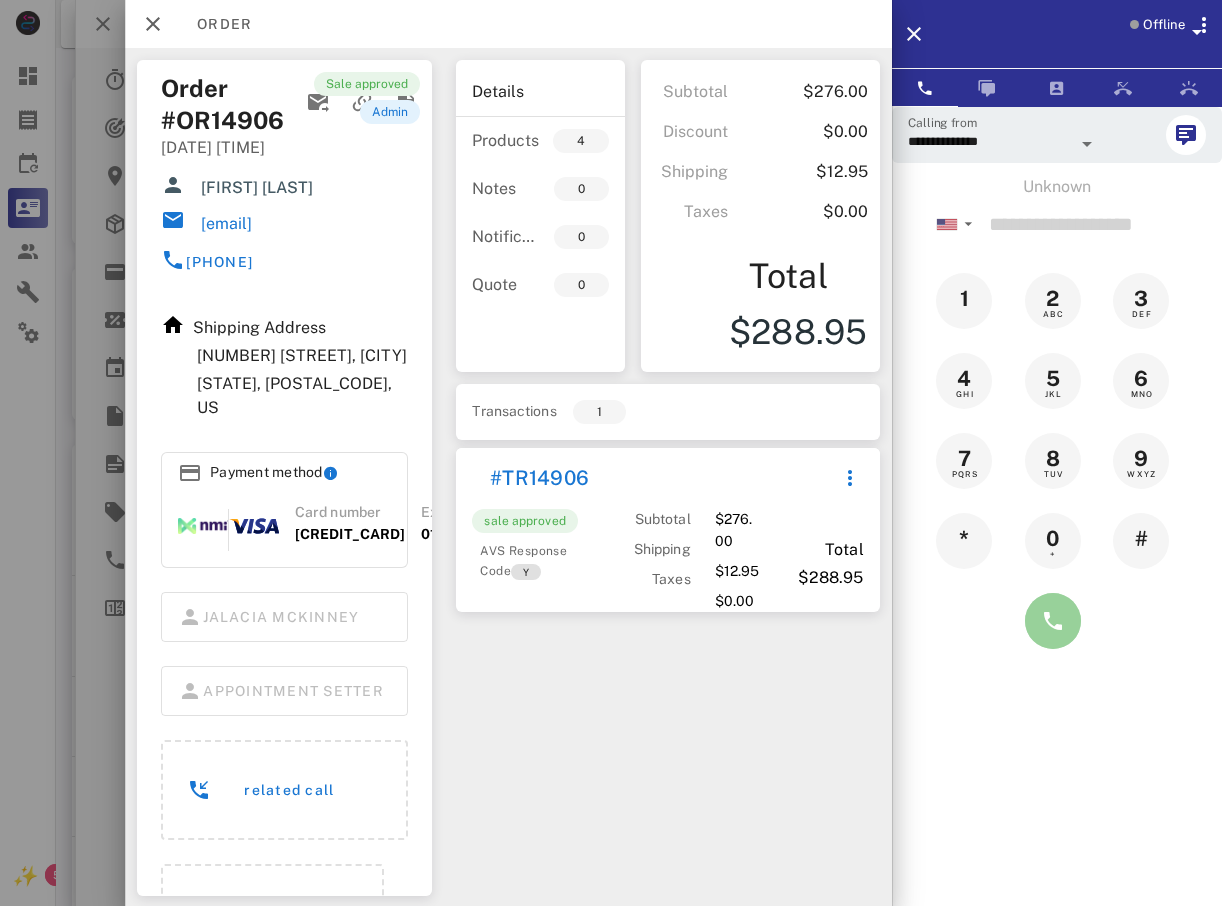 click at bounding box center [1053, 621] 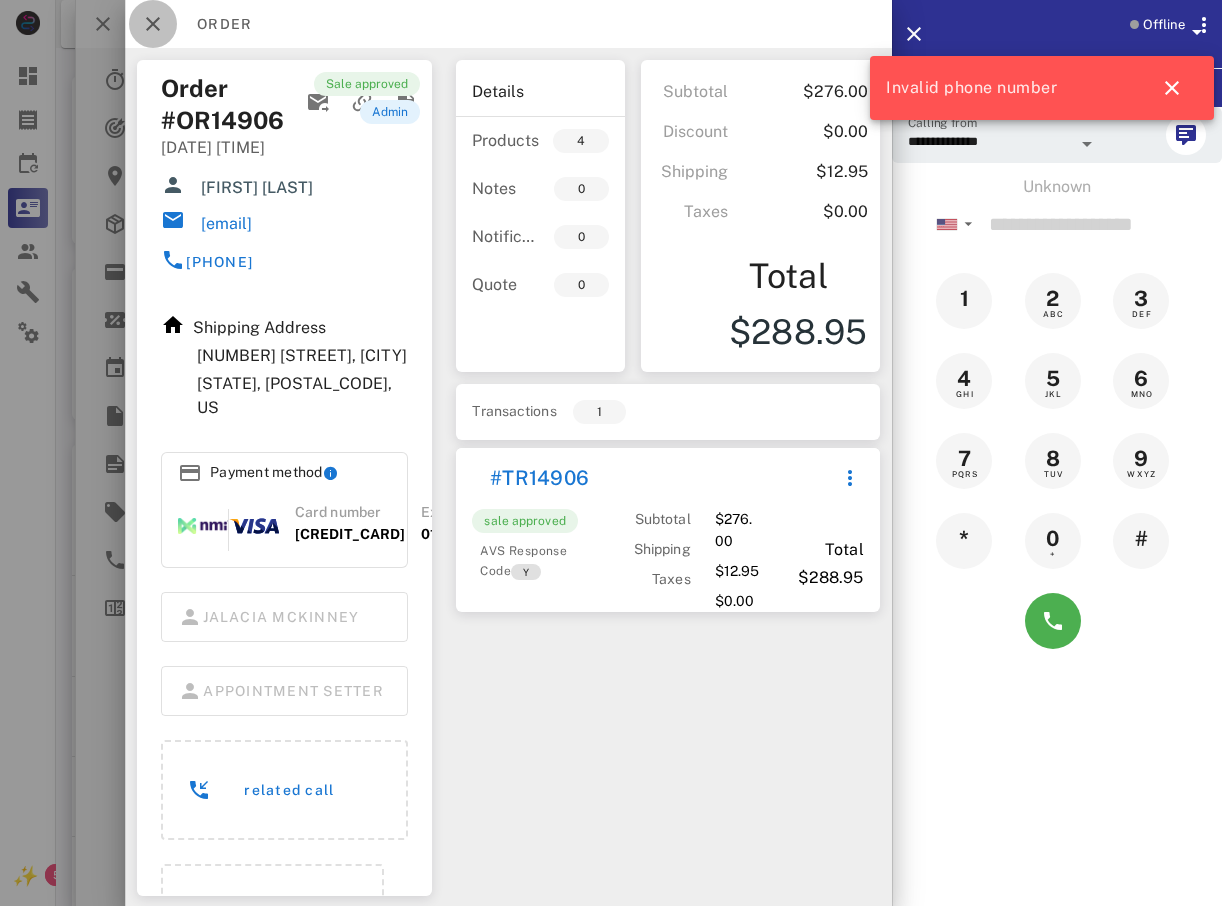 click at bounding box center [153, 24] 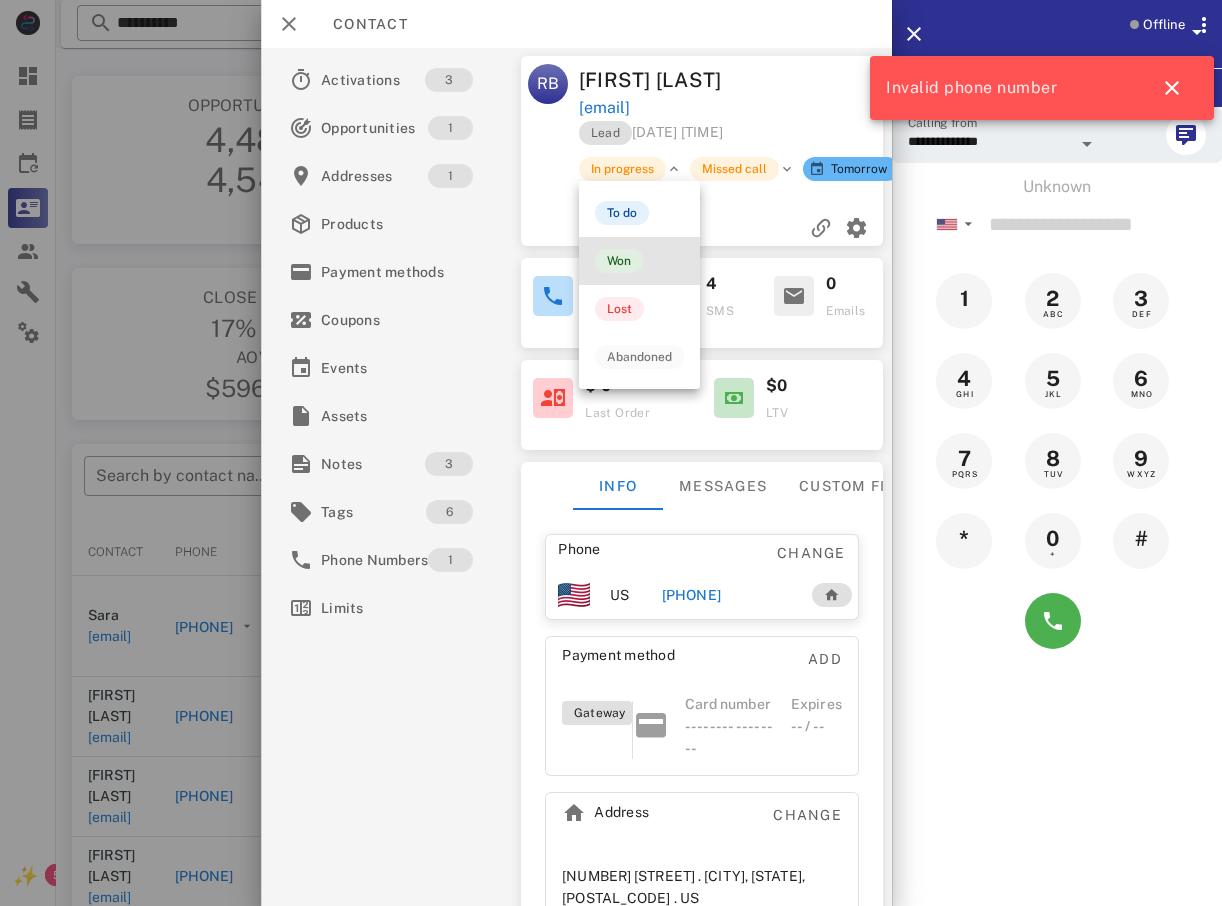 click on "Won" at bounding box center [619, 261] 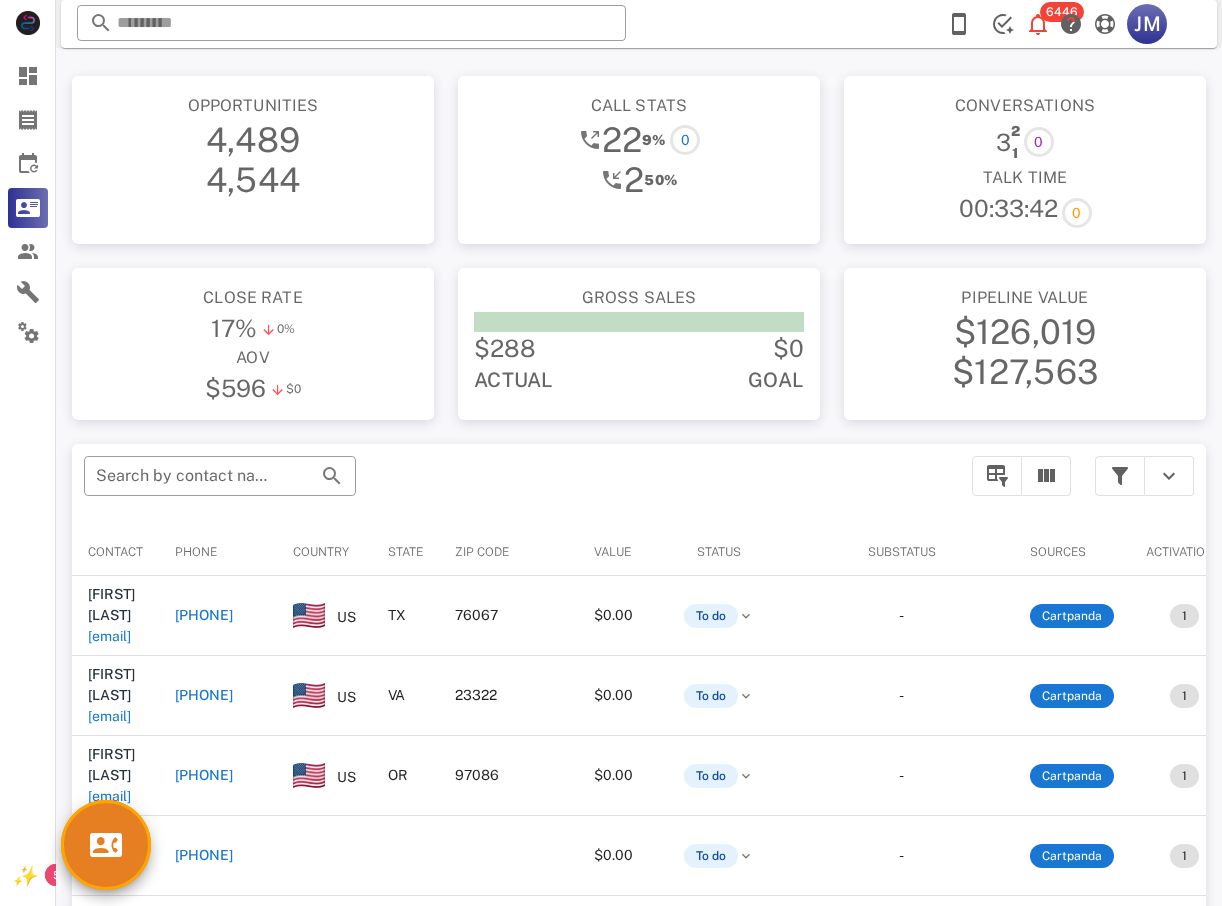 scroll, scrollTop: 0, scrollLeft: 0, axis: both 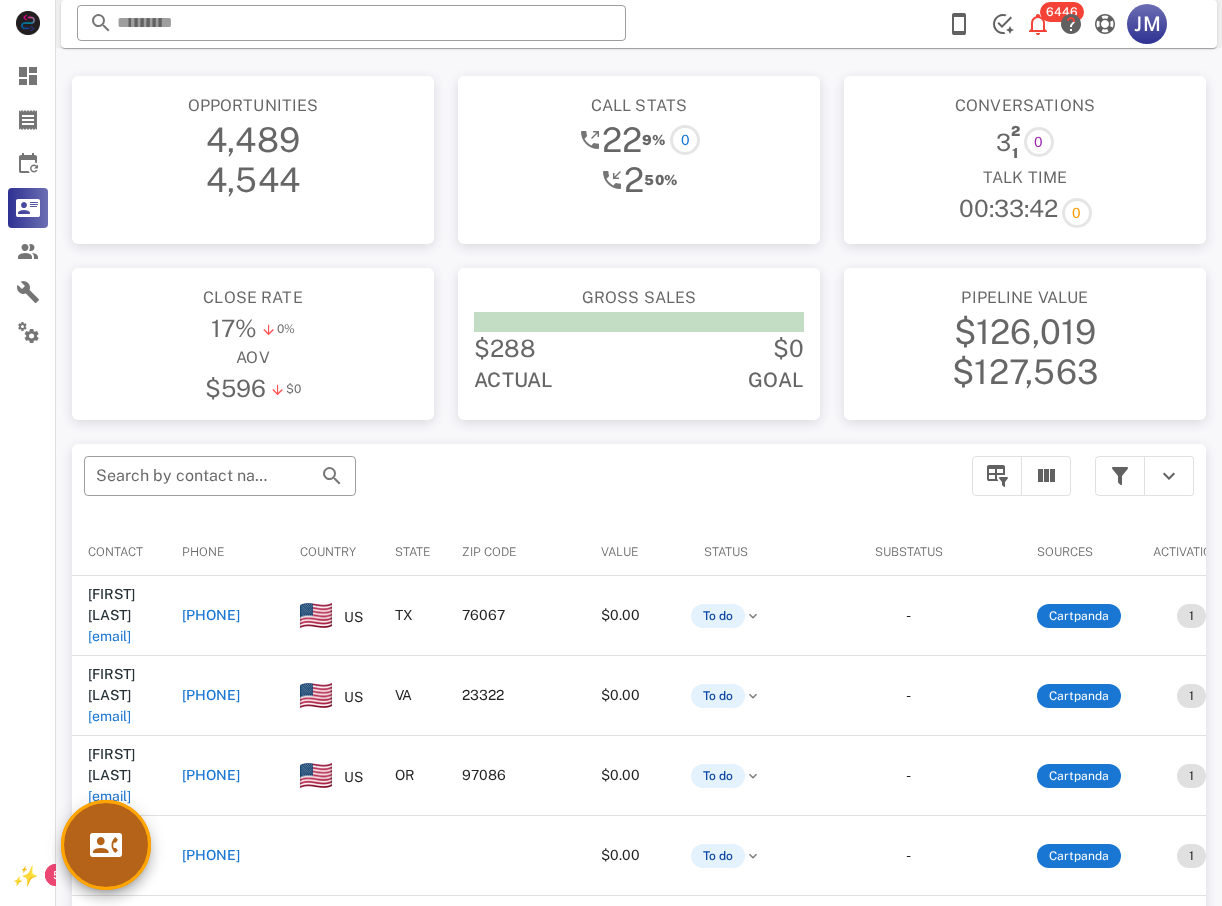 click at bounding box center [106, 845] 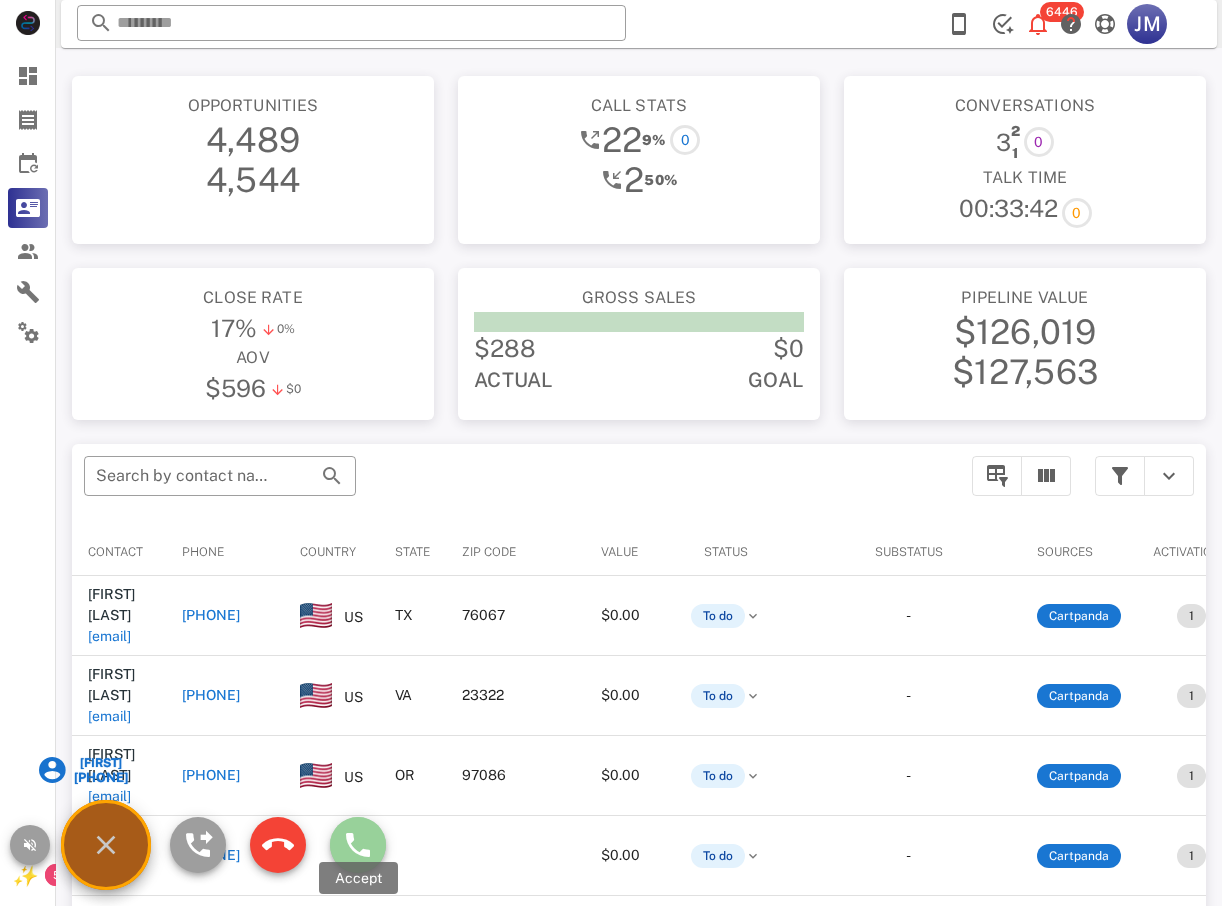 click at bounding box center (358, 845) 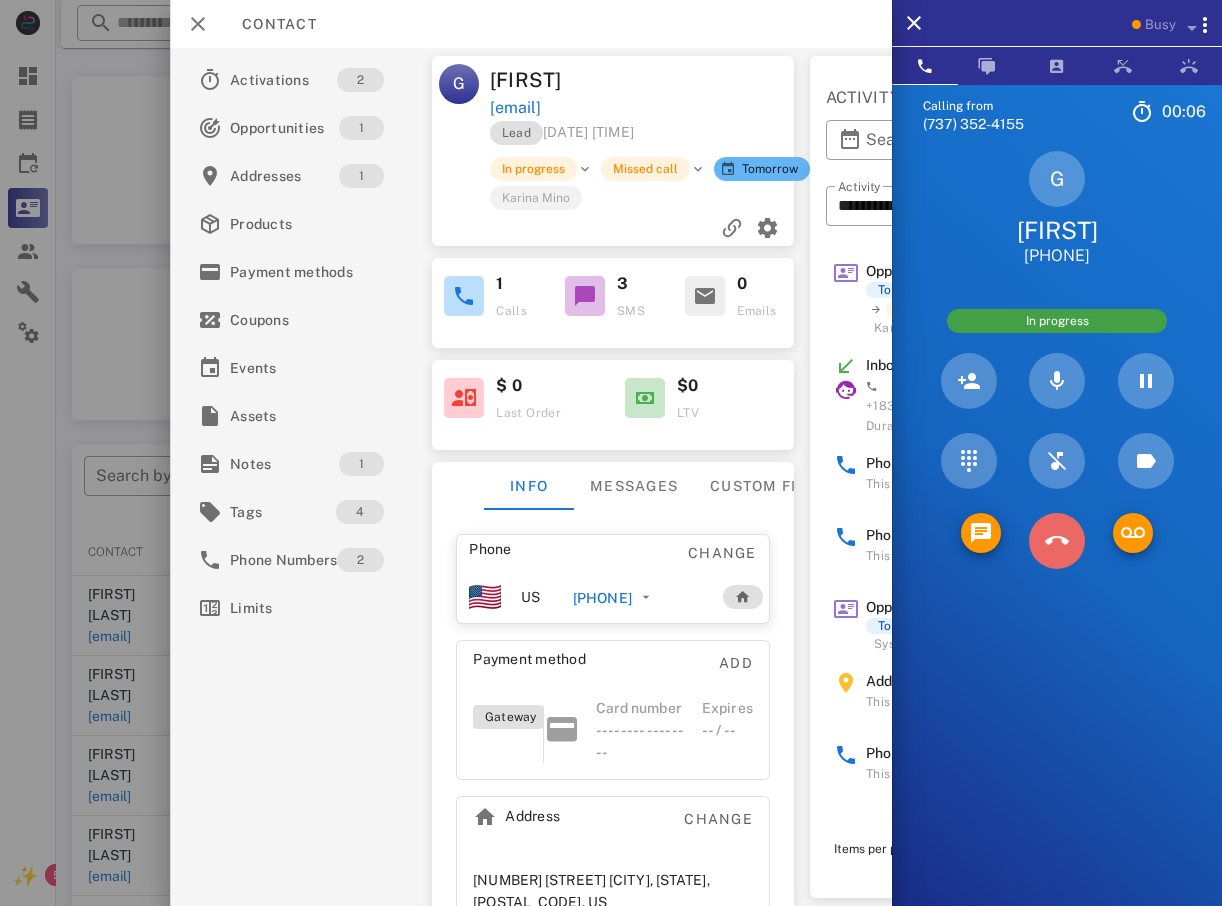 click at bounding box center (1057, 541) 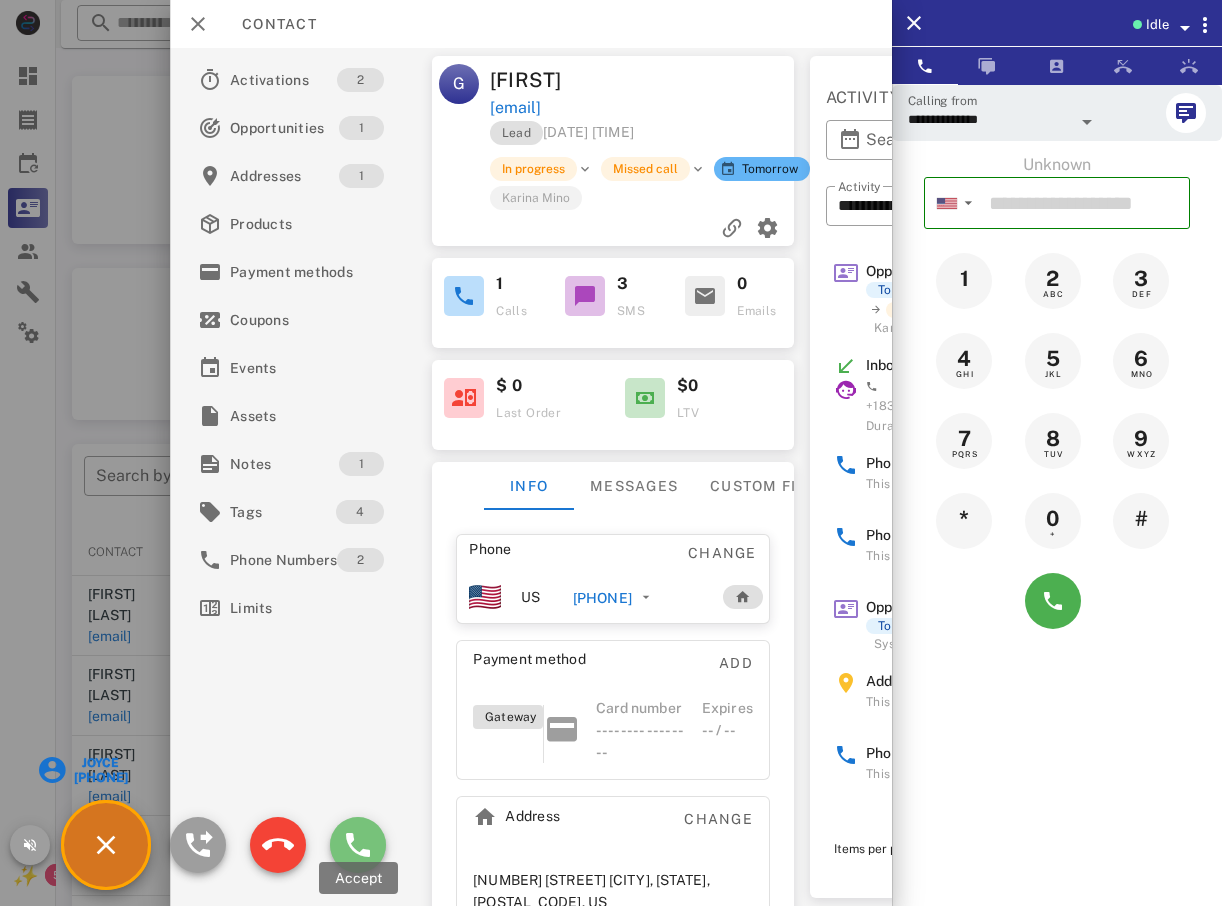 click at bounding box center (358, 845) 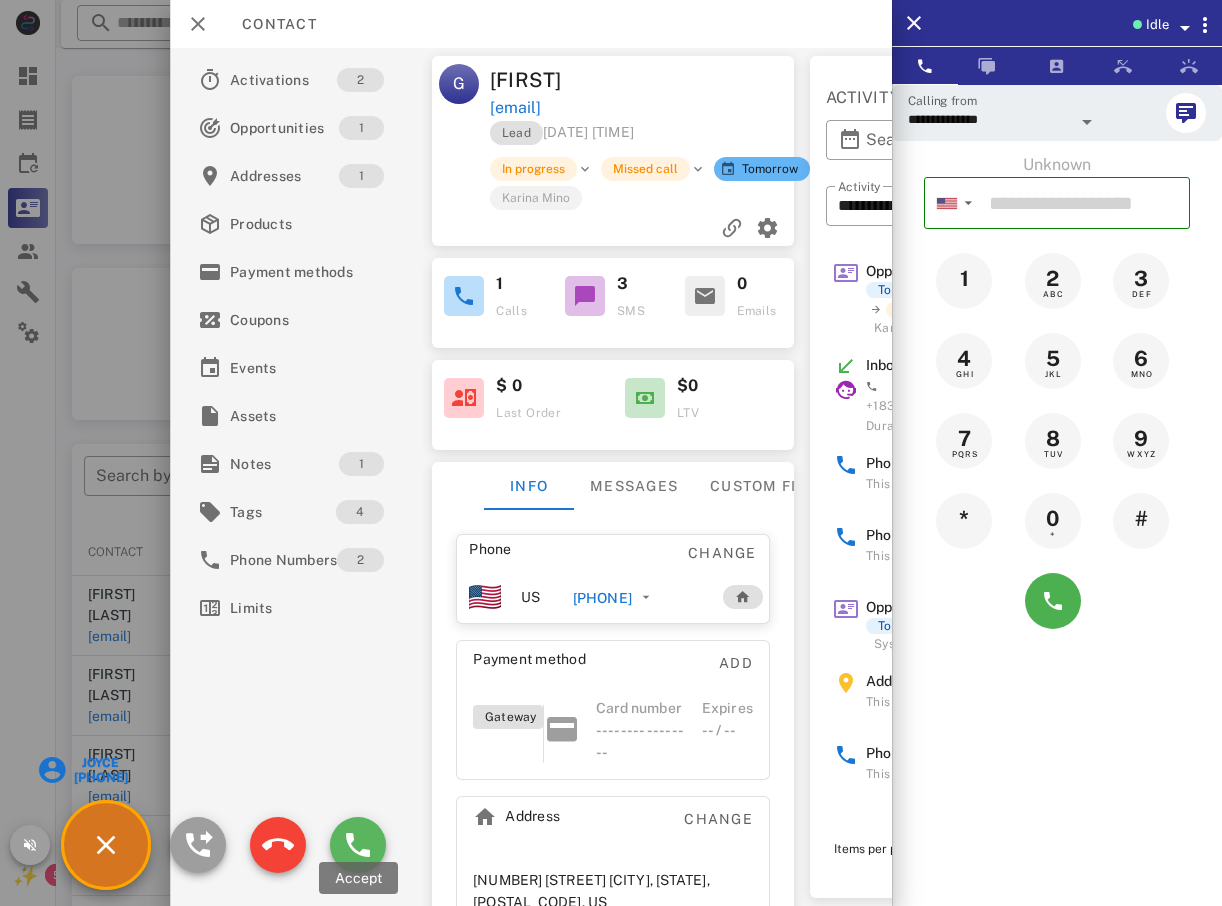 type on "**********" 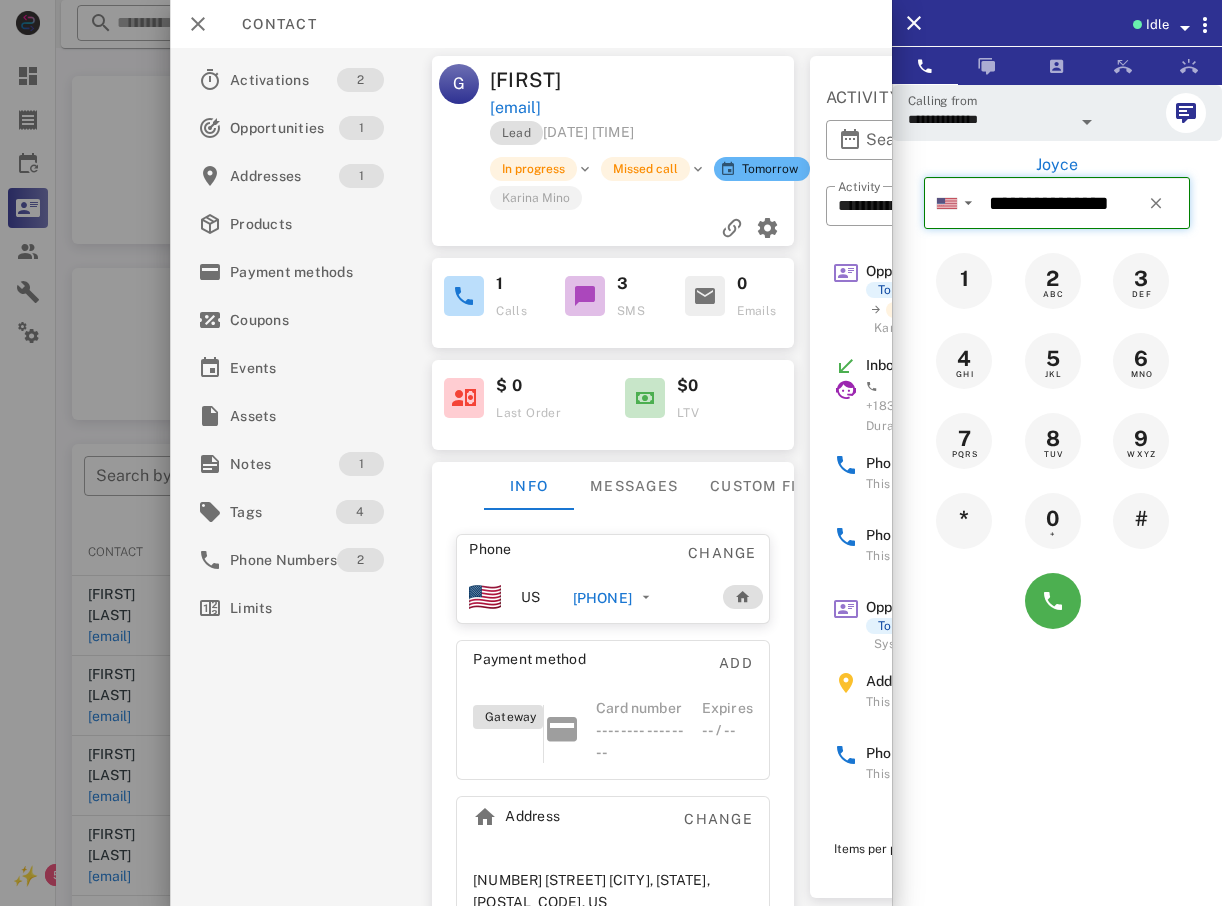 type 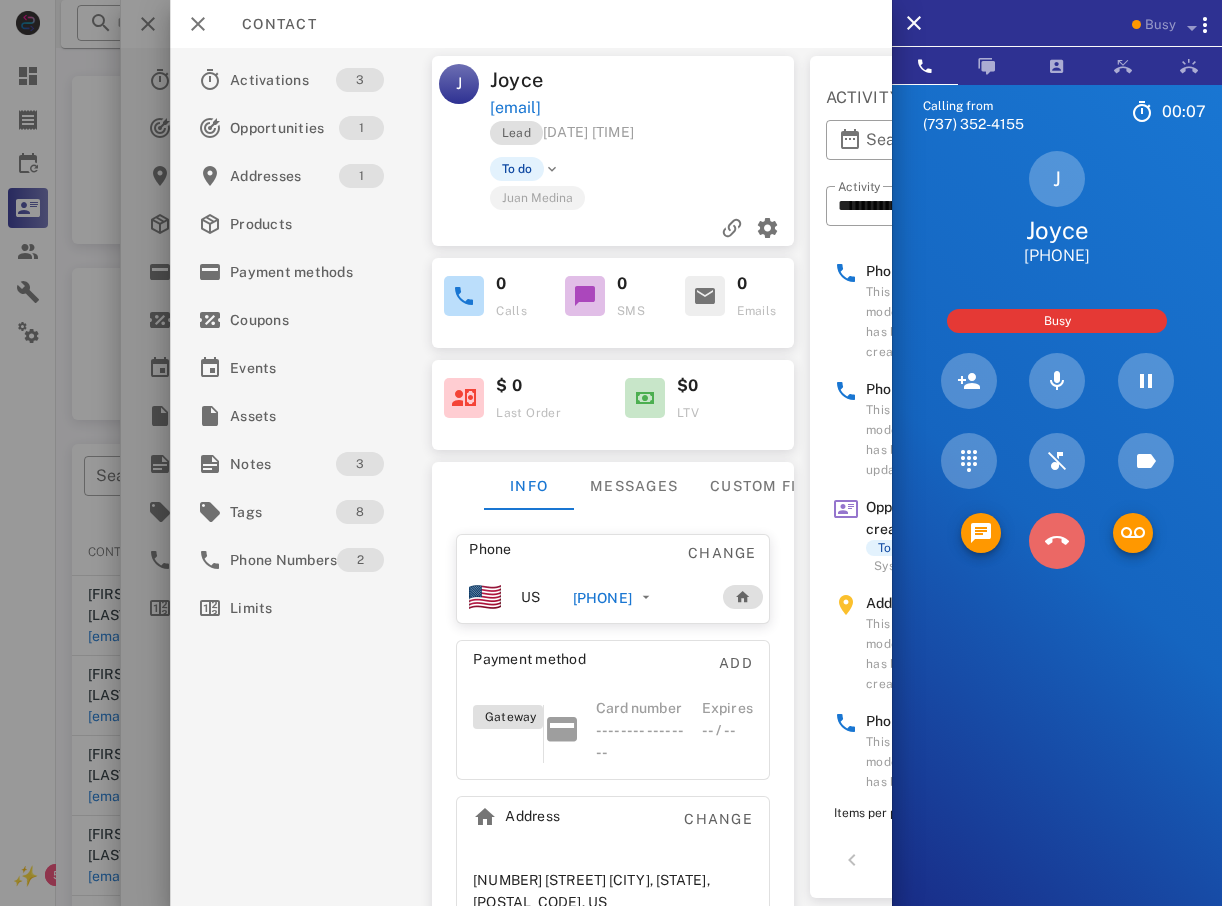 click at bounding box center (1057, 541) 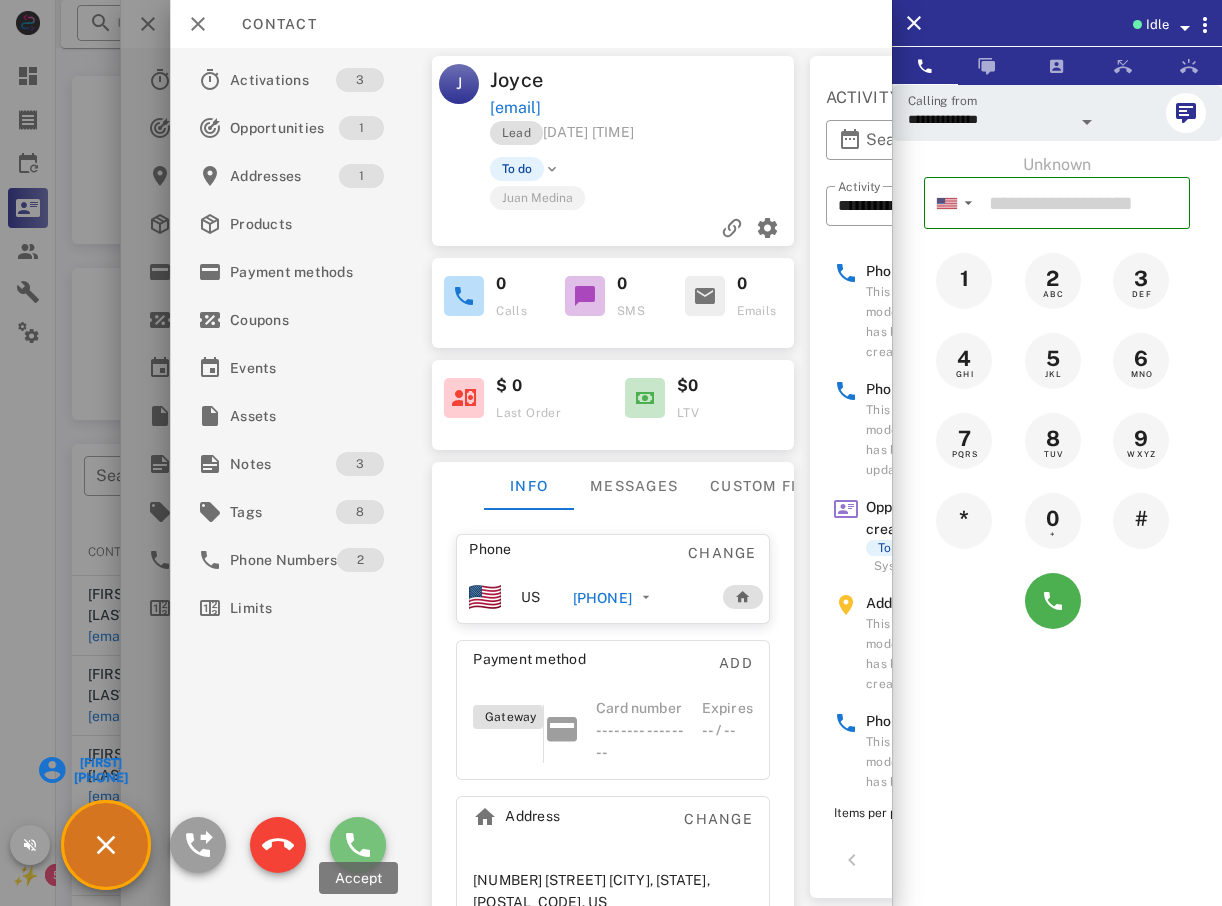 click at bounding box center [358, 845] 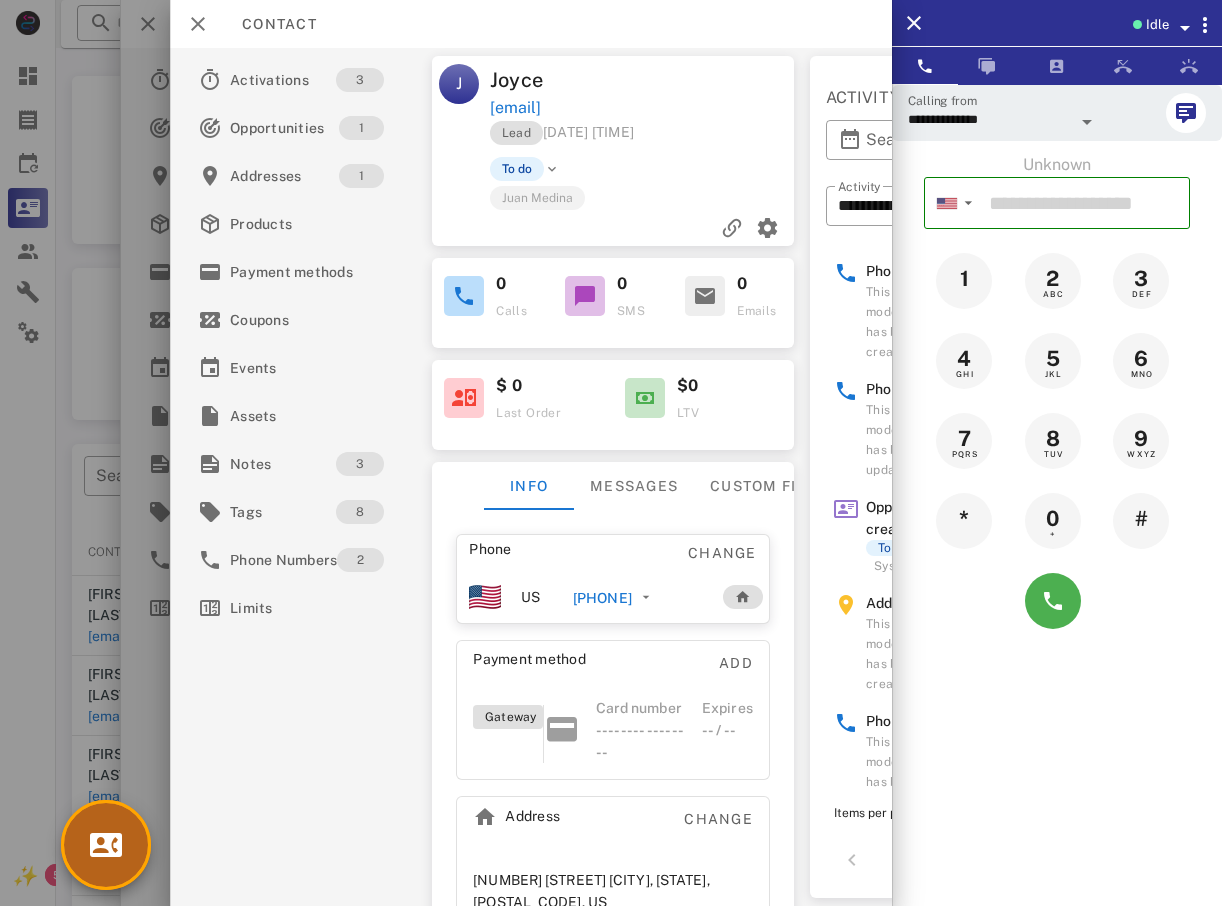 click at bounding box center (106, 845) 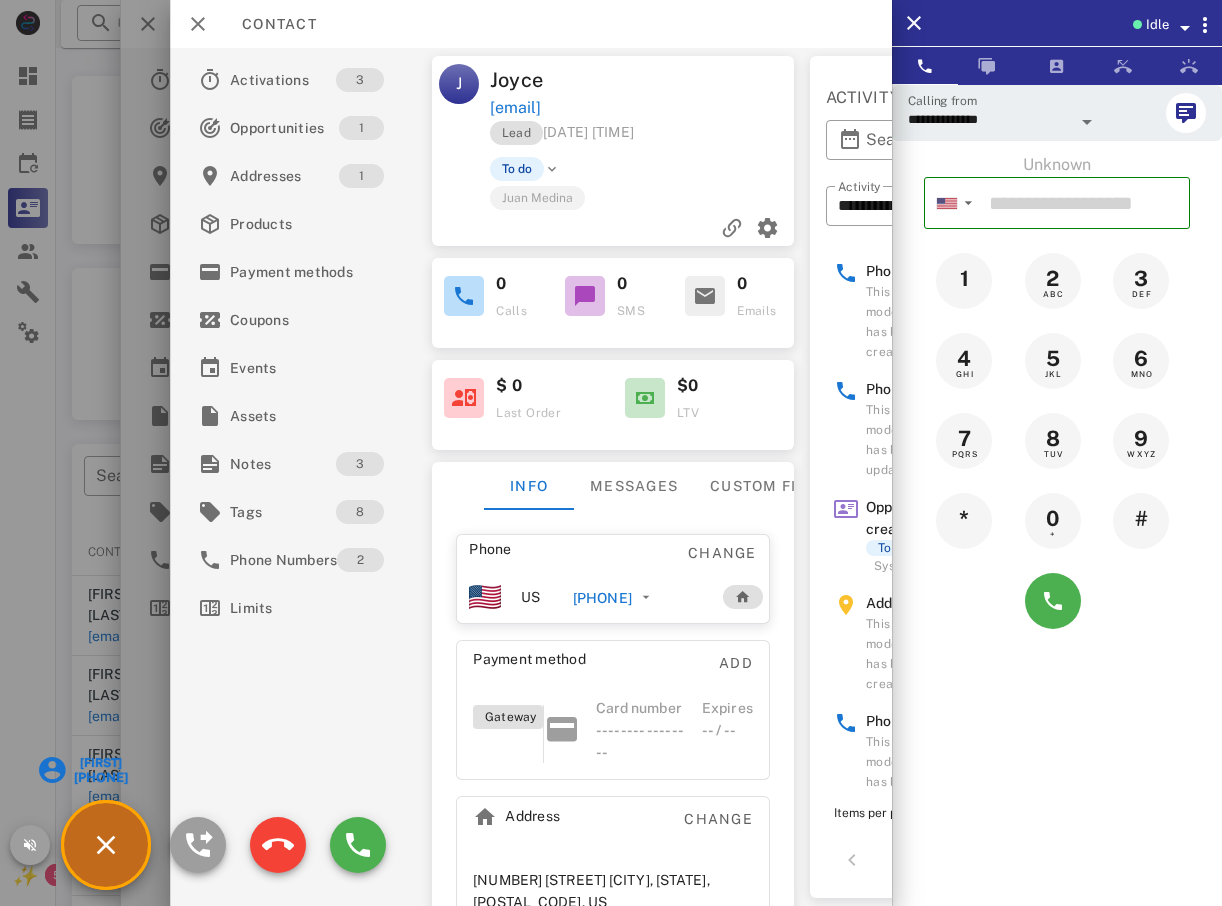 click on "Activations  3  Opportunities  1  Addresses  1  Products Payment methods Coupons Events Assets Notes  3  Tags  8  Phone Numbers  2  Limits" at bounding box center (303, 477) 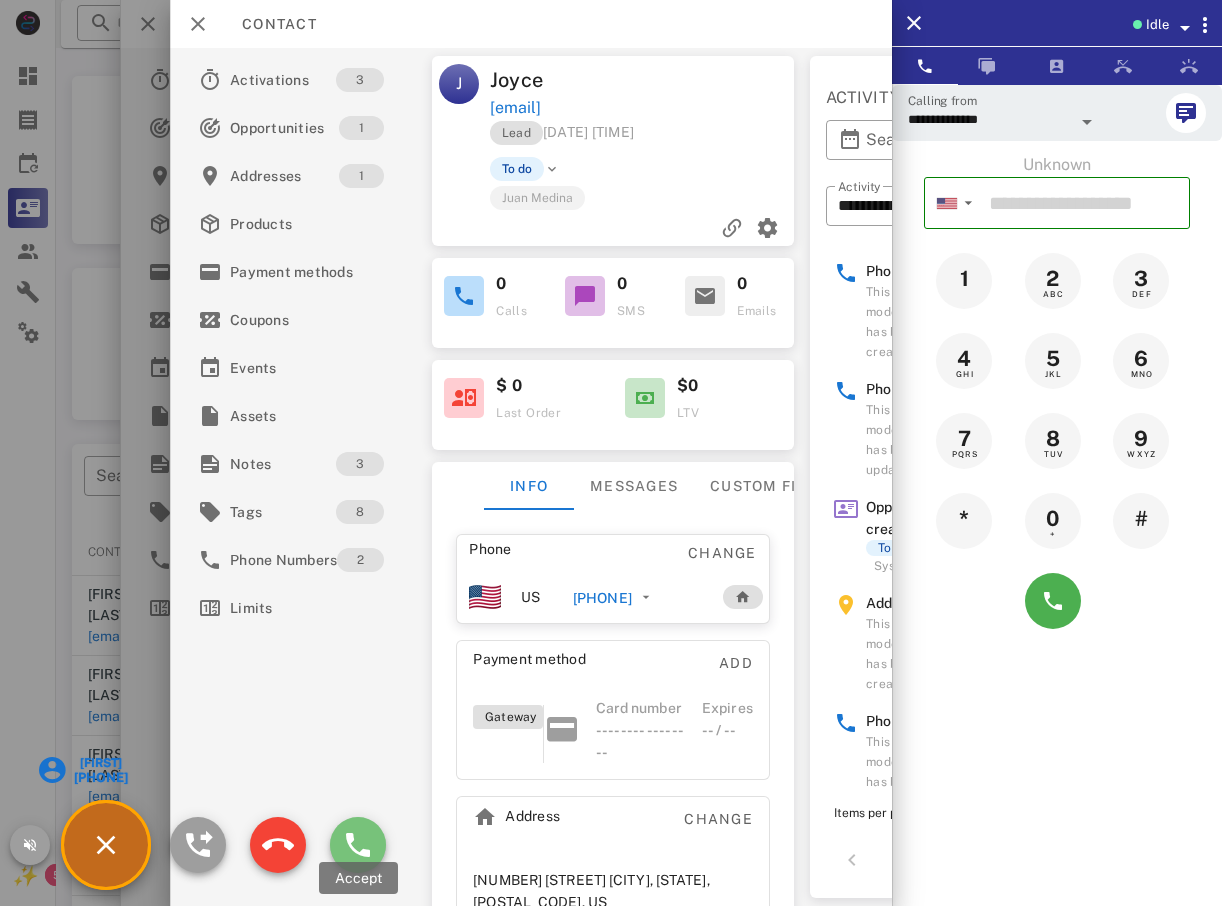 click at bounding box center (358, 845) 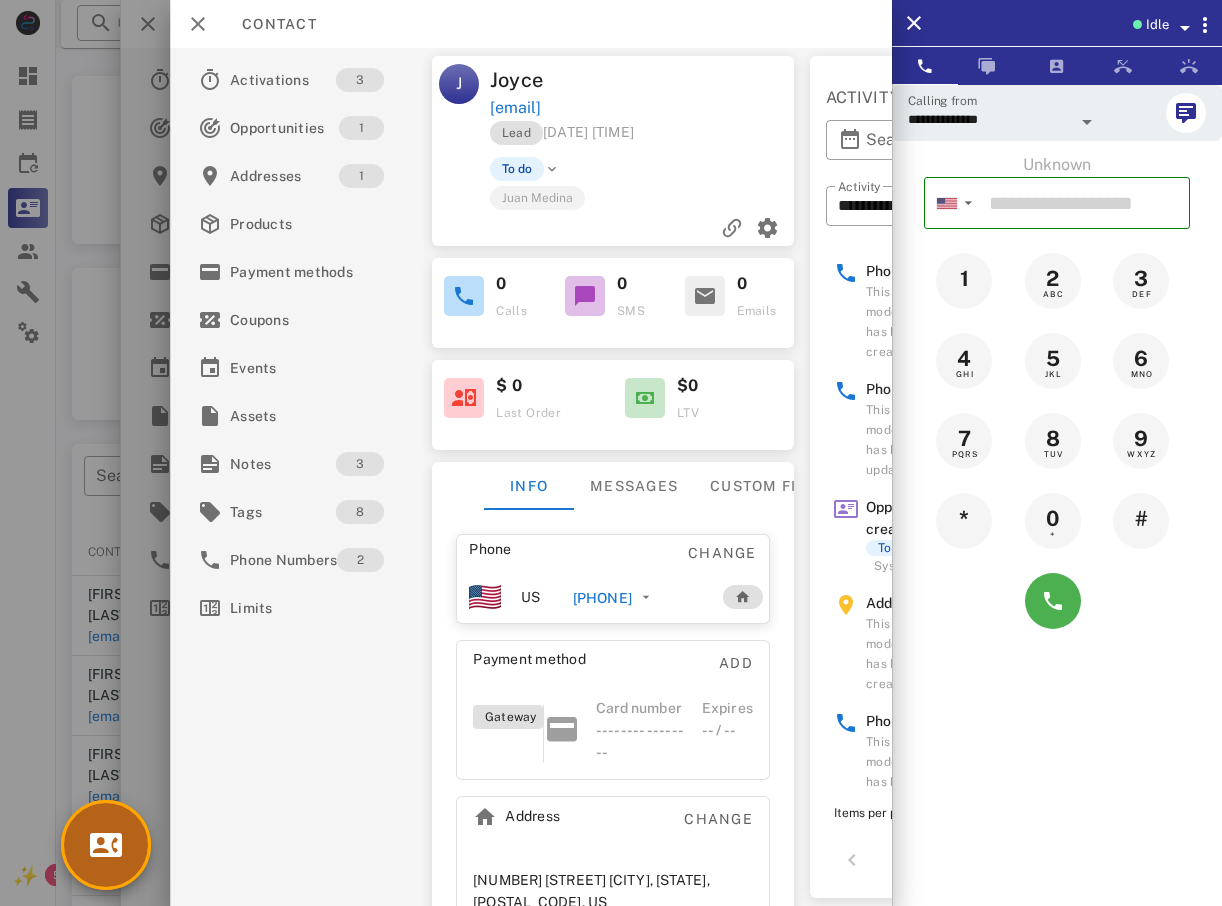 click at bounding box center [106, 845] 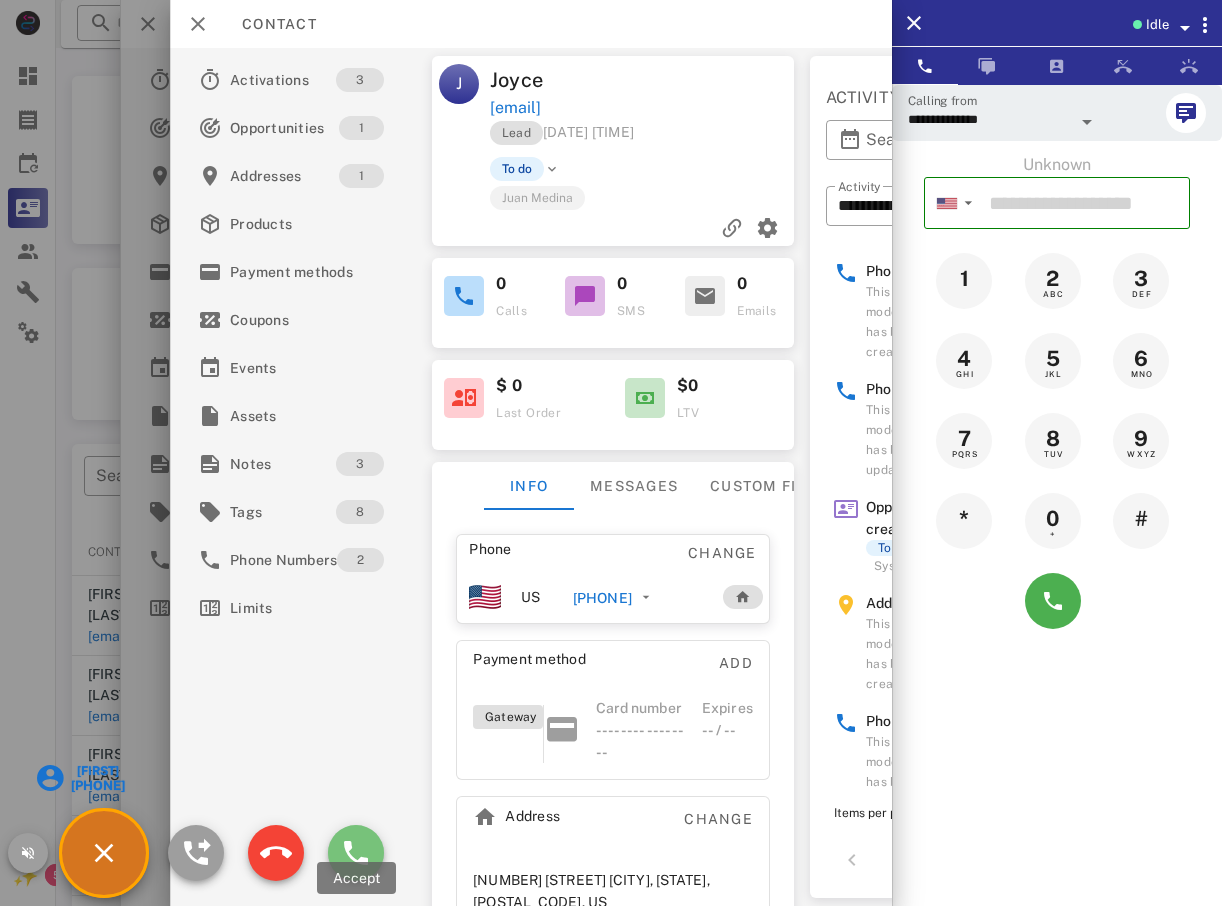 click at bounding box center [356, 853] 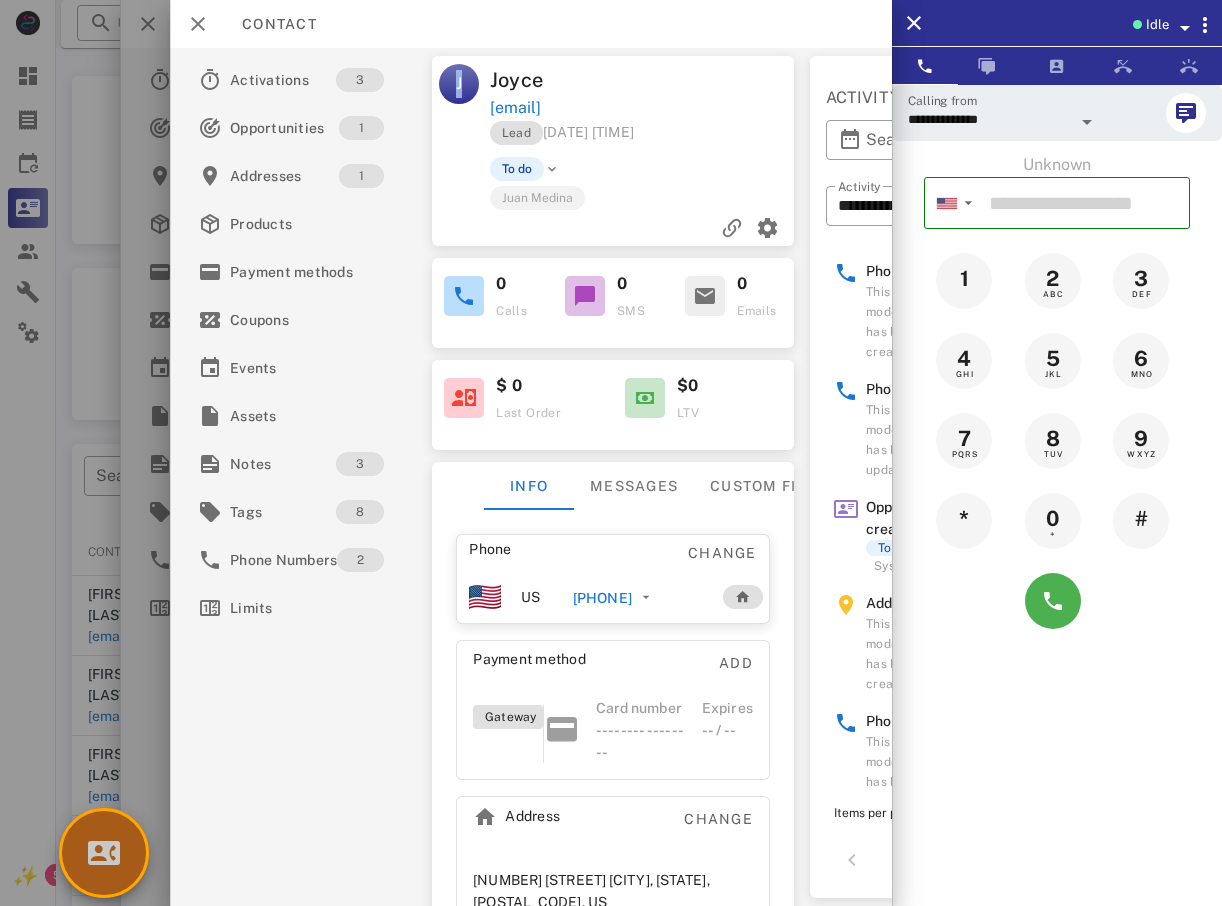 click on "Activations  3  Opportunities  1  Addresses  1  Products Payment methods Coupons Events Assets Notes  3  Tags  8  Phone Numbers  2  Limits" at bounding box center (303, 477) 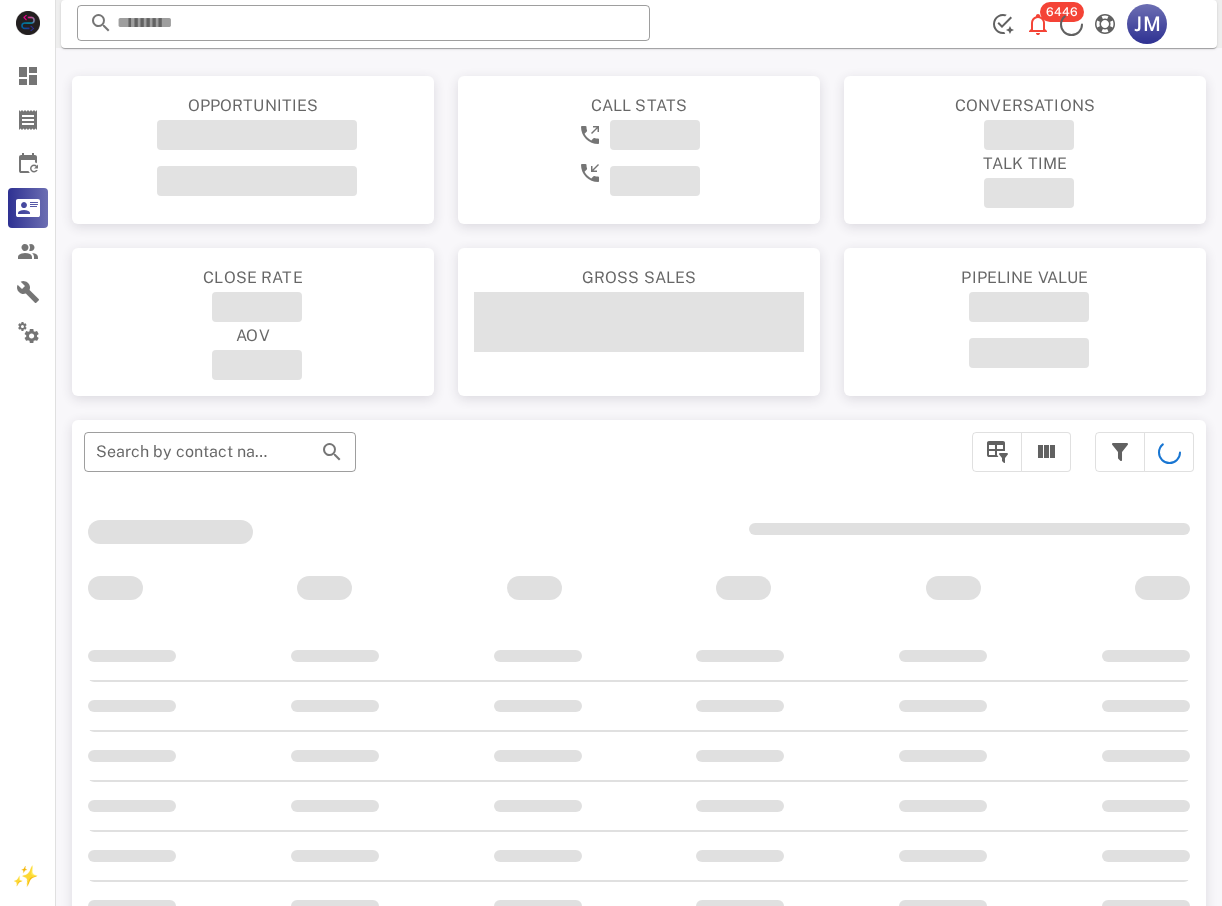 scroll, scrollTop: 0, scrollLeft: 0, axis: both 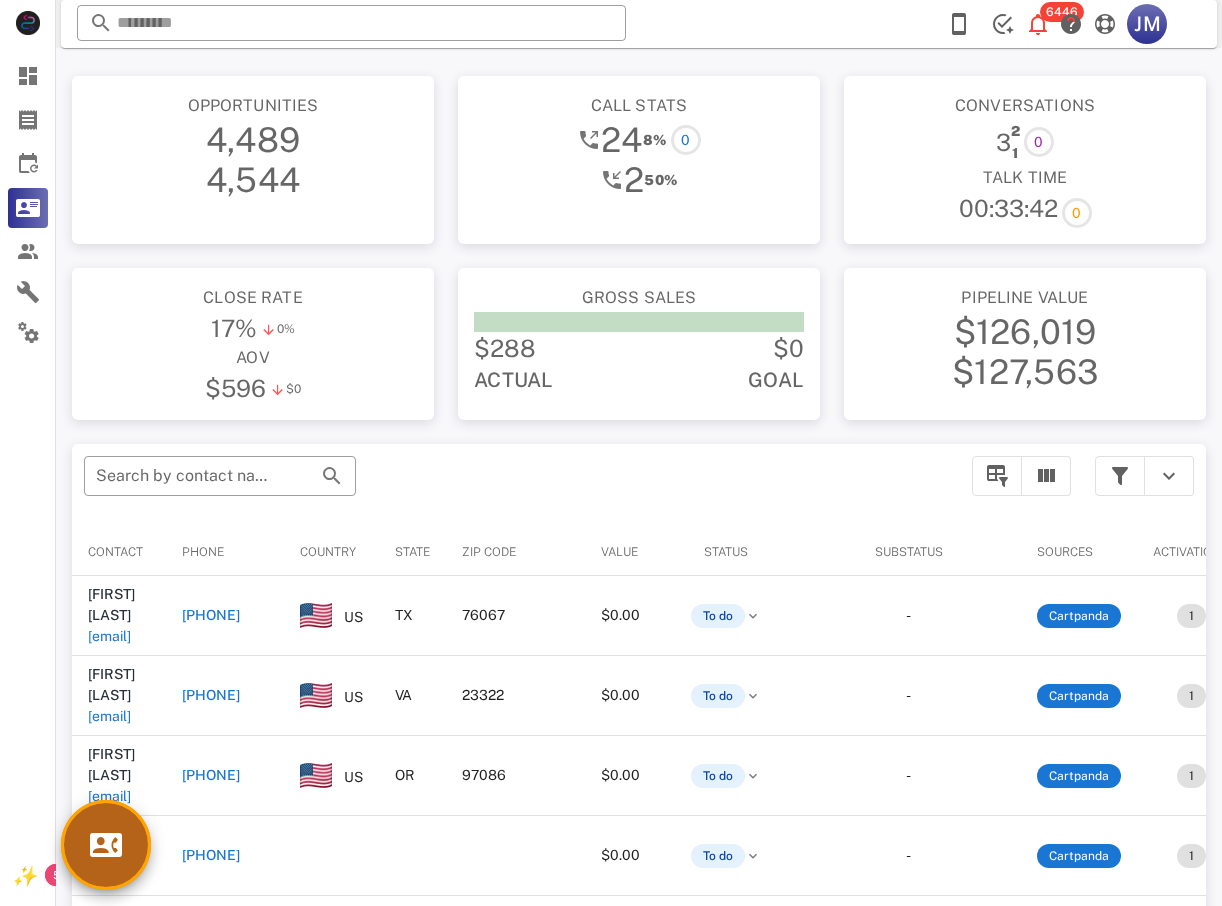 click at bounding box center (106, 845) 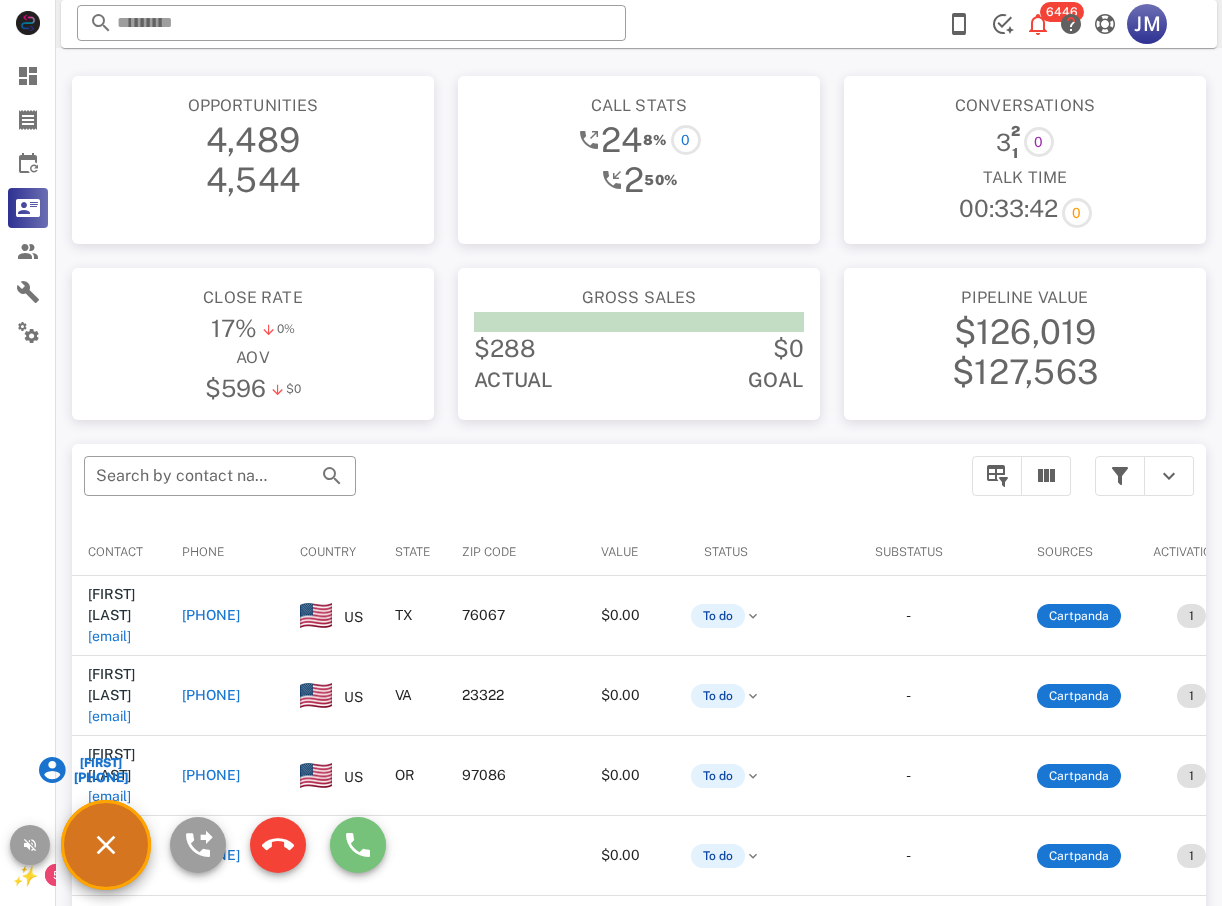 click at bounding box center [358, 845] 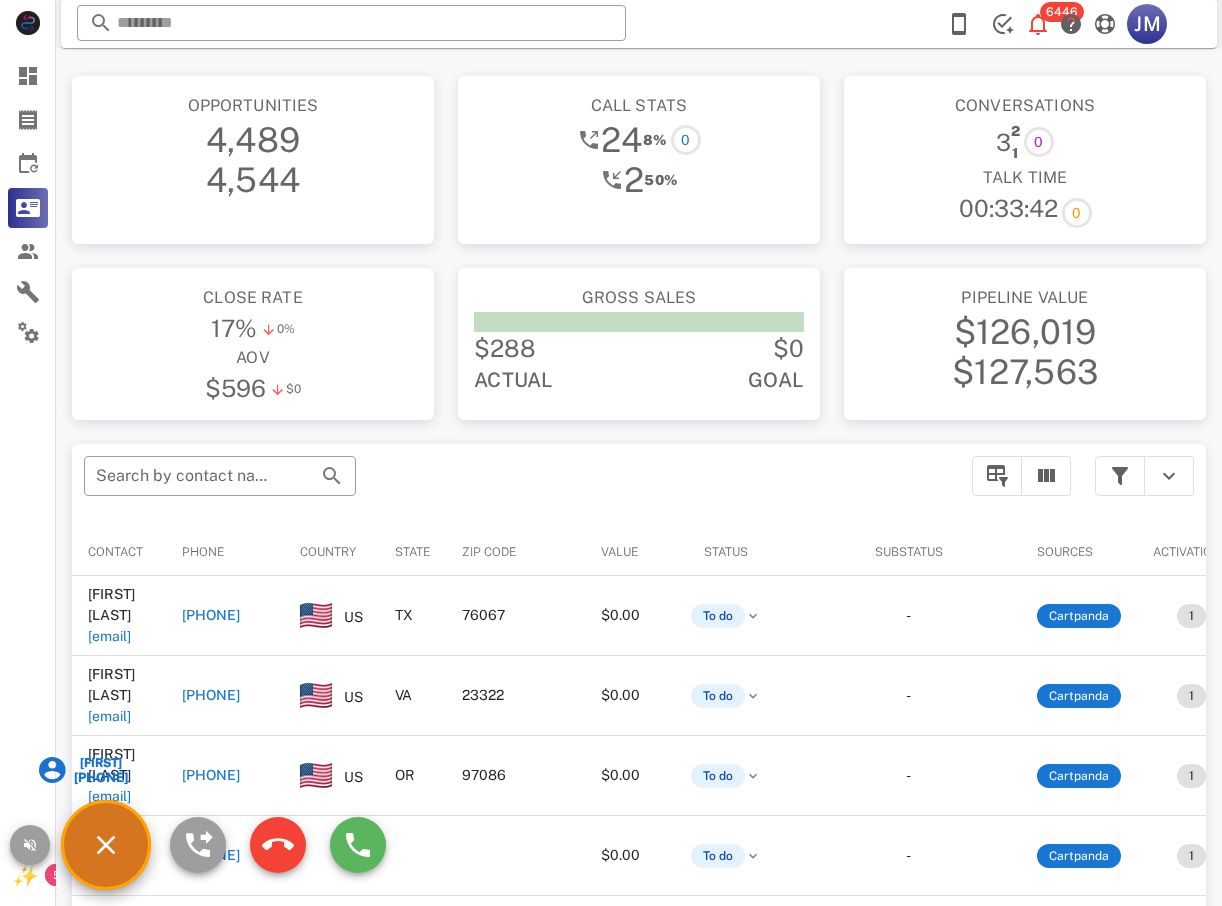 type on "**********" 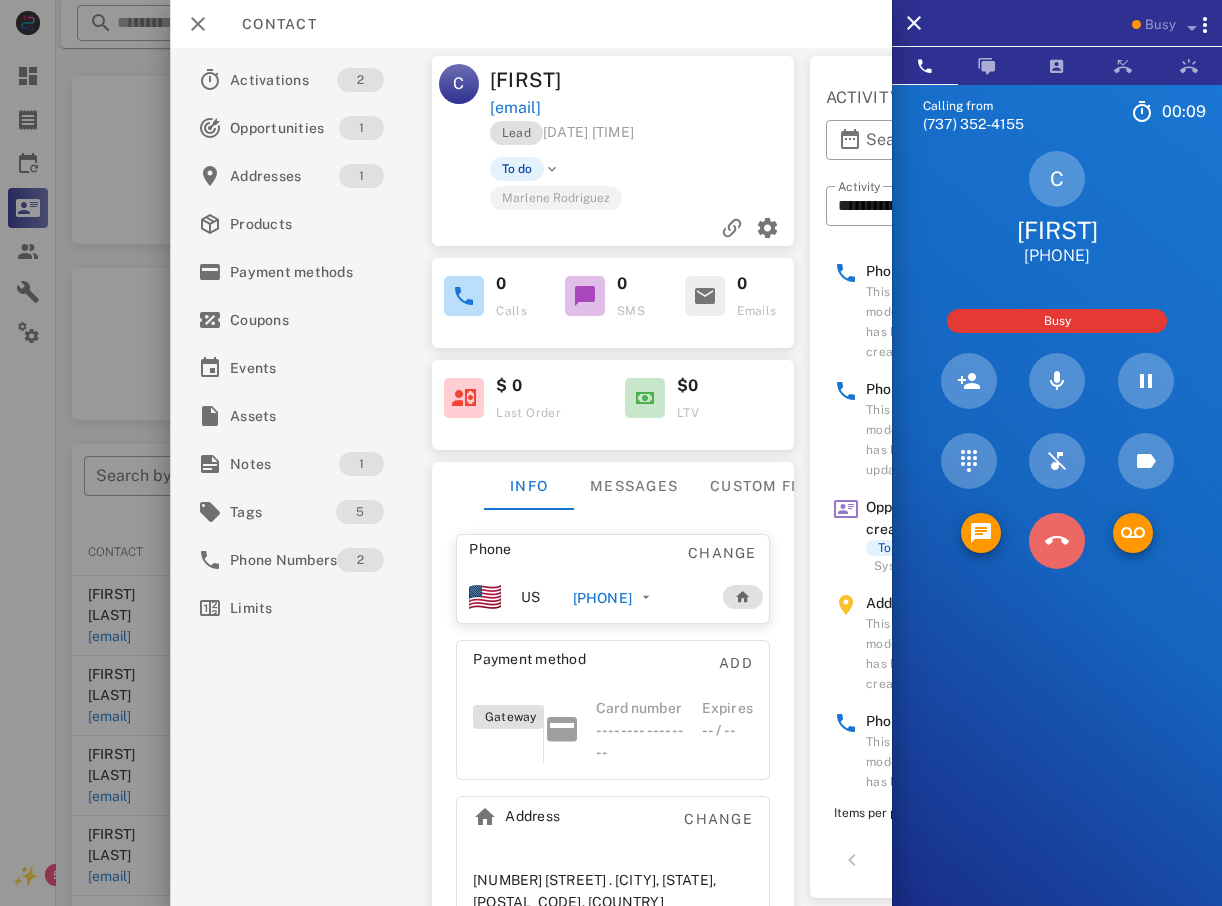 click at bounding box center (1057, 541) 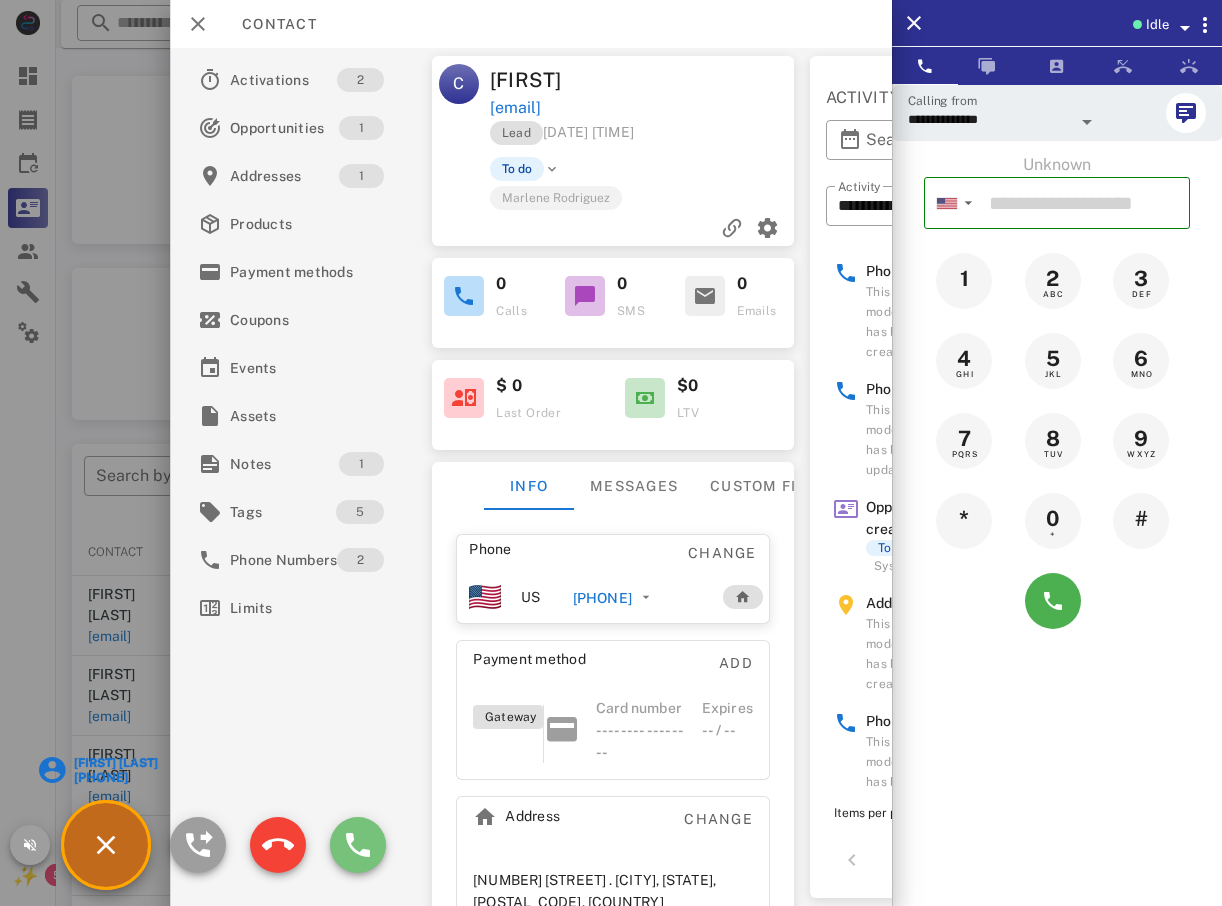 click at bounding box center [358, 845] 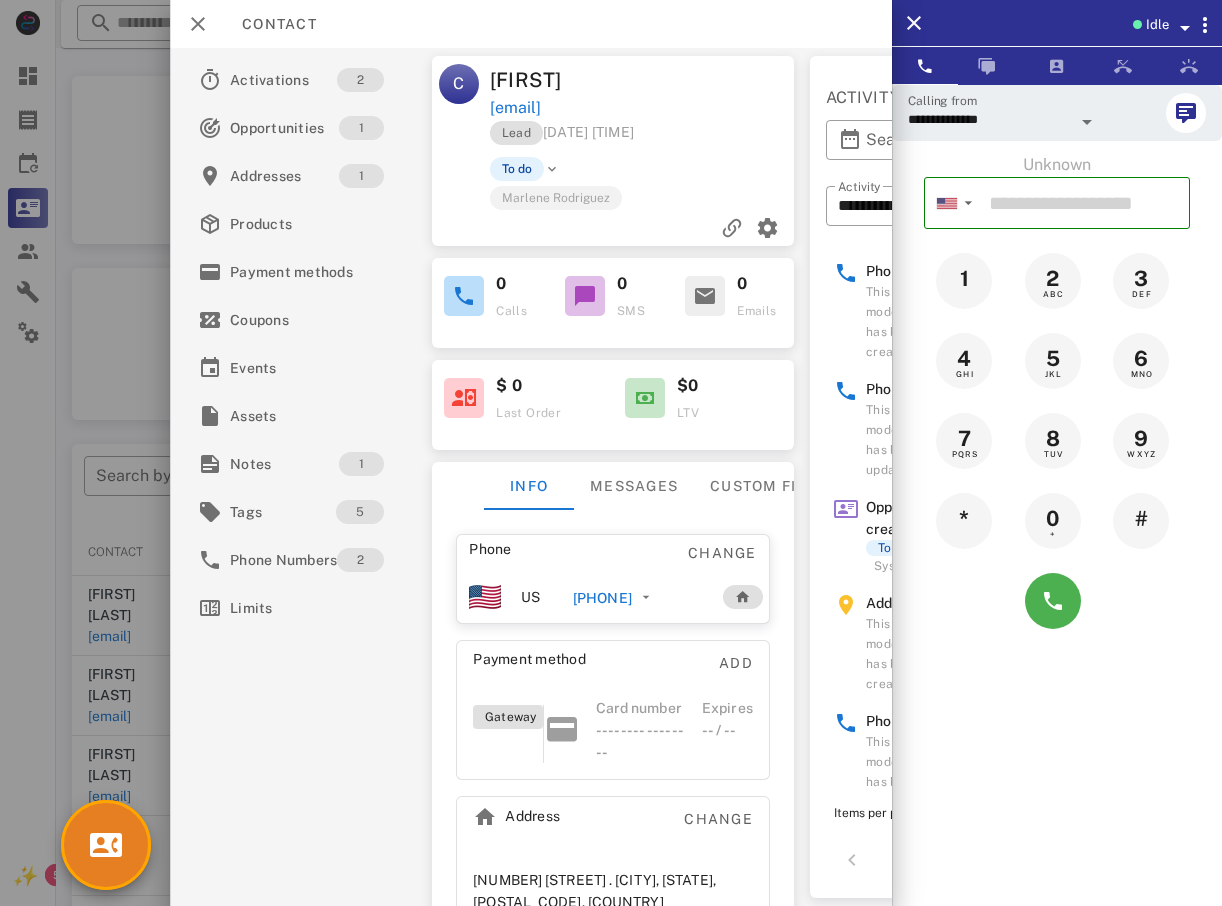 click at bounding box center (170, 453) 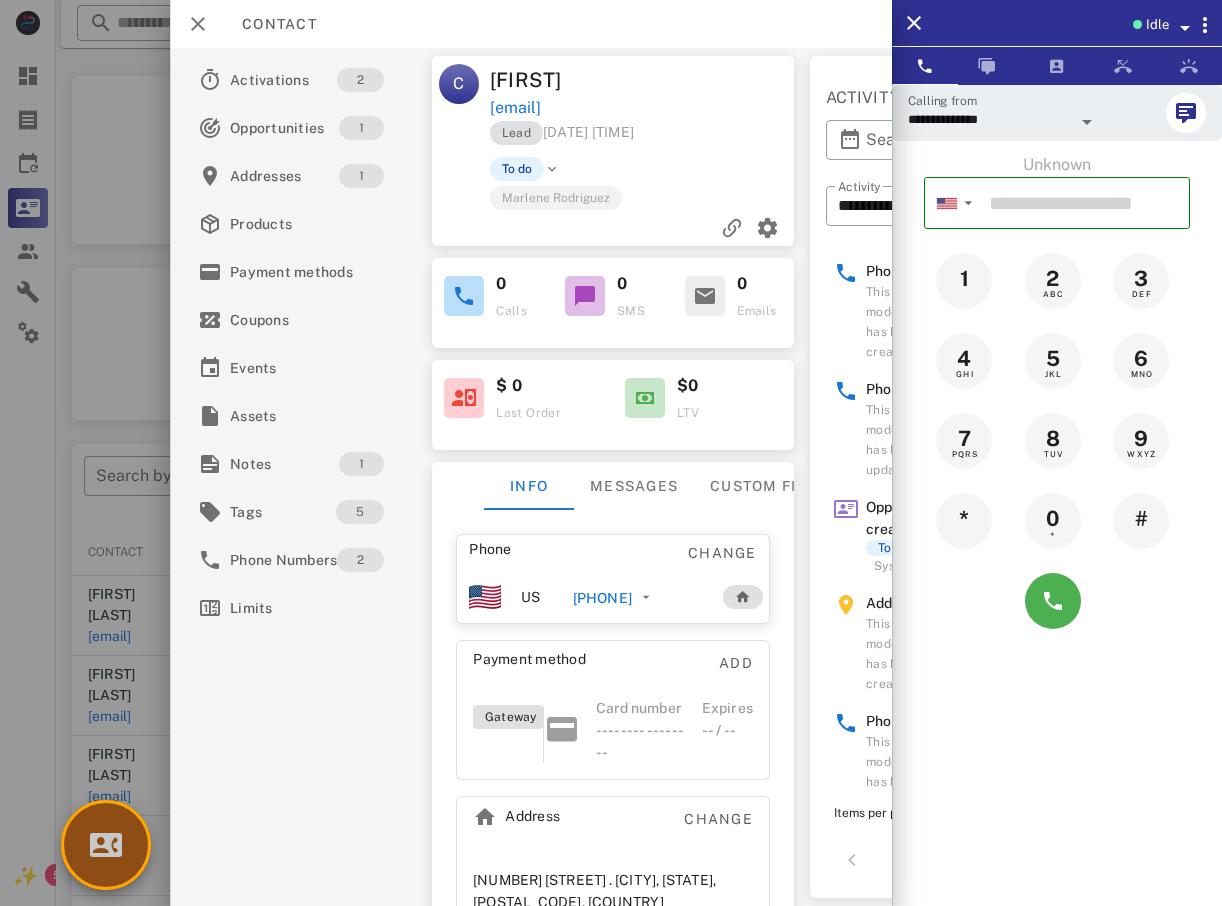 click at bounding box center (106, 845) 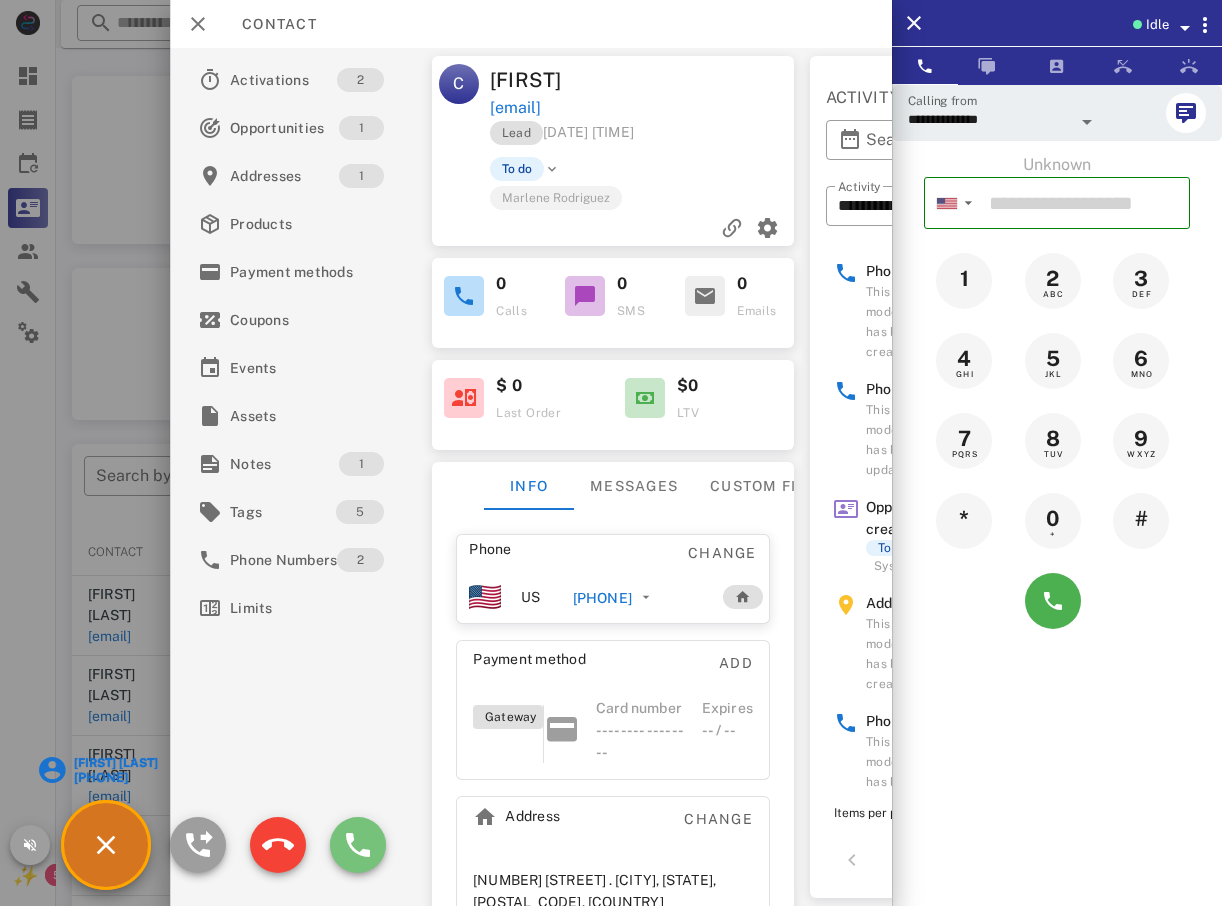 click at bounding box center [358, 845] 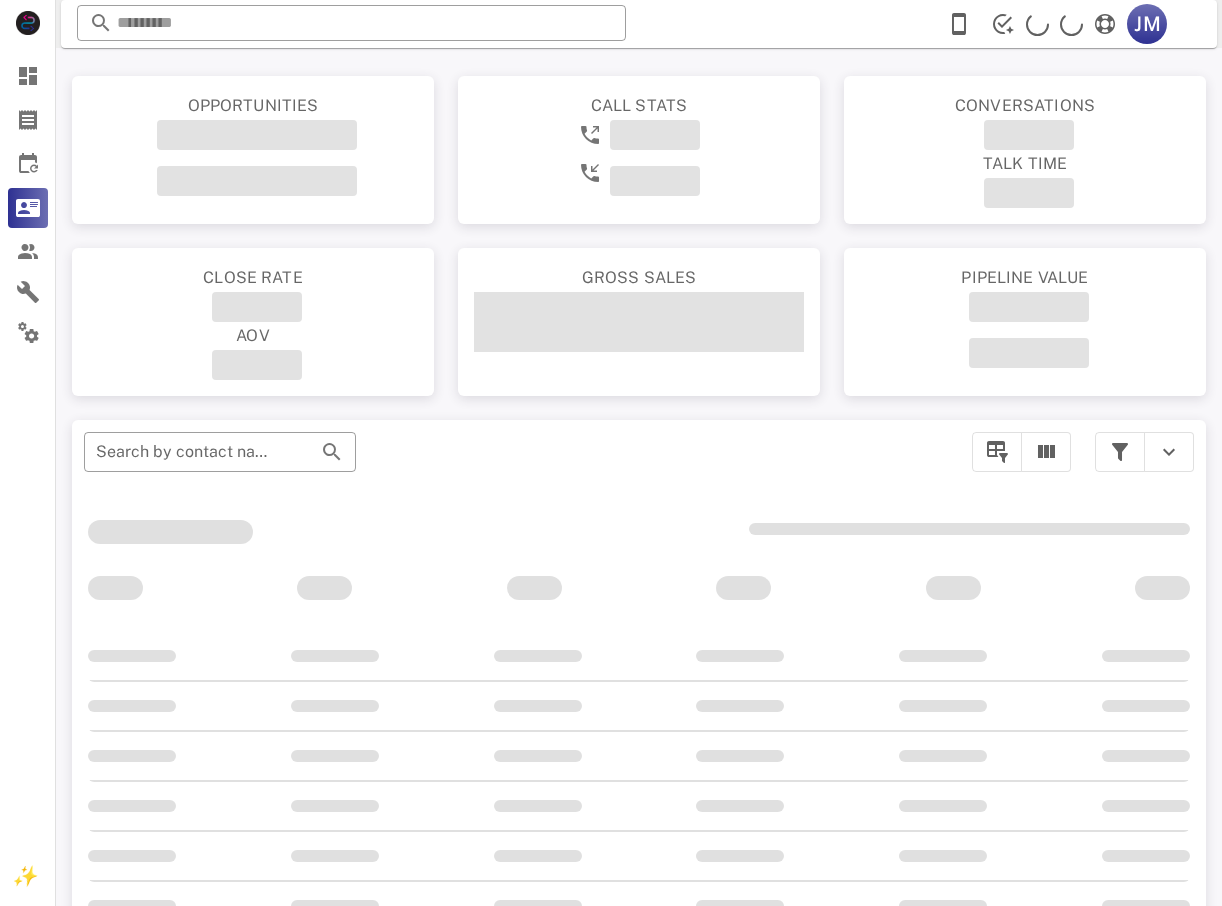 scroll, scrollTop: 0, scrollLeft: 0, axis: both 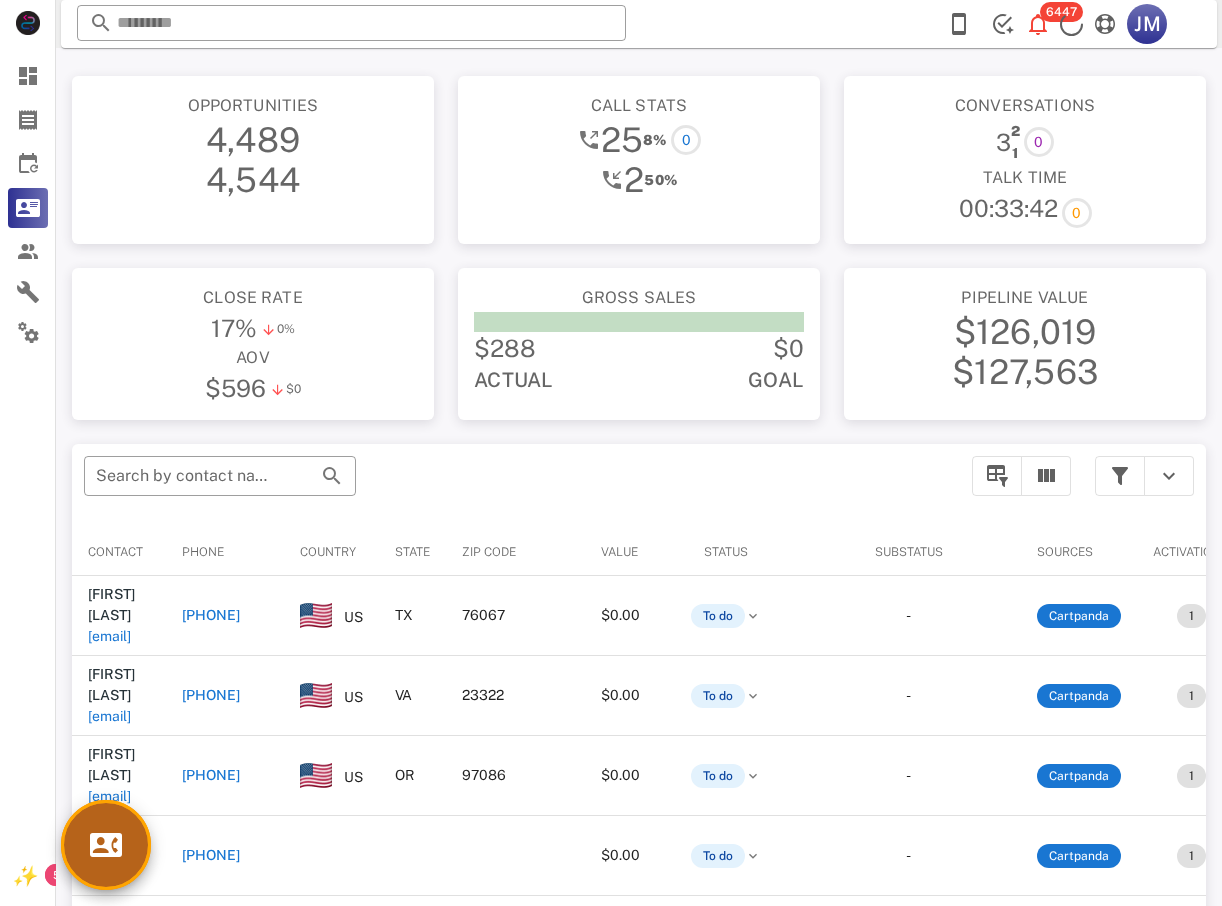 click at bounding box center [106, 845] 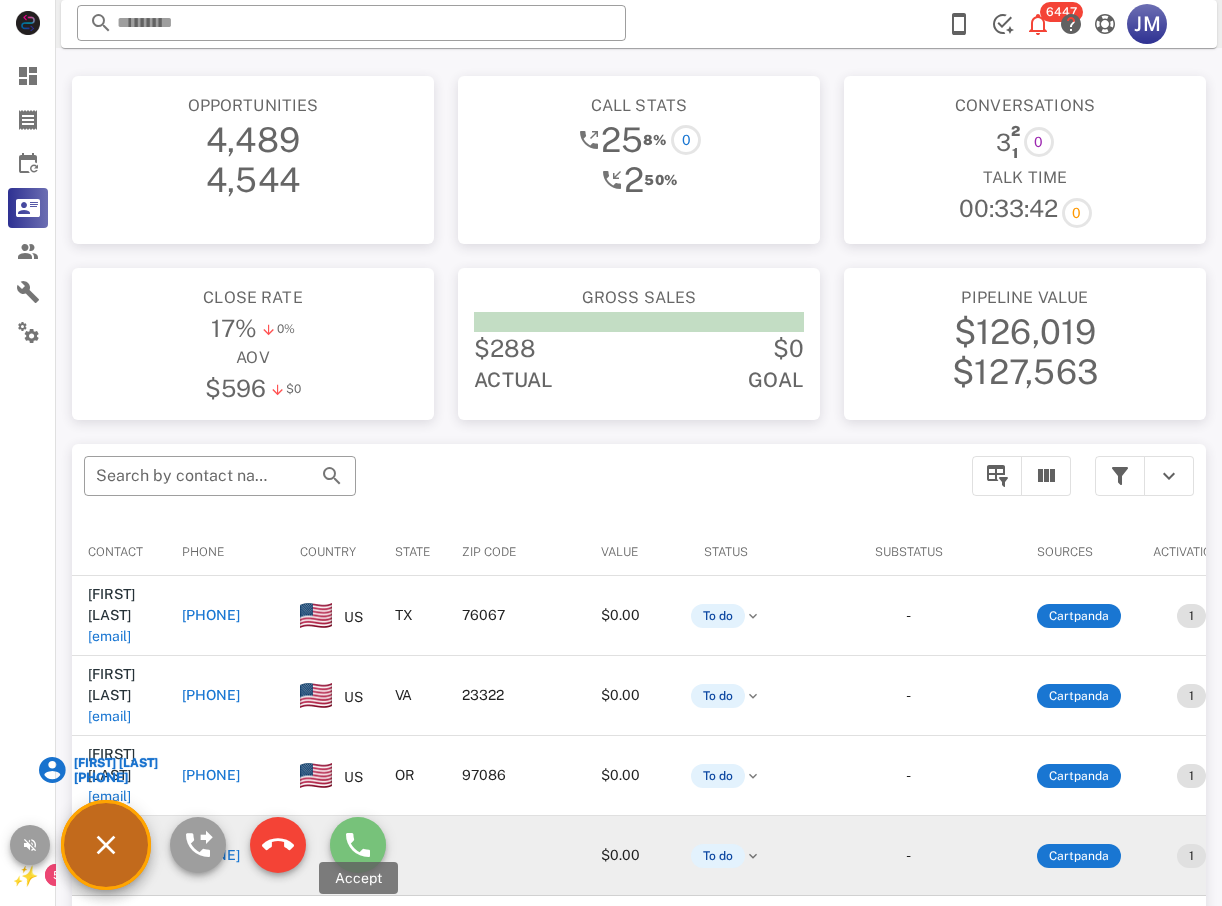 click at bounding box center (358, 845) 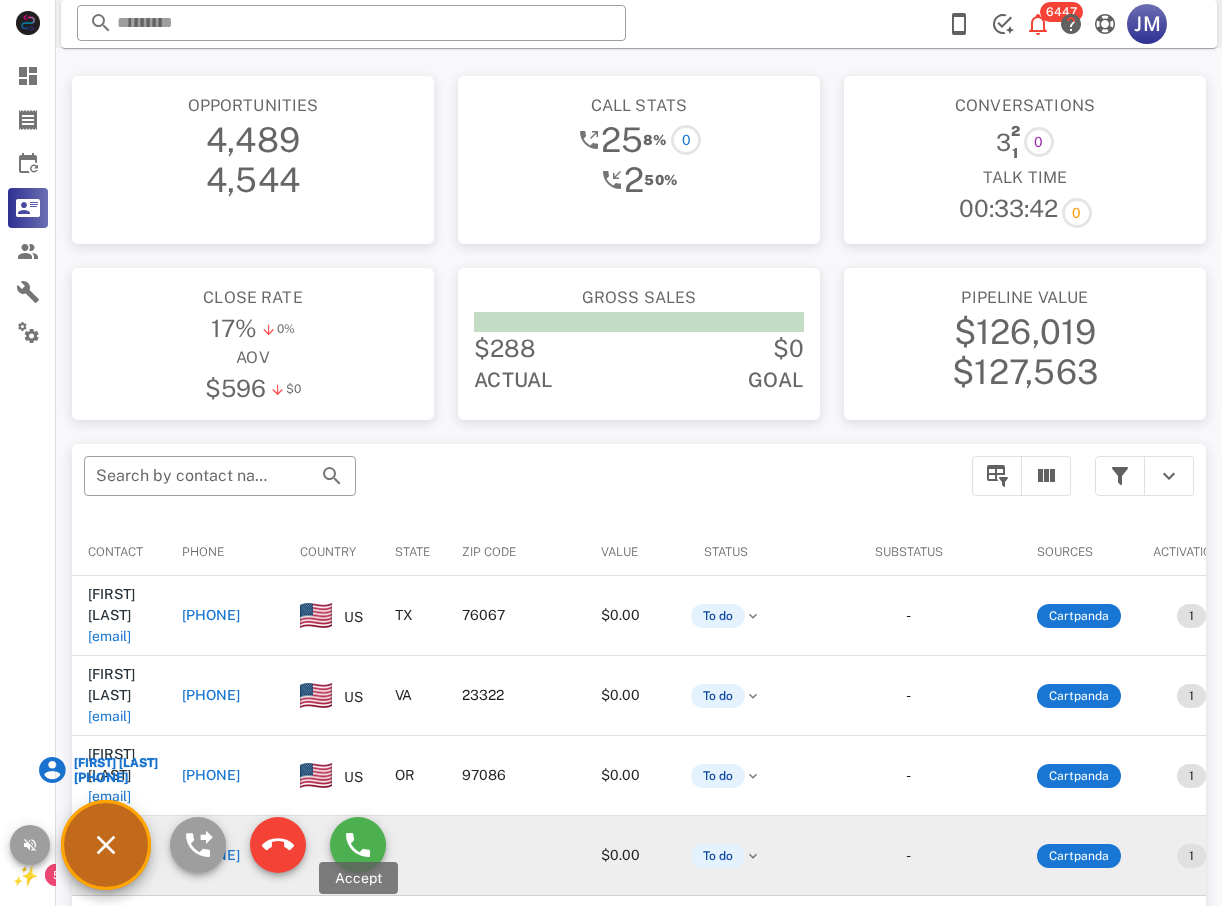 type on "**********" 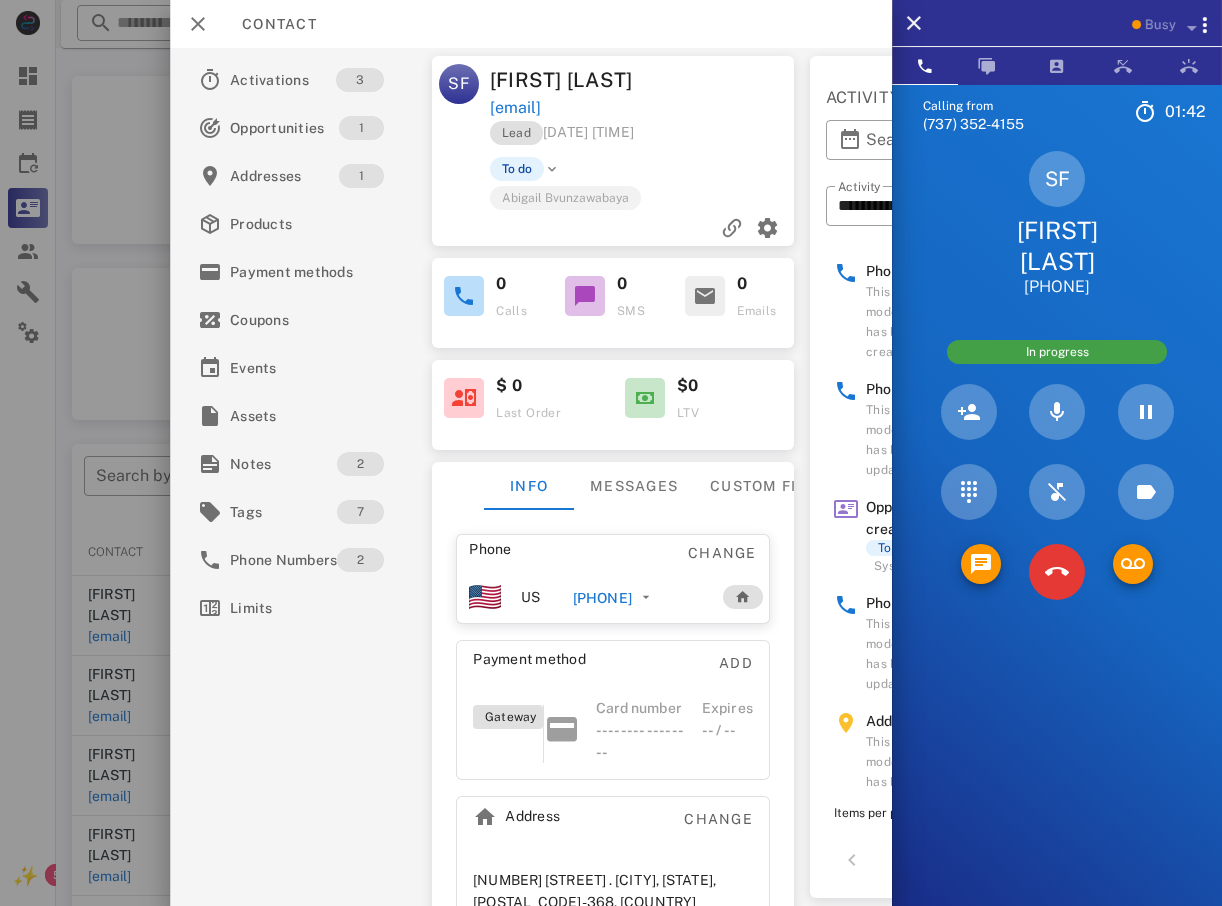 click on "Contact" at bounding box center (531, 24) 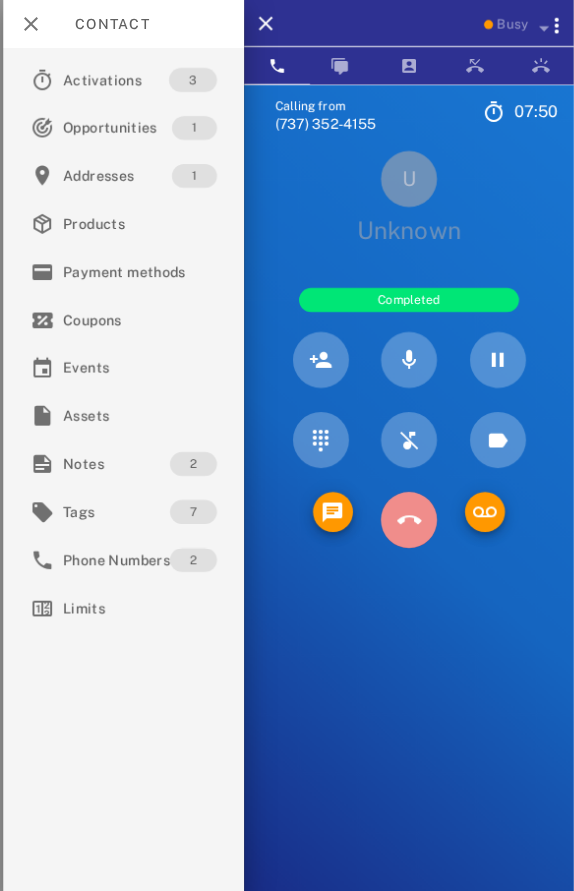 click at bounding box center (409, 520) 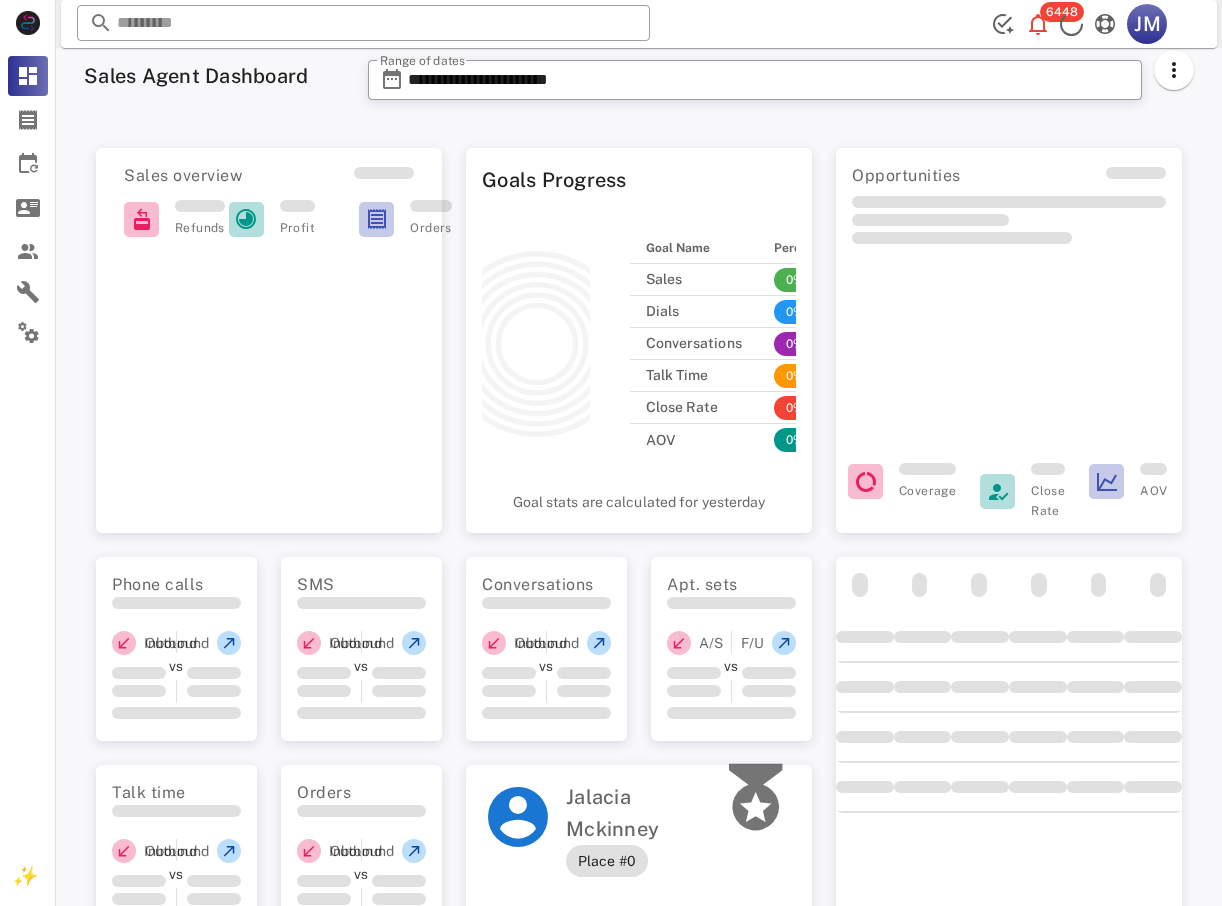 scroll, scrollTop: 0, scrollLeft: 0, axis: both 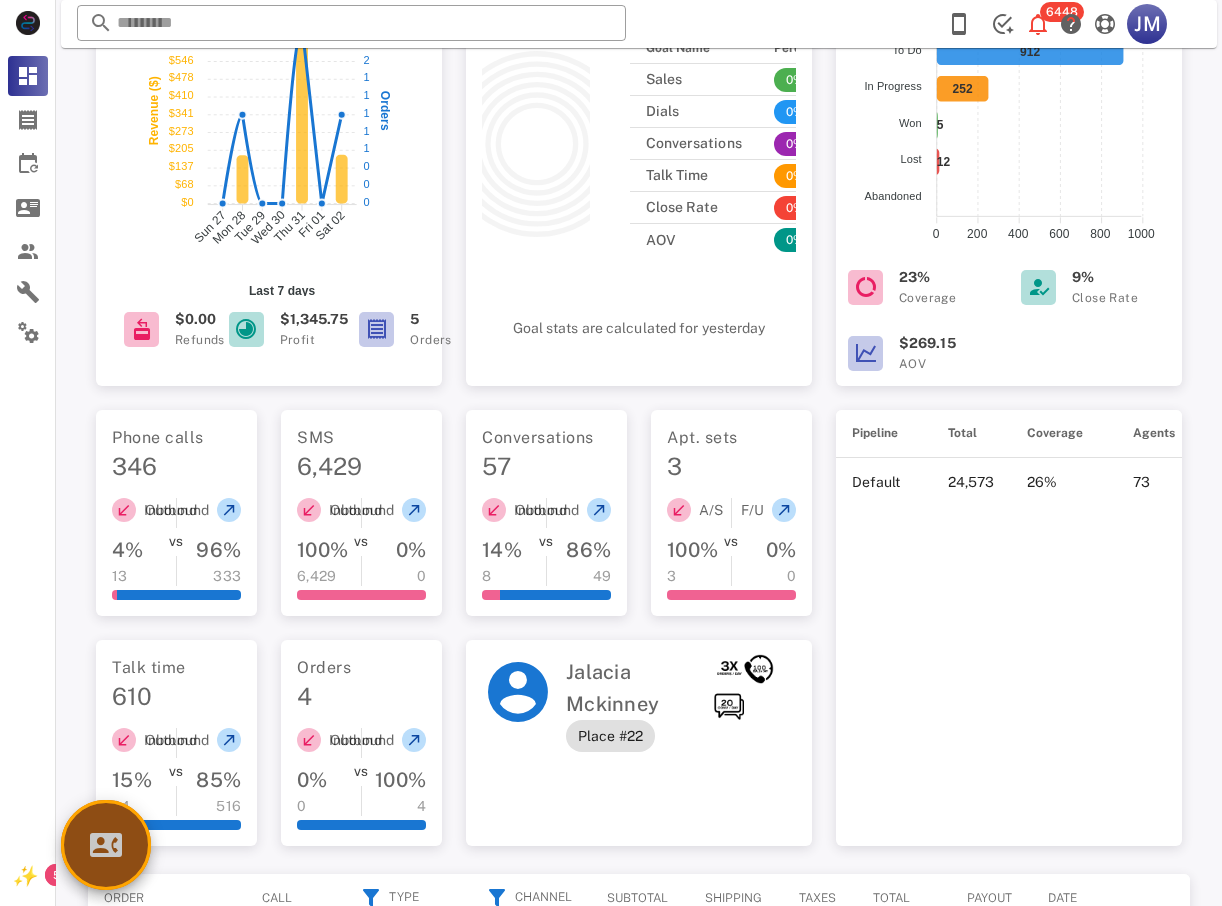 click at bounding box center (106, 845) 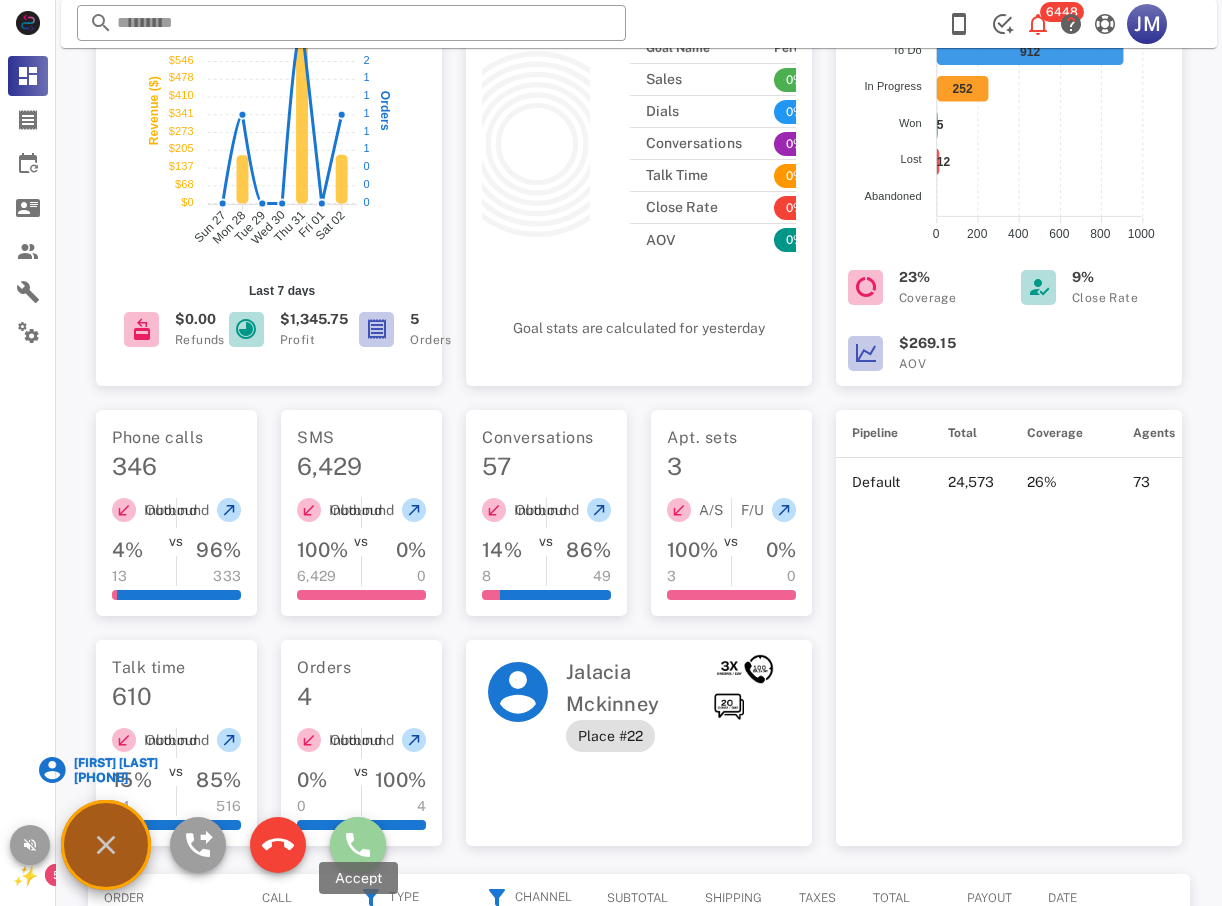 click at bounding box center [358, 845] 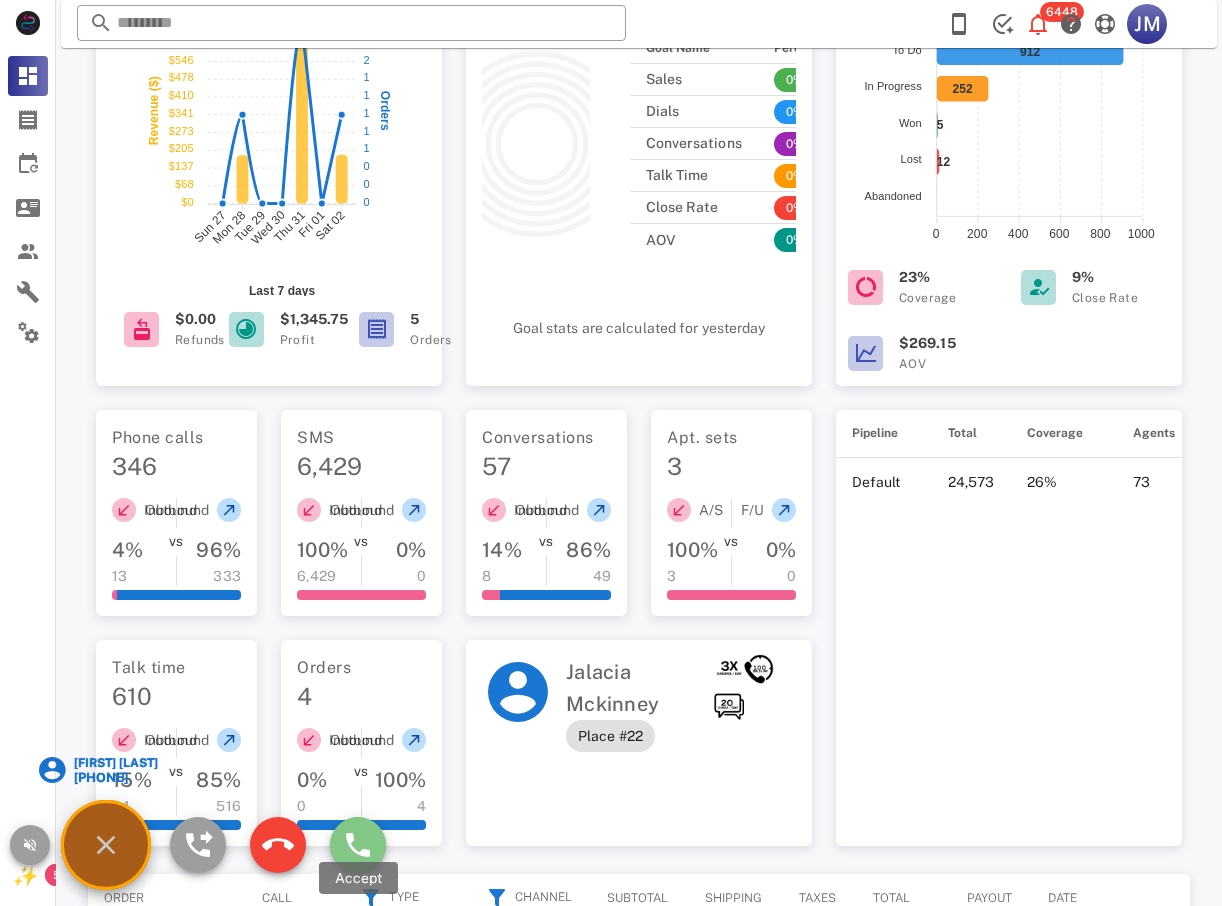 type on "**********" 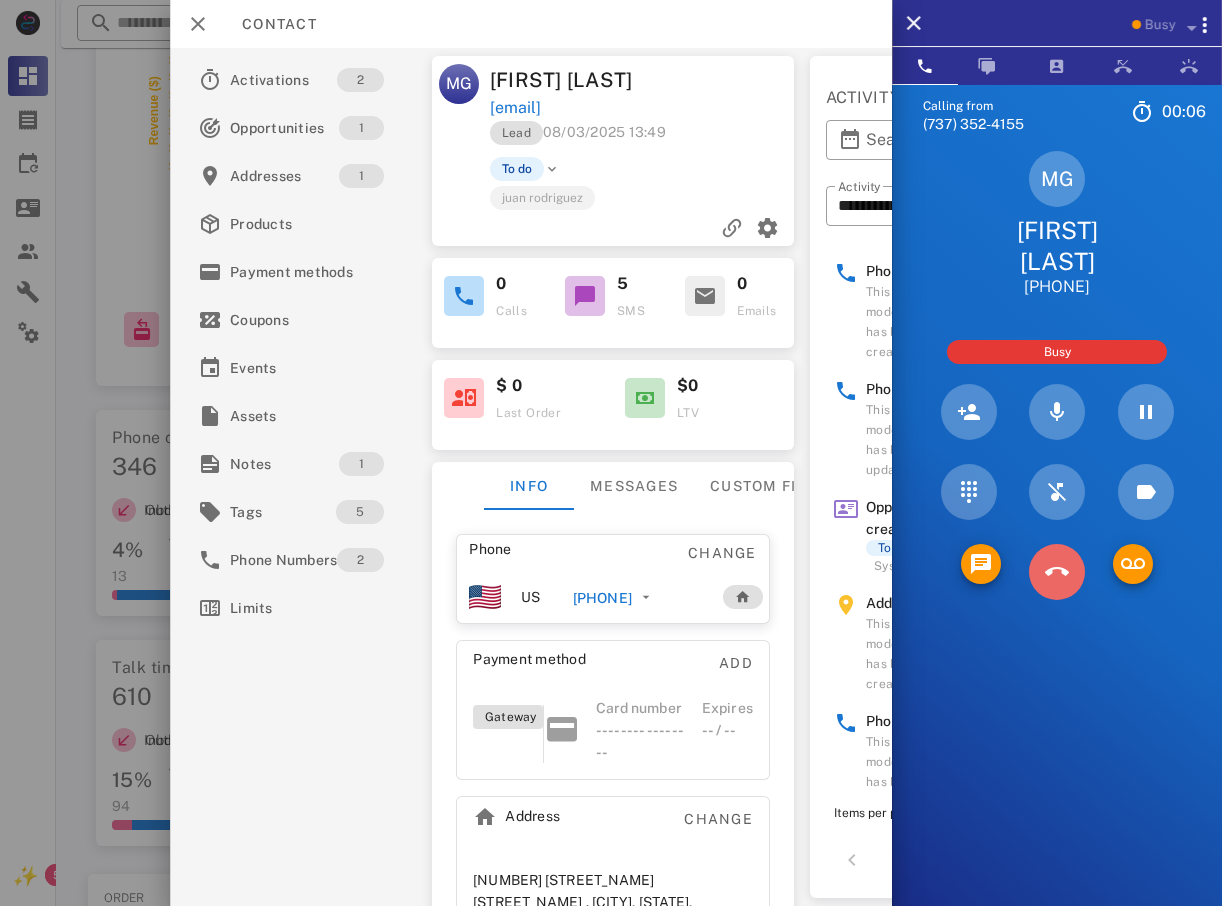 click at bounding box center [1057, 572] 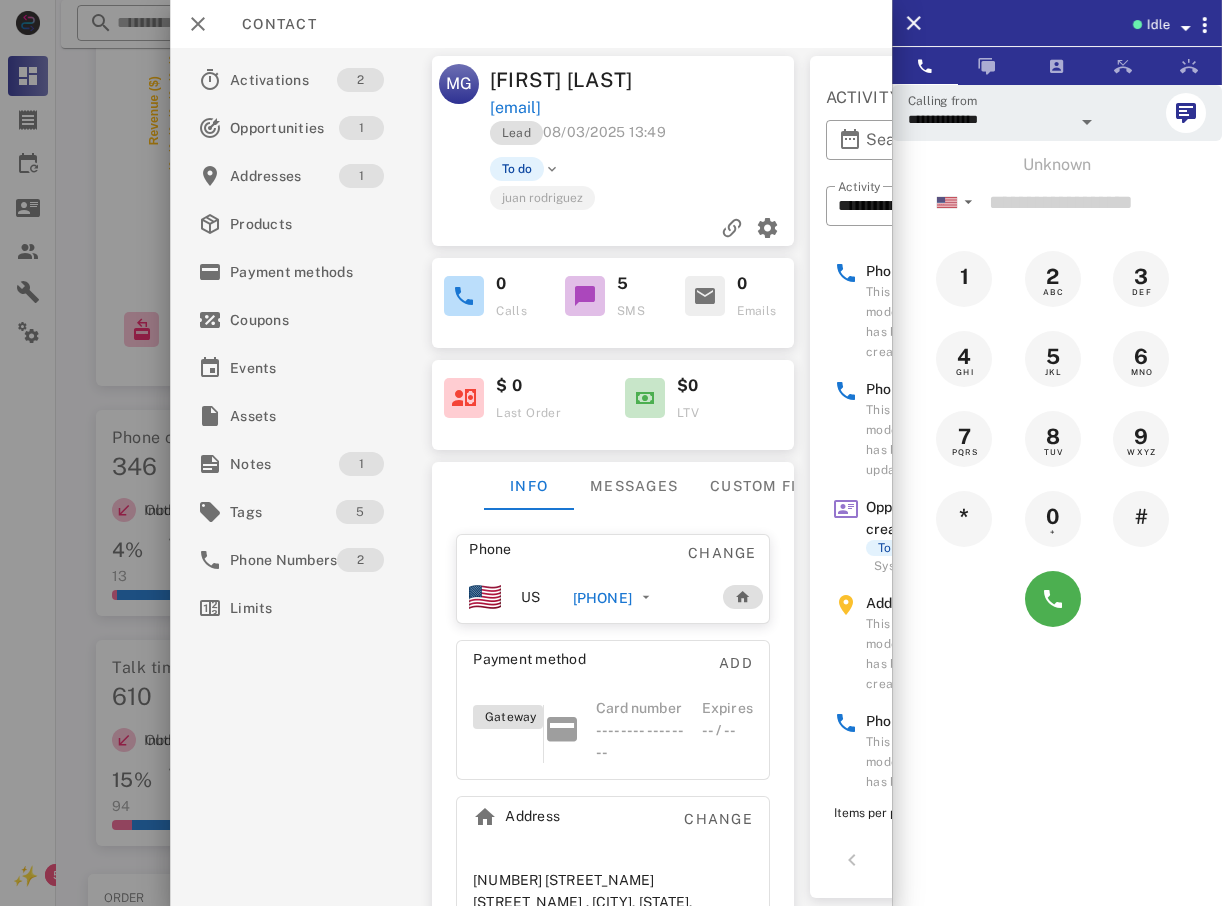 click at bounding box center [611, 453] 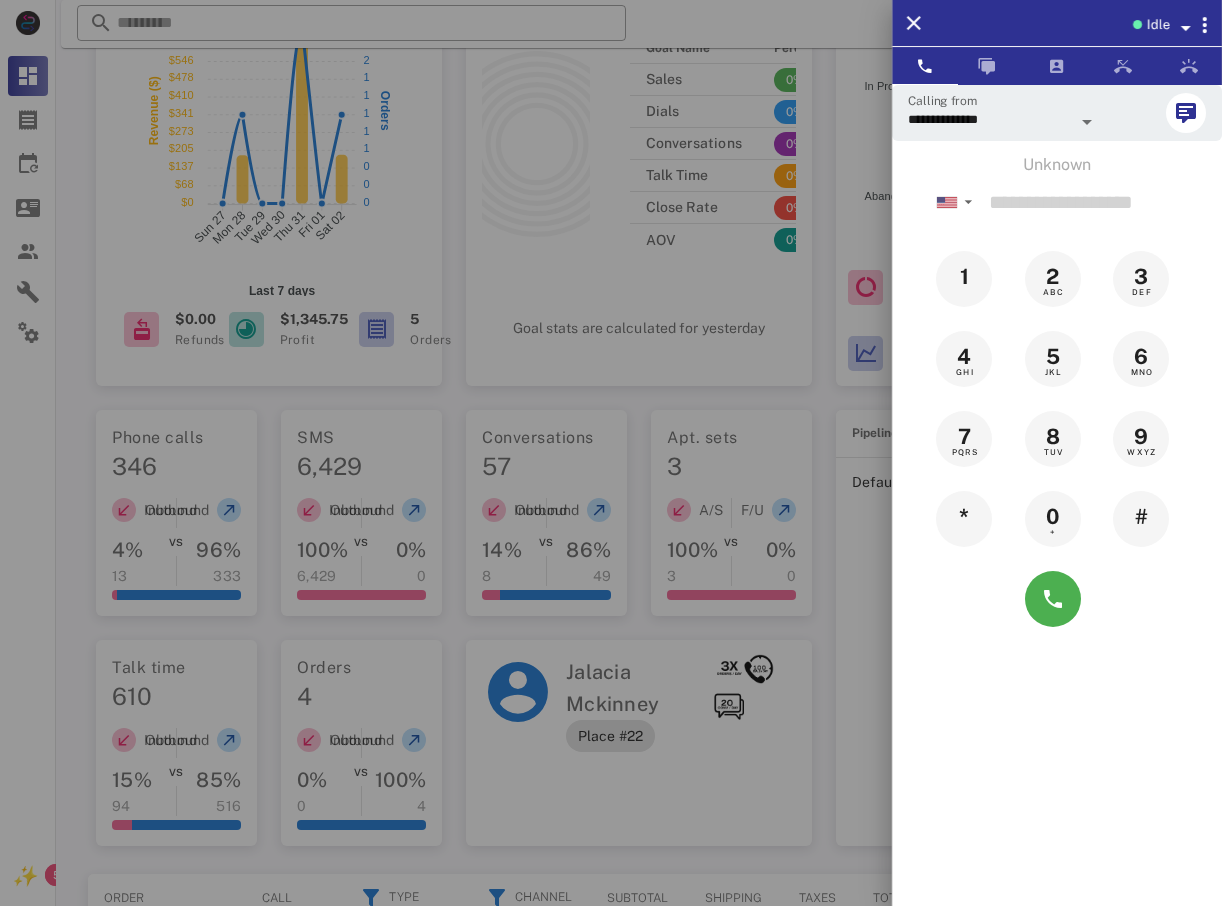 click at bounding box center [611, 453] 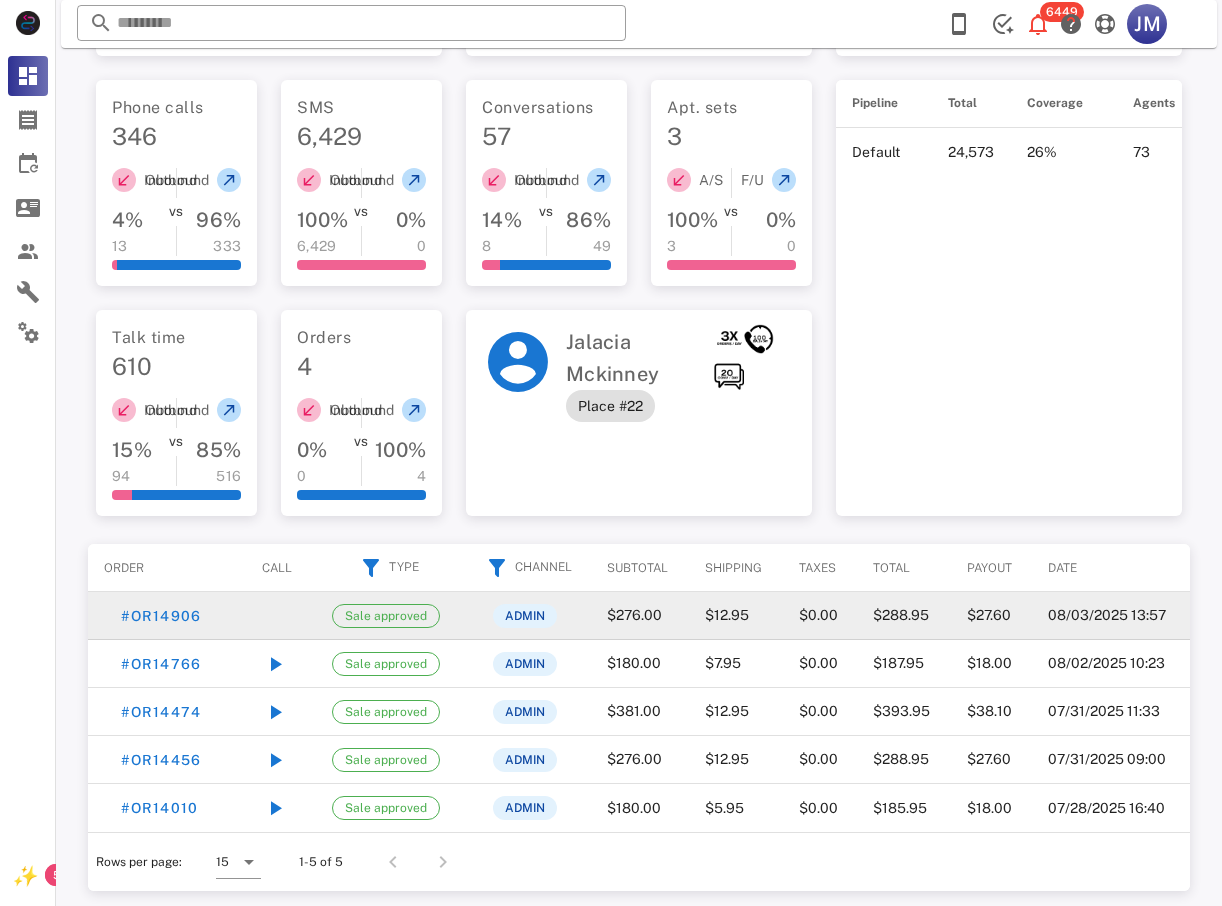 scroll, scrollTop: 547, scrollLeft: 0, axis: vertical 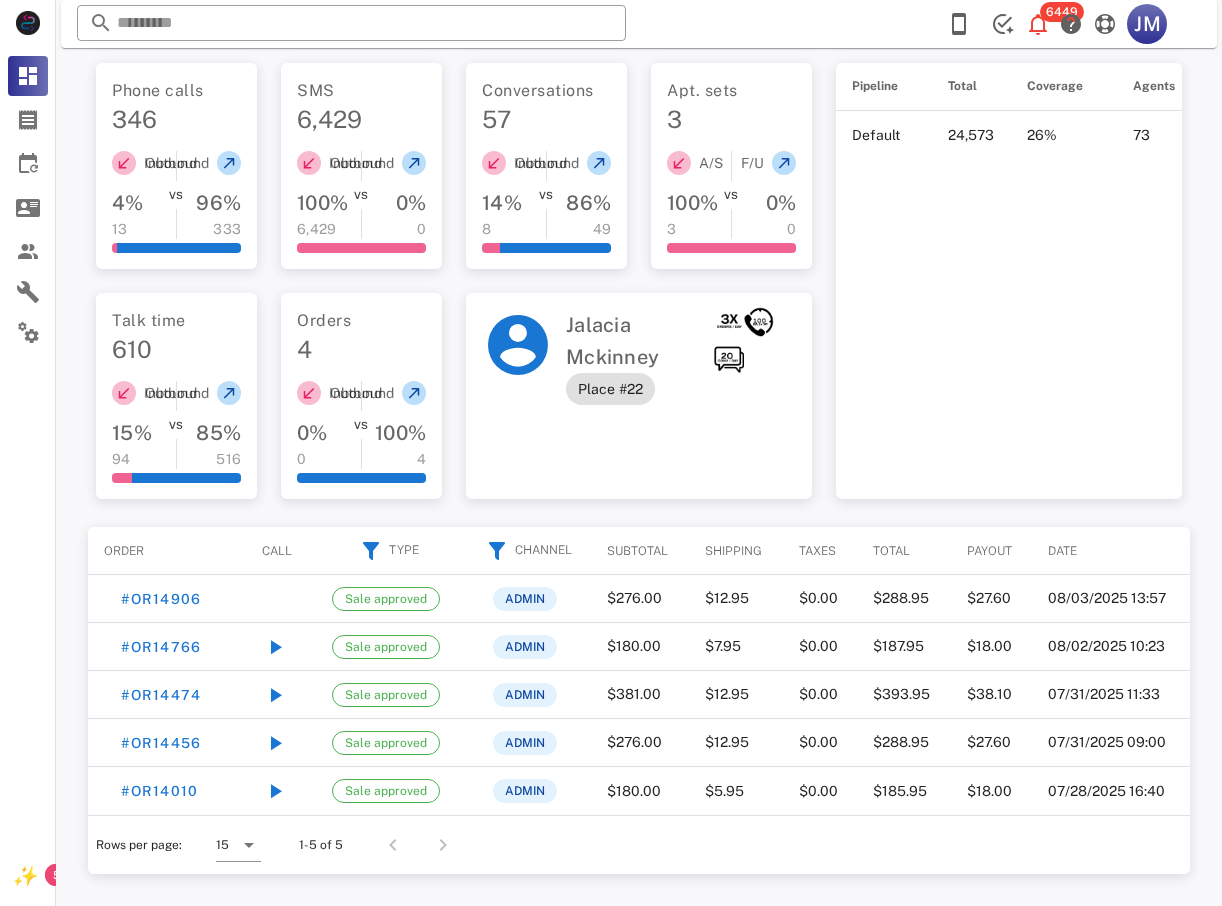 click at bounding box center (439, 845) 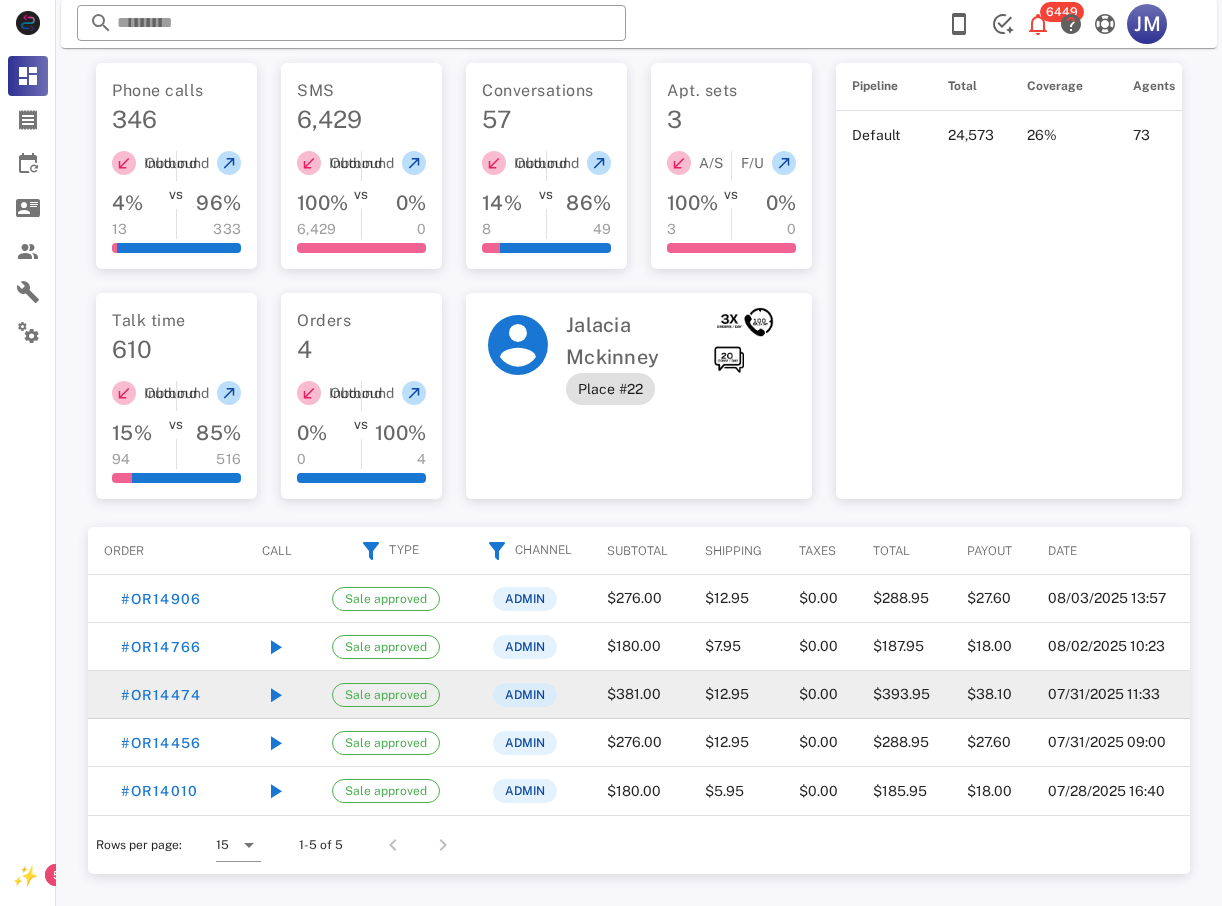 scroll, scrollTop: 447, scrollLeft: 0, axis: vertical 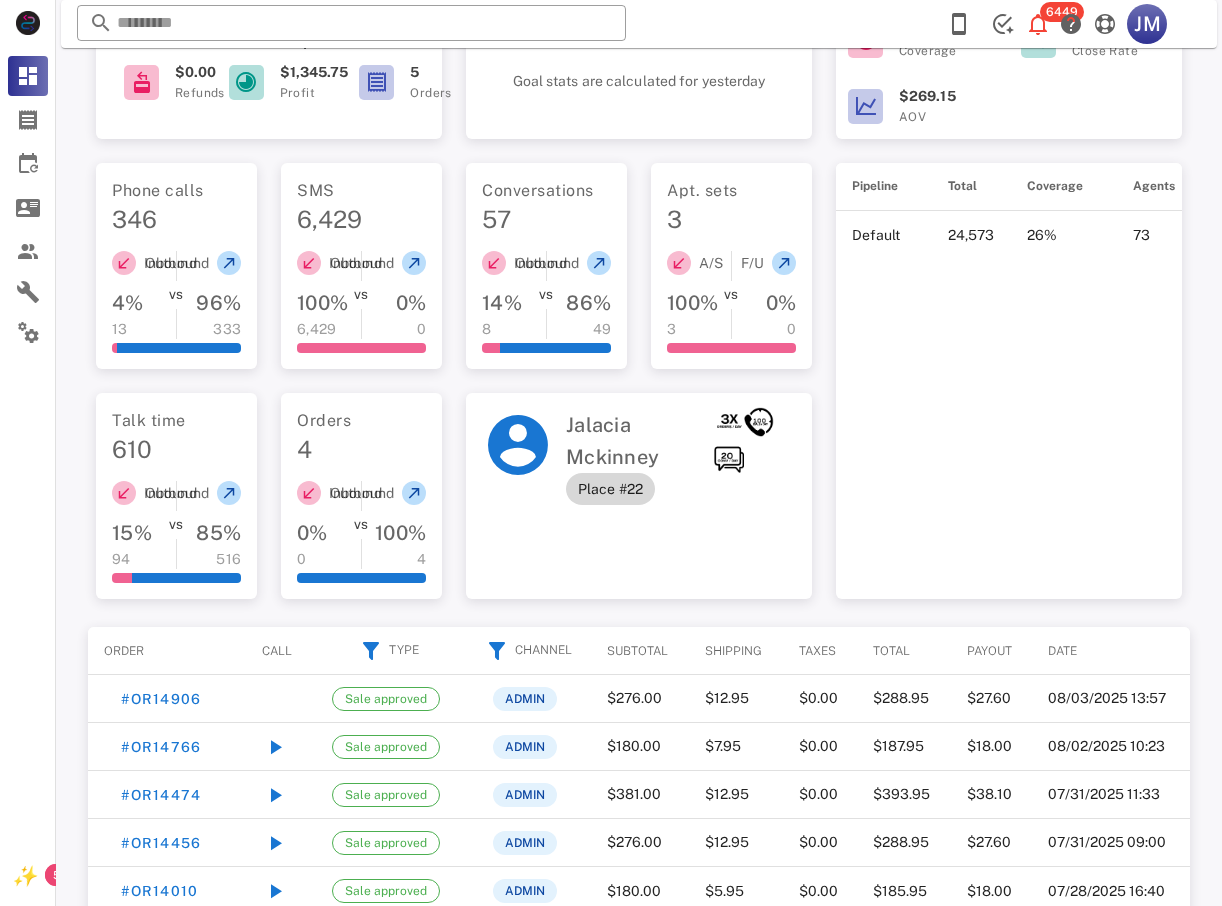 click on "Place #22" at bounding box center [610, 489] 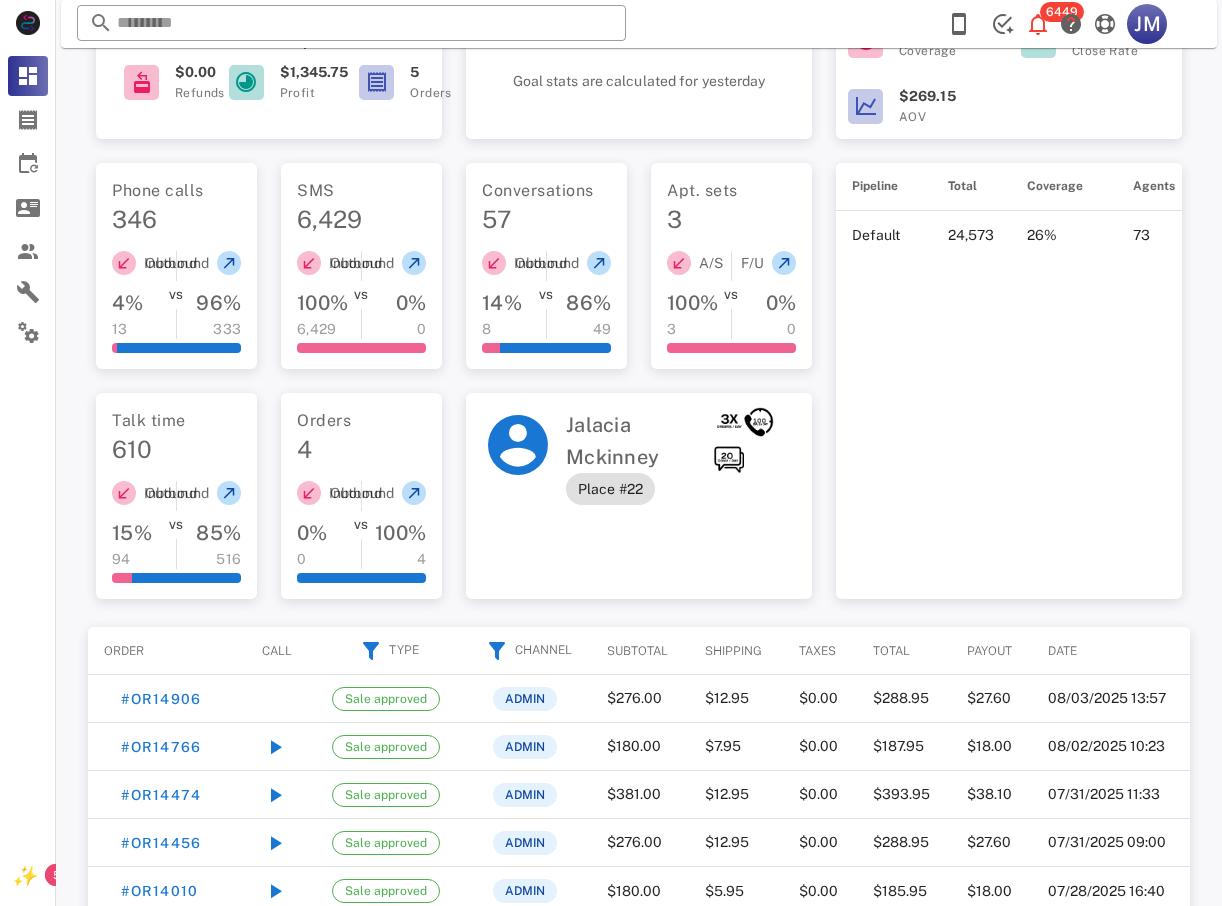 click on "[FIRST] [LAST] Place #22" at bounding box center (639, 457) 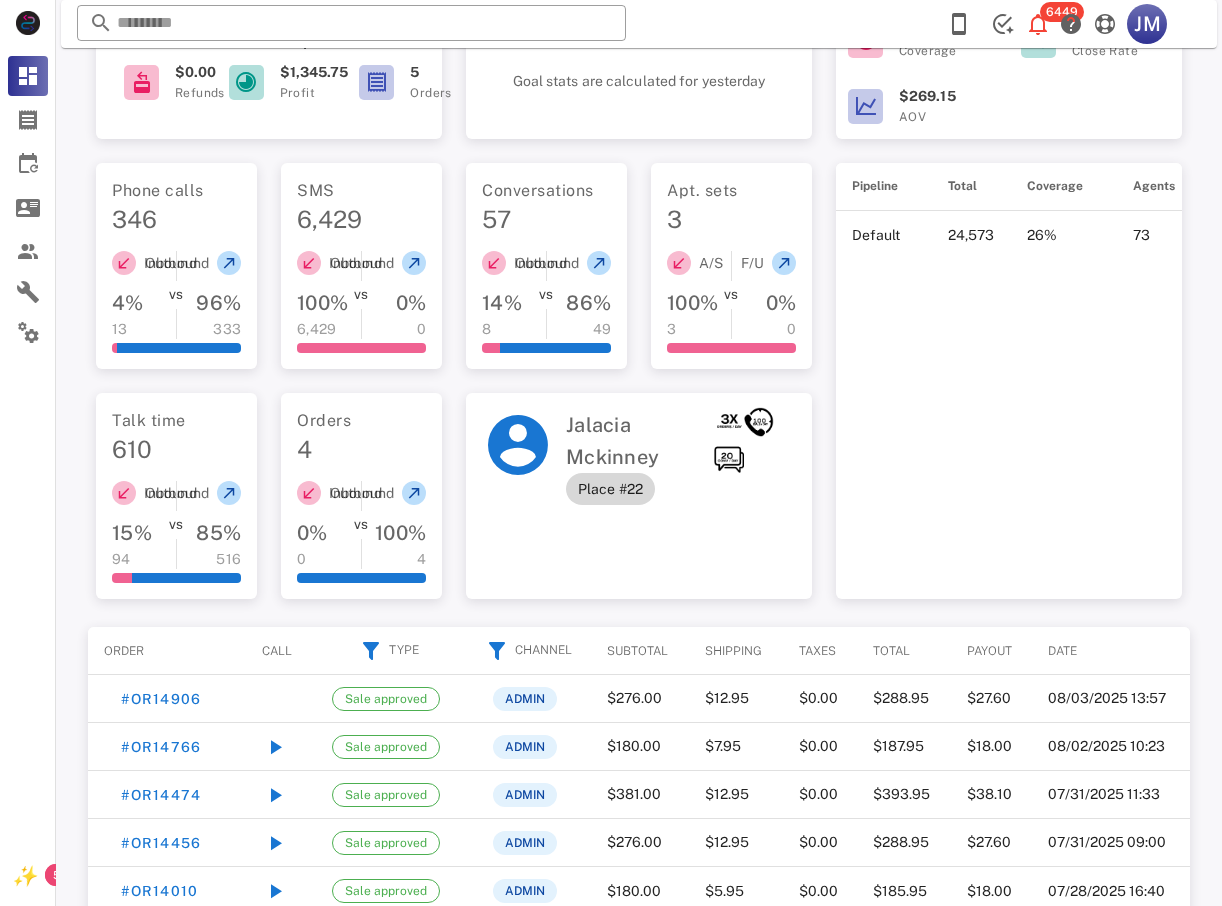 click on "Place #22" at bounding box center (610, 489) 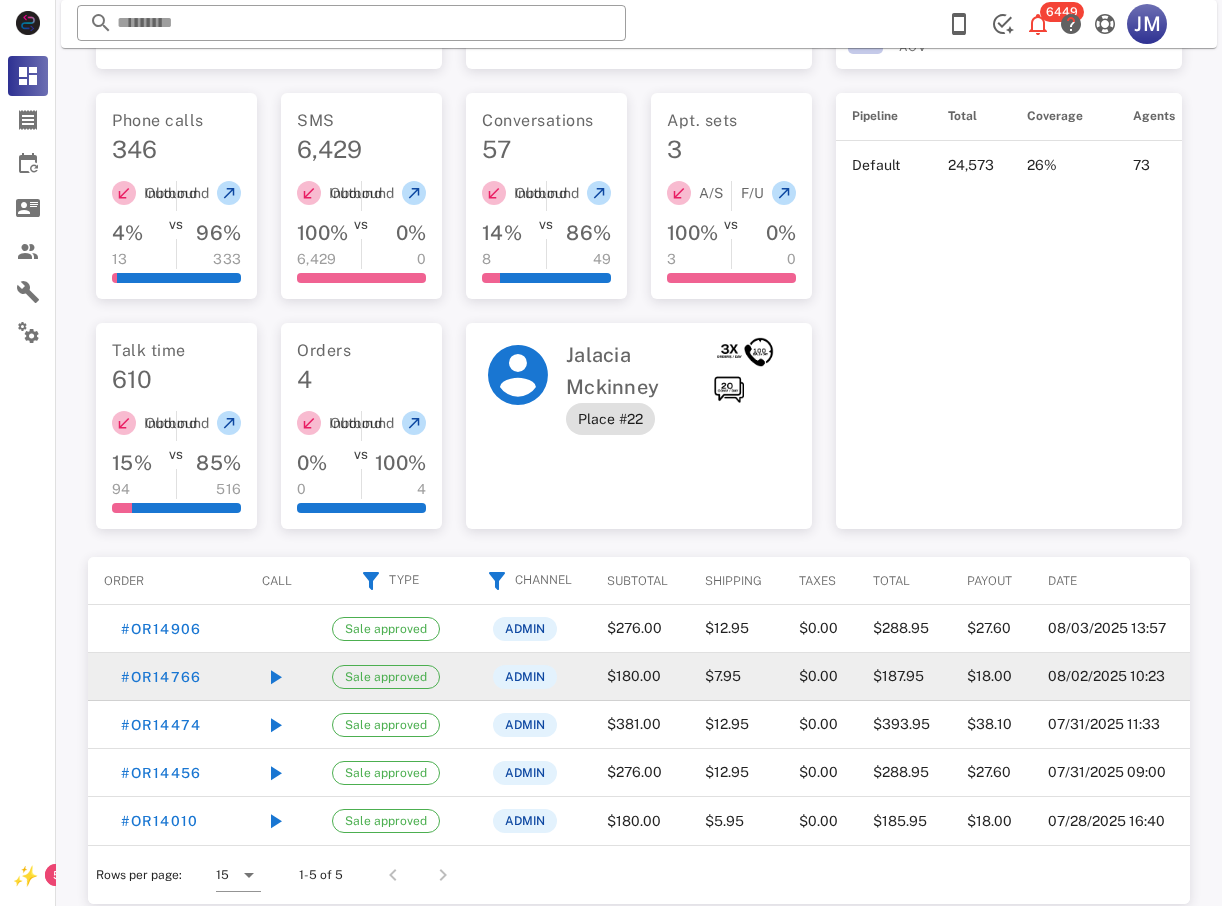 scroll, scrollTop: 547, scrollLeft: 0, axis: vertical 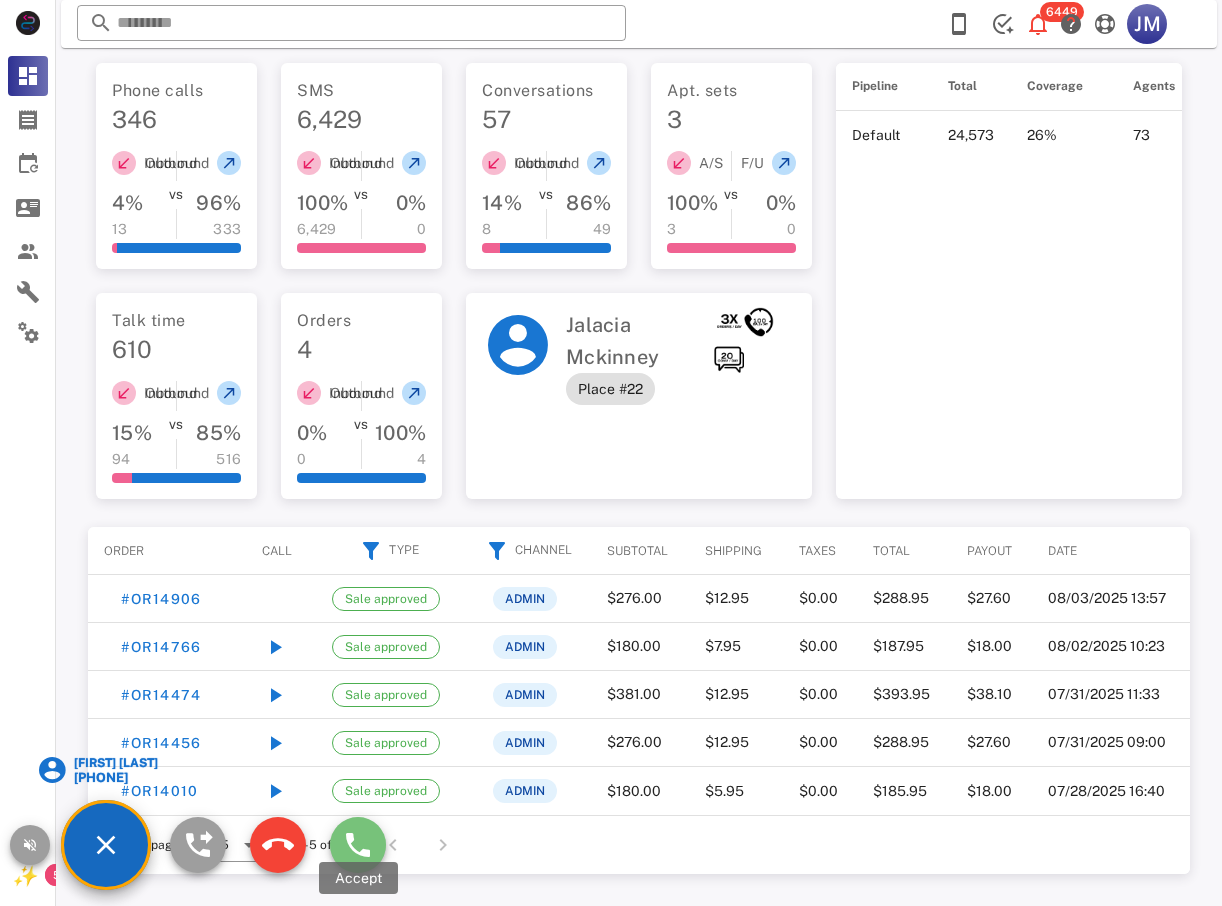 click at bounding box center (358, 845) 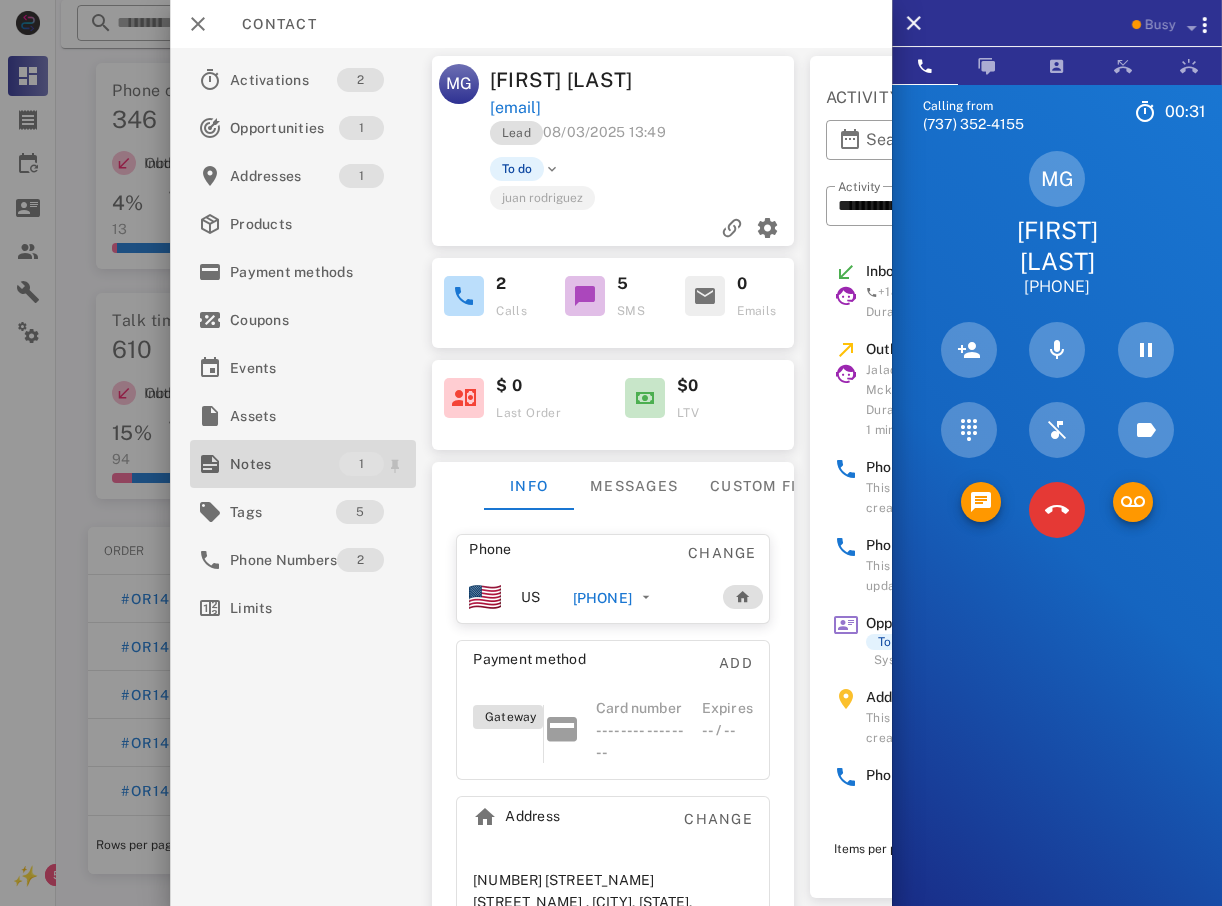 click on "Notes" at bounding box center [284, 464] 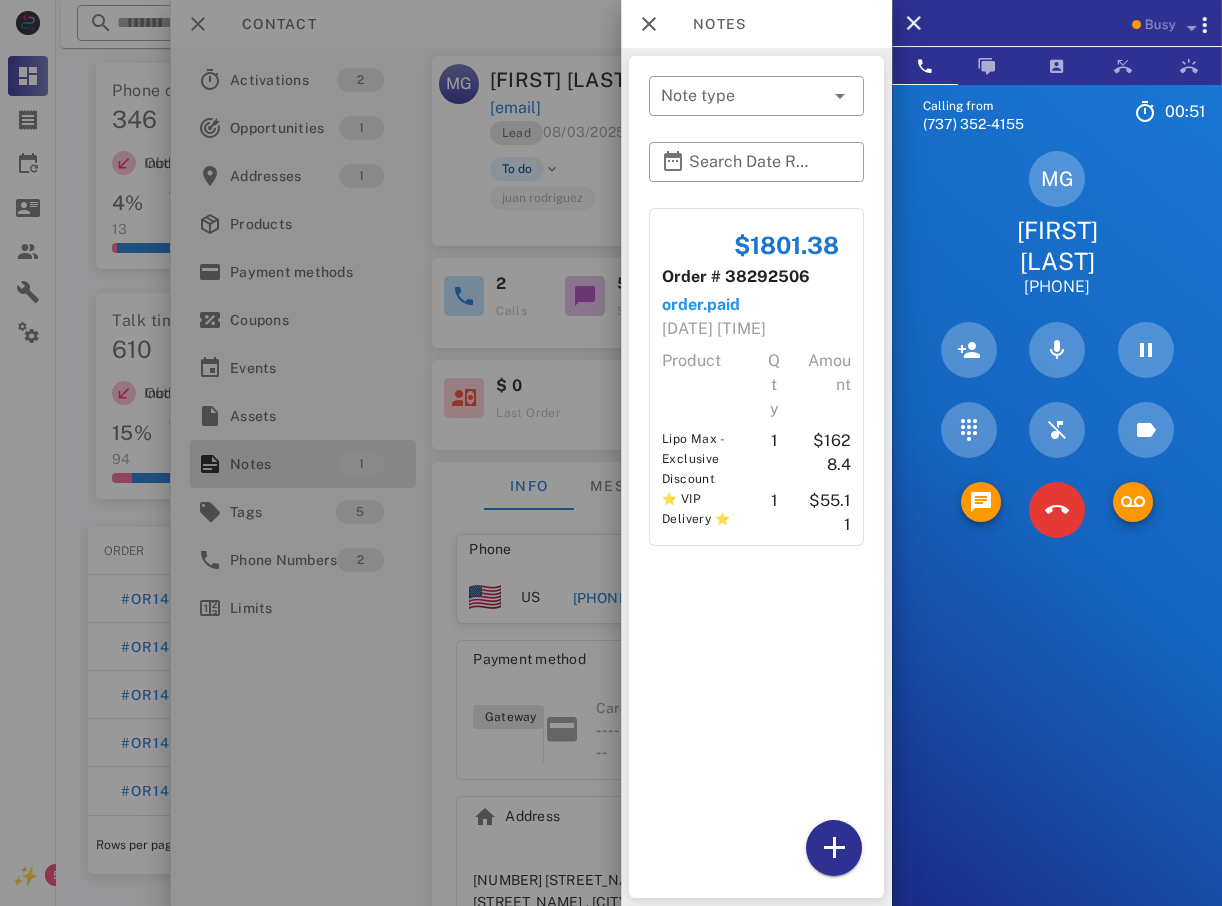 click at bounding box center [611, 453] 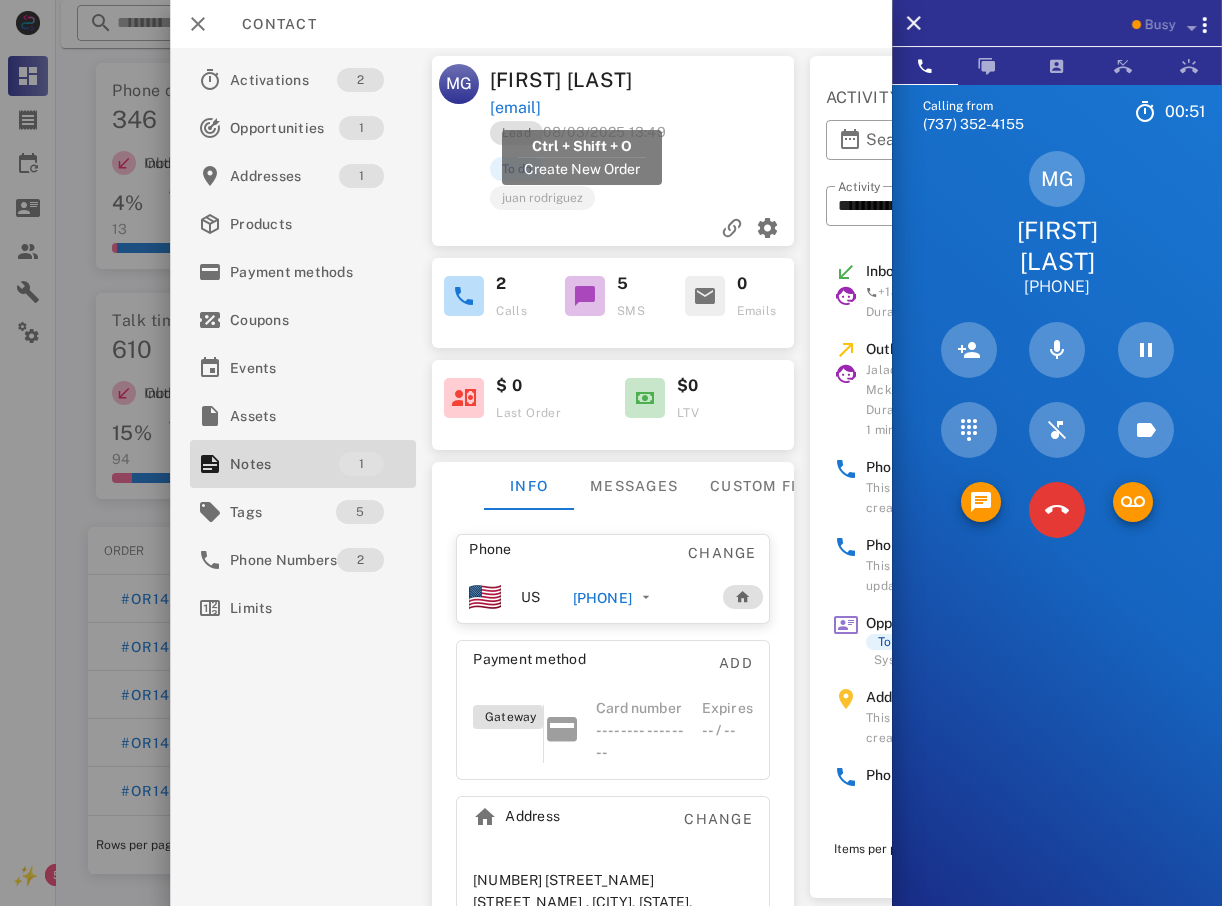 click on "[EMAIL]" at bounding box center (515, 108) 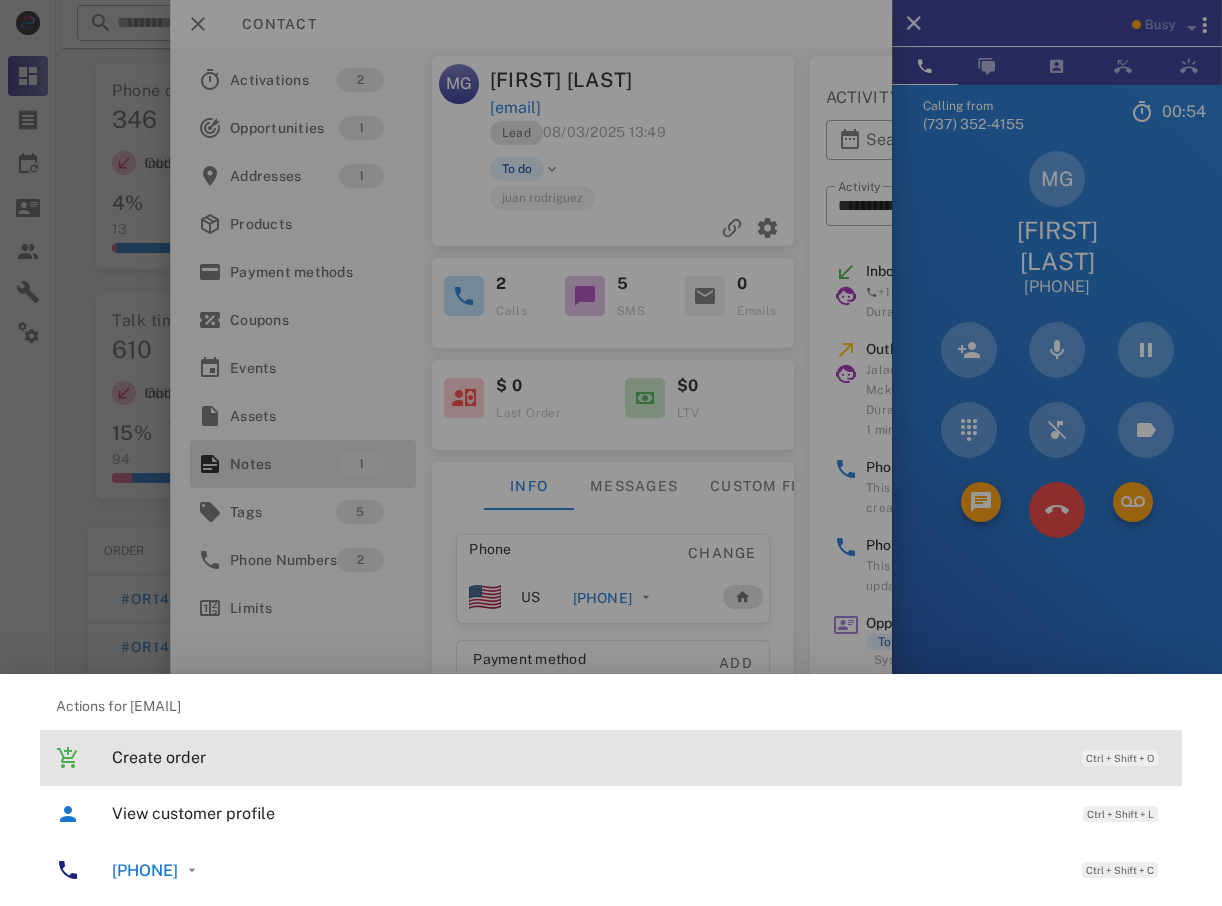 click on "Create order" at bounding box center [587, 757] 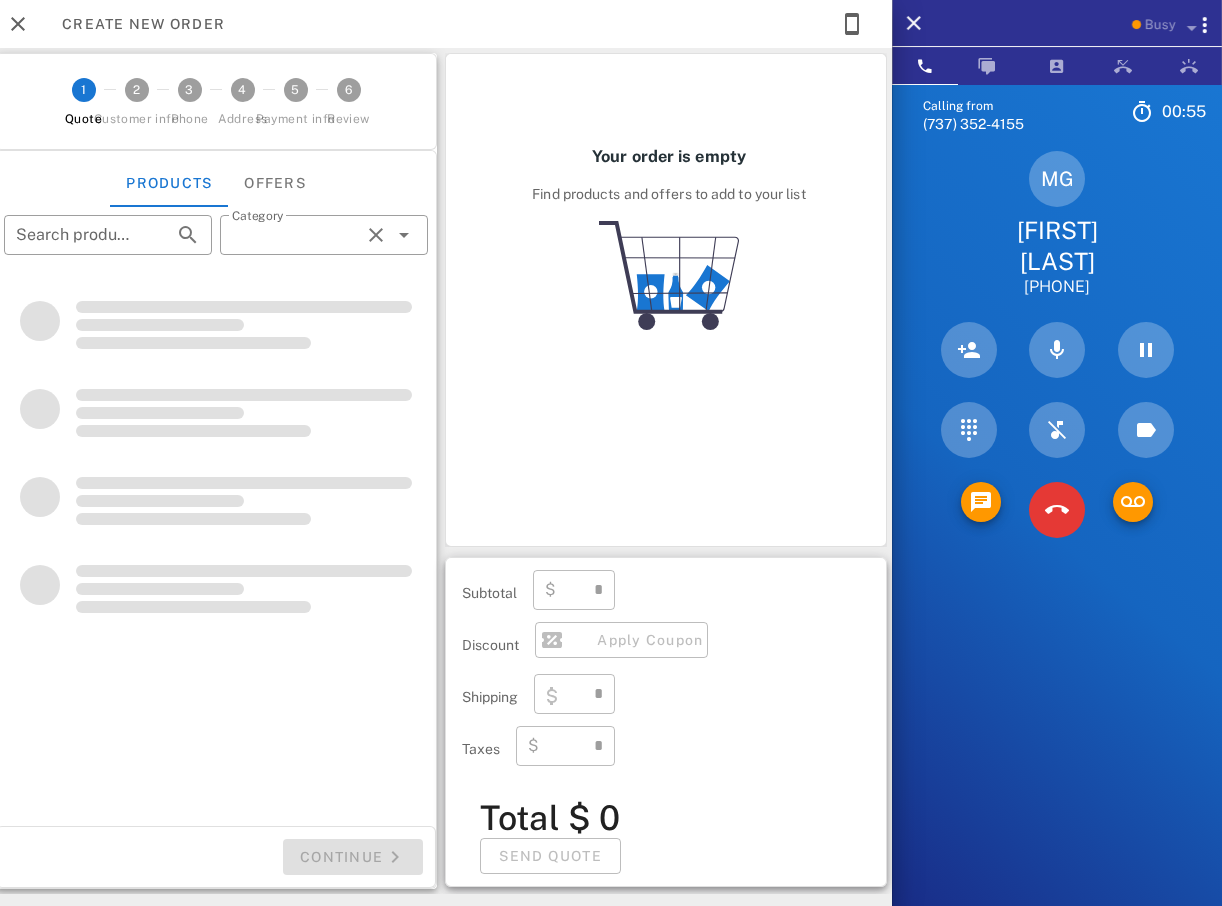 type on "**********" 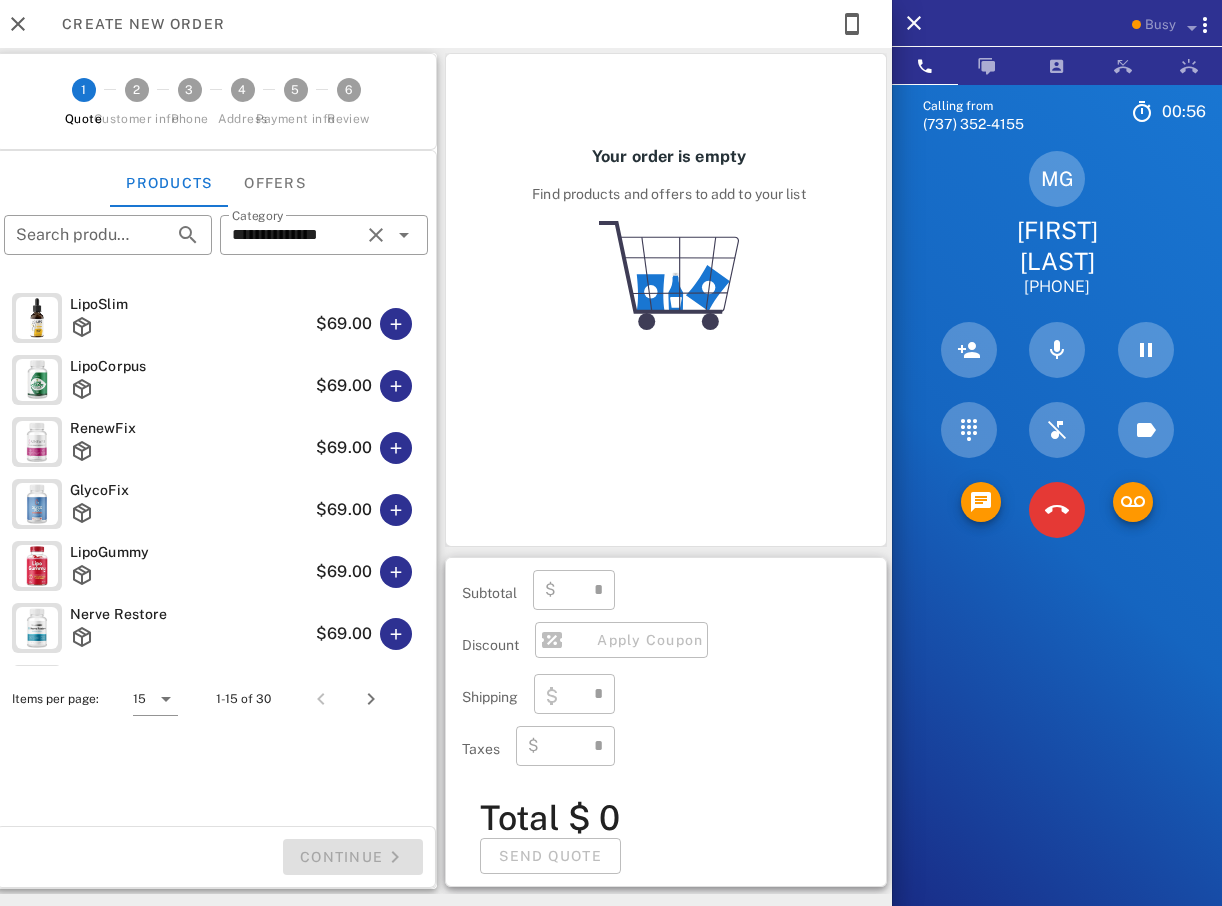 type on "****" 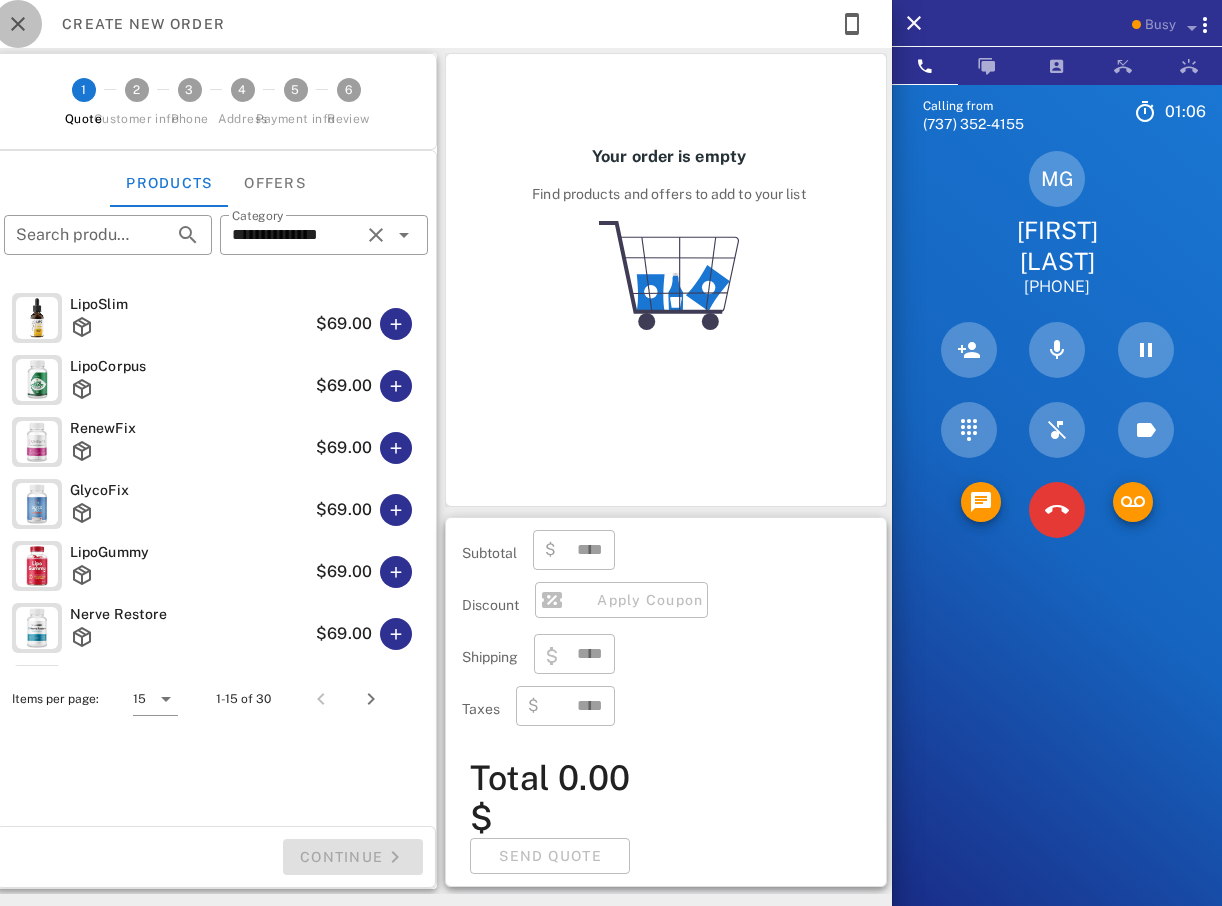 click at bounding box center [18, 24] 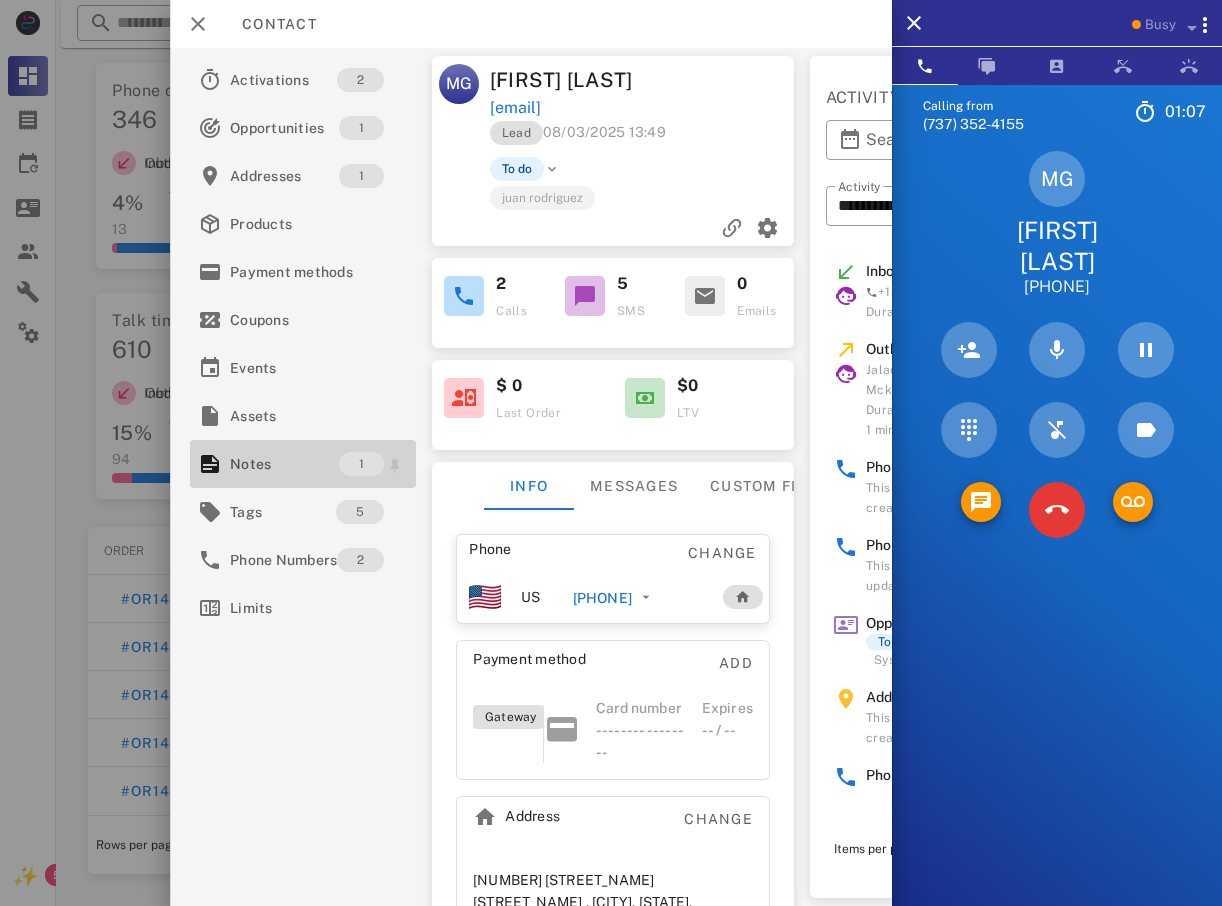 click on "Notes" at bounding box center [284, 464] 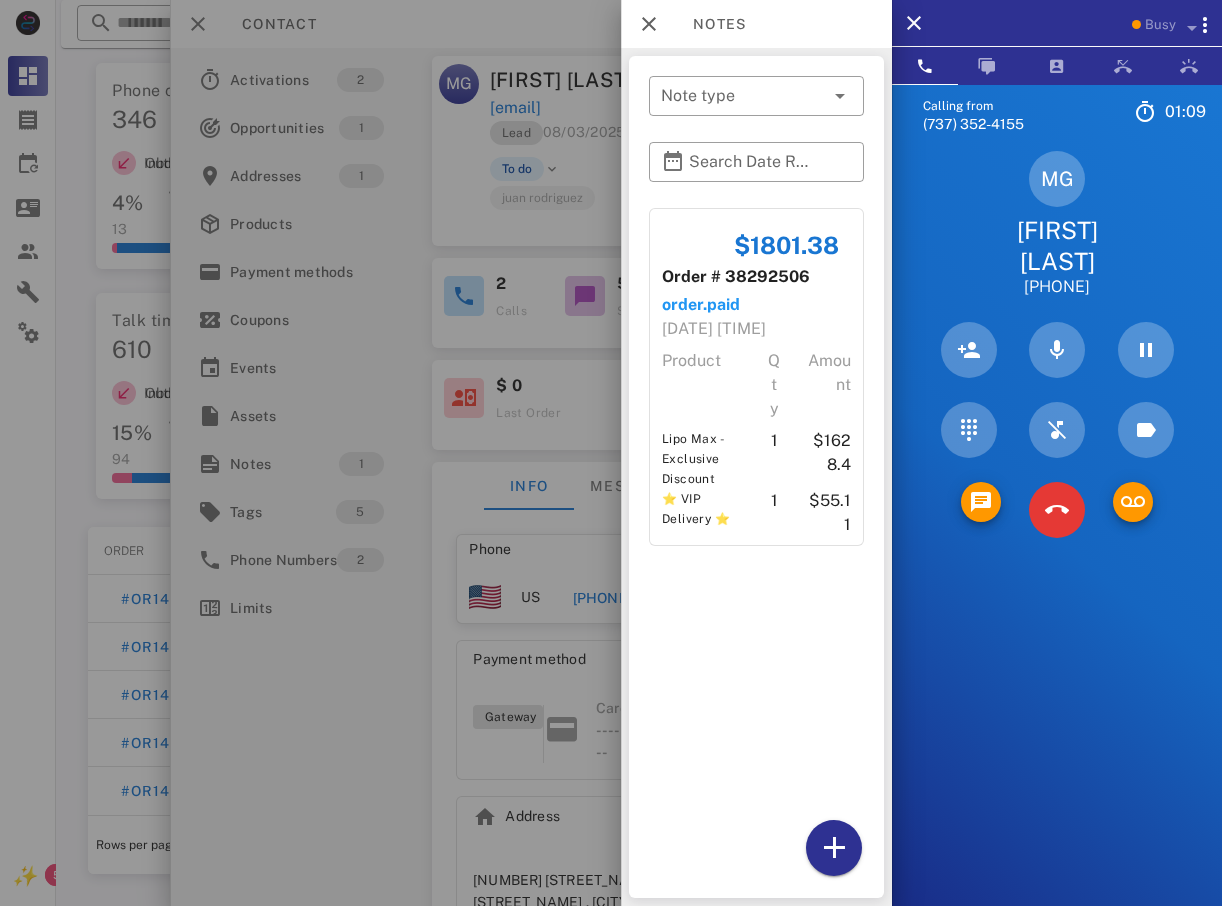 click at bounding box center [611, 453] 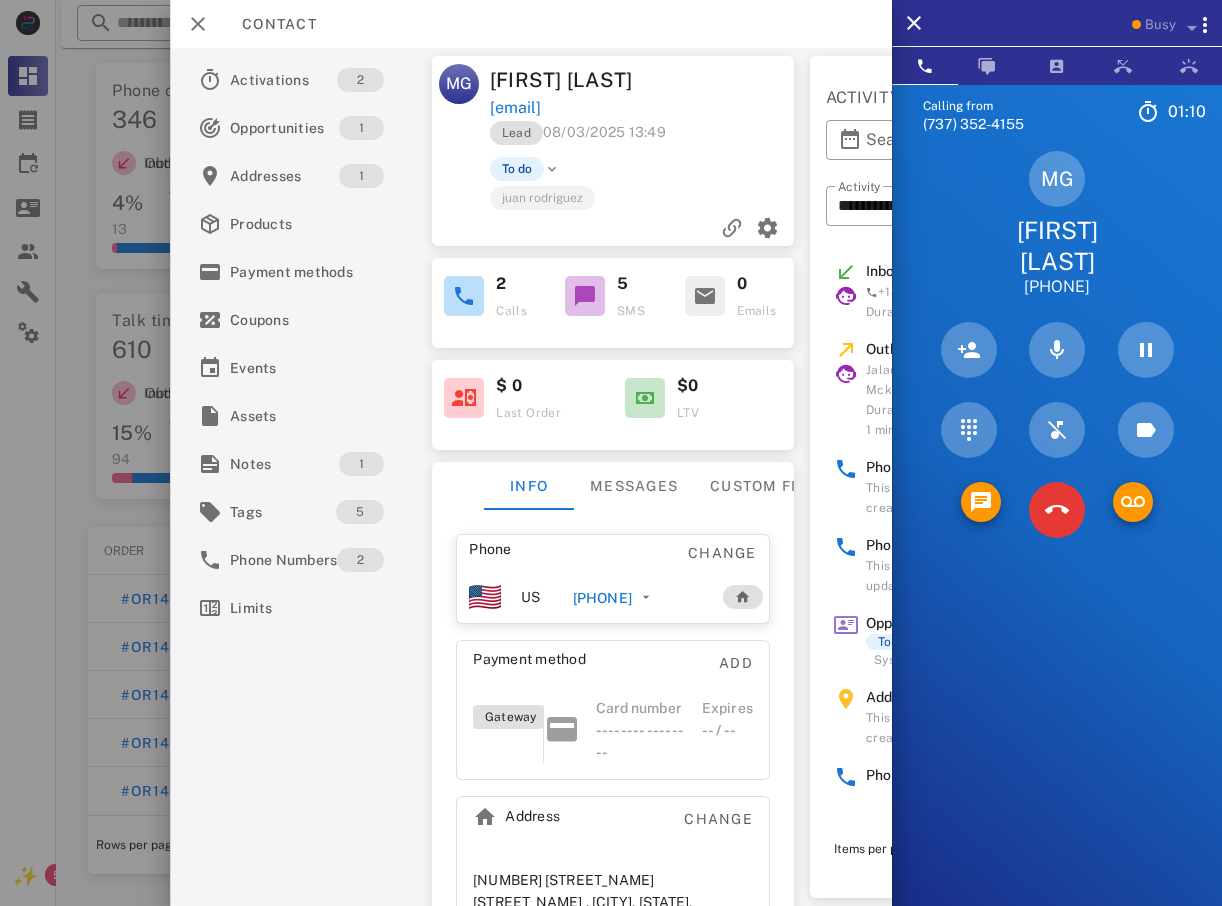click on "[EMAIL]" at bounding box center [515, 108] 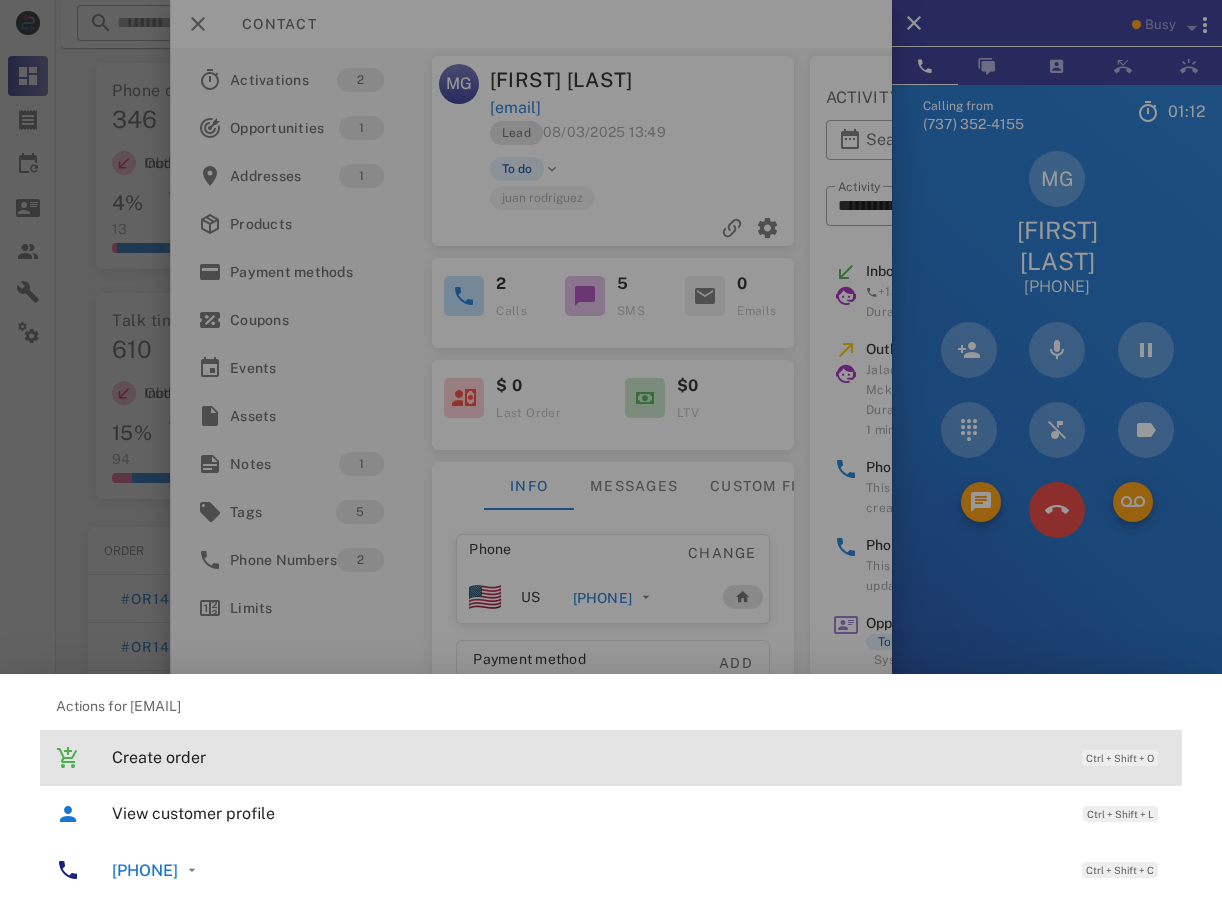 click on "Create order" at bounding box center (587, 757) 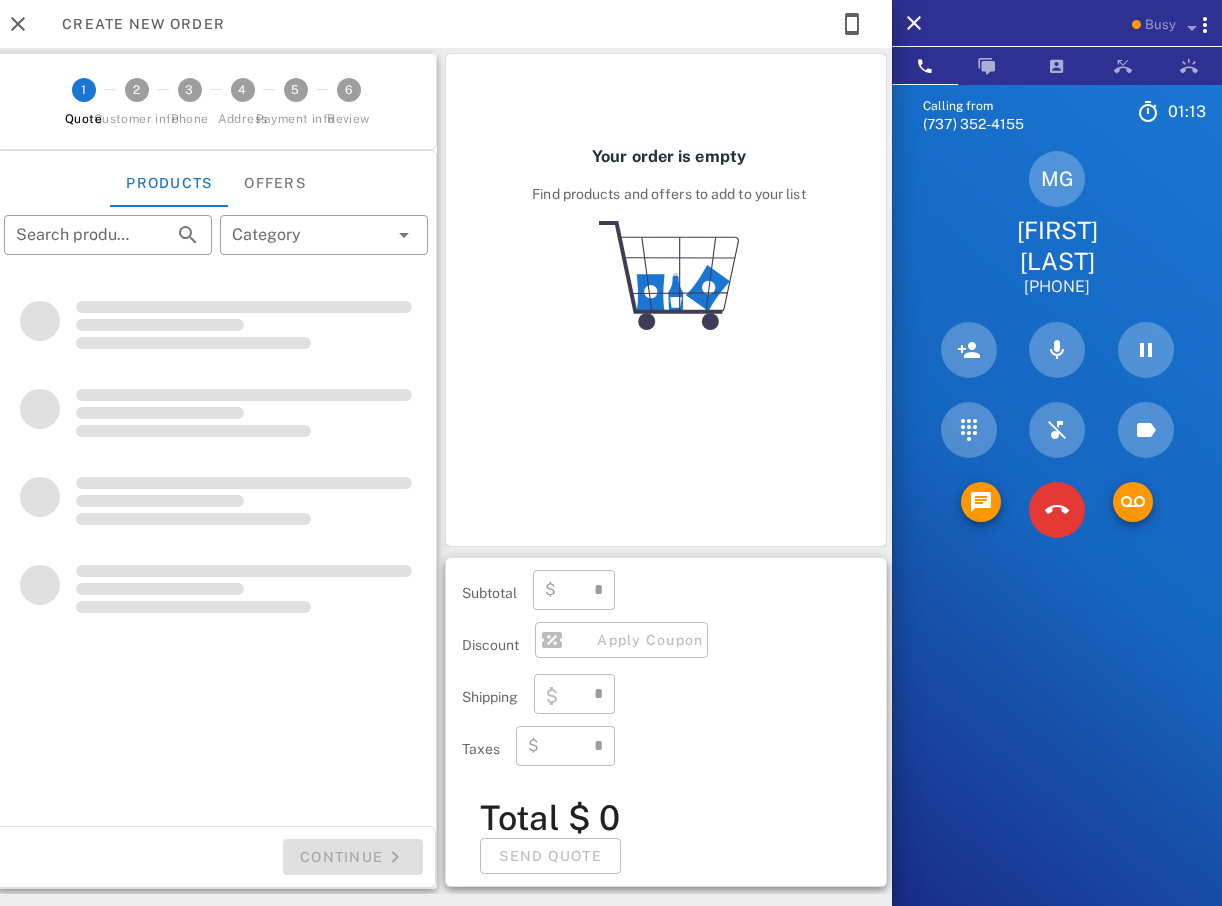 type on "**********" 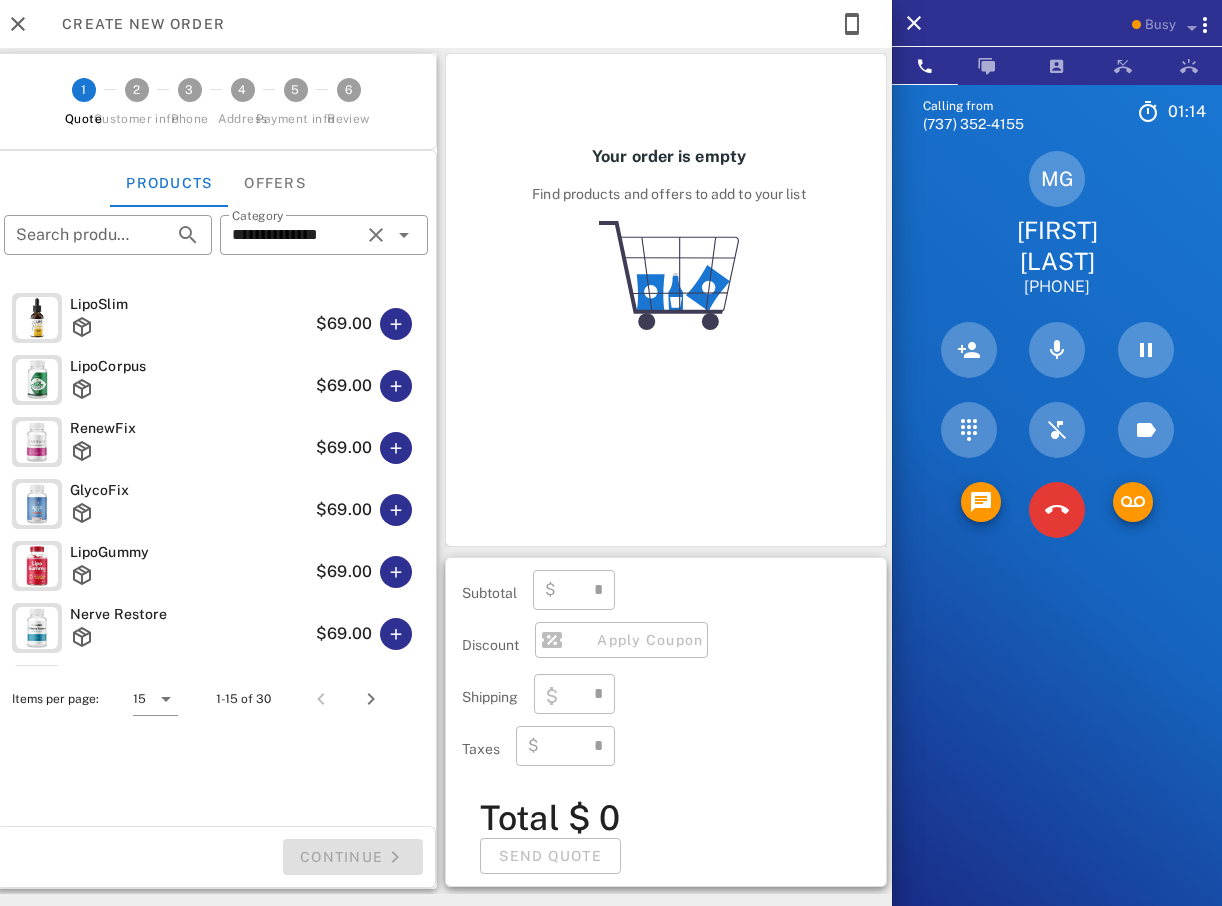 type on "****" 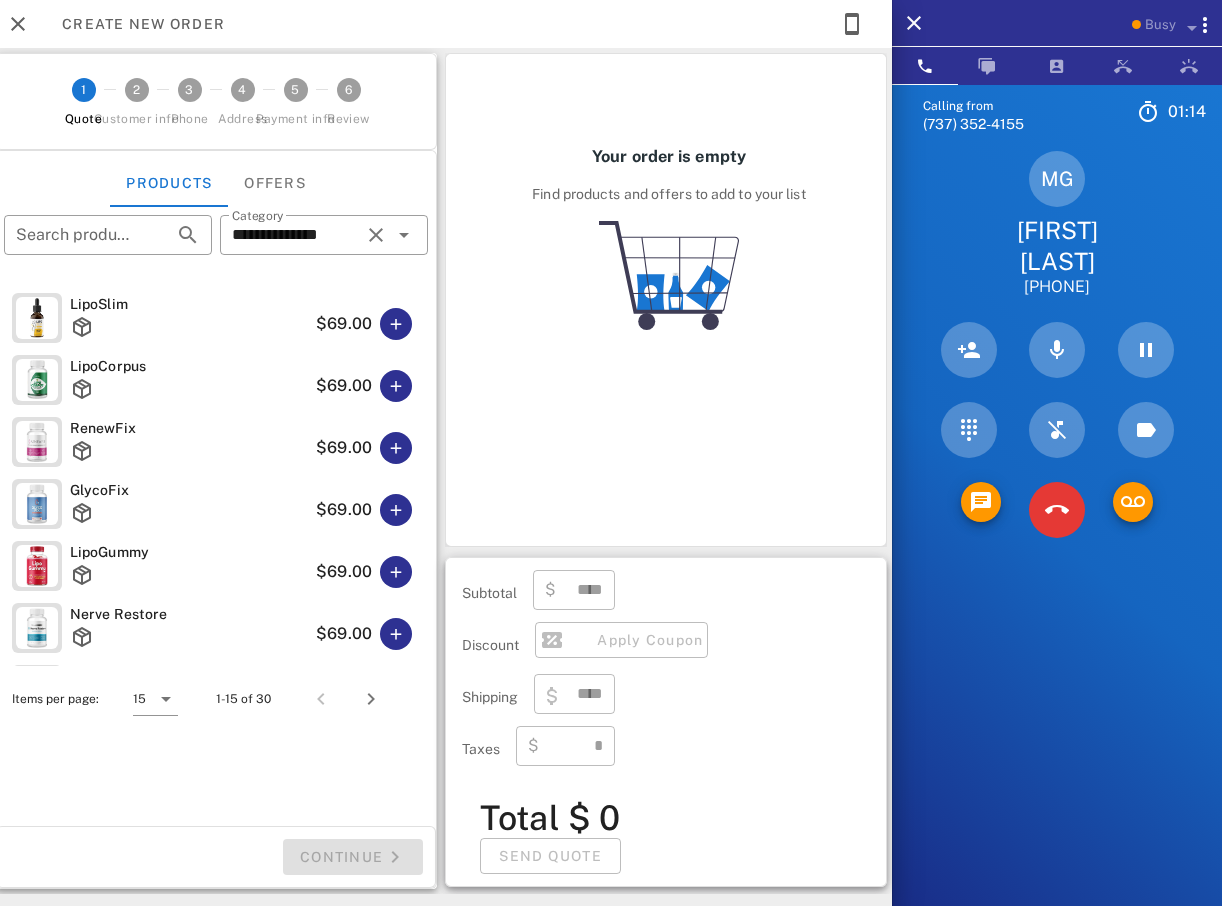 type on "****" 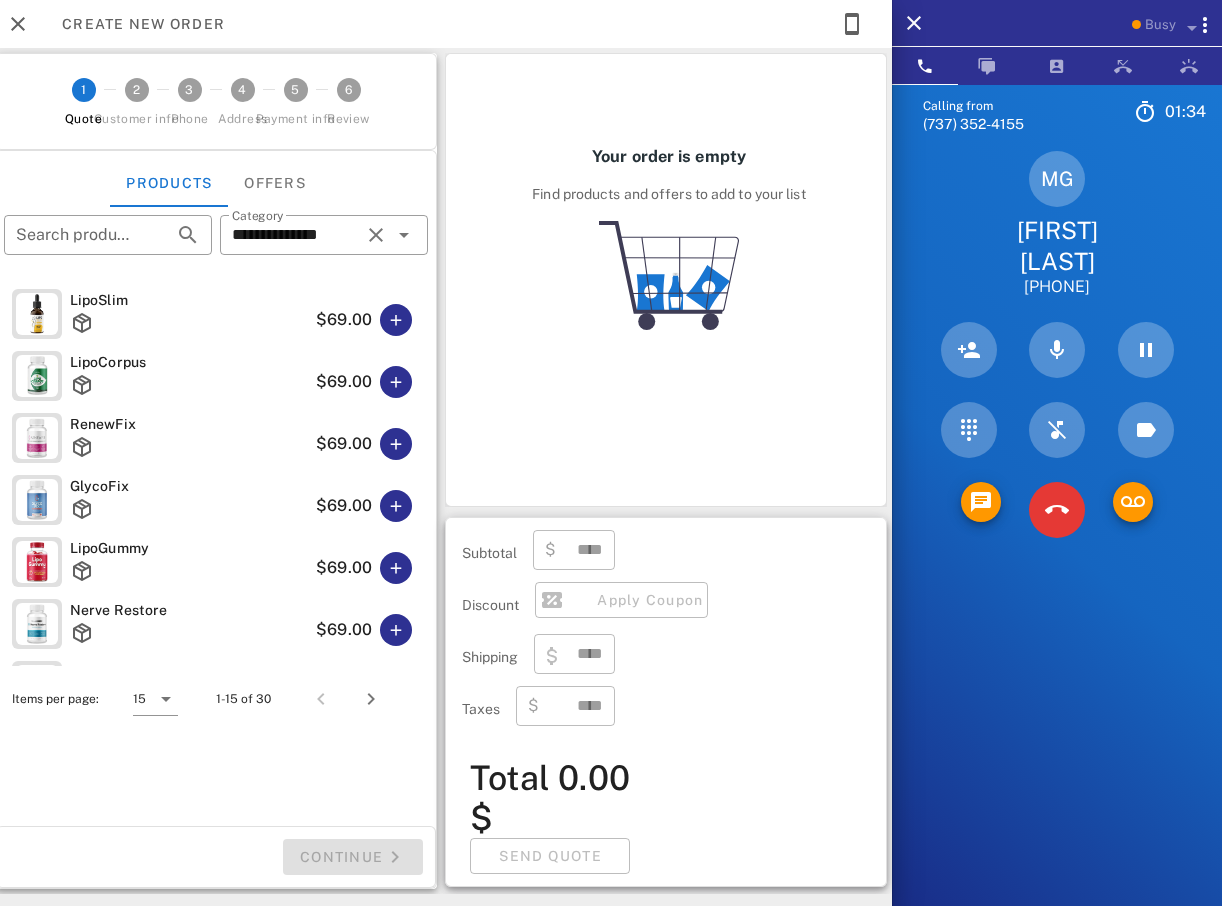 scroll, scrollTop: 0, scrollLeft: 0, axis: both 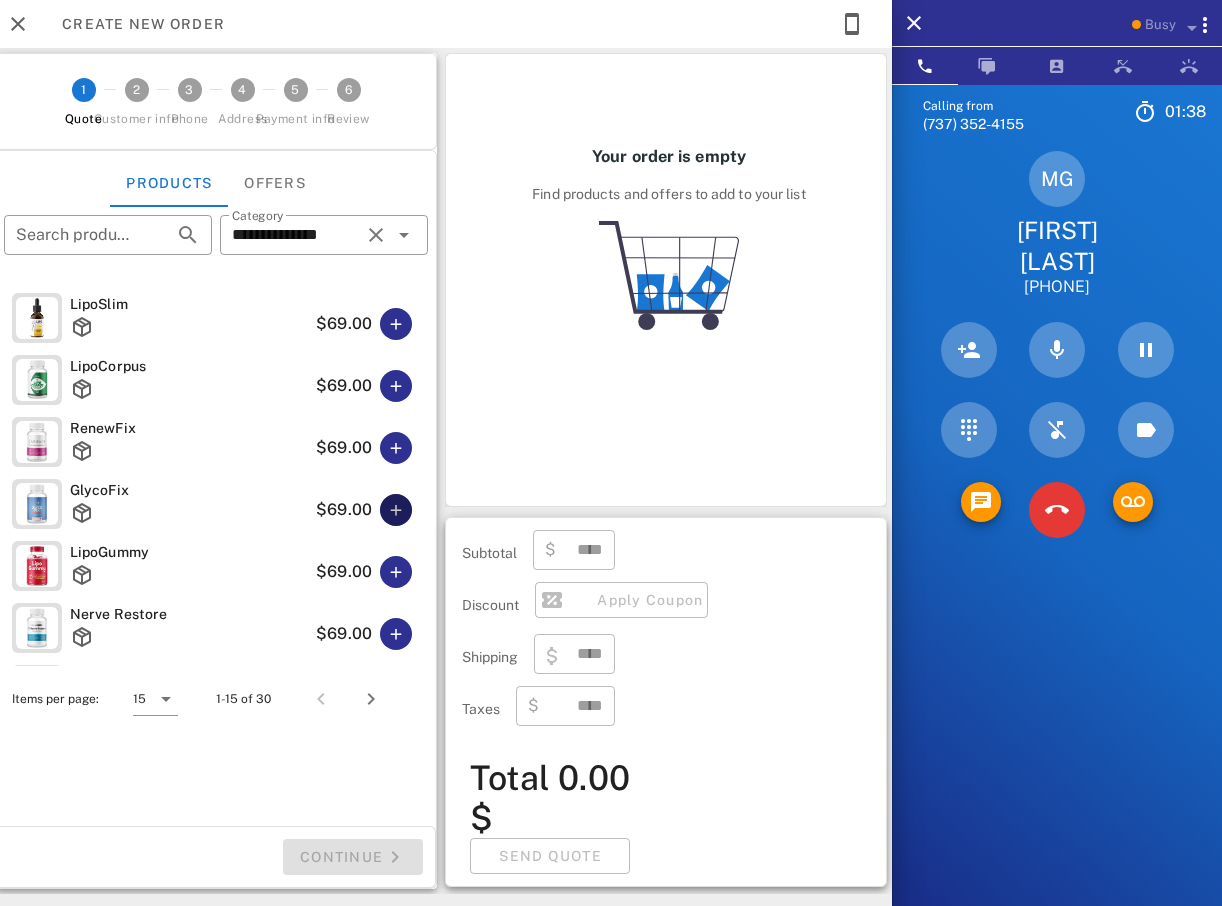 click at bounding box center (396, 510) 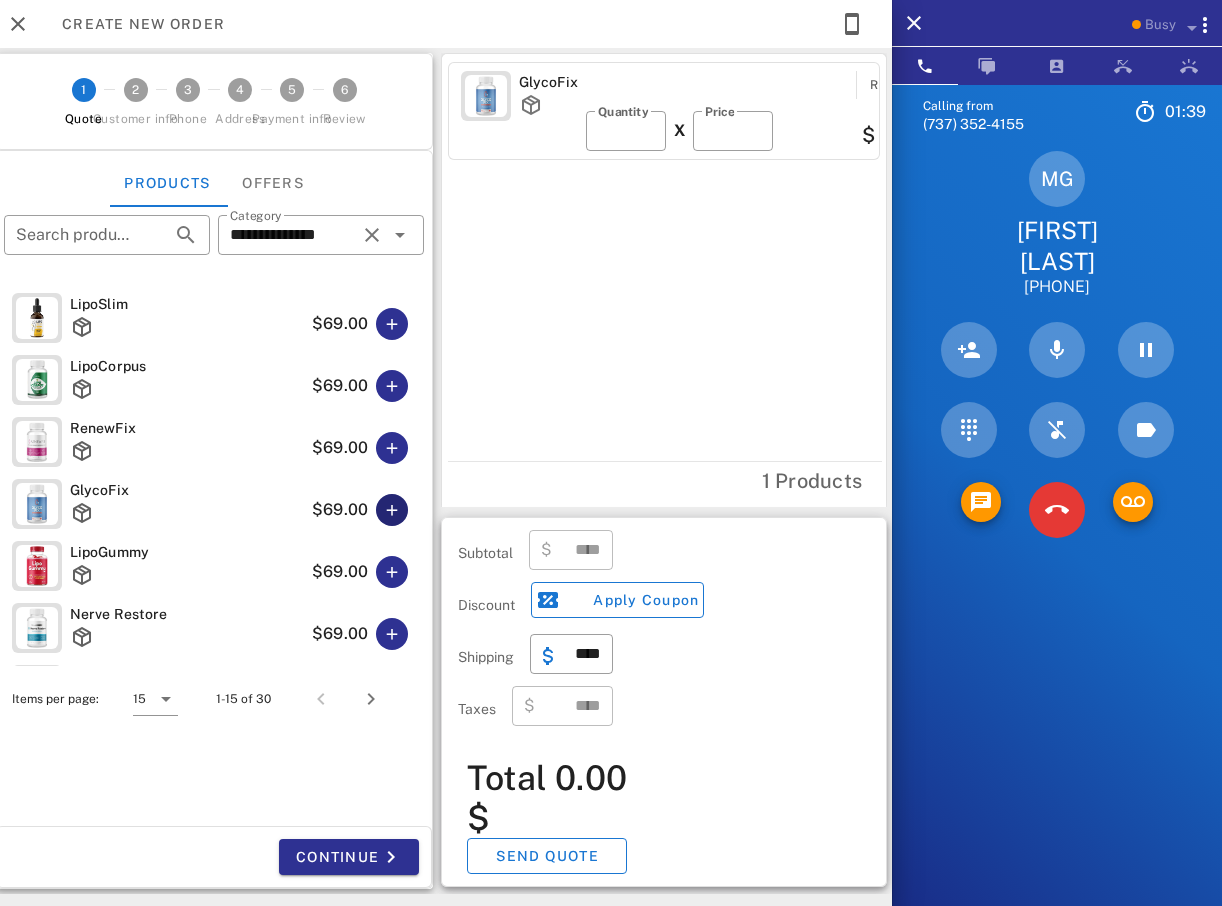 type on "*****" 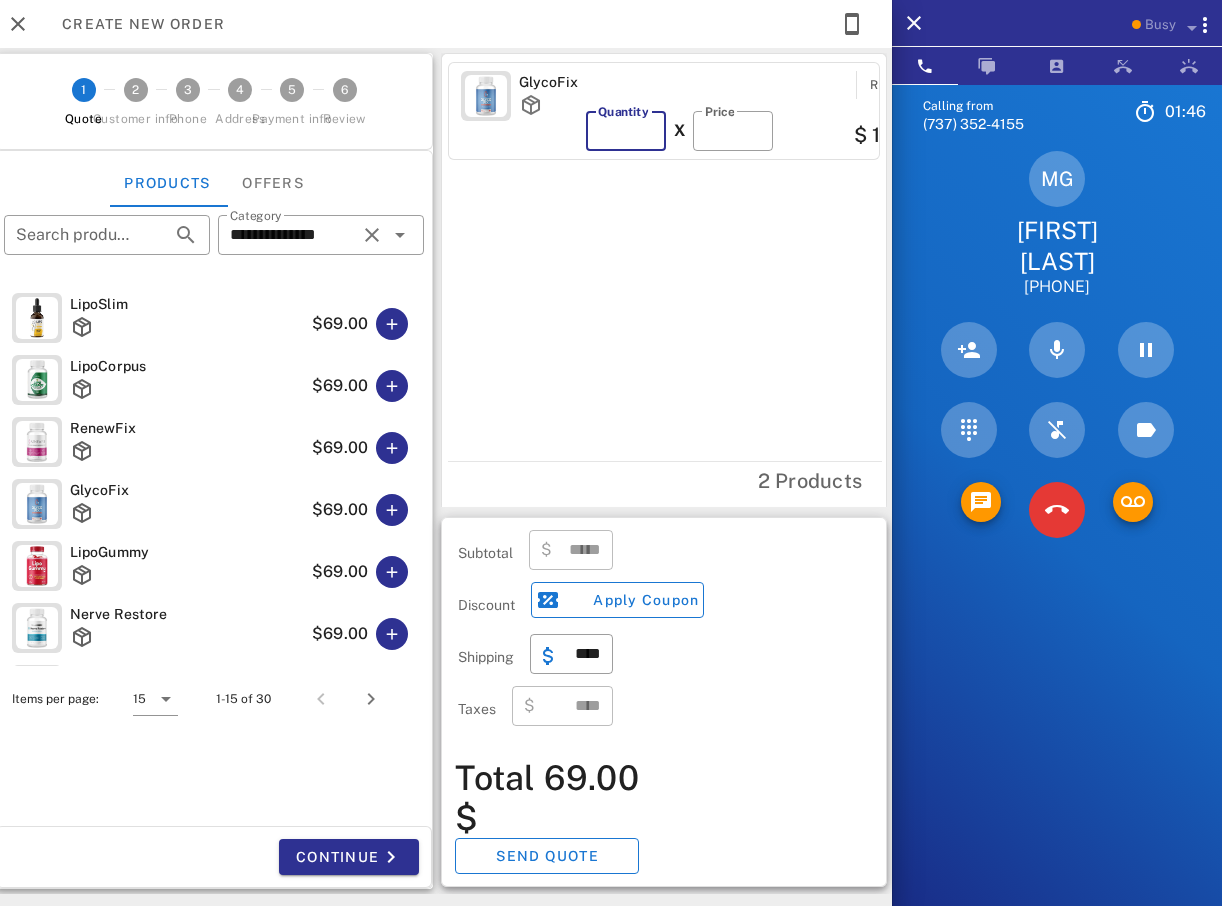 click on "*" at bounding box center [626, 131] 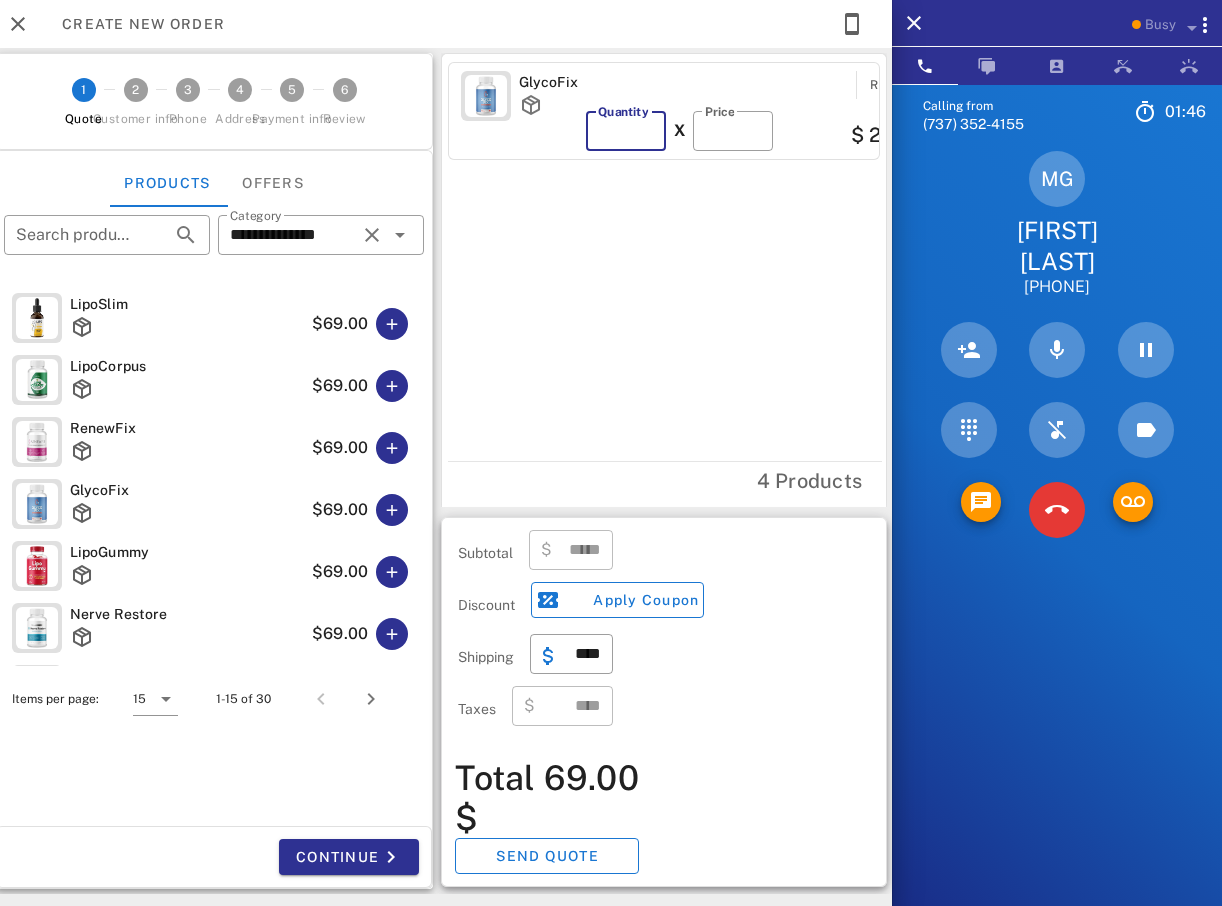 click on "*" at bounding box center [626, 131] 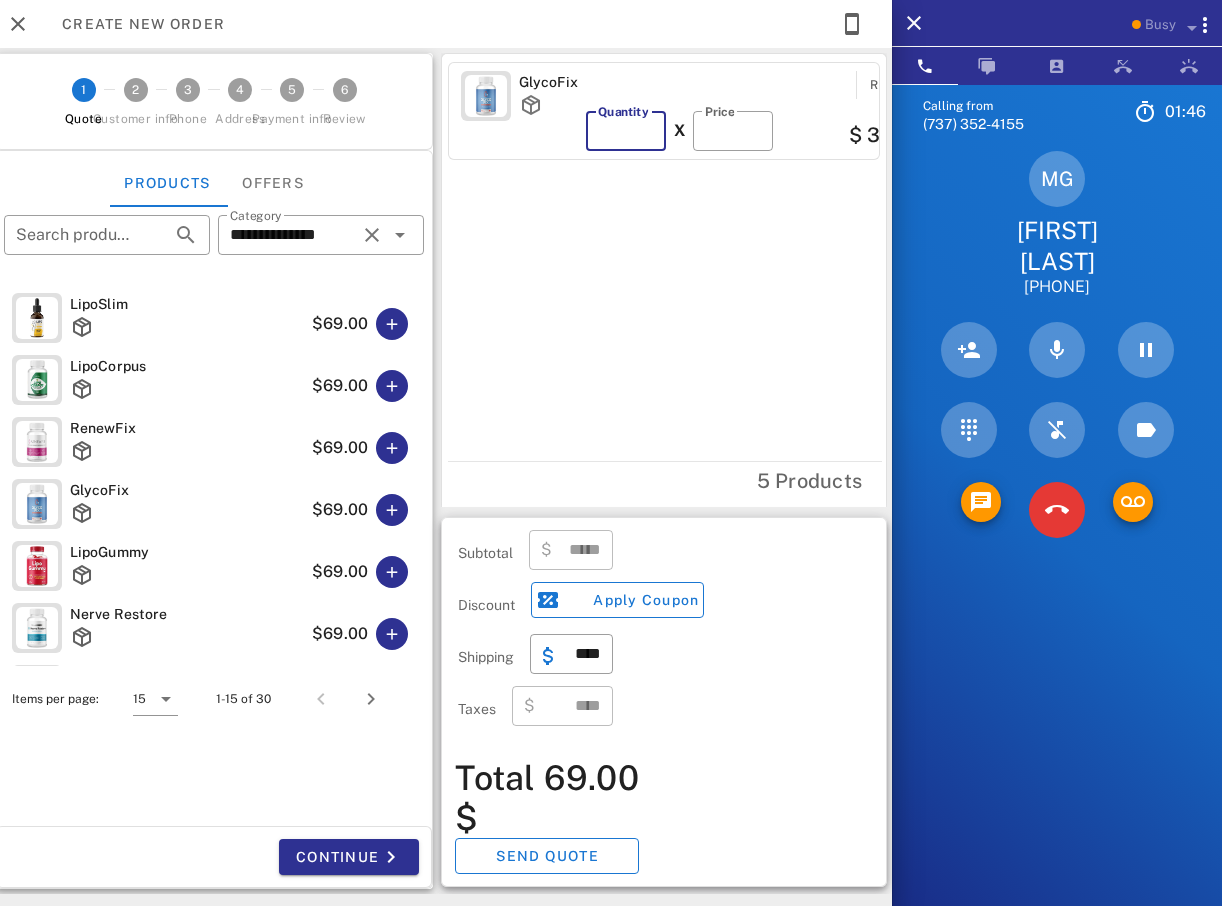 click on "*" at bounding box center (626, 131) 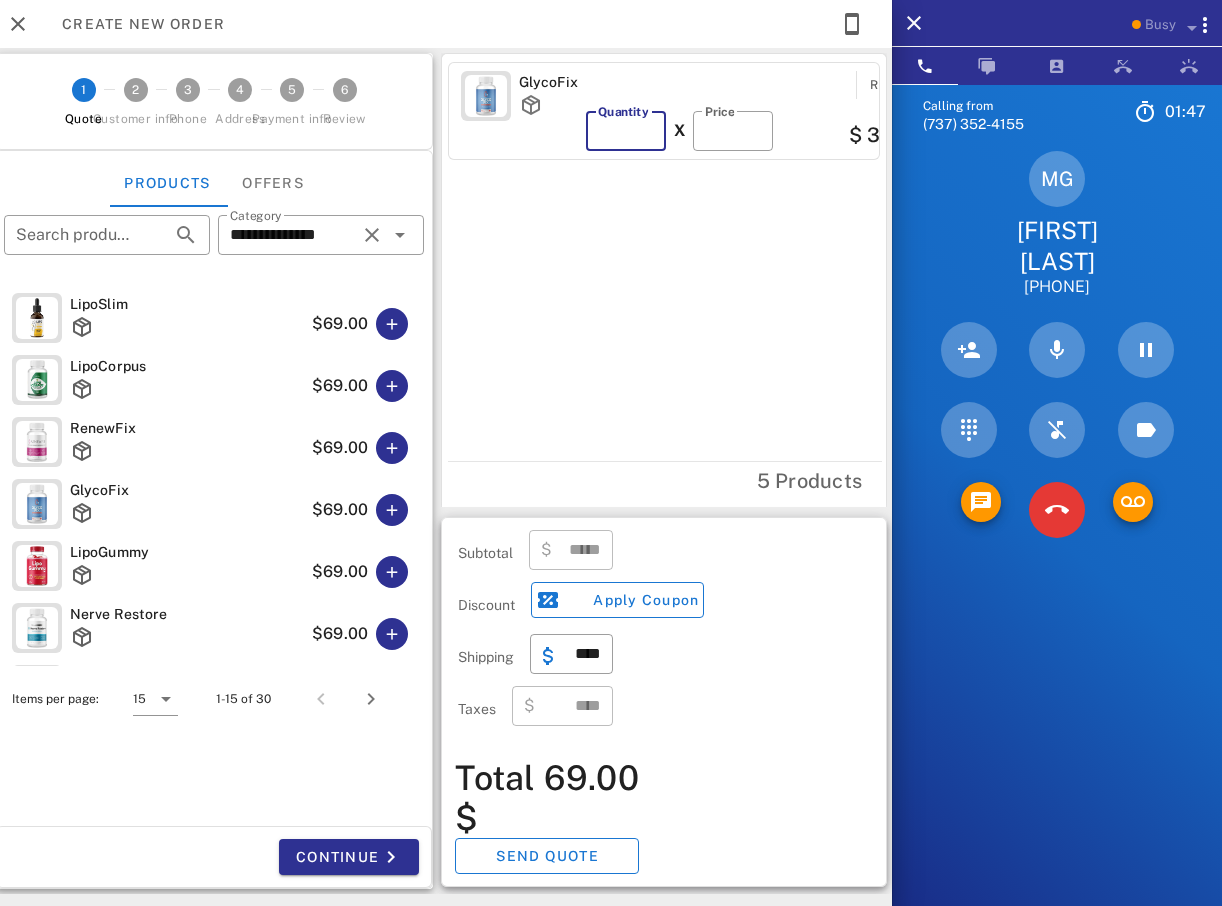 type on "*" 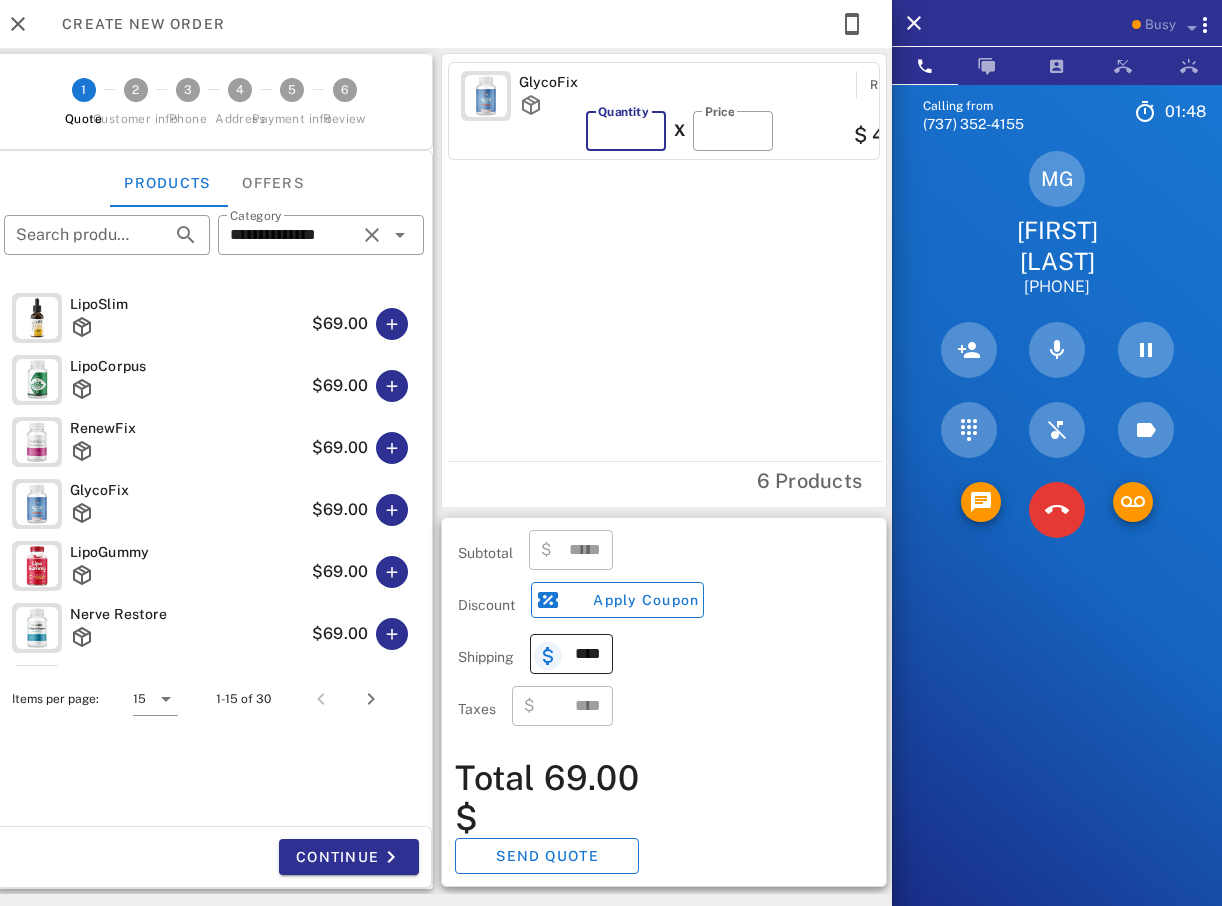 type on "******" 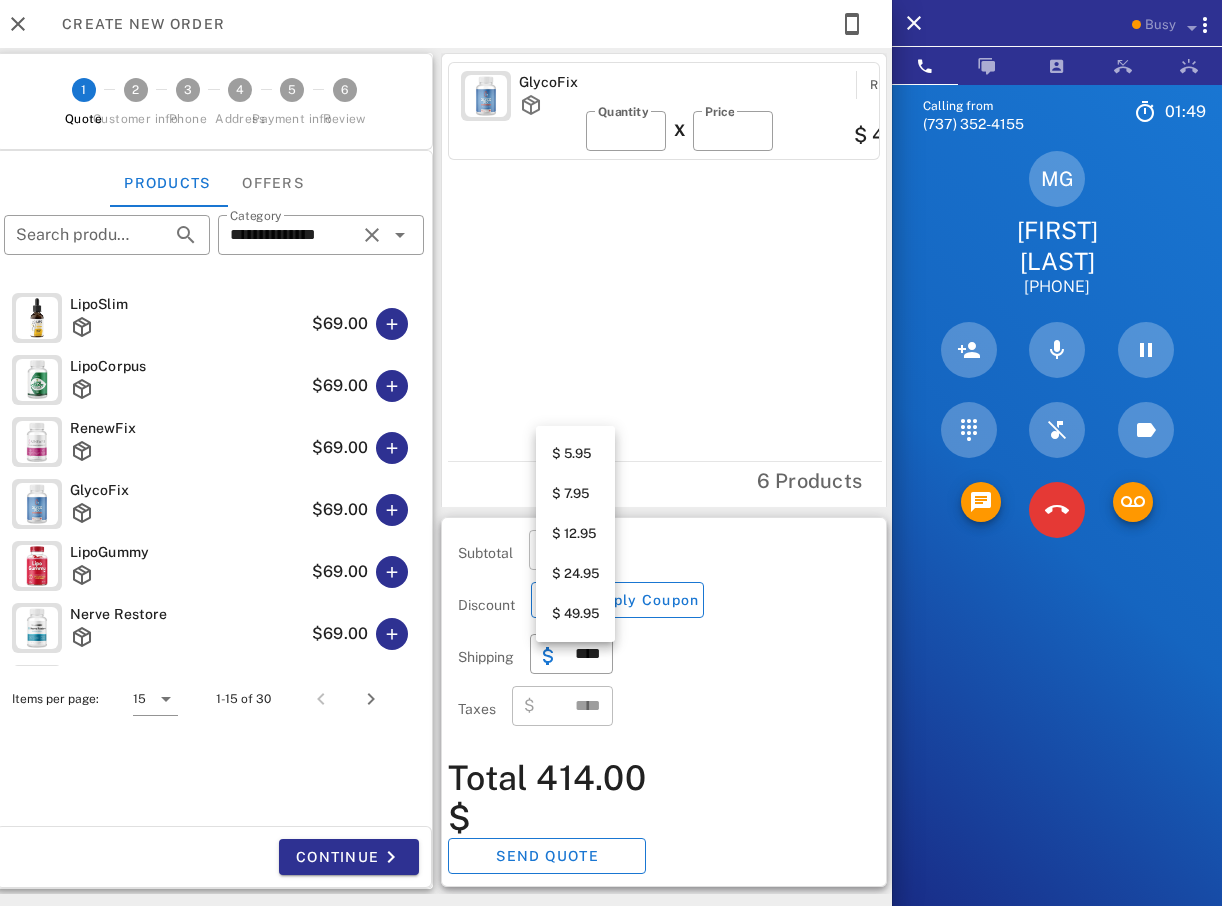 click on "$ 5.95" at bounding box center (575, 454) 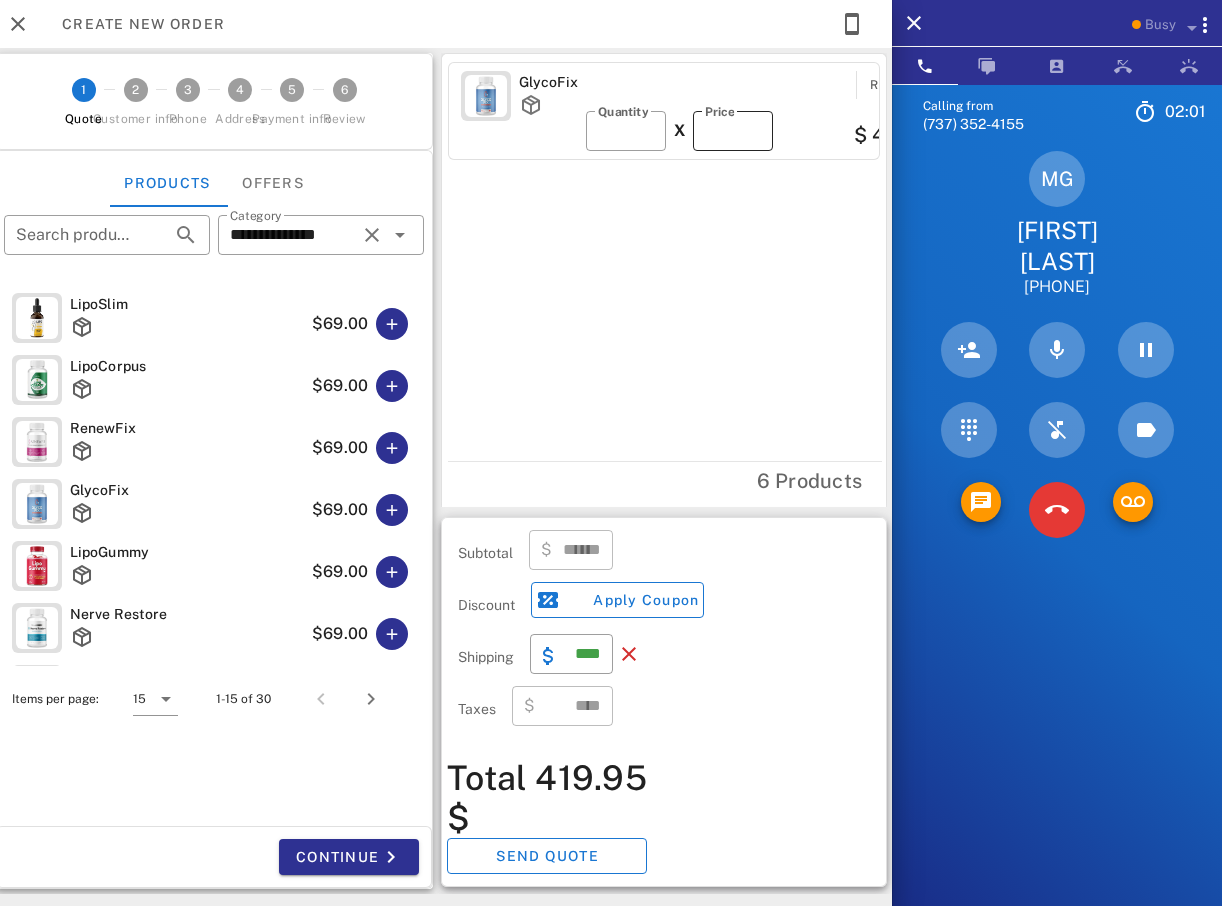 click on "**" at bounding box center [733, 131] 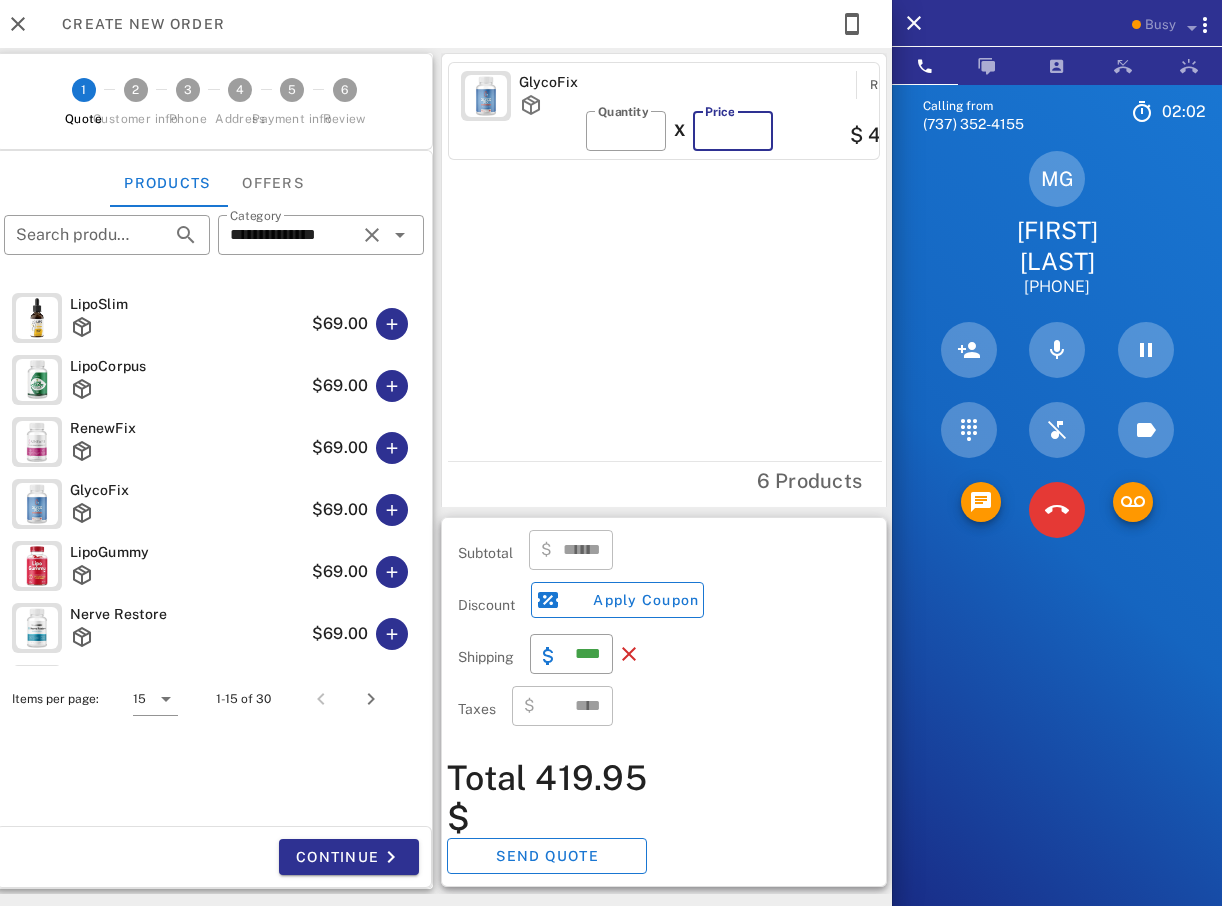 type on "**" 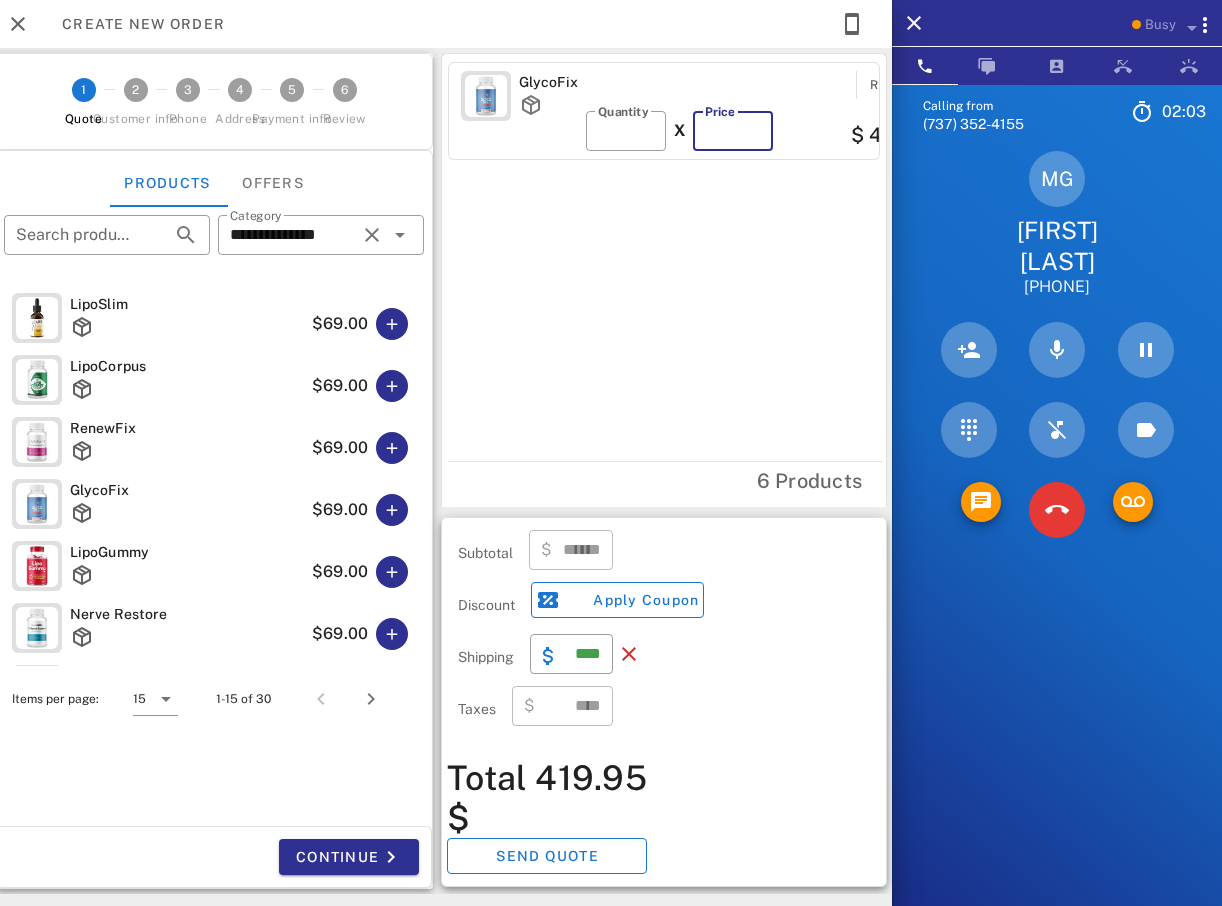 type on "******" 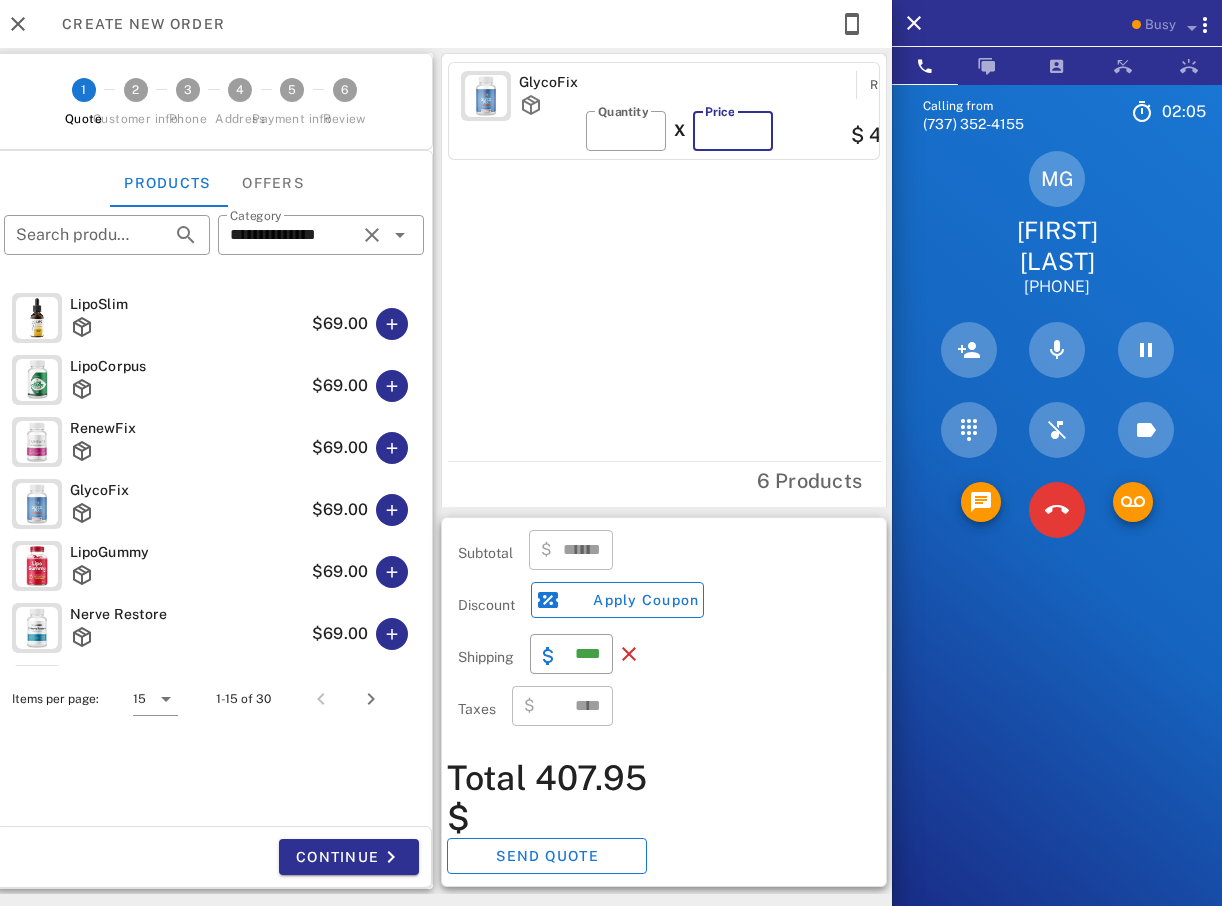 click on "**" at bounding box center [733, 131] 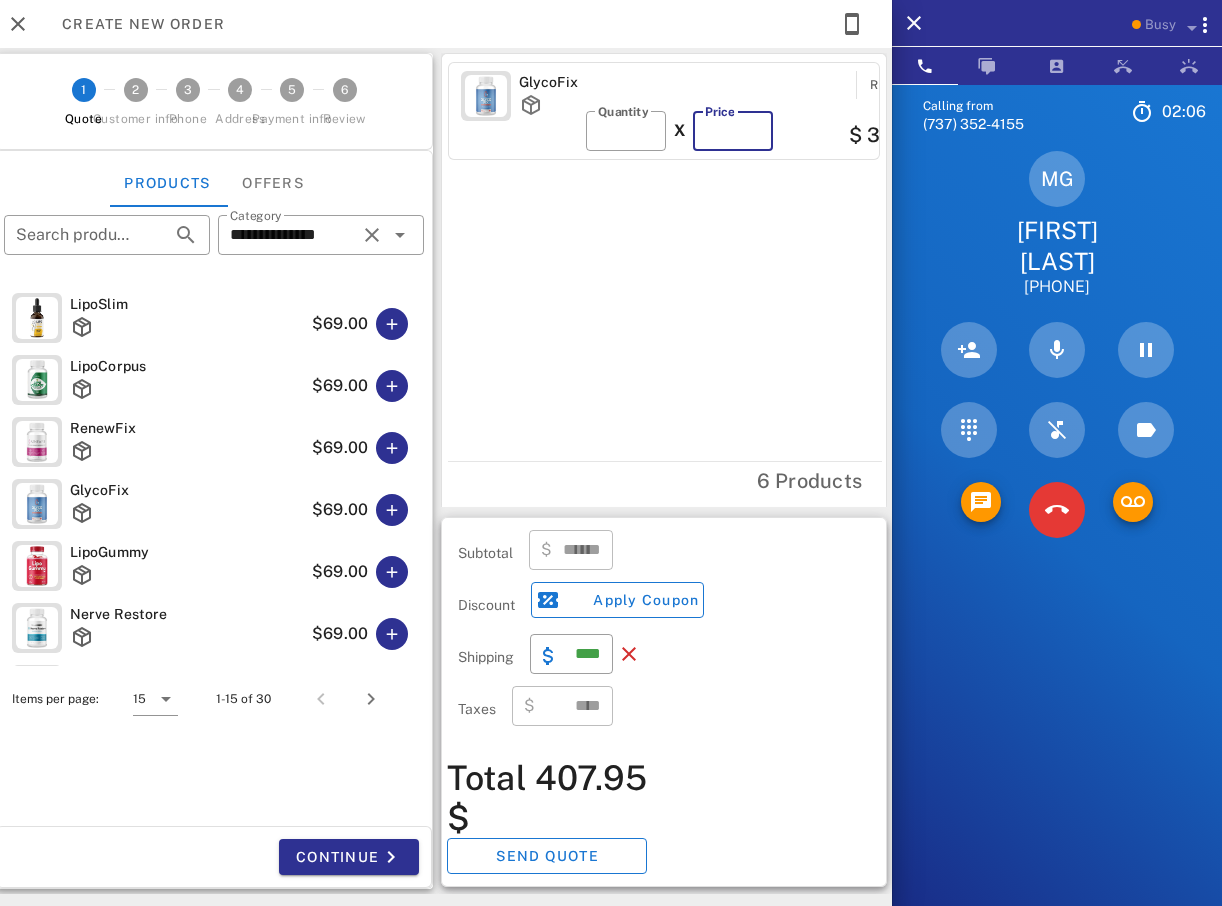 click on "**" at bounding box center (733, 131) 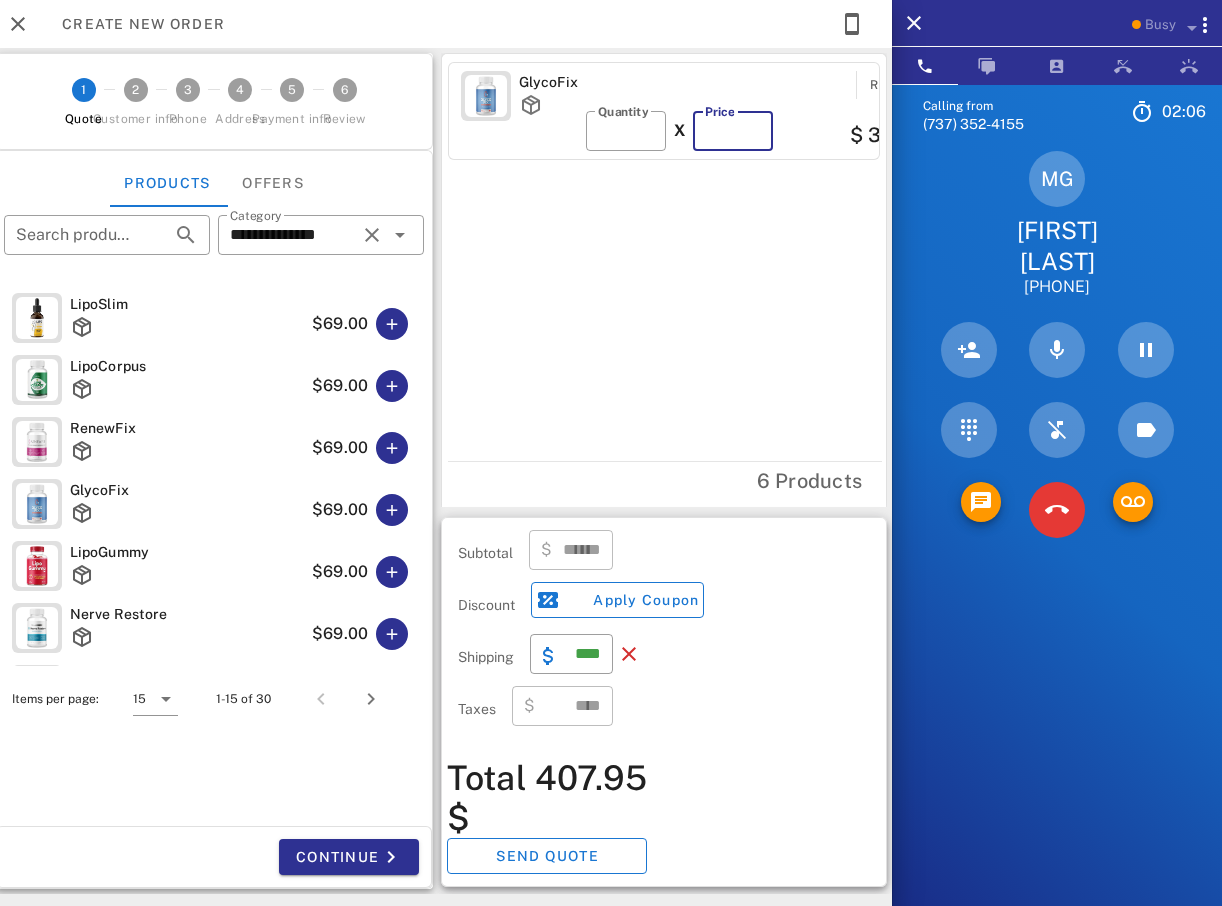 click on "**" at bounding box center (733, 131) 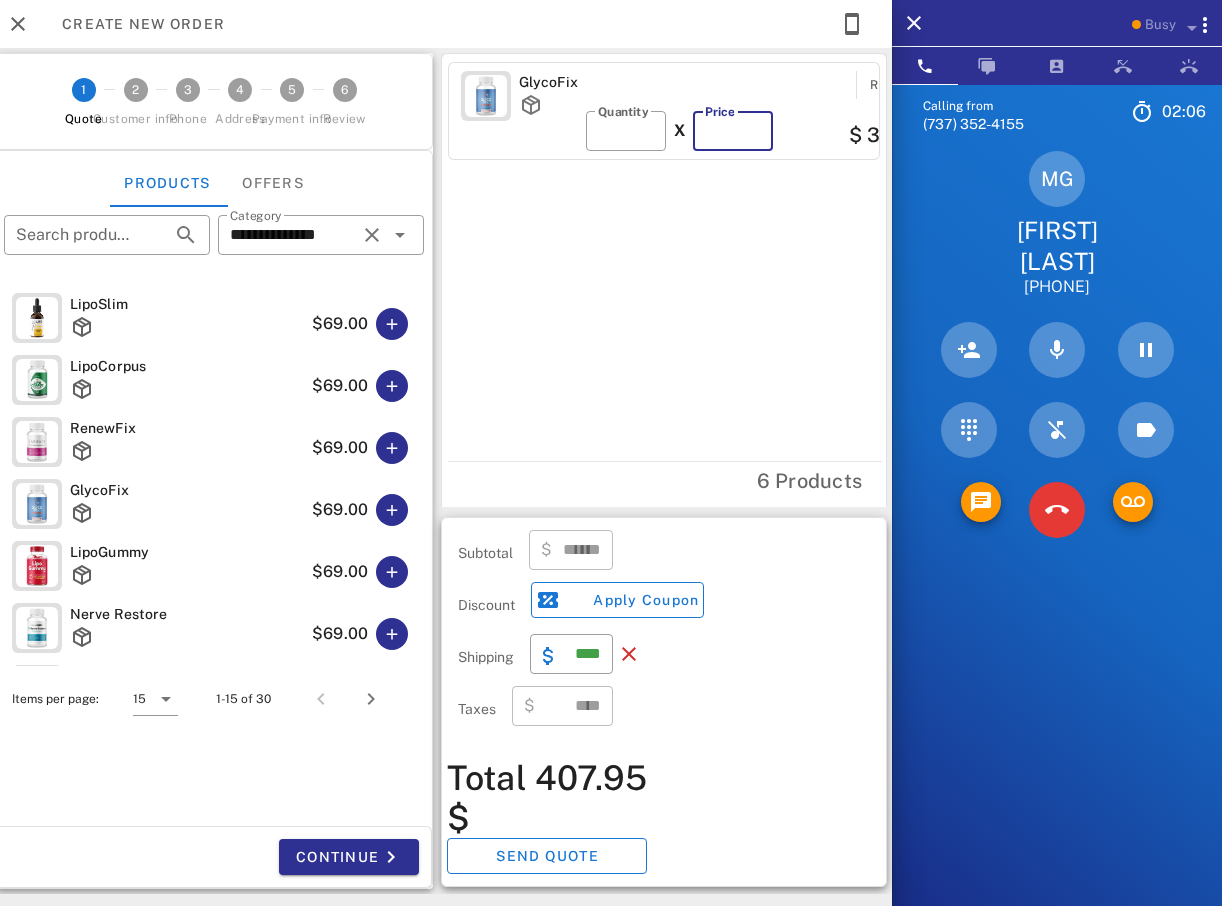 type on "**" 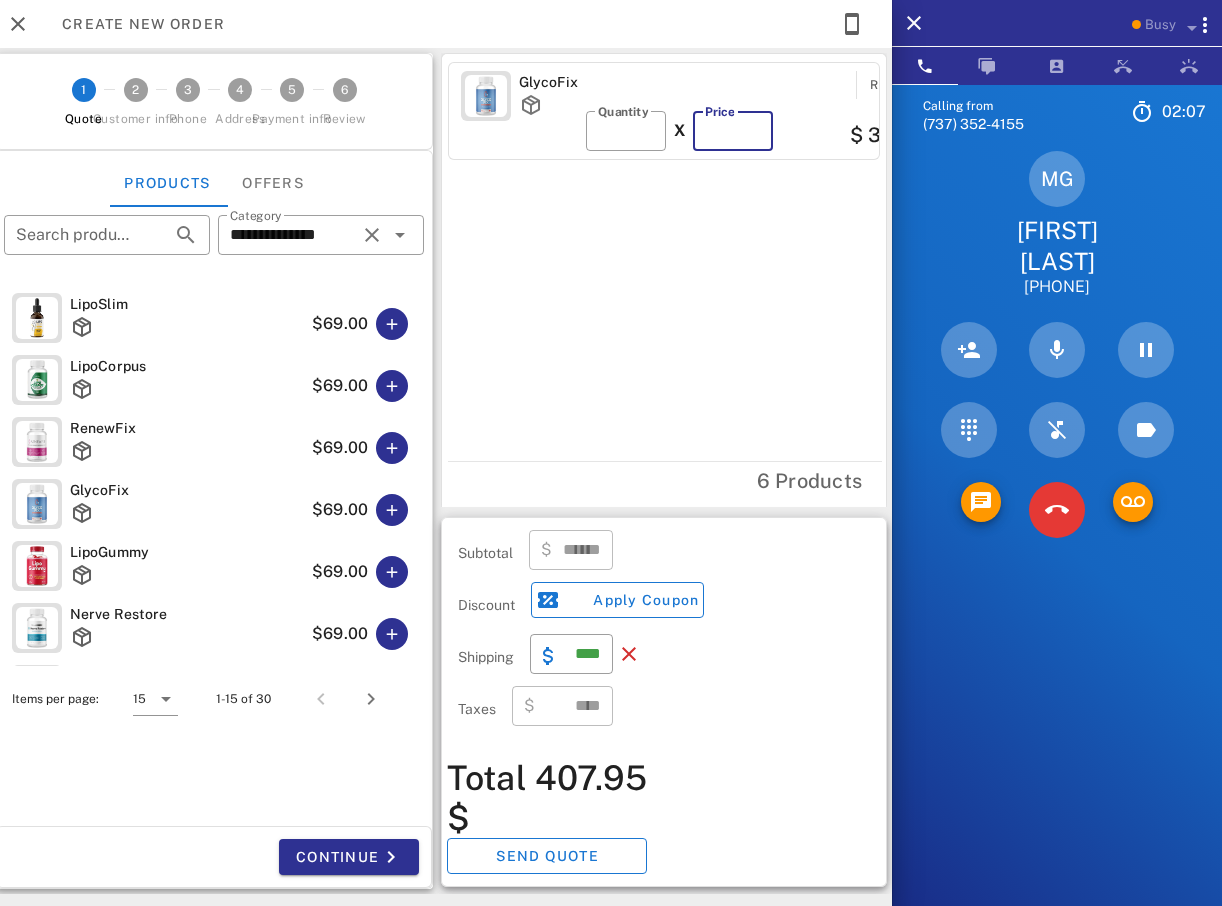 type on "******" 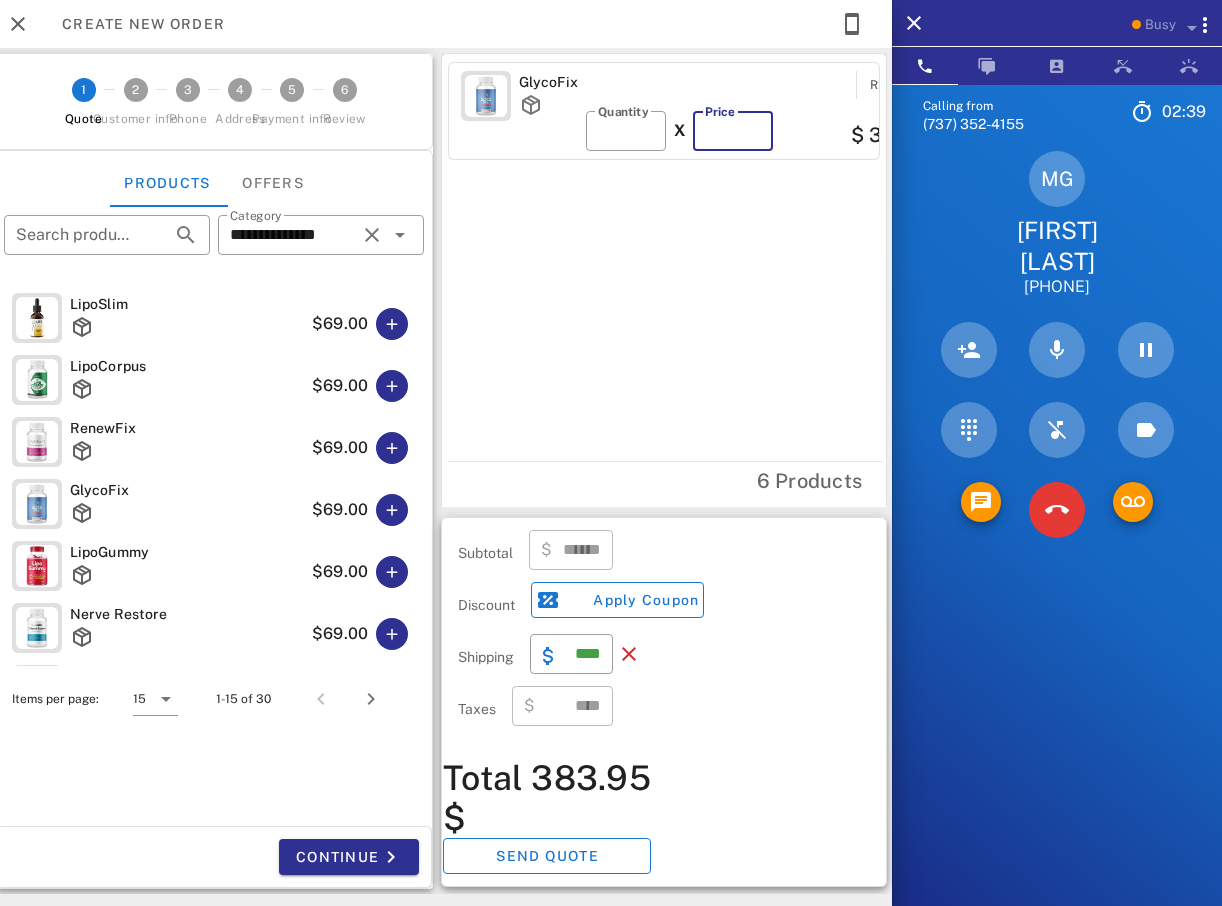 click on "**" at bounding box center (733, 131) 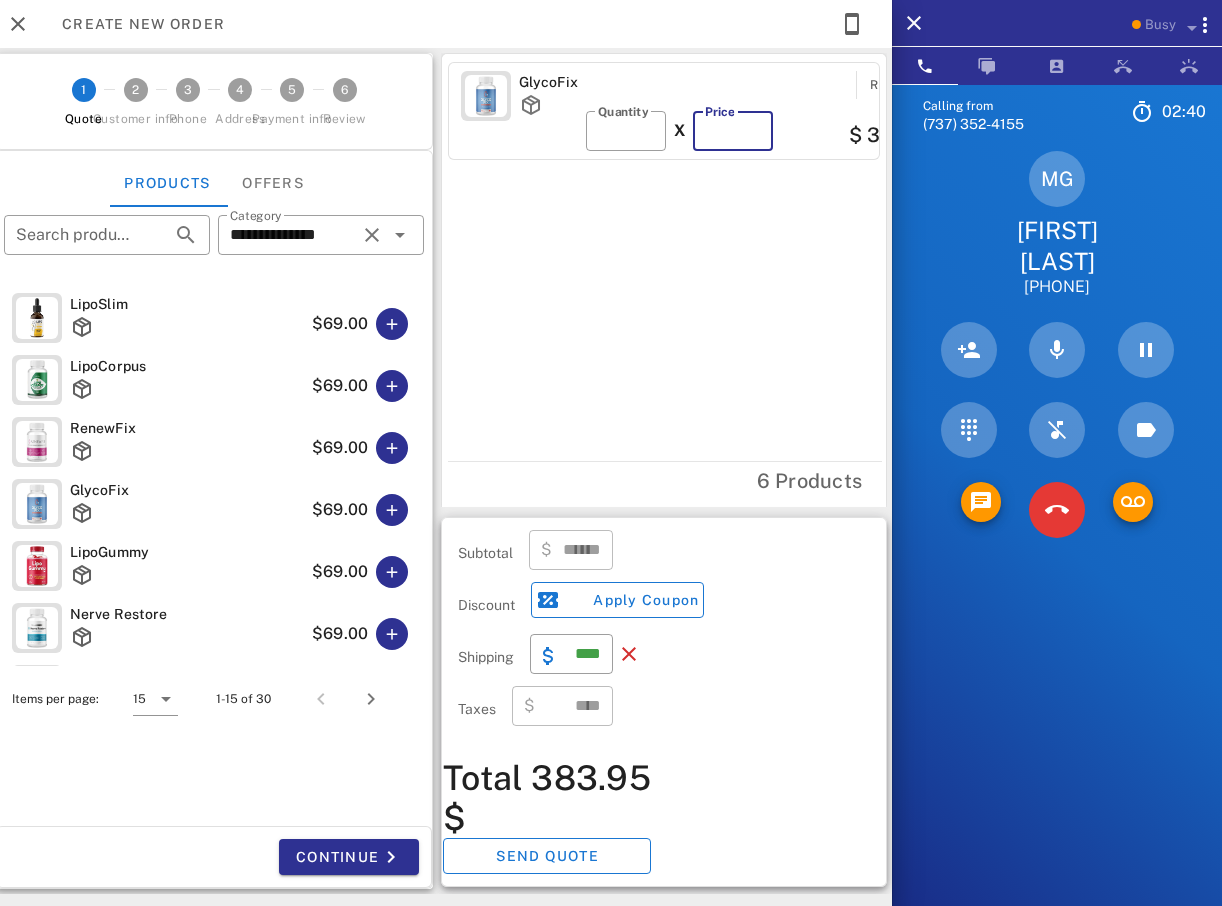 click on "**" at bounding box center [733, 131] 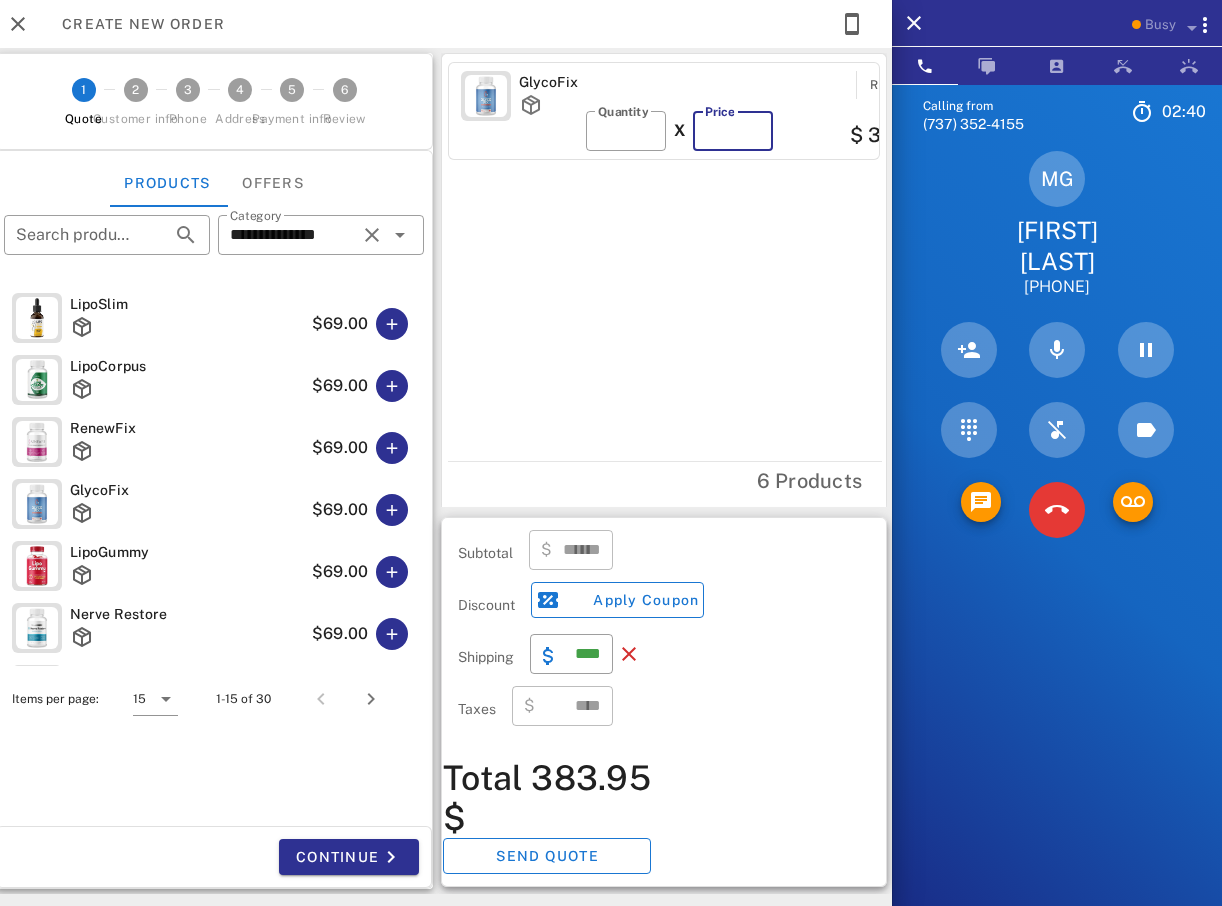 click on "**" at bounding box center (733, 131) 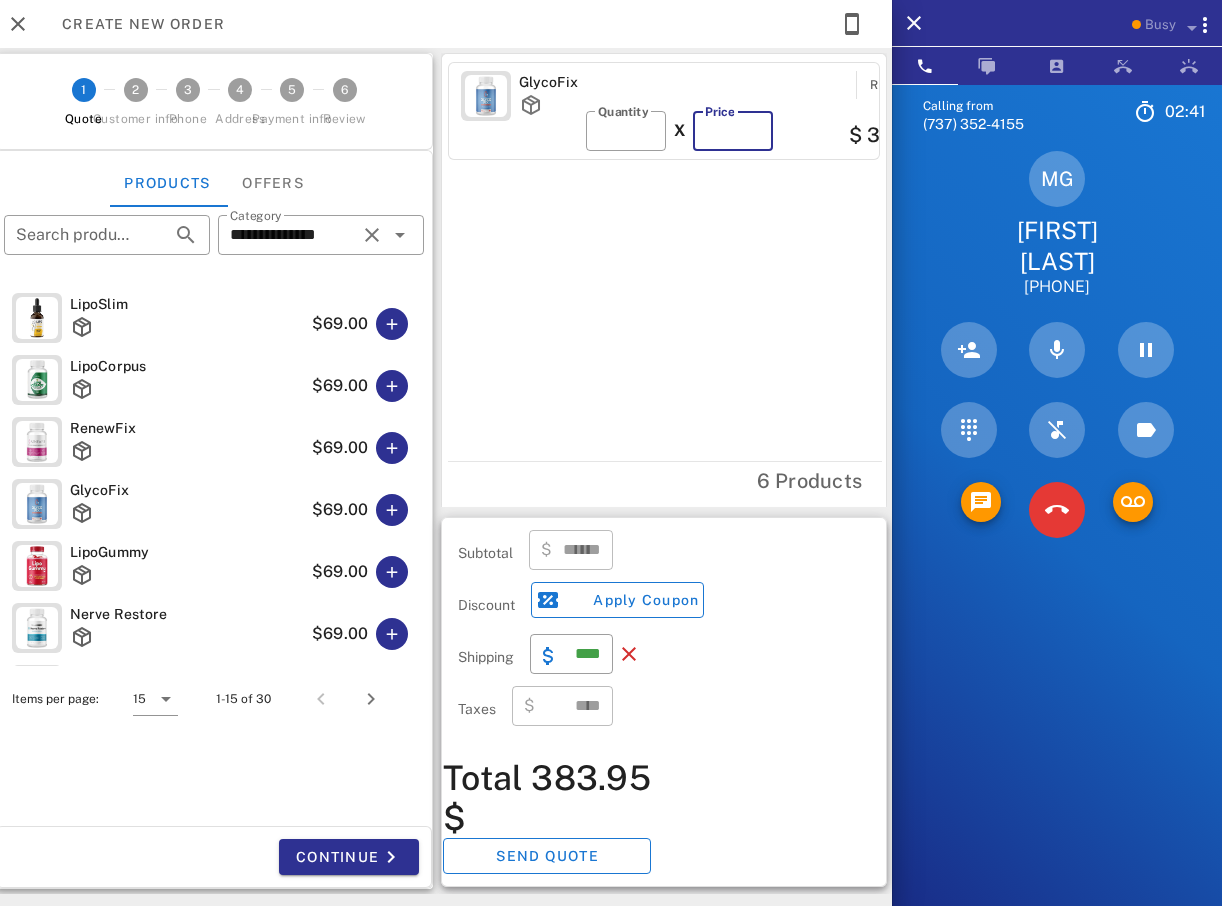 type on "**" 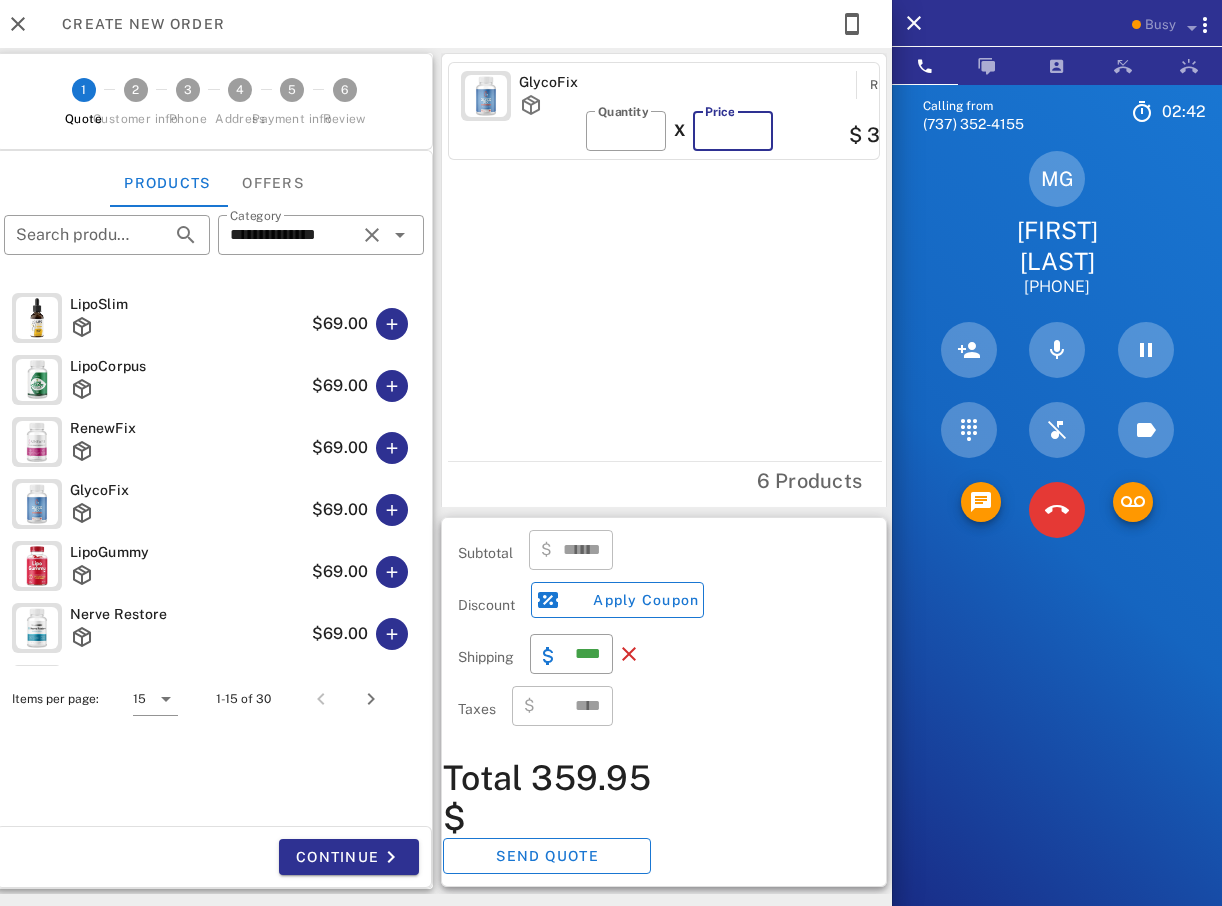 click on "**" at bounding box center [733, 131] 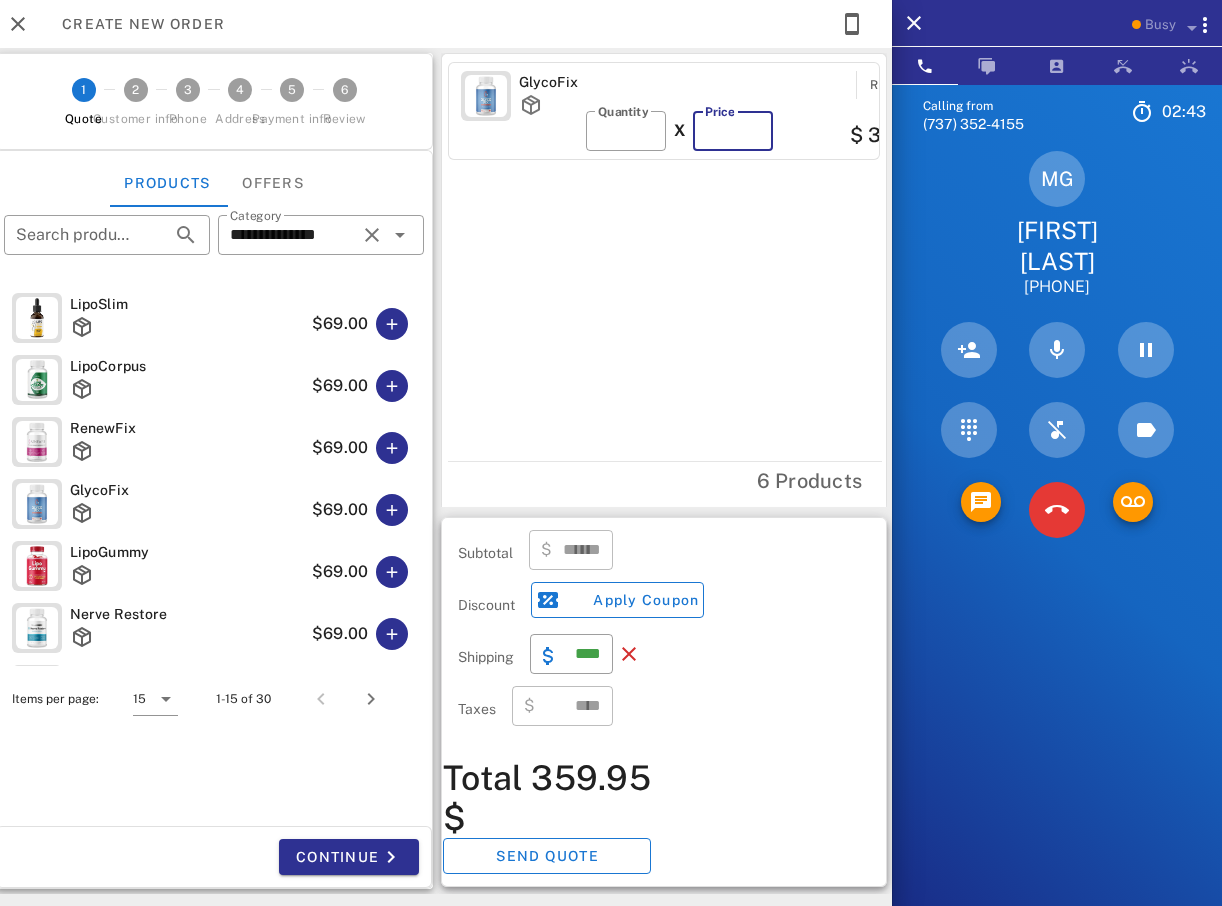 click on "**" at bounding box center (733, 131) 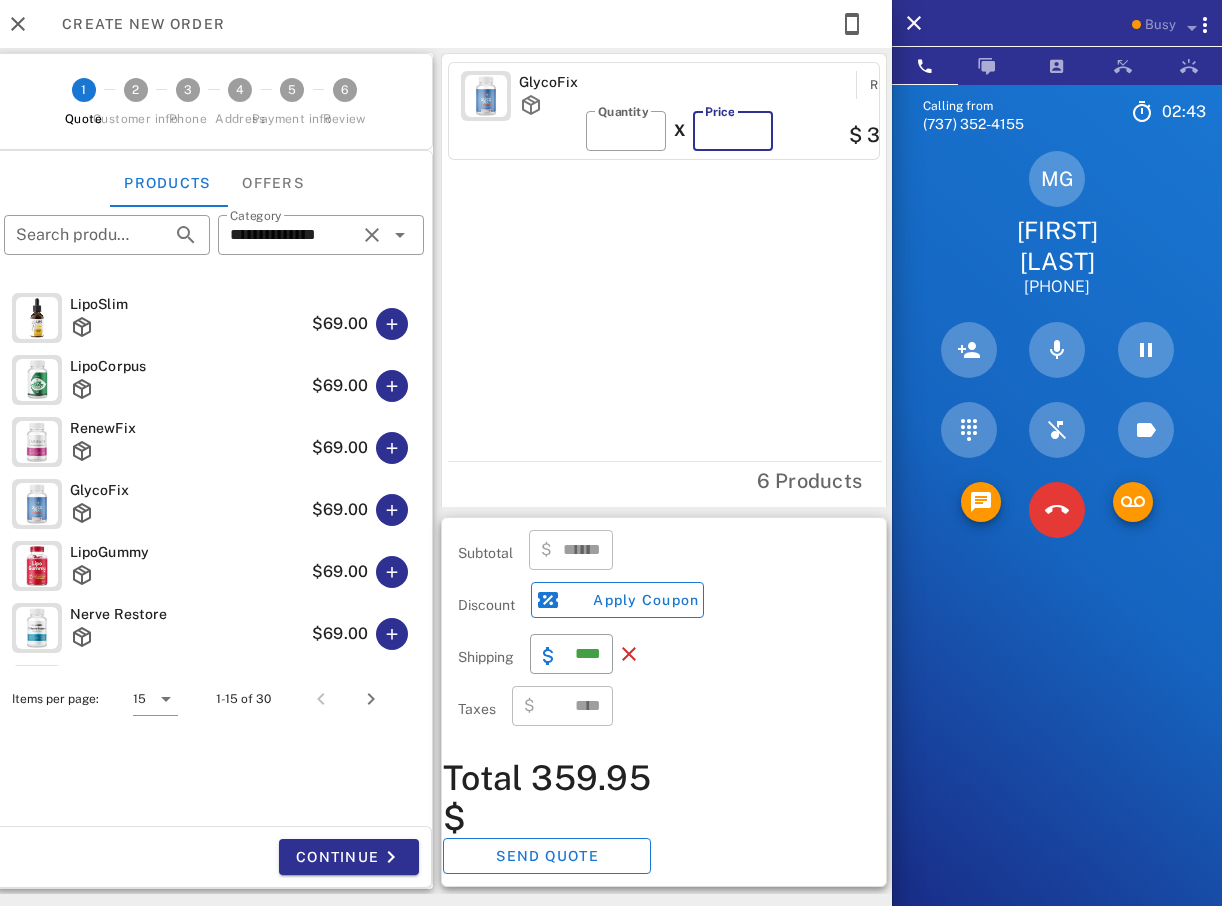 click on "**" at bounding box center [733, 131] 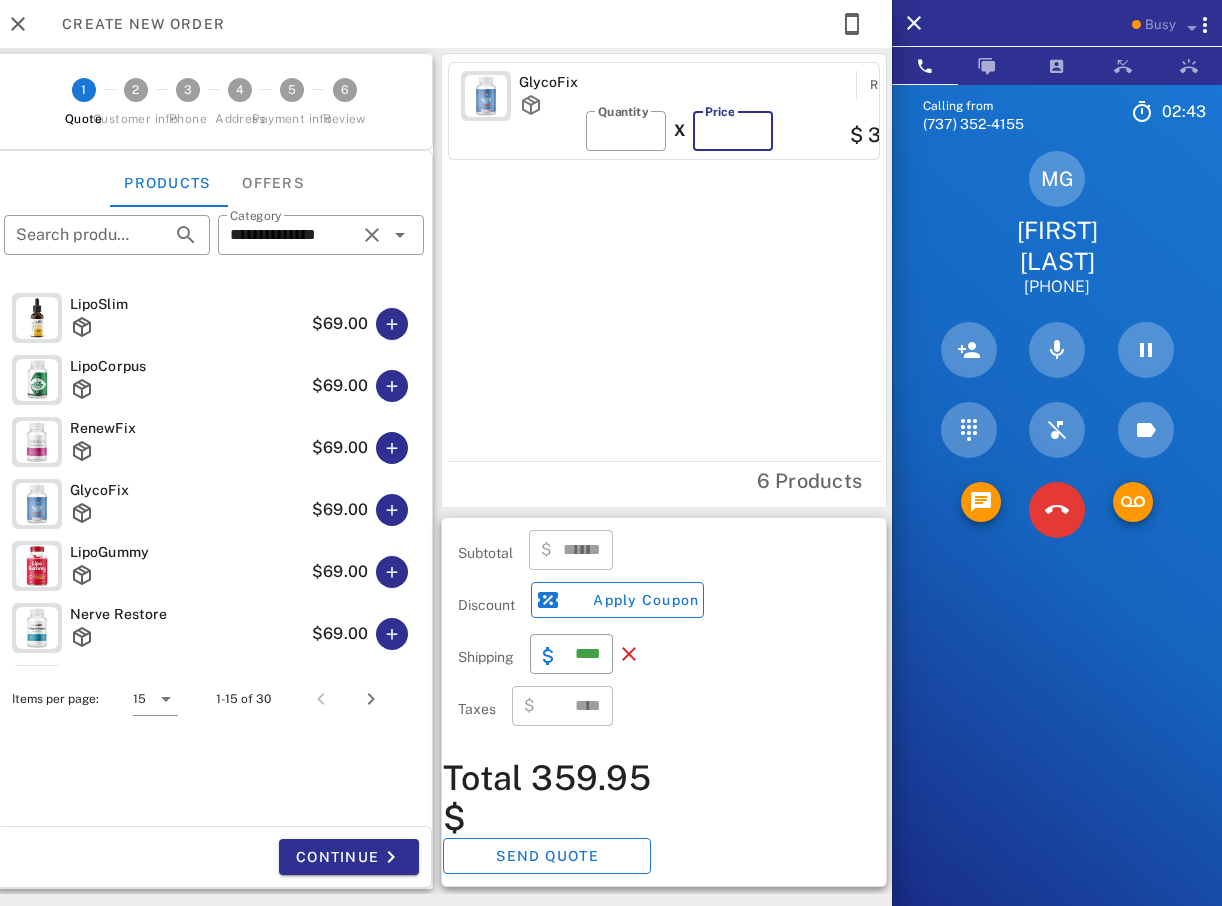 click on "**" at bounding box center [733, 131] 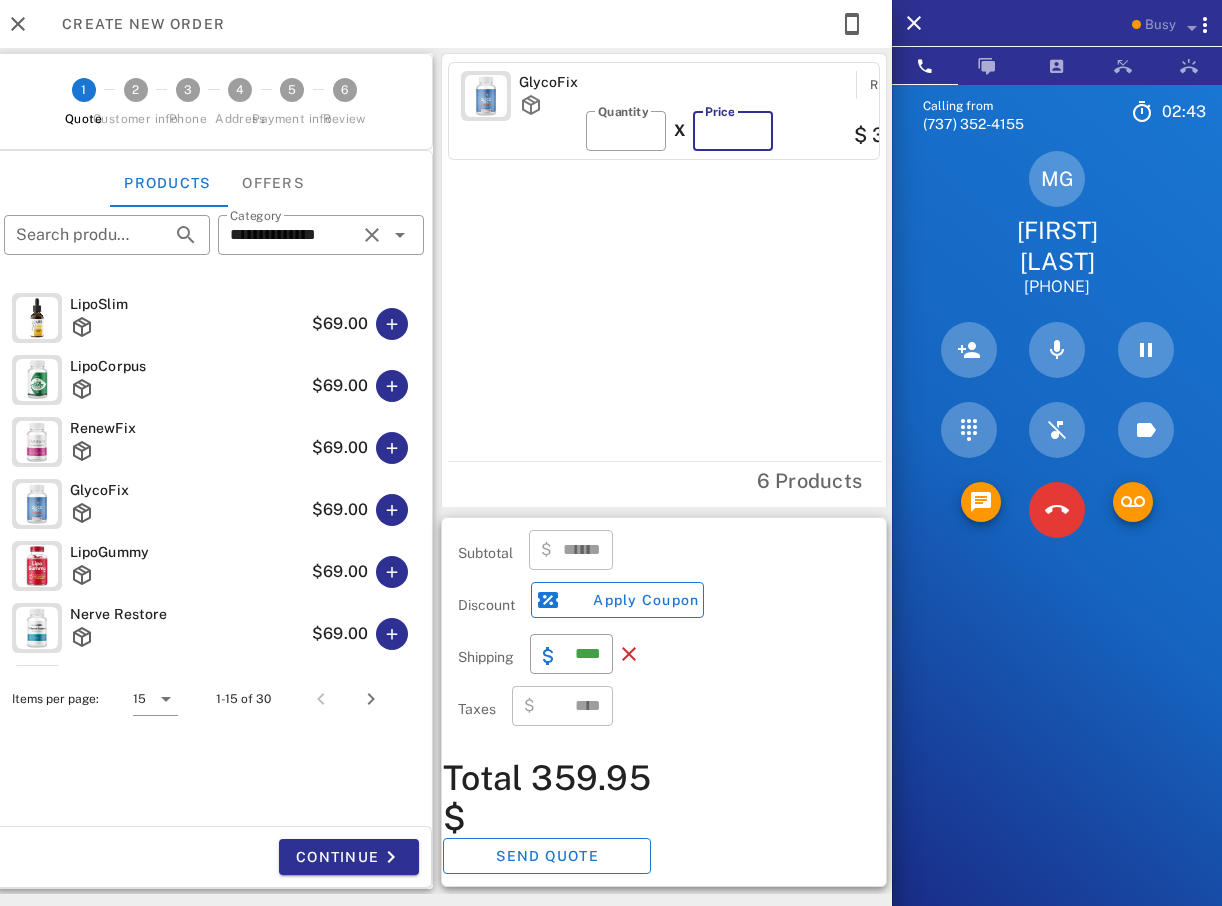 click on "**" at bounding box center [733, 131] 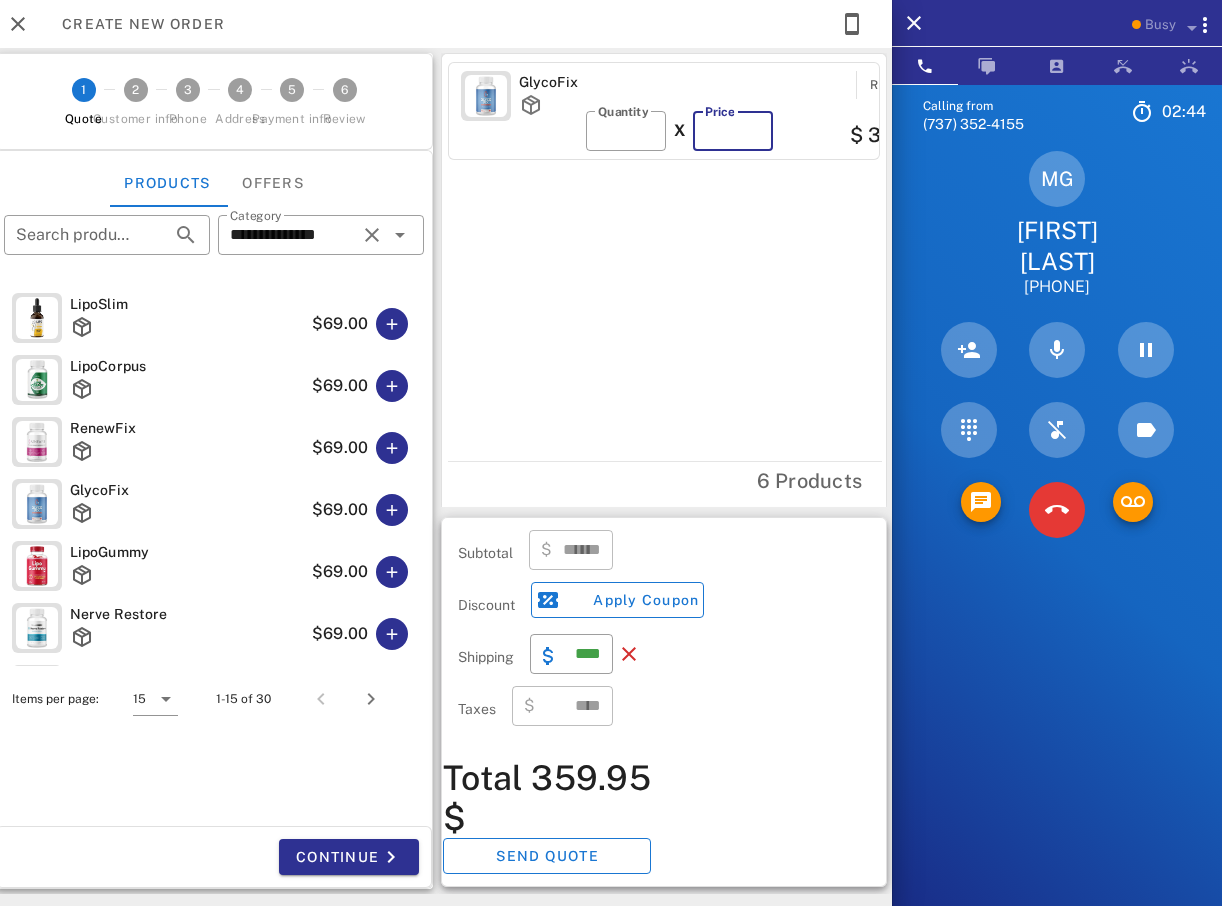 click on "**" at bounding box center [733, 131] 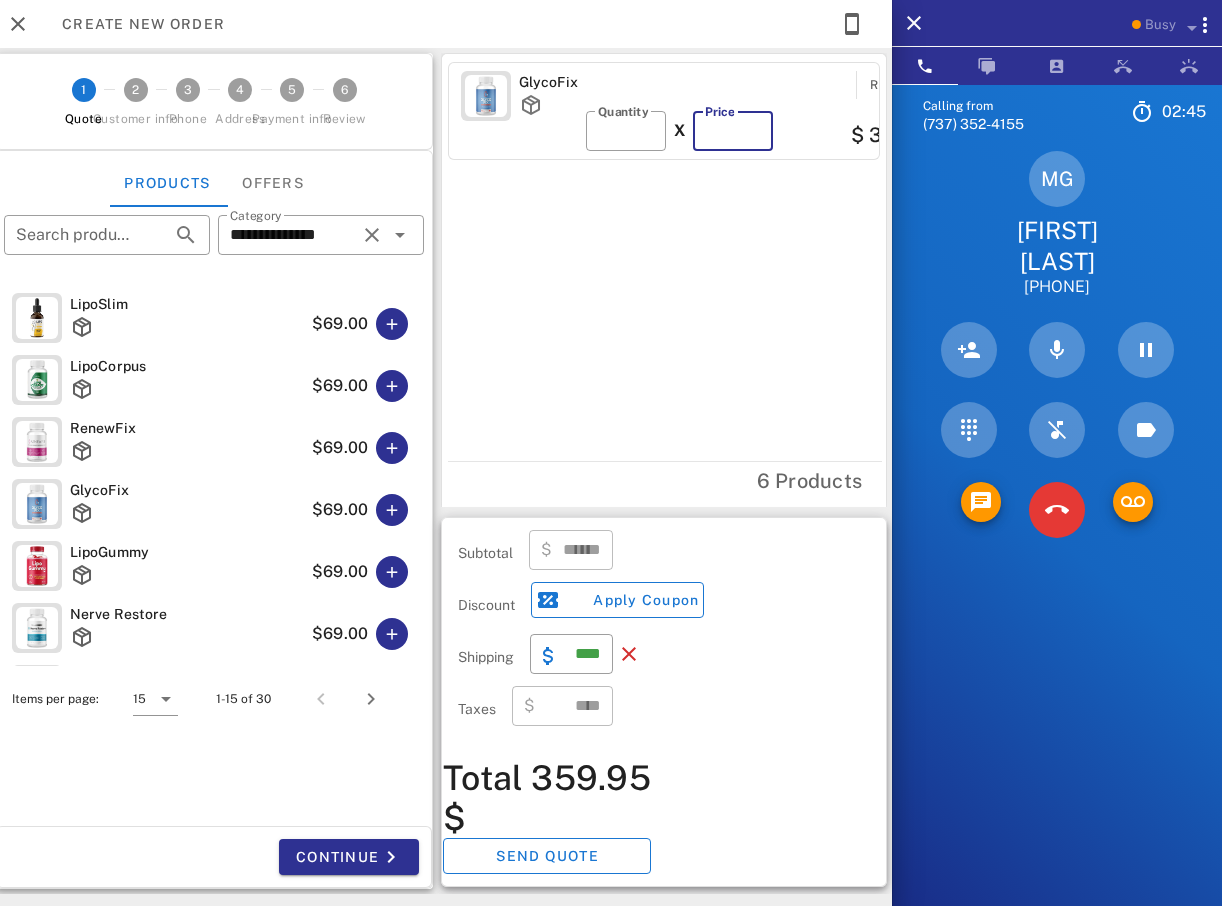type on "******" 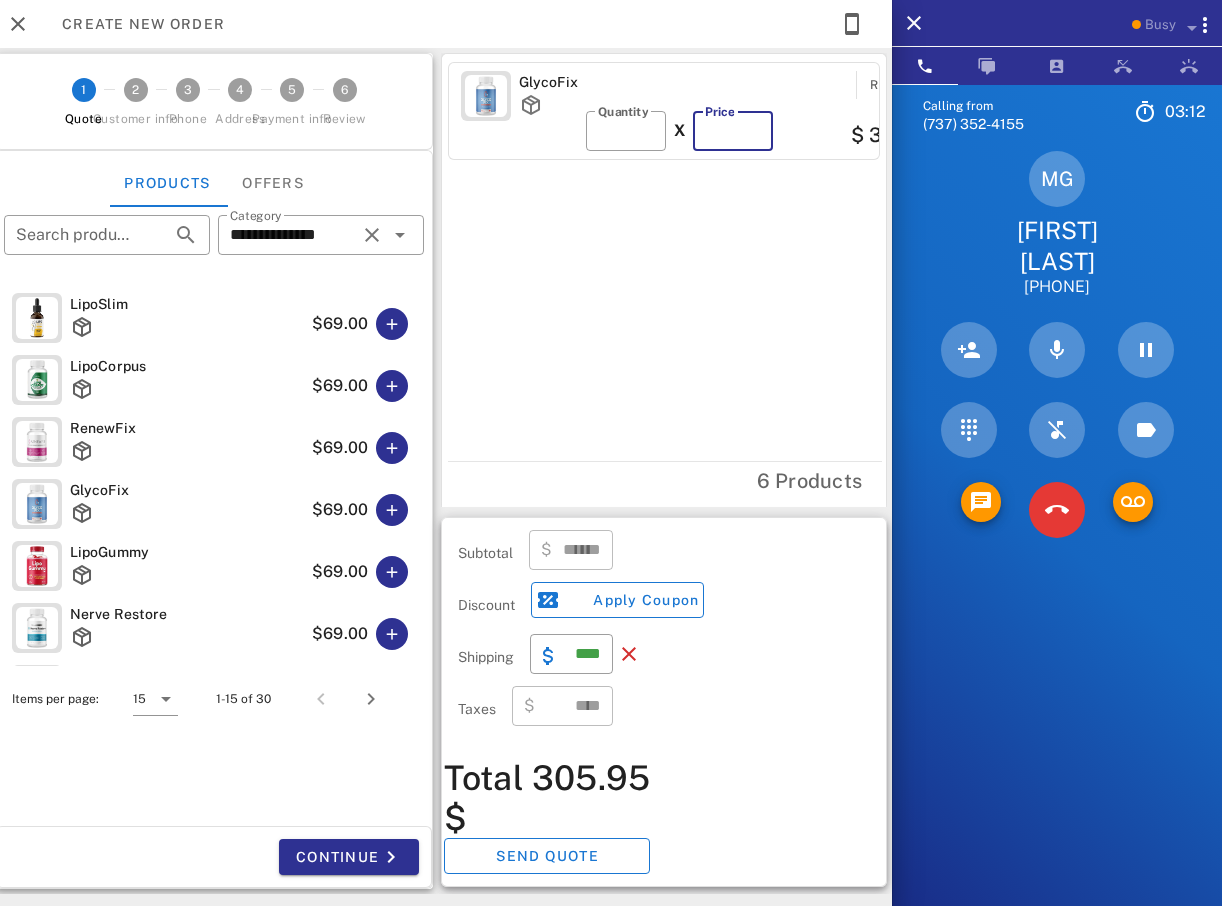 scroll, scrollTop: 347, scrollLeft: 0, axis: vertical 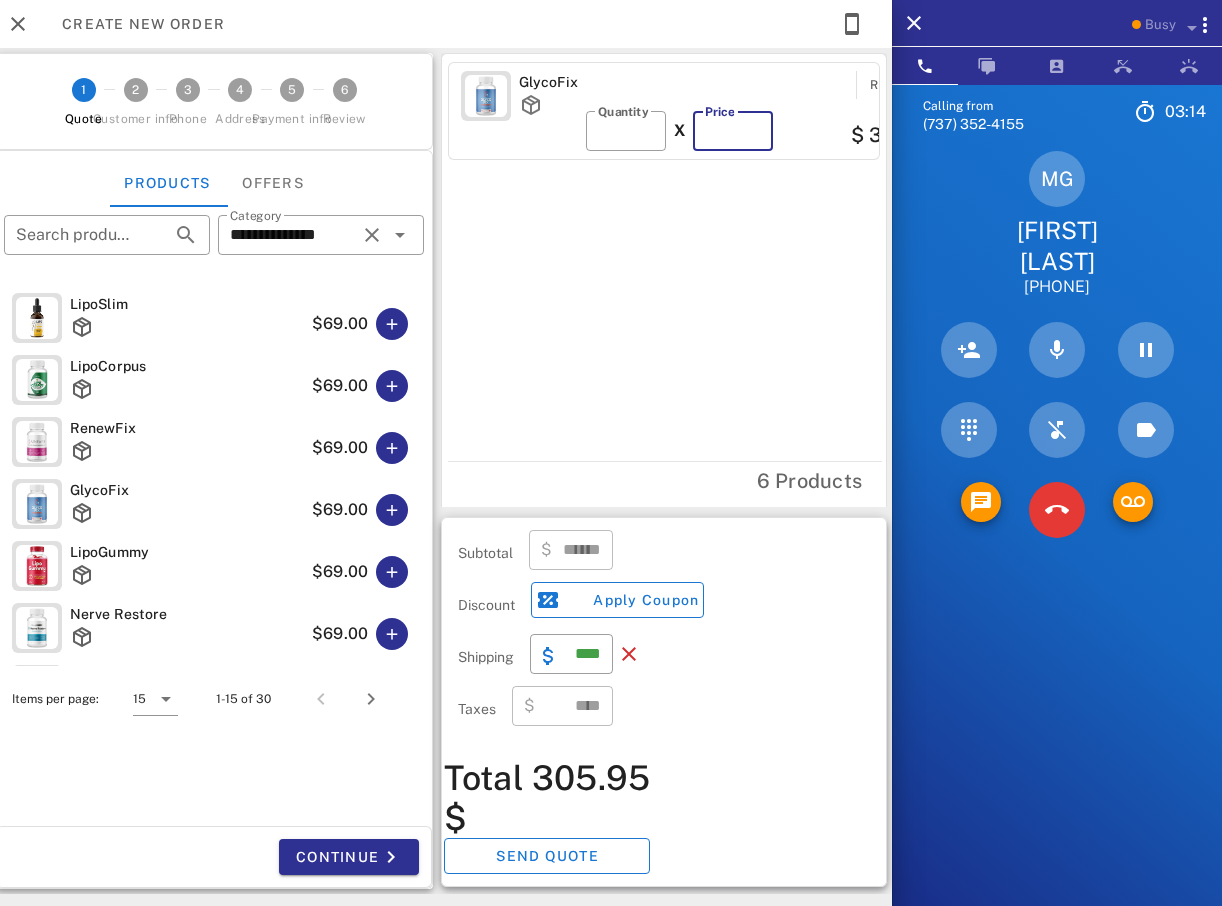 type on "**" 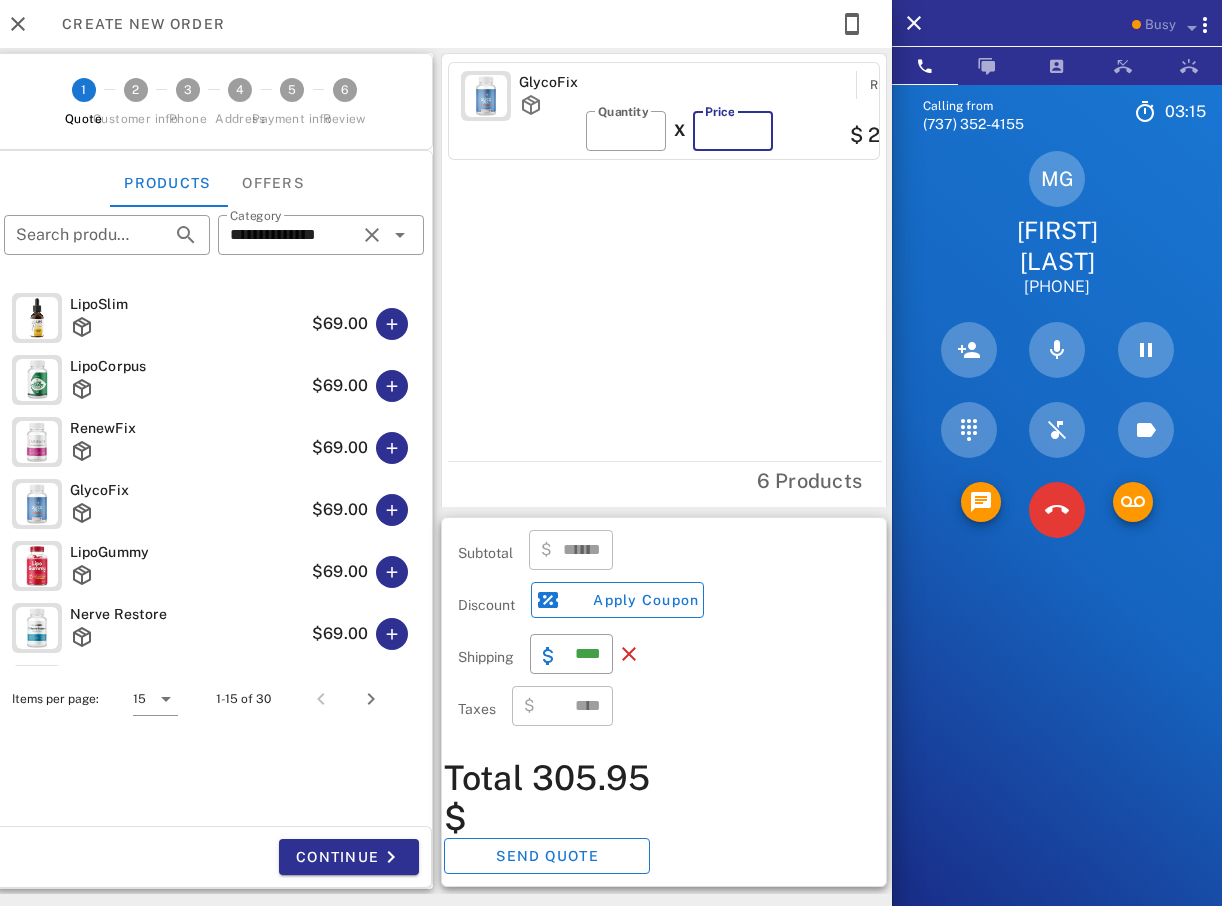 type on "******" 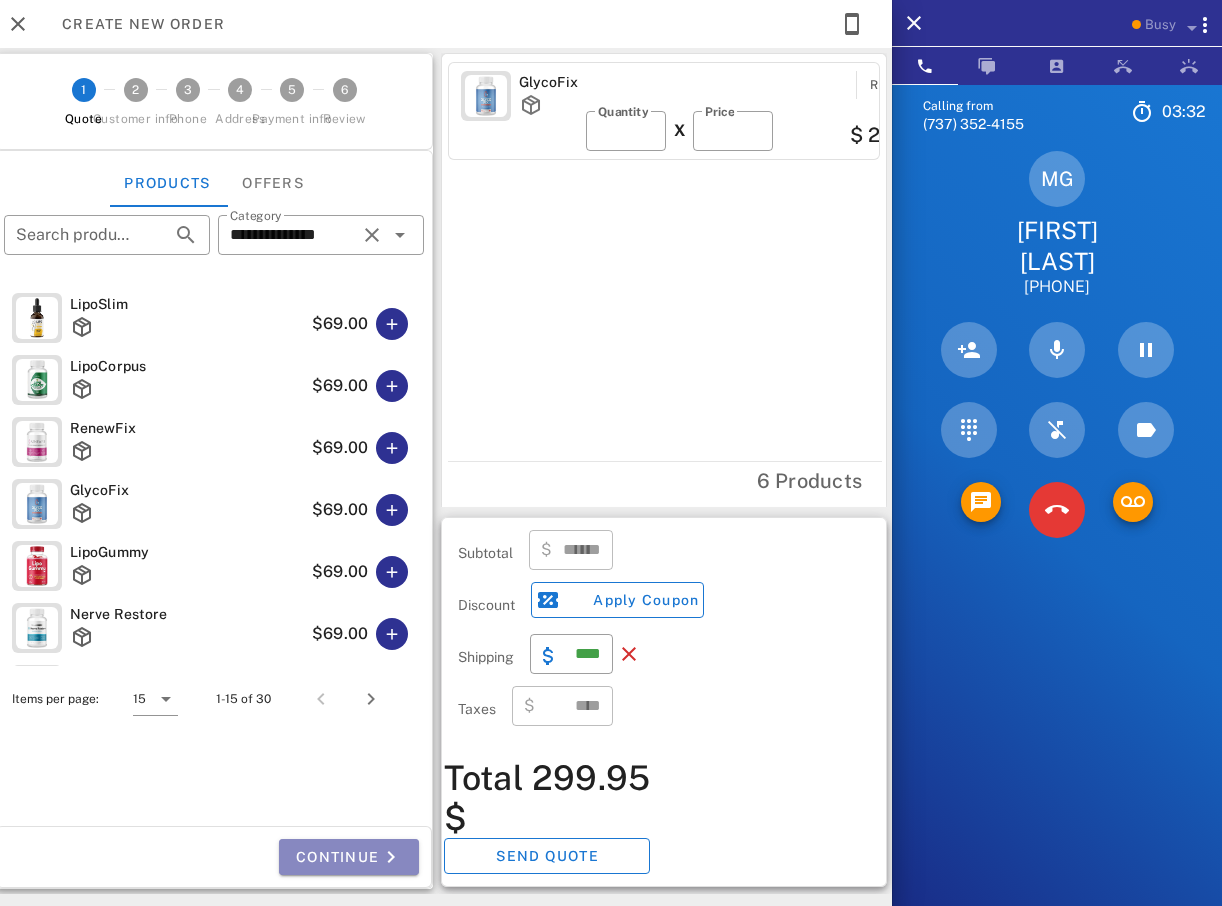 click on "Continue" at bounding box center [349, 857] 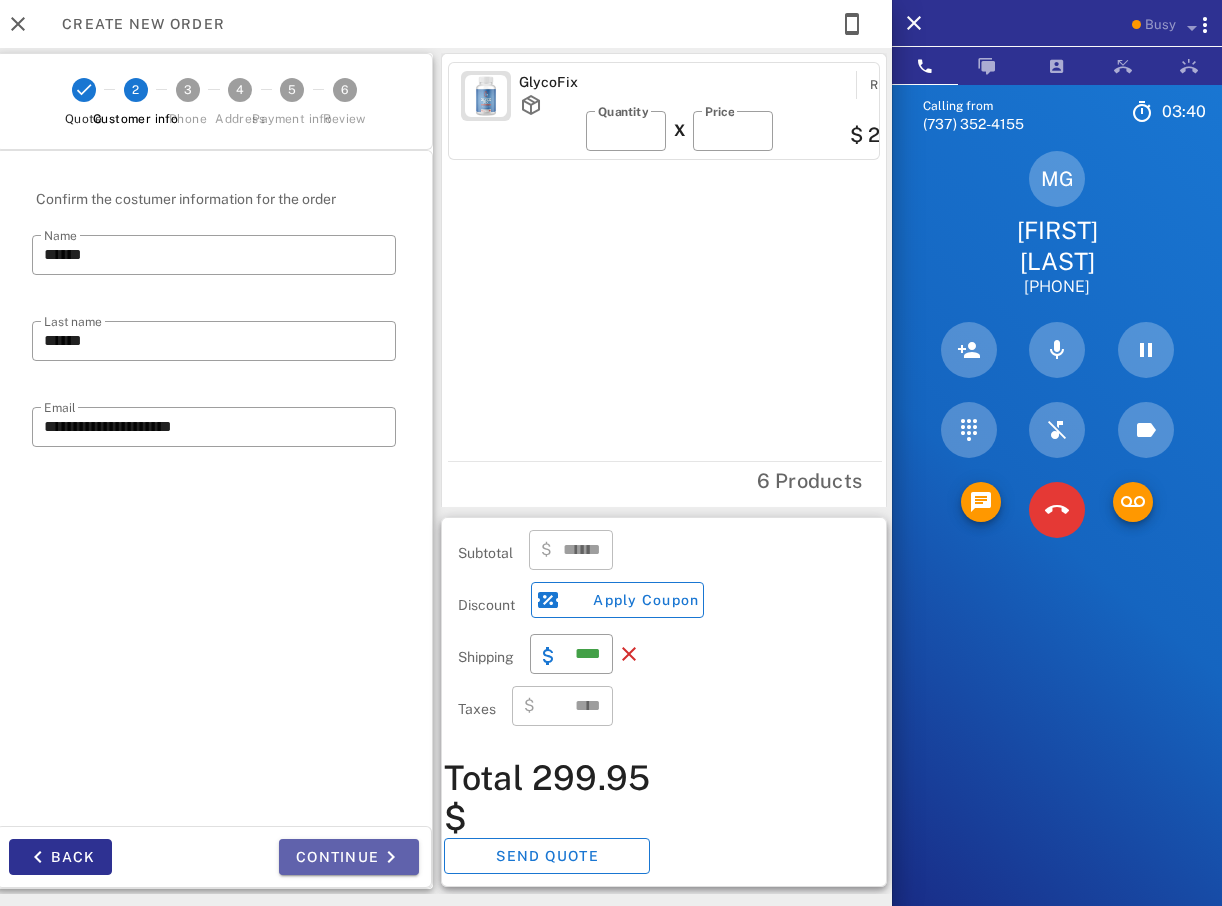 drag, startPoint x: 355, startPoint y: 847, endPoint x: 350, endPoint y: 859, distance: 13 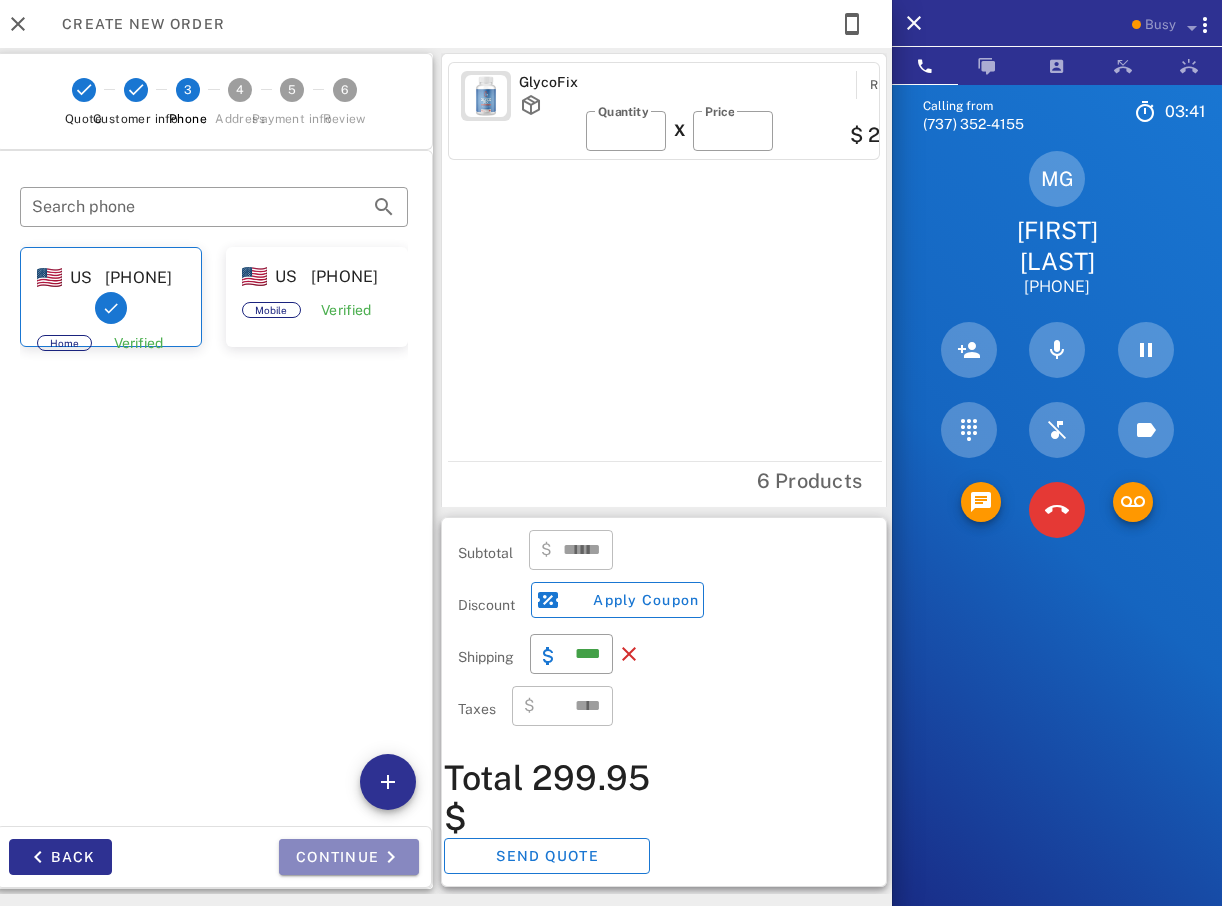 click on "Continue" at bounding box center [349, 857] 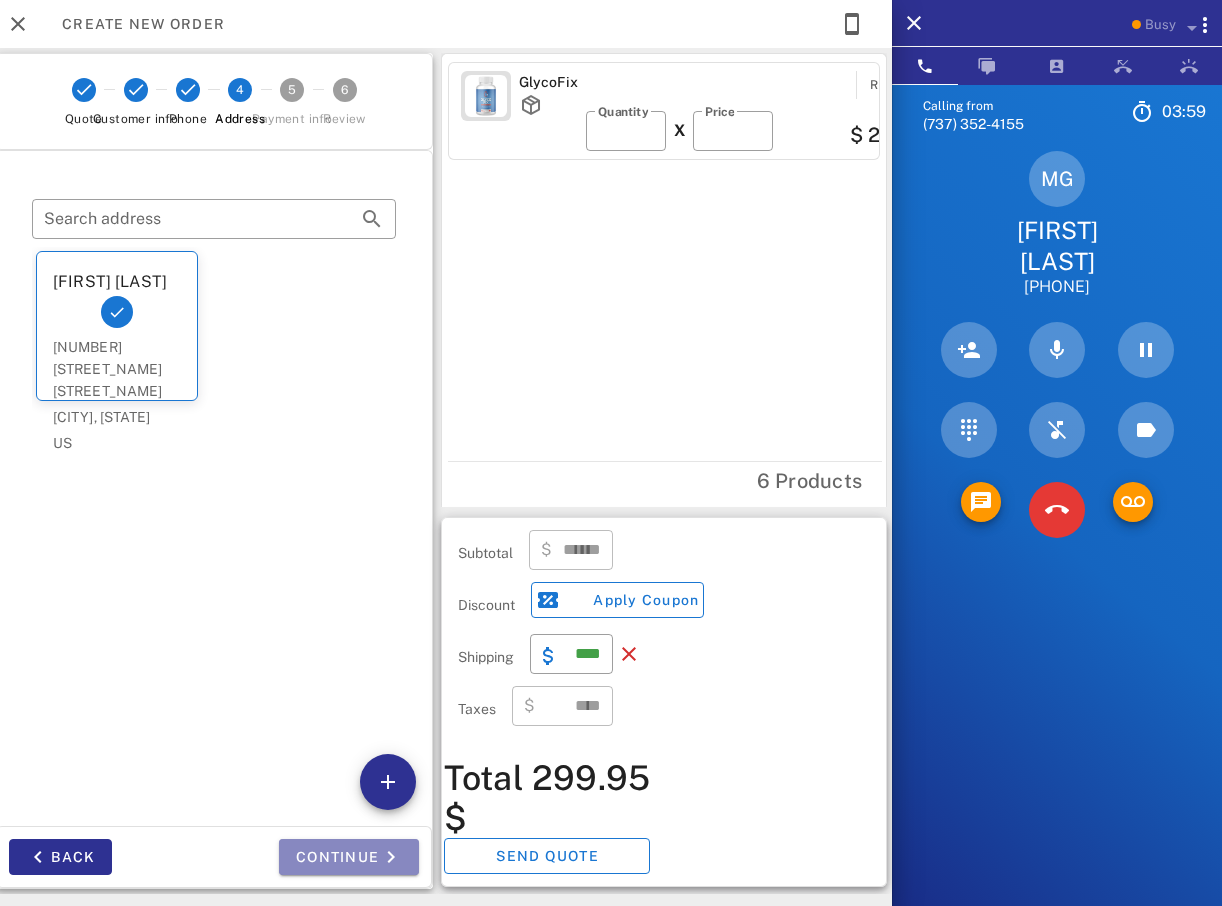 click on "Continue" at bounding box center [349, 857] 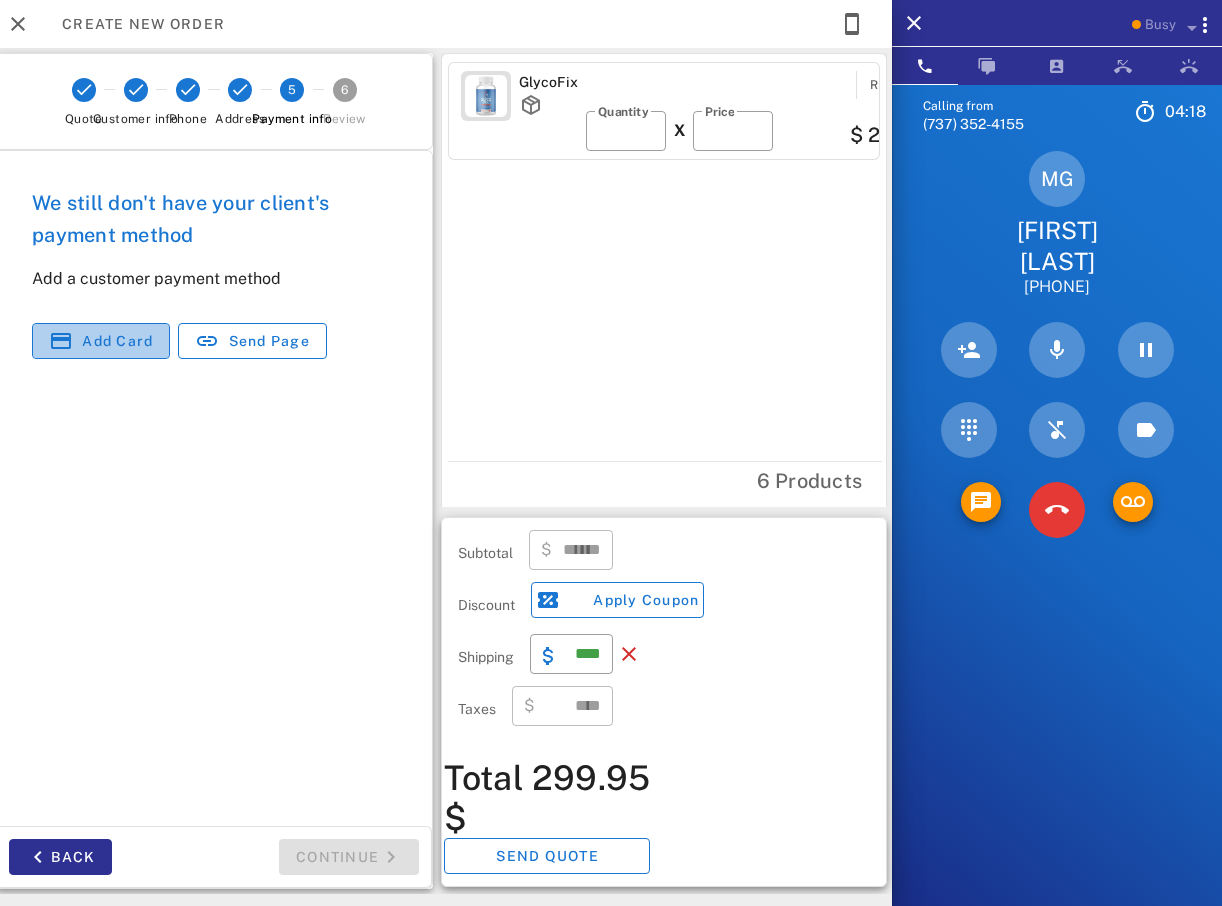 click at bounding box center (61, 341) 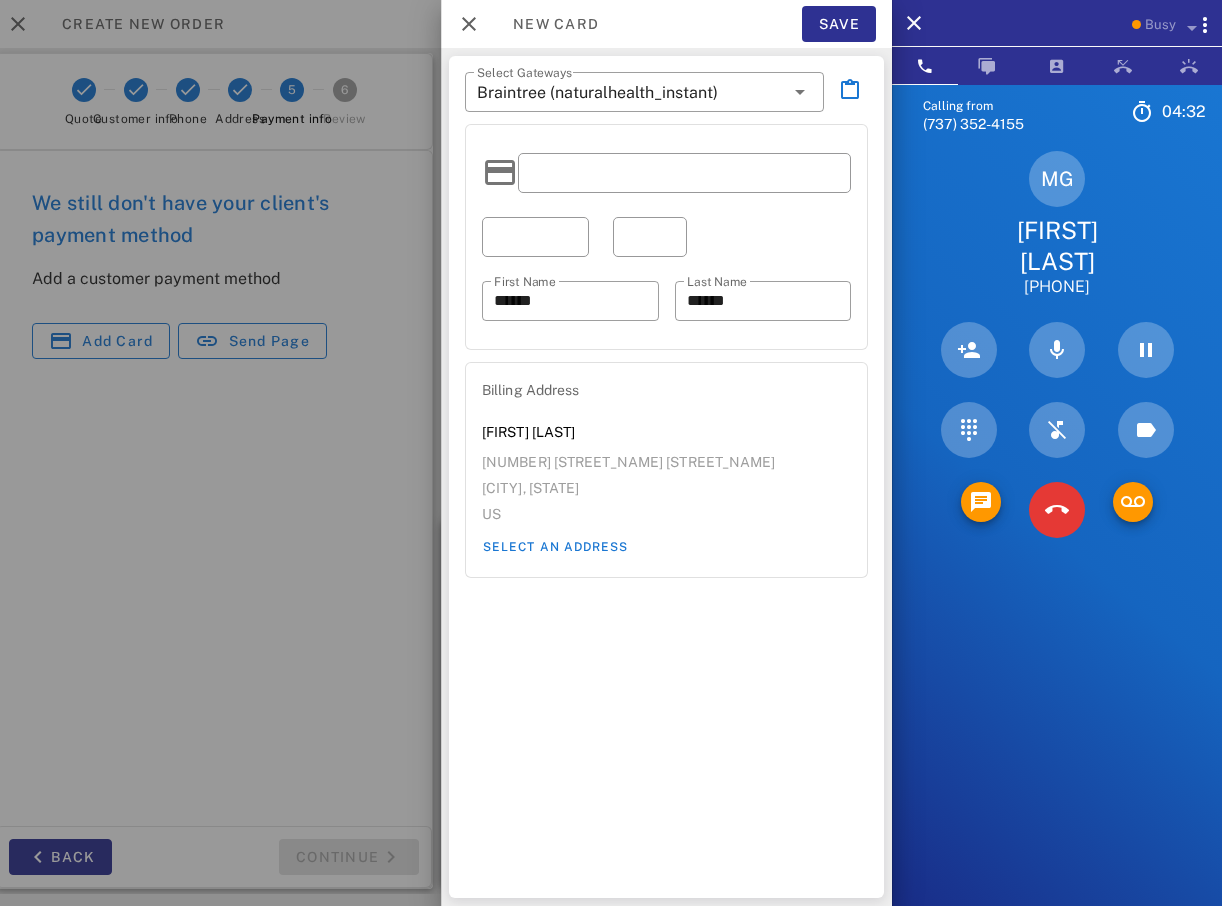 click on "​ First Name ****** ​ Last Name ******" at bounding box center [666, 237] 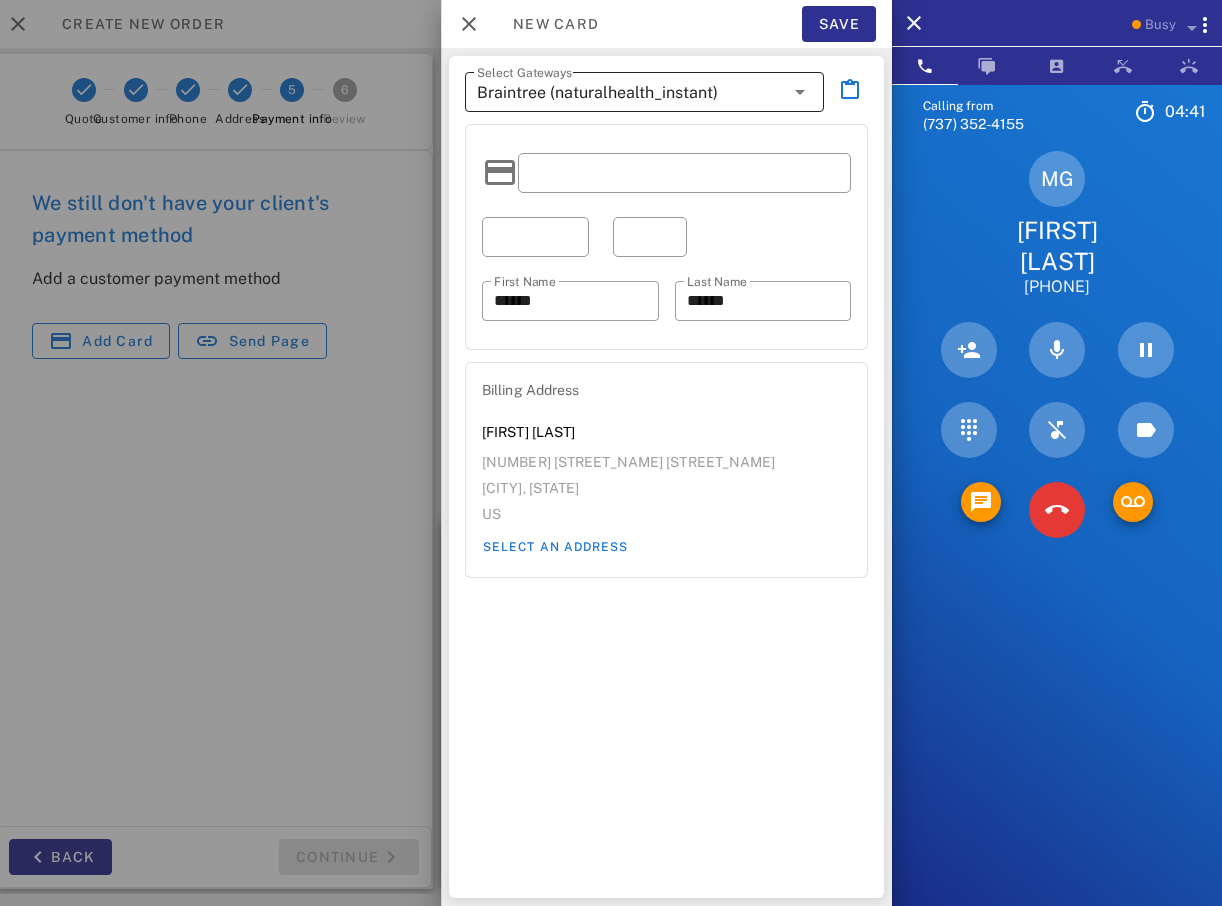 click at bounding box center (800, 92) 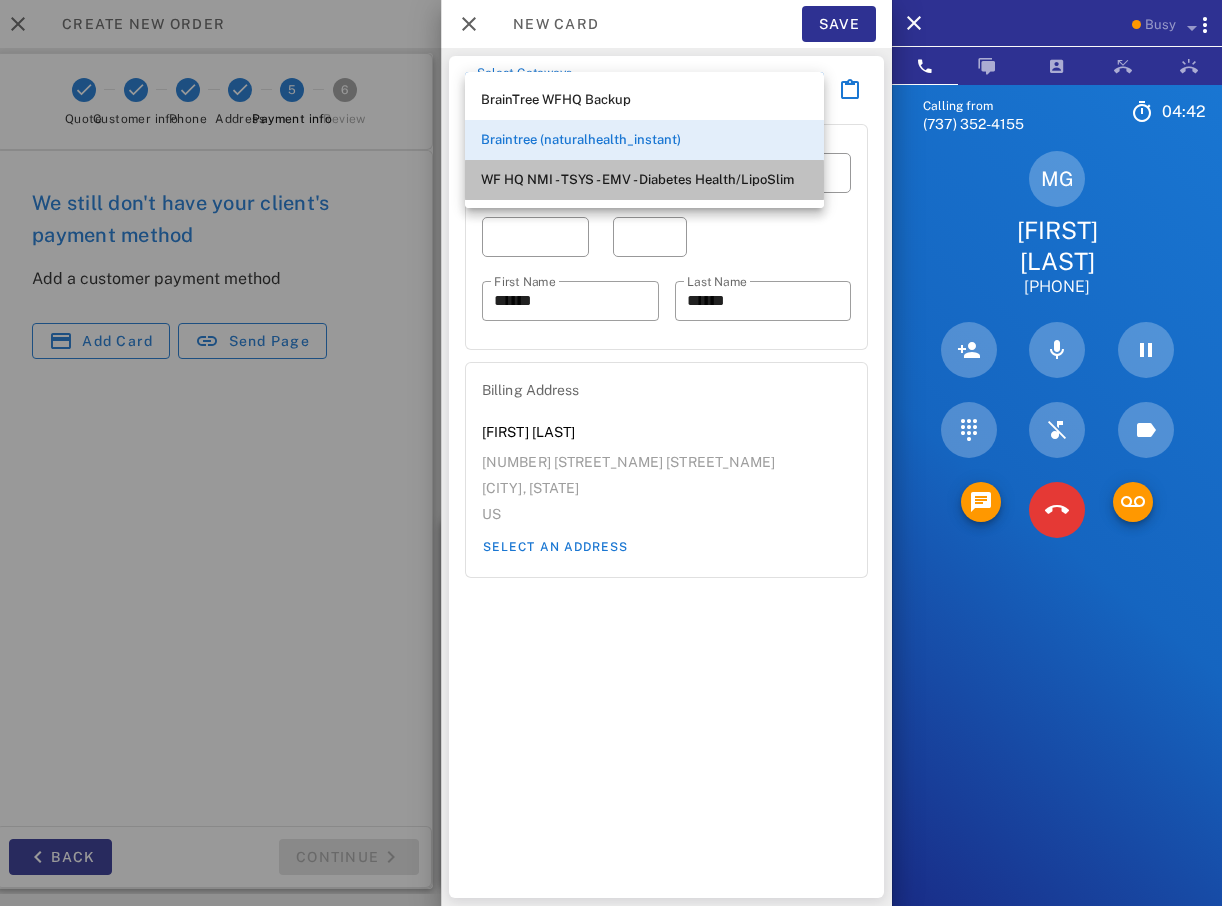 click on "WF HQ NMI - TSYS - EMV - Diabetes Health/LipoSlim" at bounding box center (644, 180) 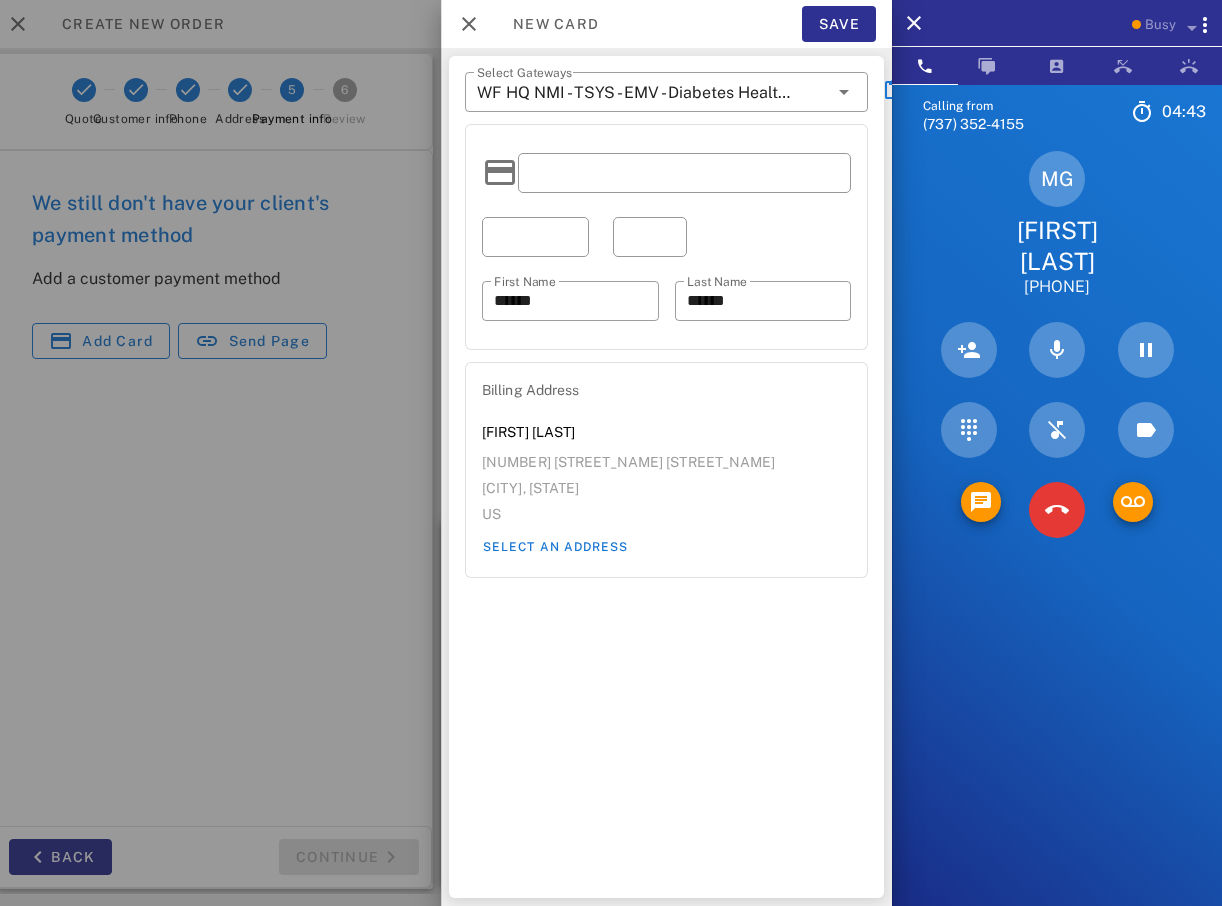 click at bounding box center (684, 173) 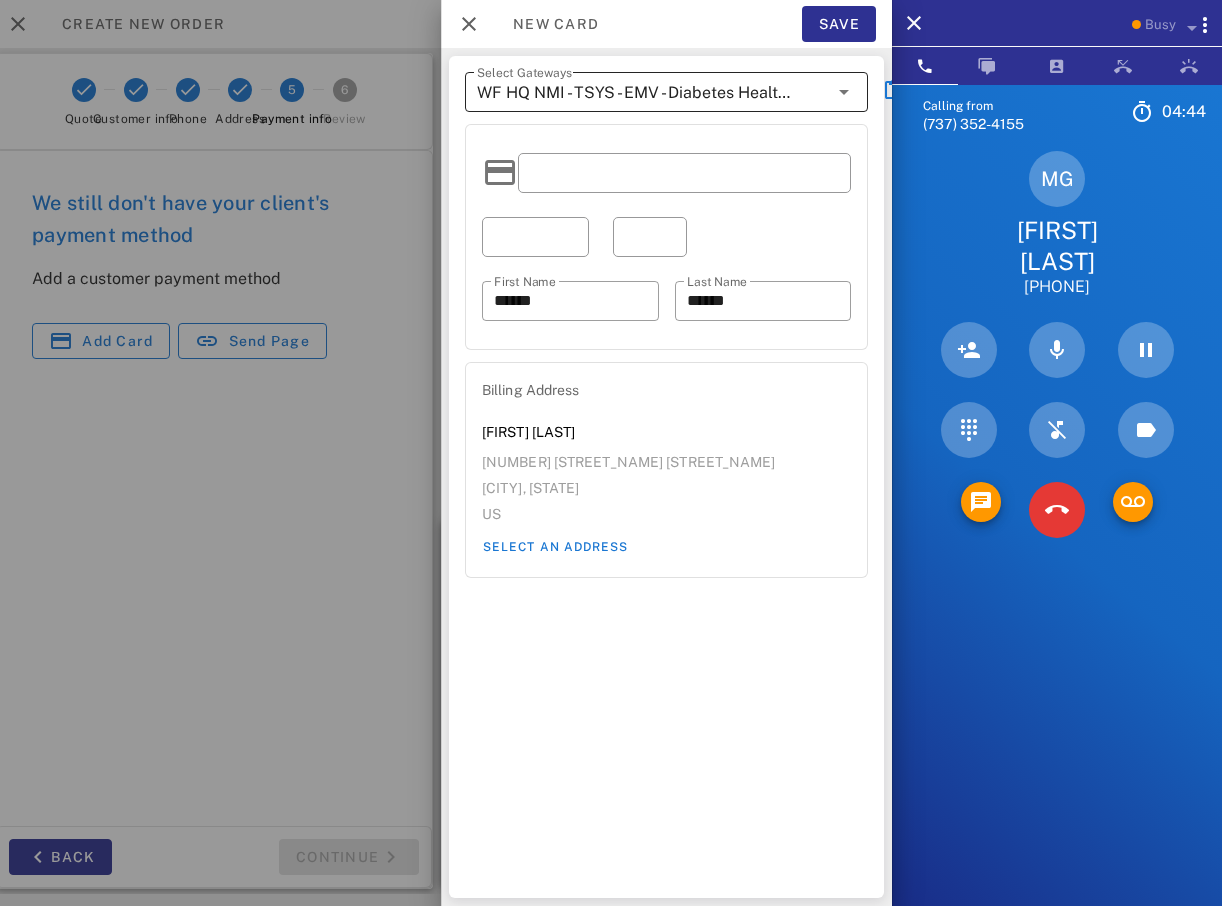 click on "WF HQ NMI - TSYS - EMV - Diabetes Health/LipoSlim" at bounding box center (652, 92) 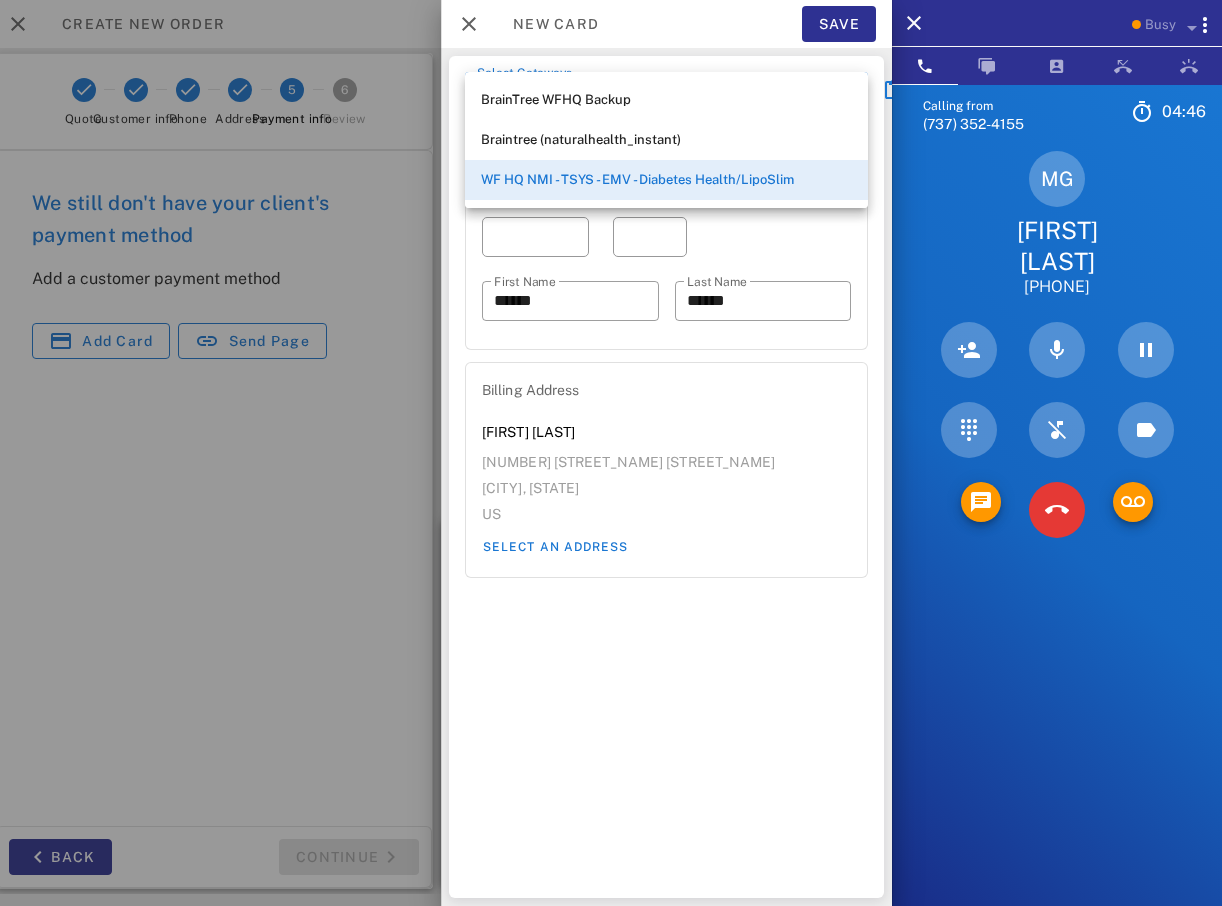 click on "WF HQ NMI - TSYS - EMV - Diabetes Health/LipoSlim" at bounding box center [666, 180] 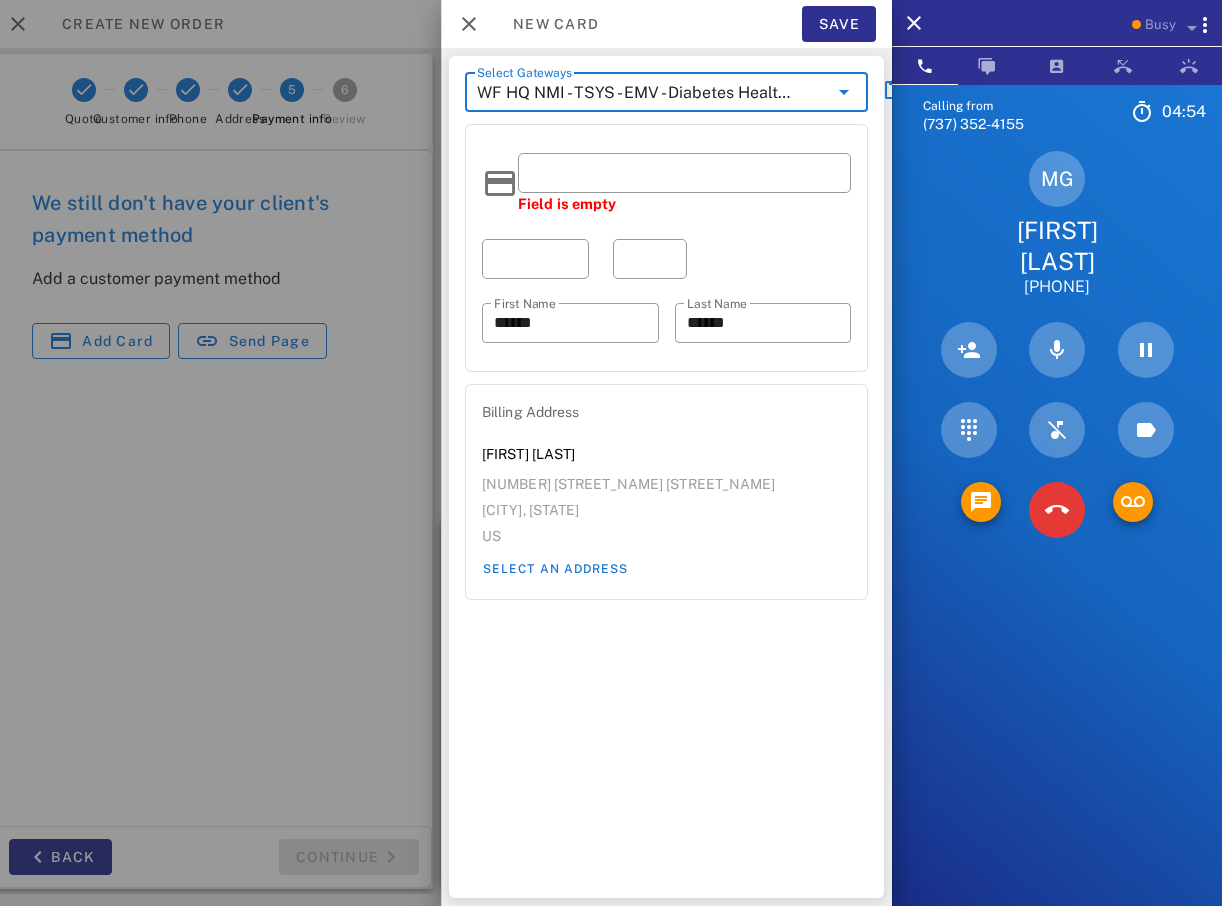 click on "WF HQ NMI - TSYS - EMV - Diabetes Health/LipoSlim" at bounding box center [652, 92] 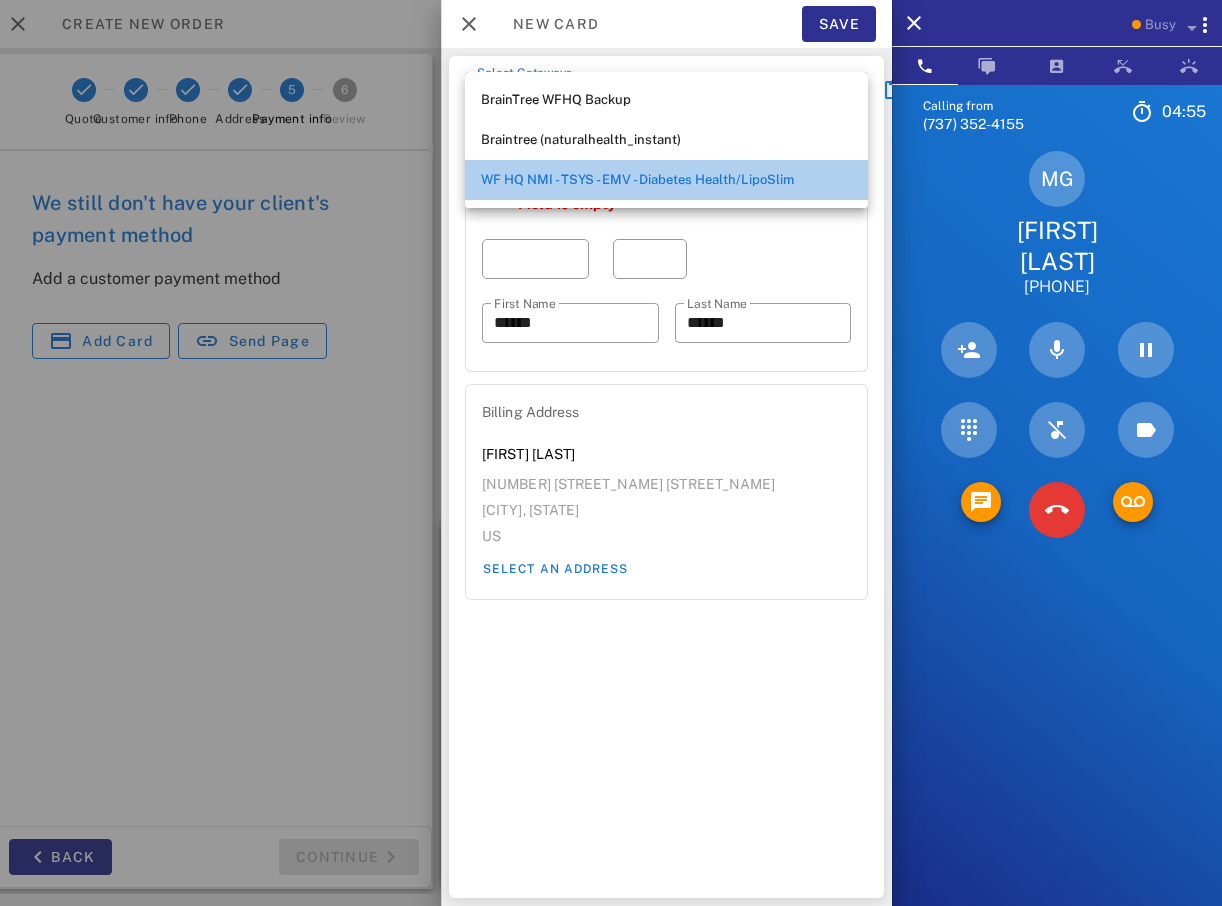 click on "WF HQ NMI - TSYS - EMV - Diabetes Health/LipoSlim" at bounding box center [666, 180] 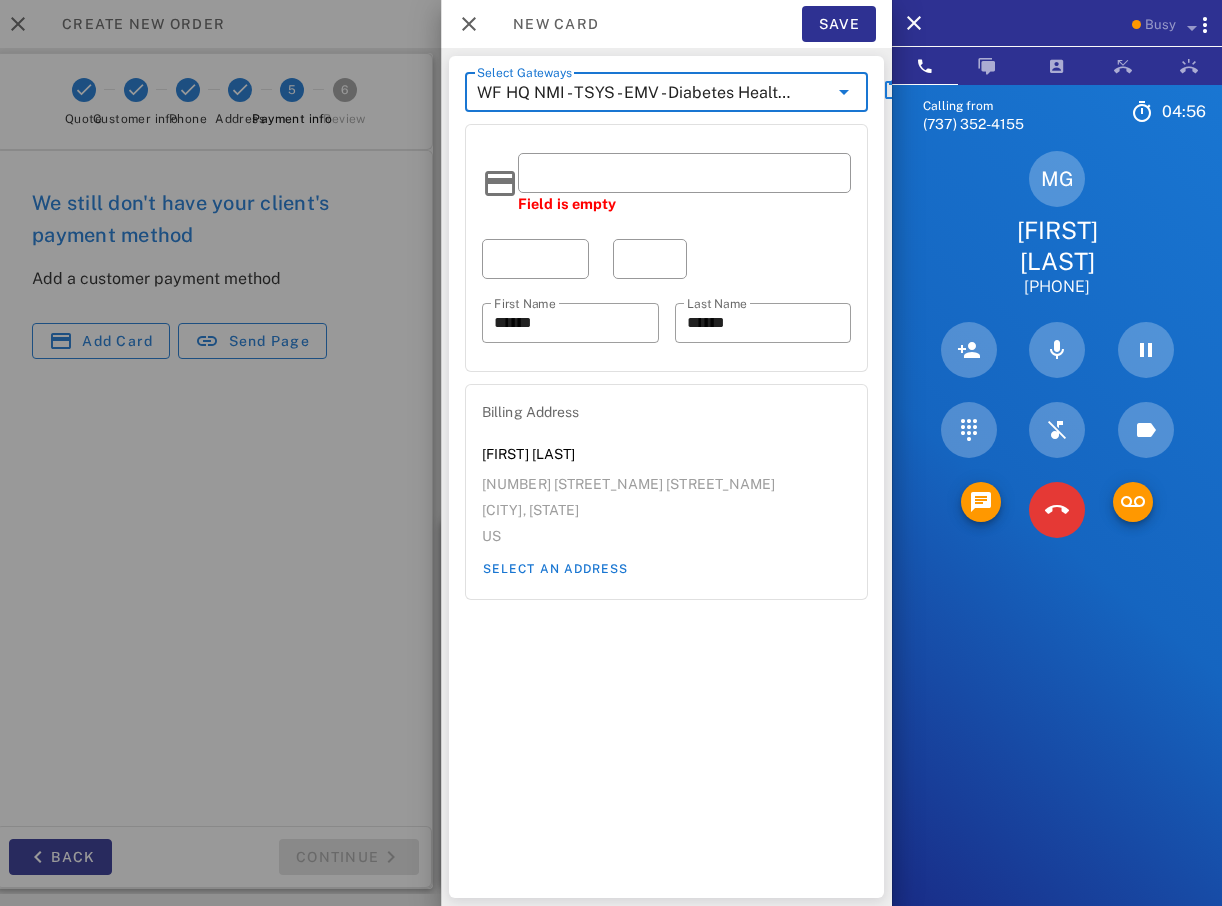 click at bounding box center (684, 173) 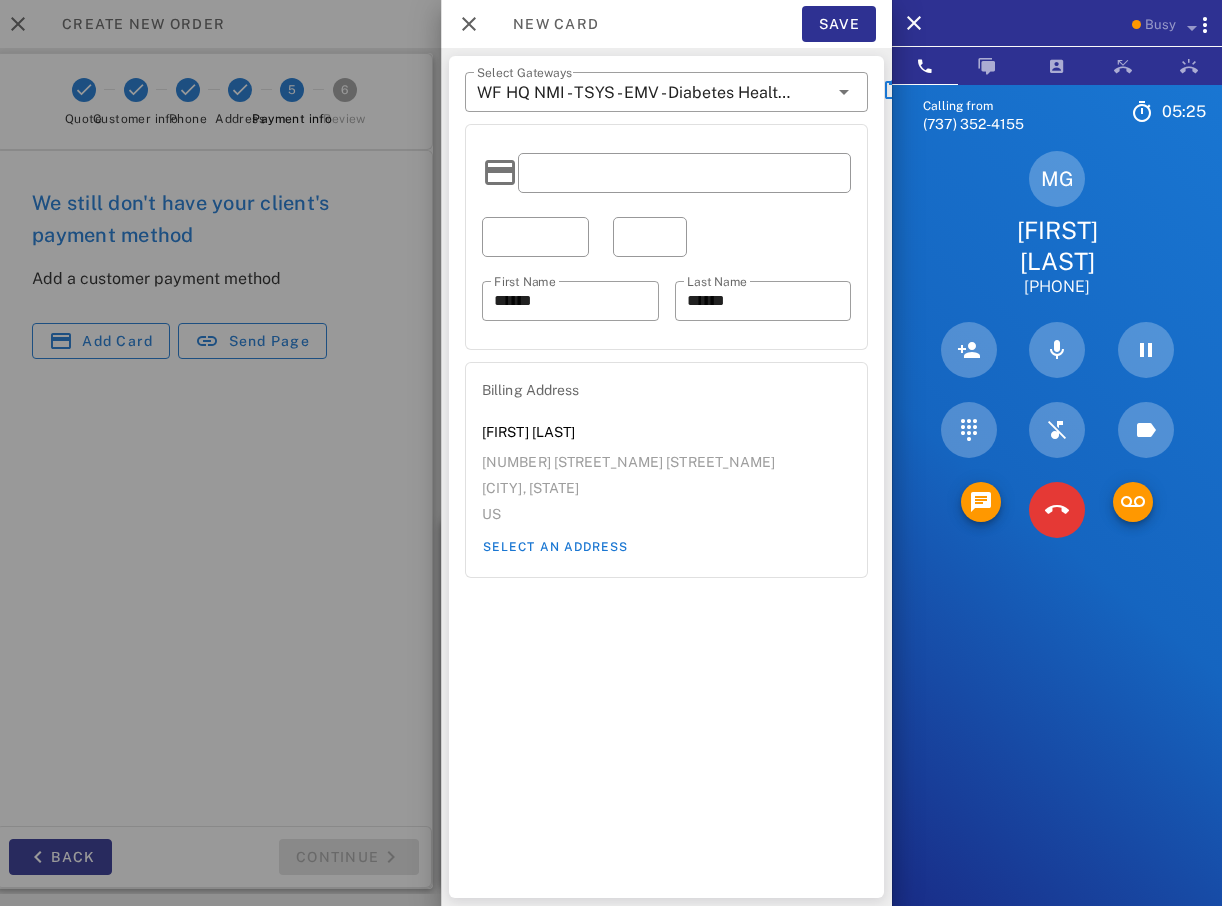 click on "​ First Name ****** ​ Last Name ******" at bounding box center (666, 237) 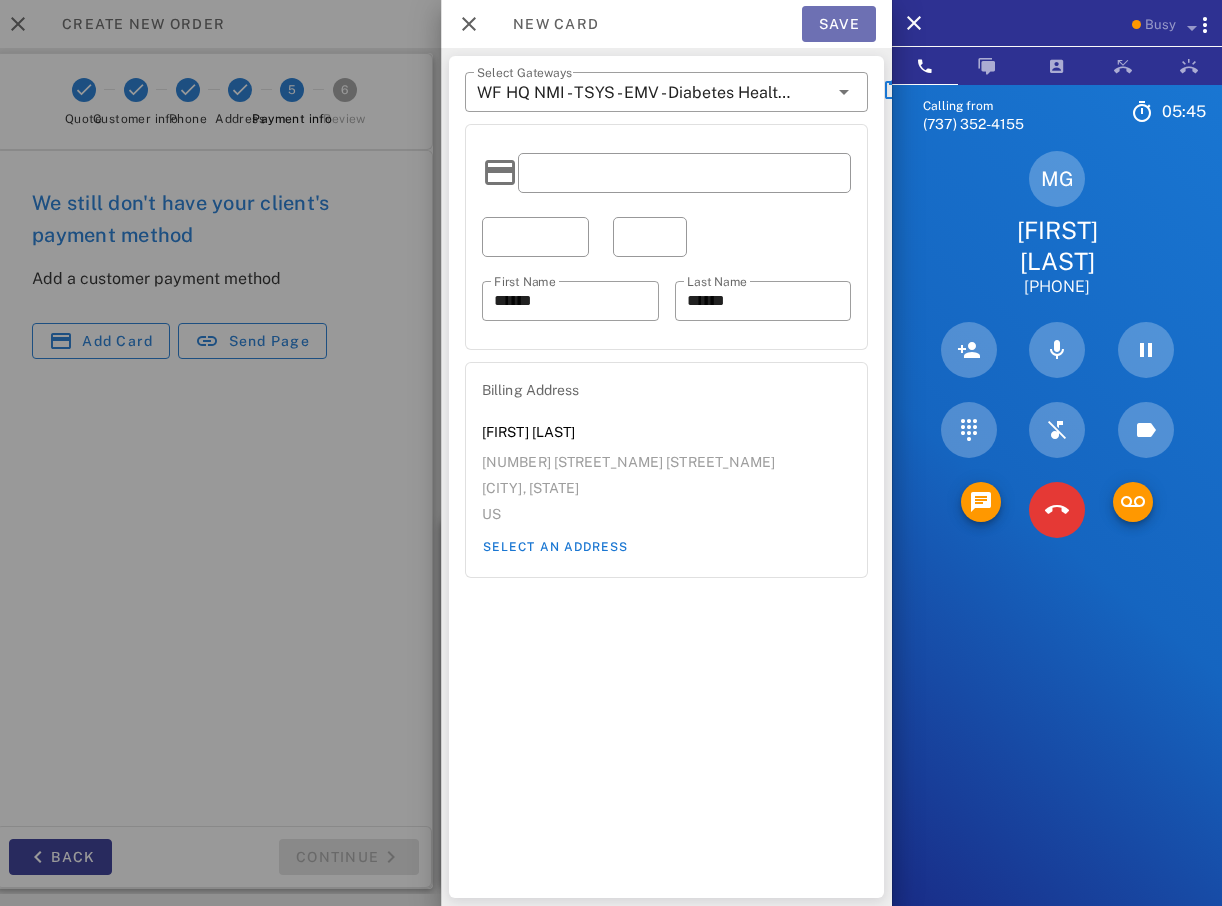 click on "Save" at bounding box center [839, 24] 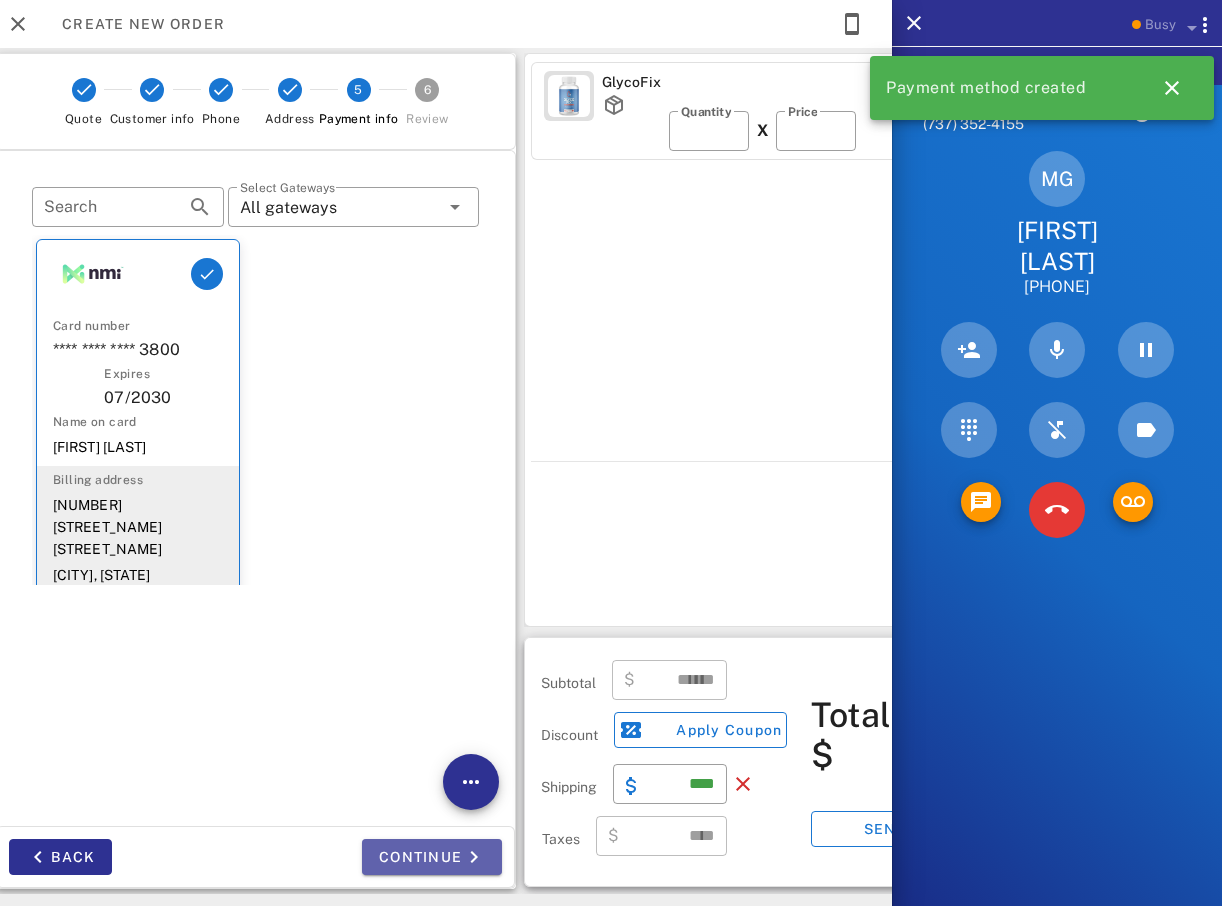 click on "Continue" at bounding box center [432, 857] 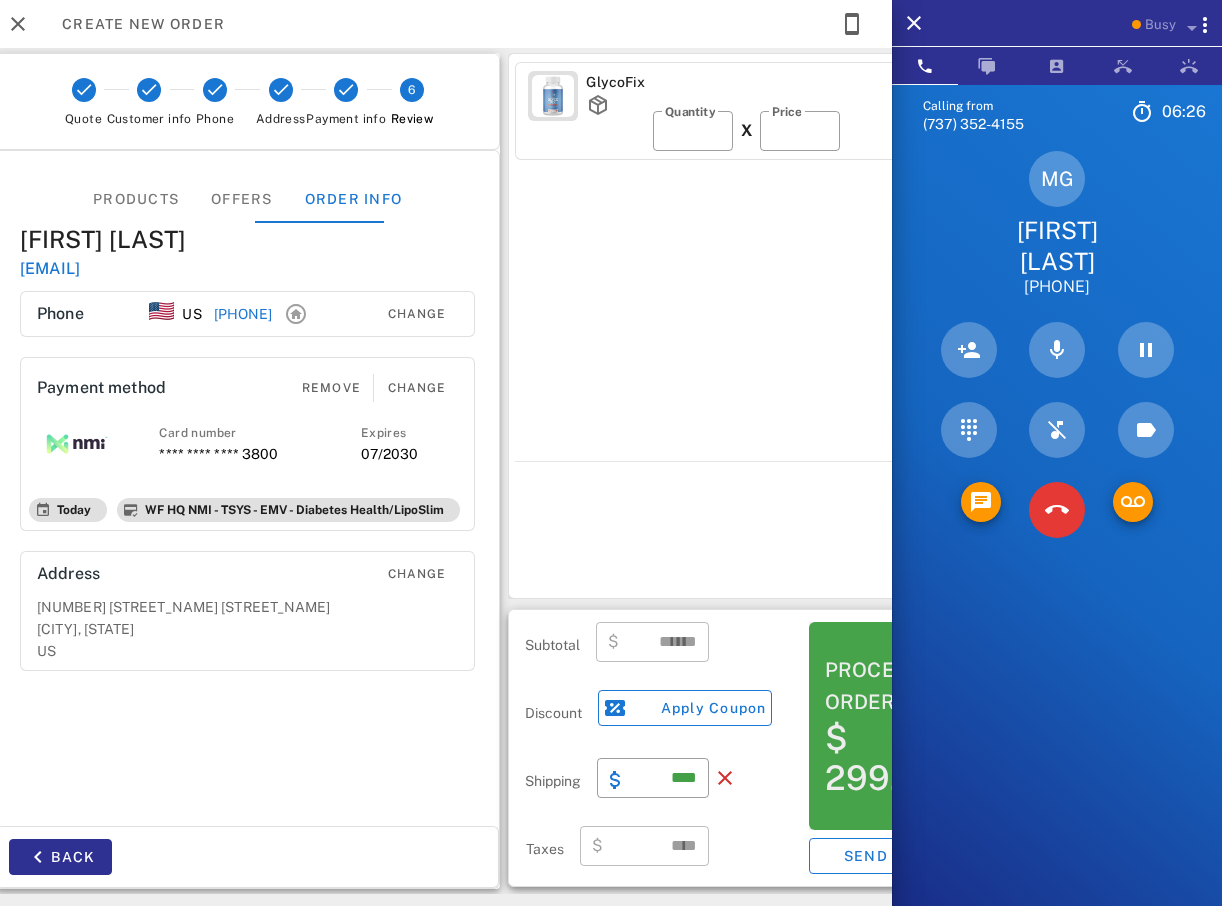 click on "$ 299.95" at bounding box center [895, 758] 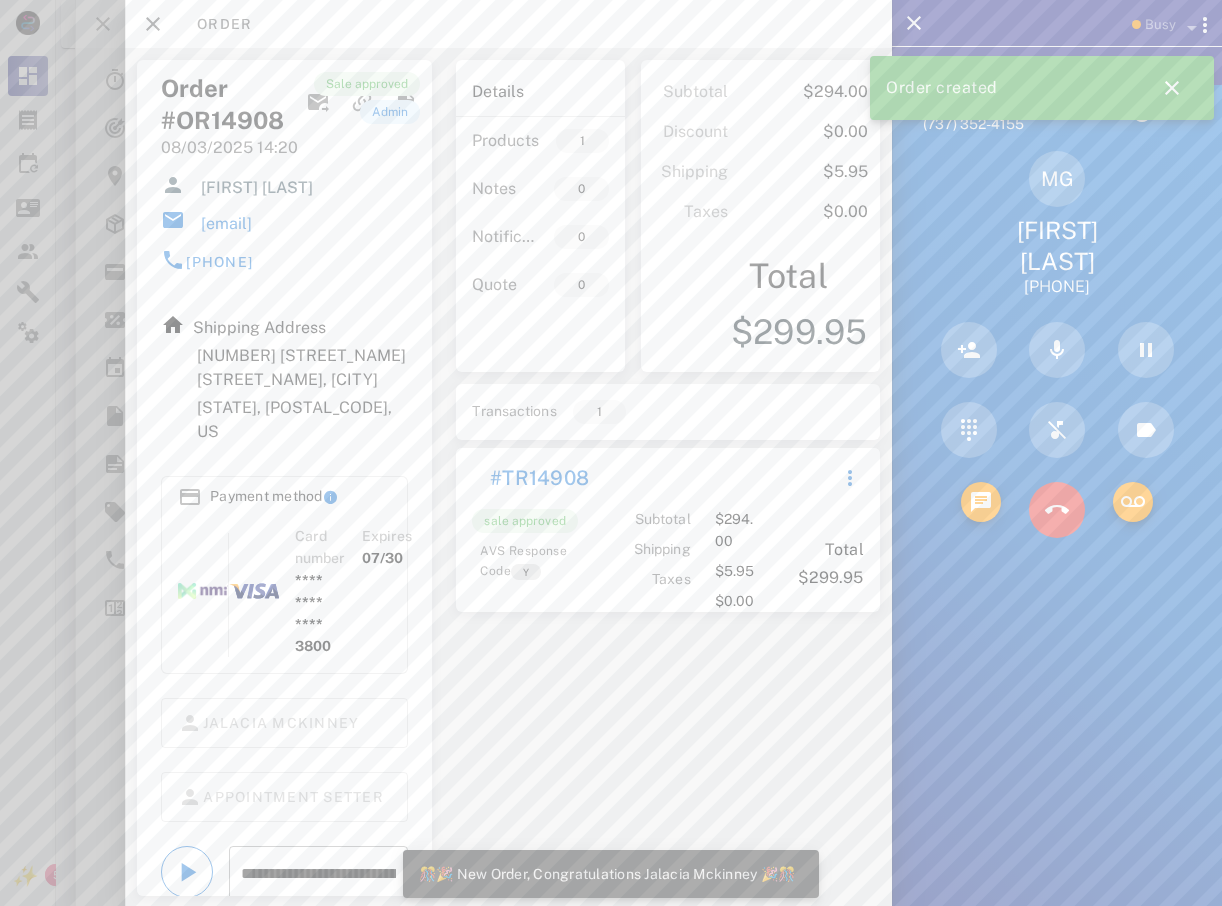 scroll, scrollTop: 347, scrollLeft: 0, axis: vertical 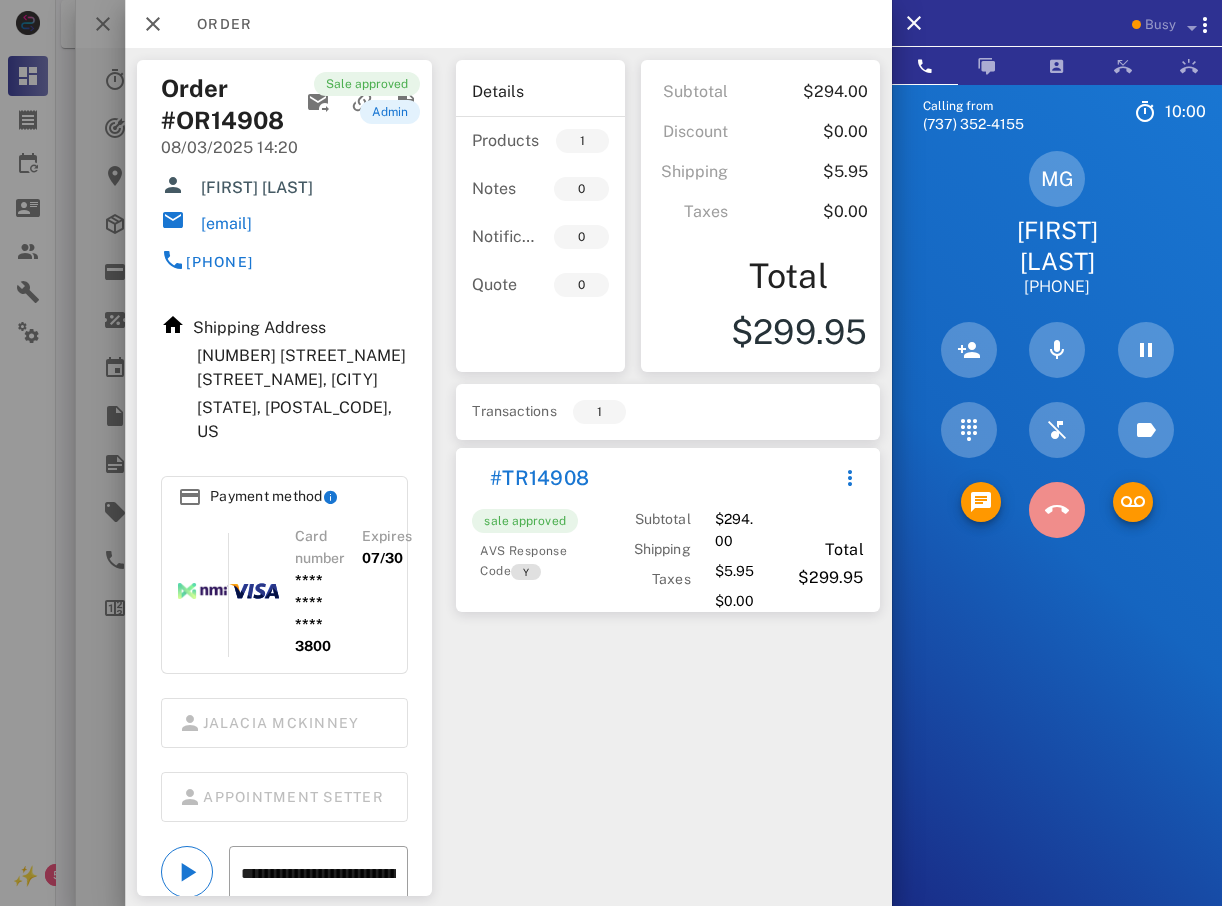 click at bounding box center (1057, 510) 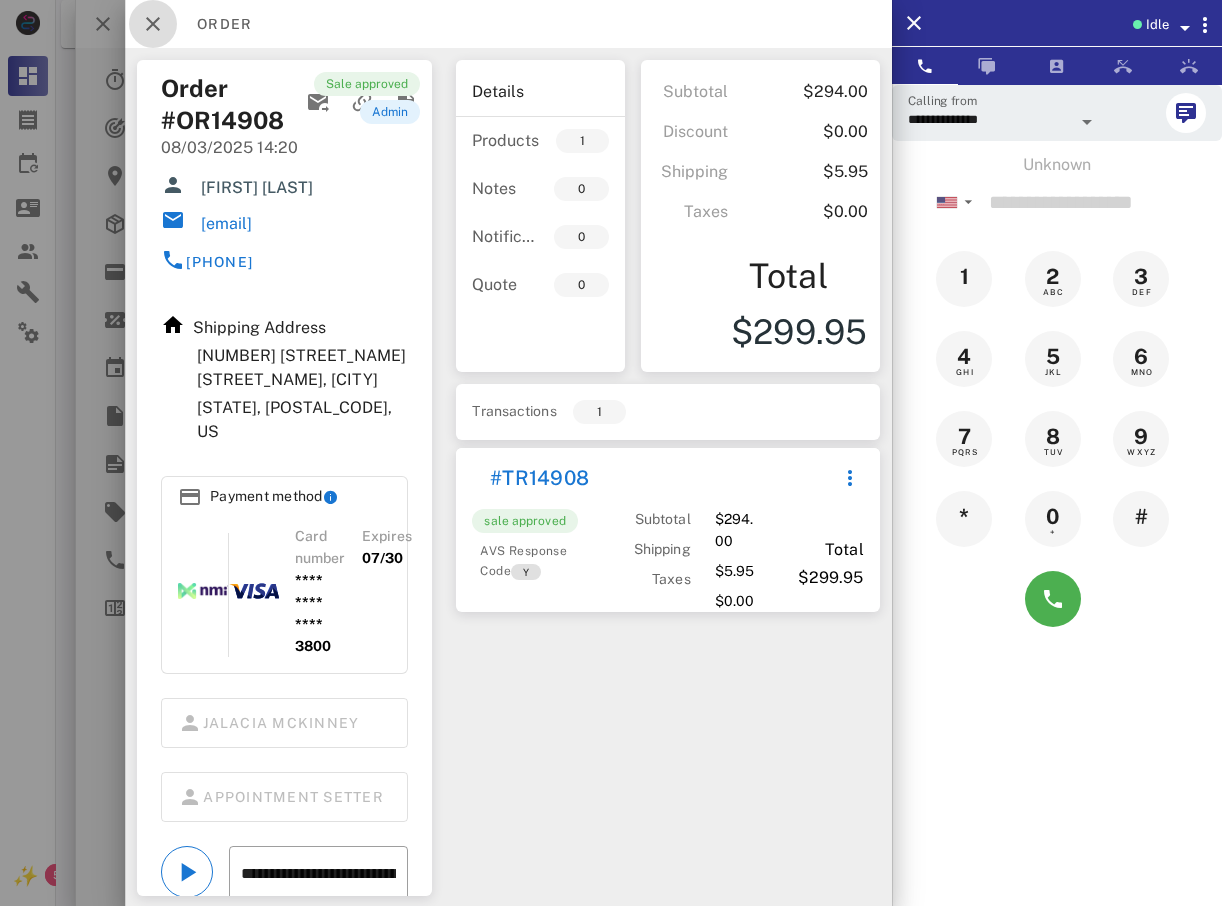 click at bounding box center (153, 24) 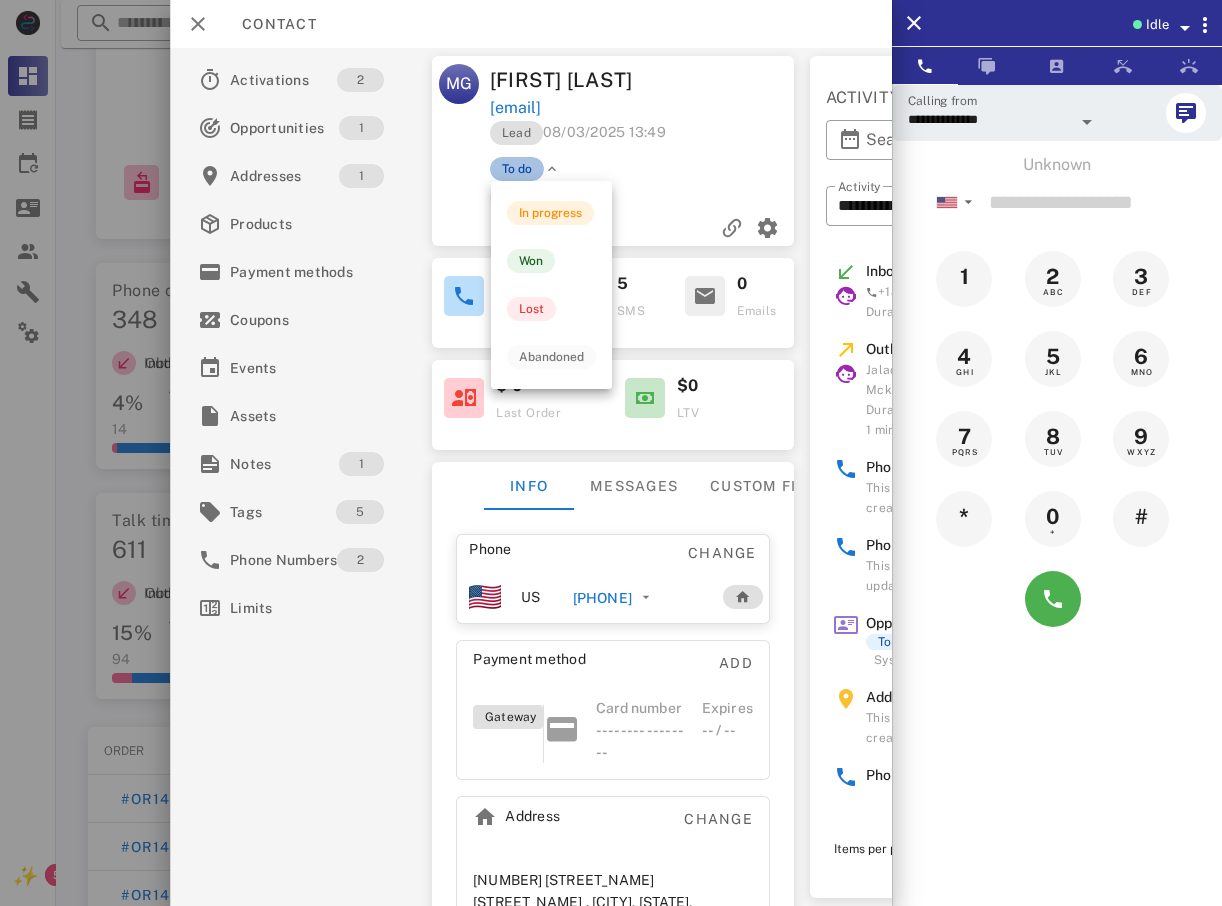 click on "To do" at bounding box center [517, 169] 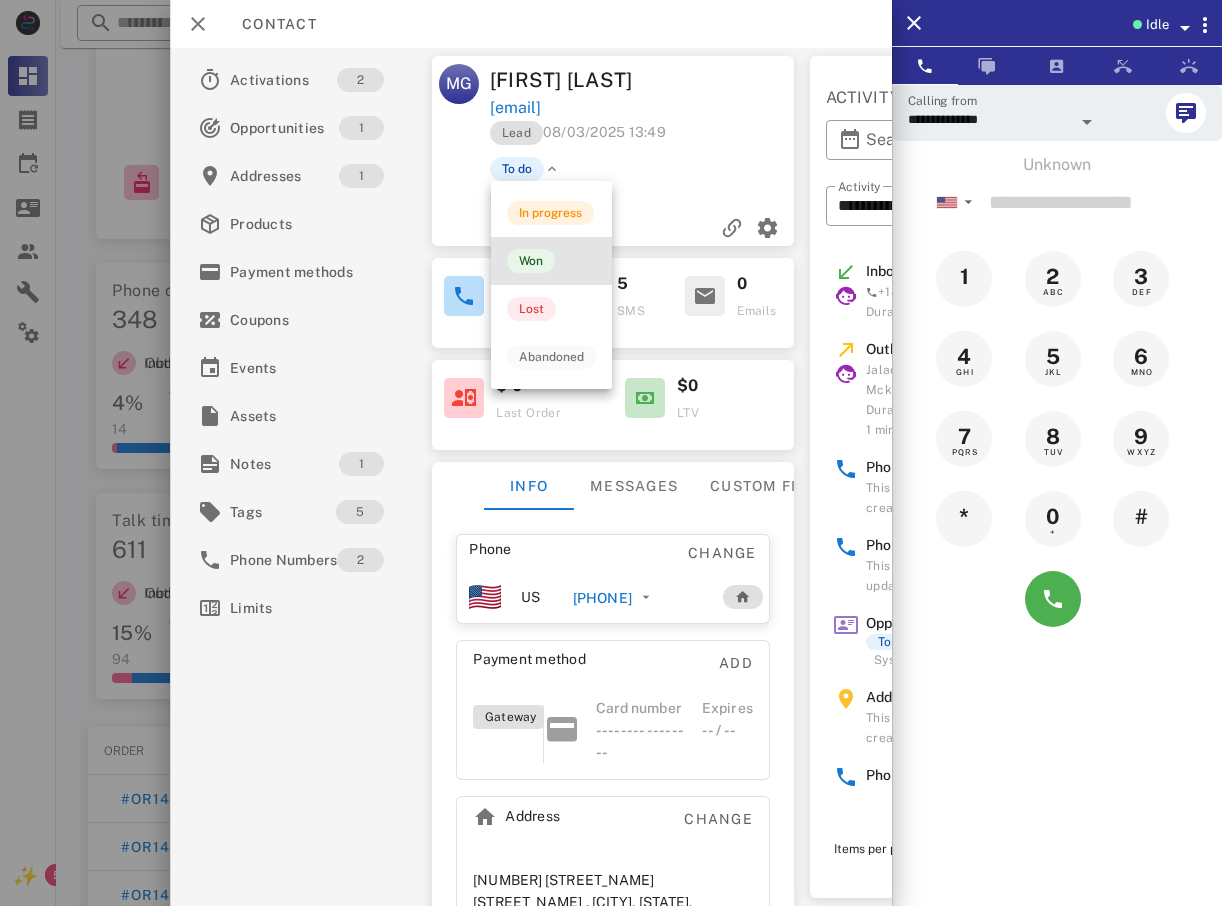 click on "Won" at bounding box center [531, 261] 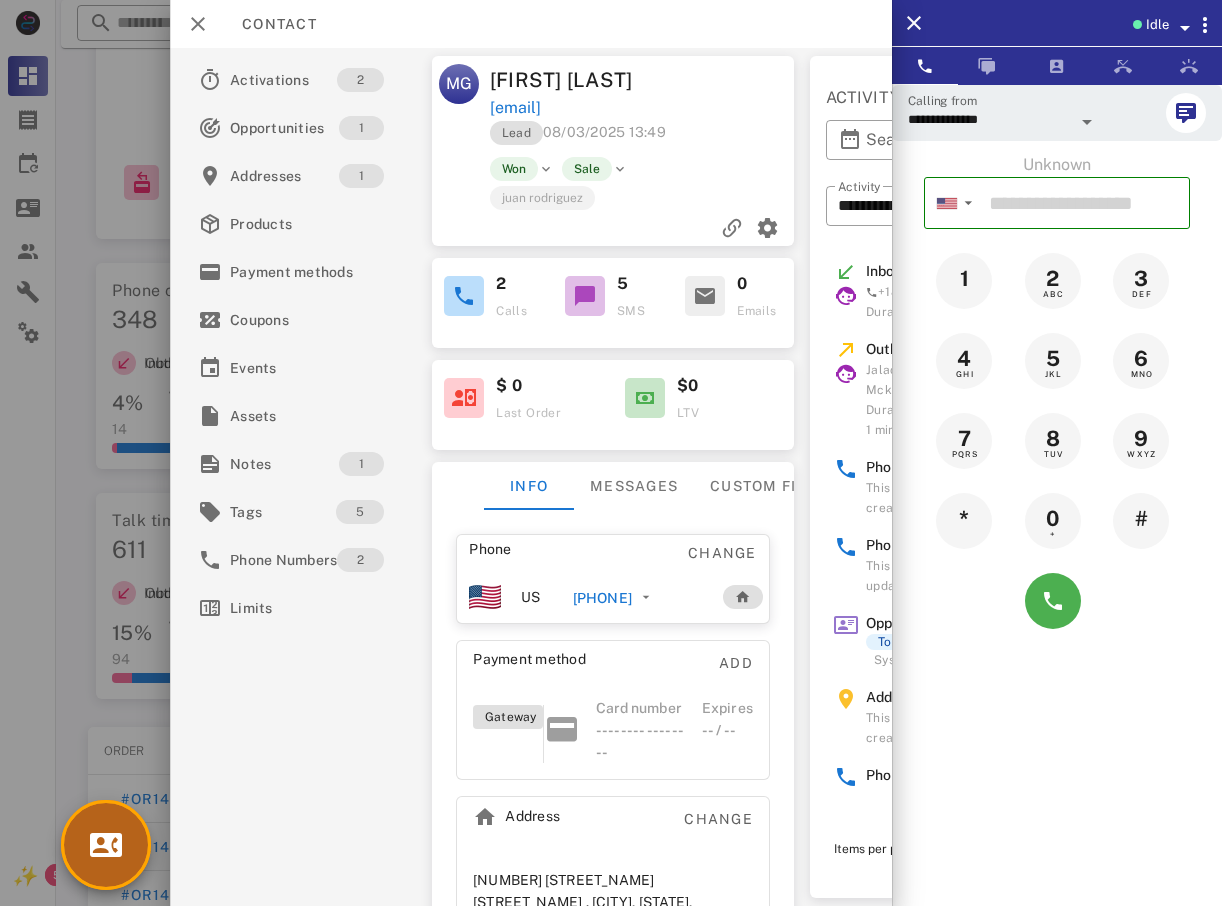 click at bounding box center [106, 845] 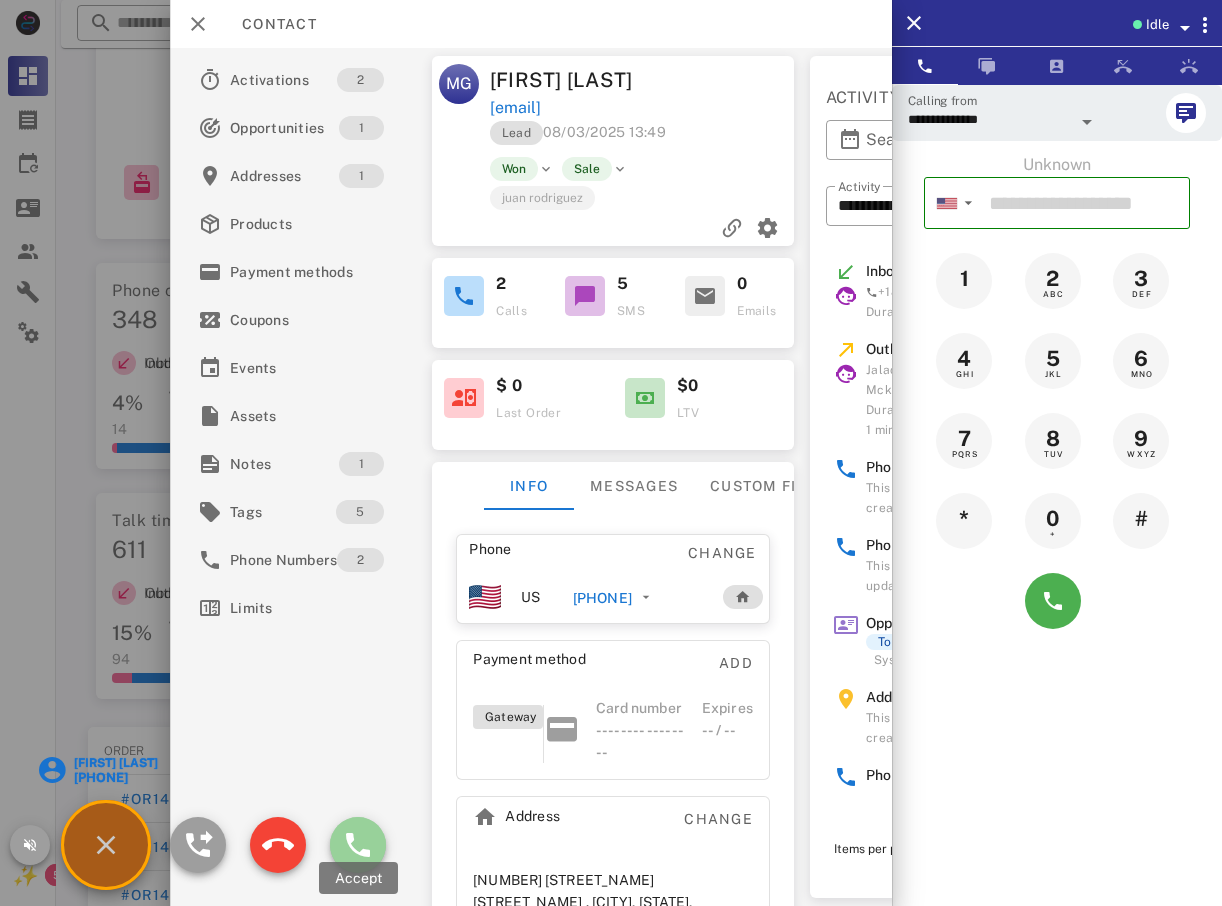 click at bounding box center [358, 845] 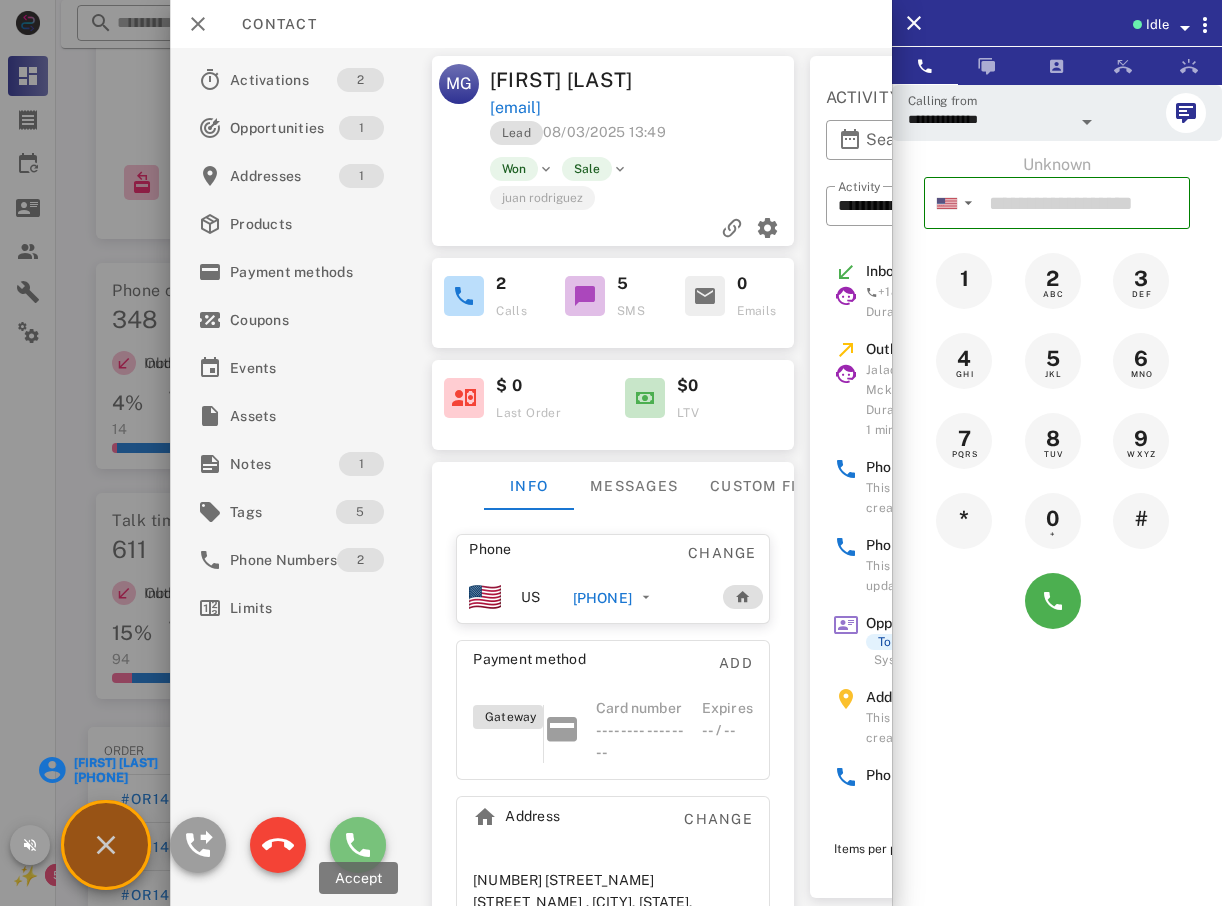 type on "**********" 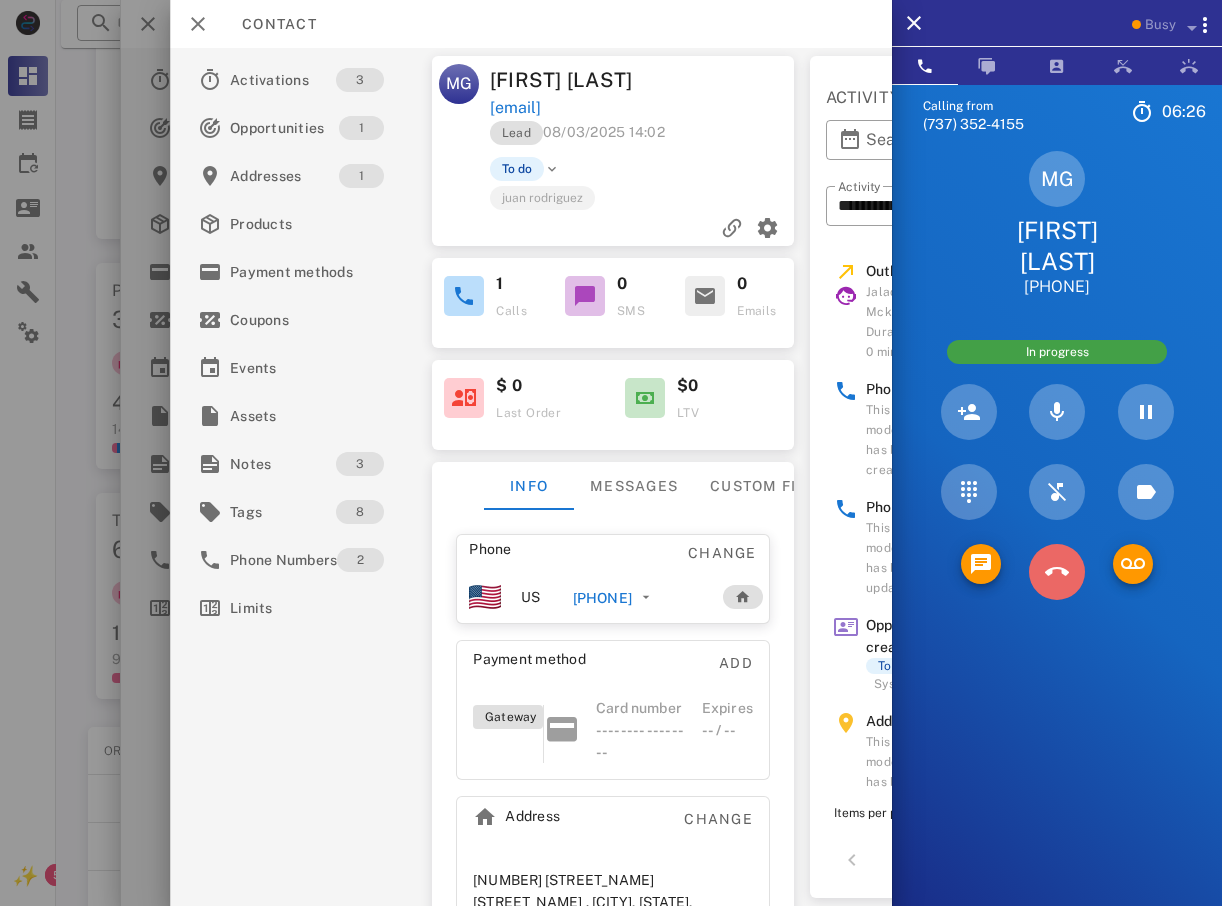 click at bounding box center [1057, 572] 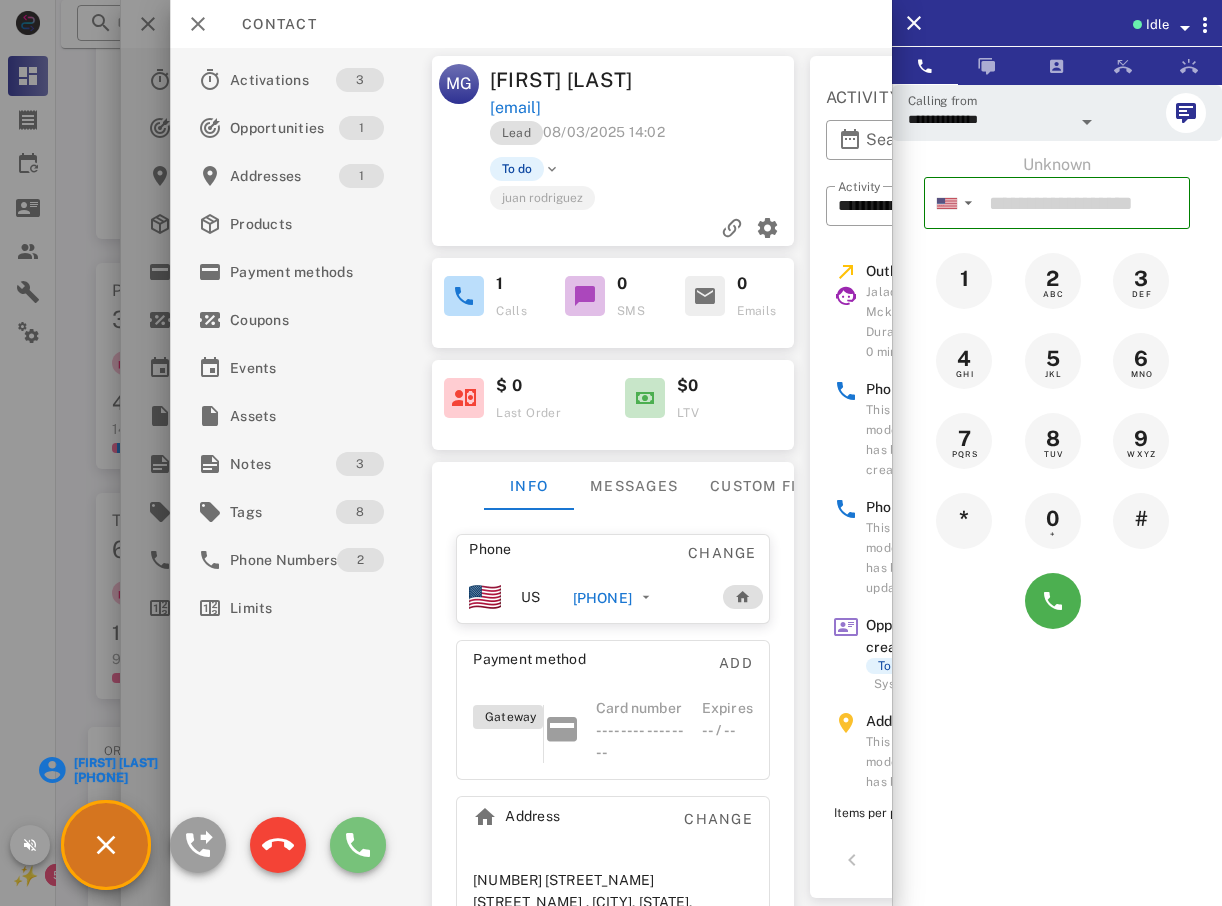 click at bounding box center (358, 845) 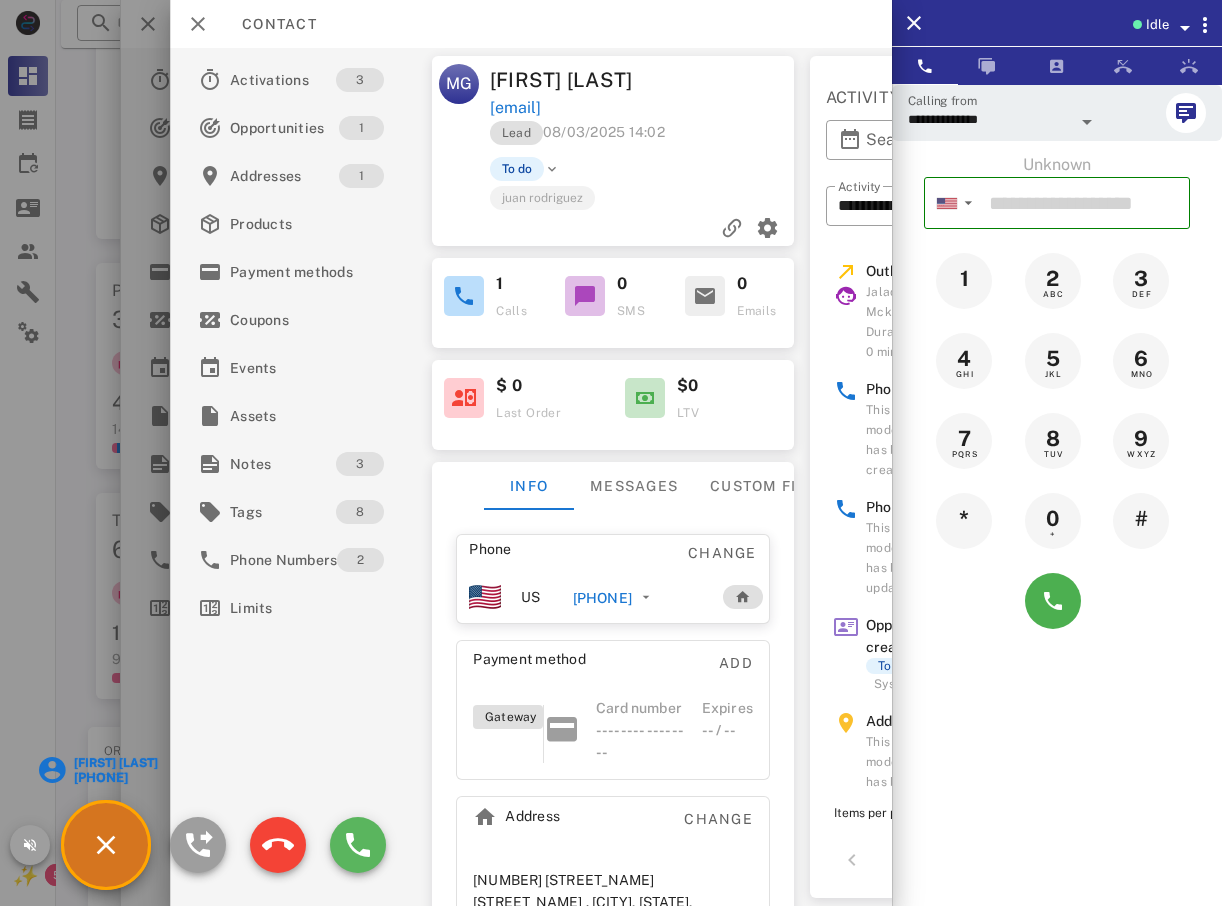 type on "**********" 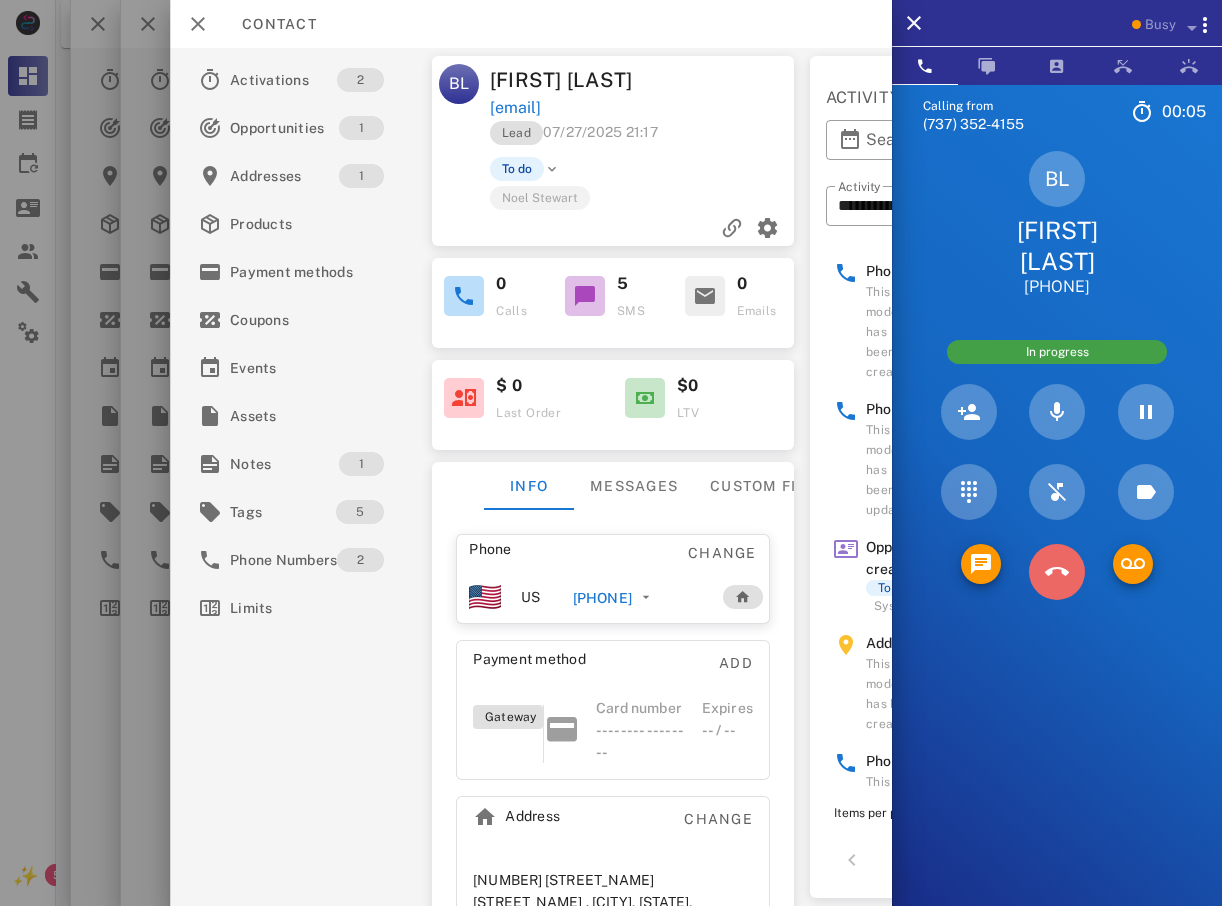 click at bounding box center [1057, 572] 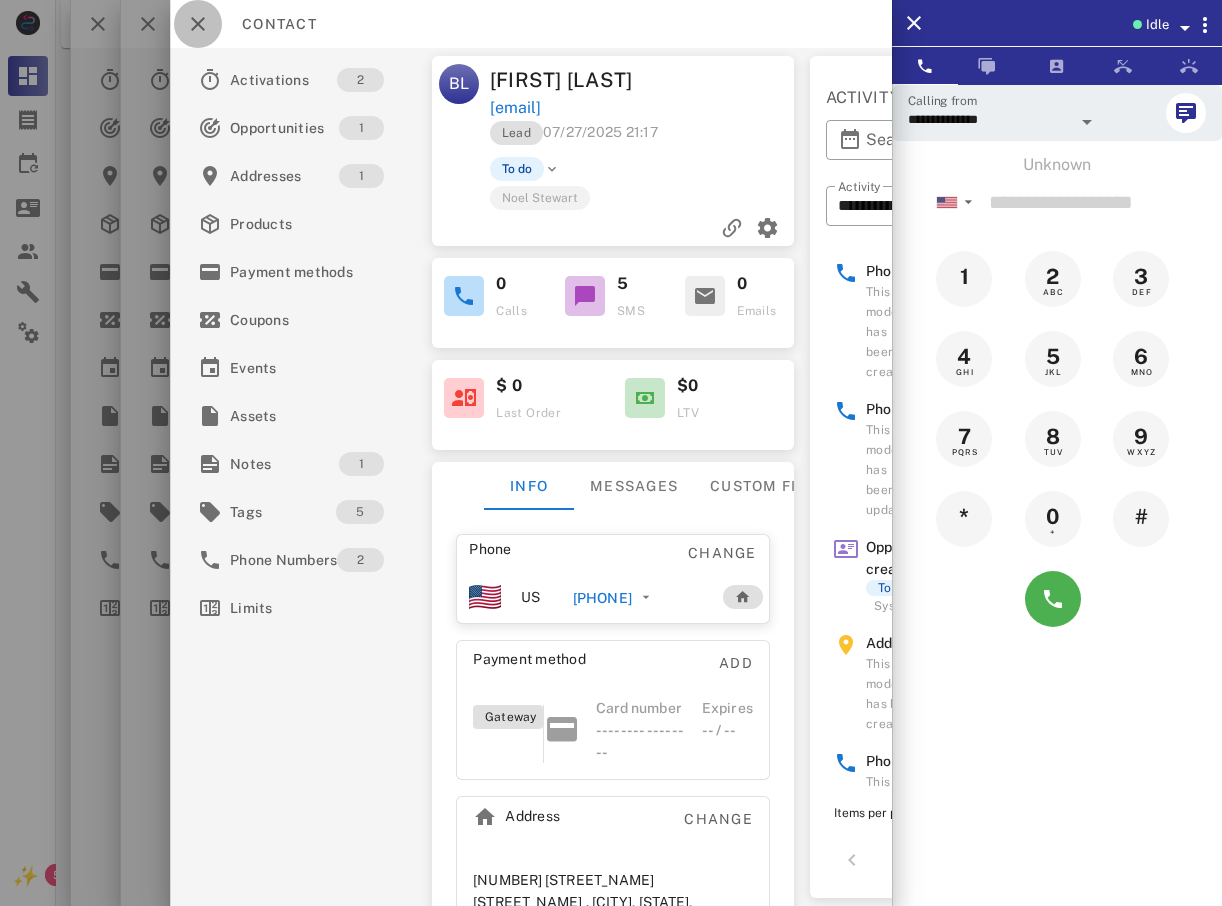 click at bounding box center (198, 24) 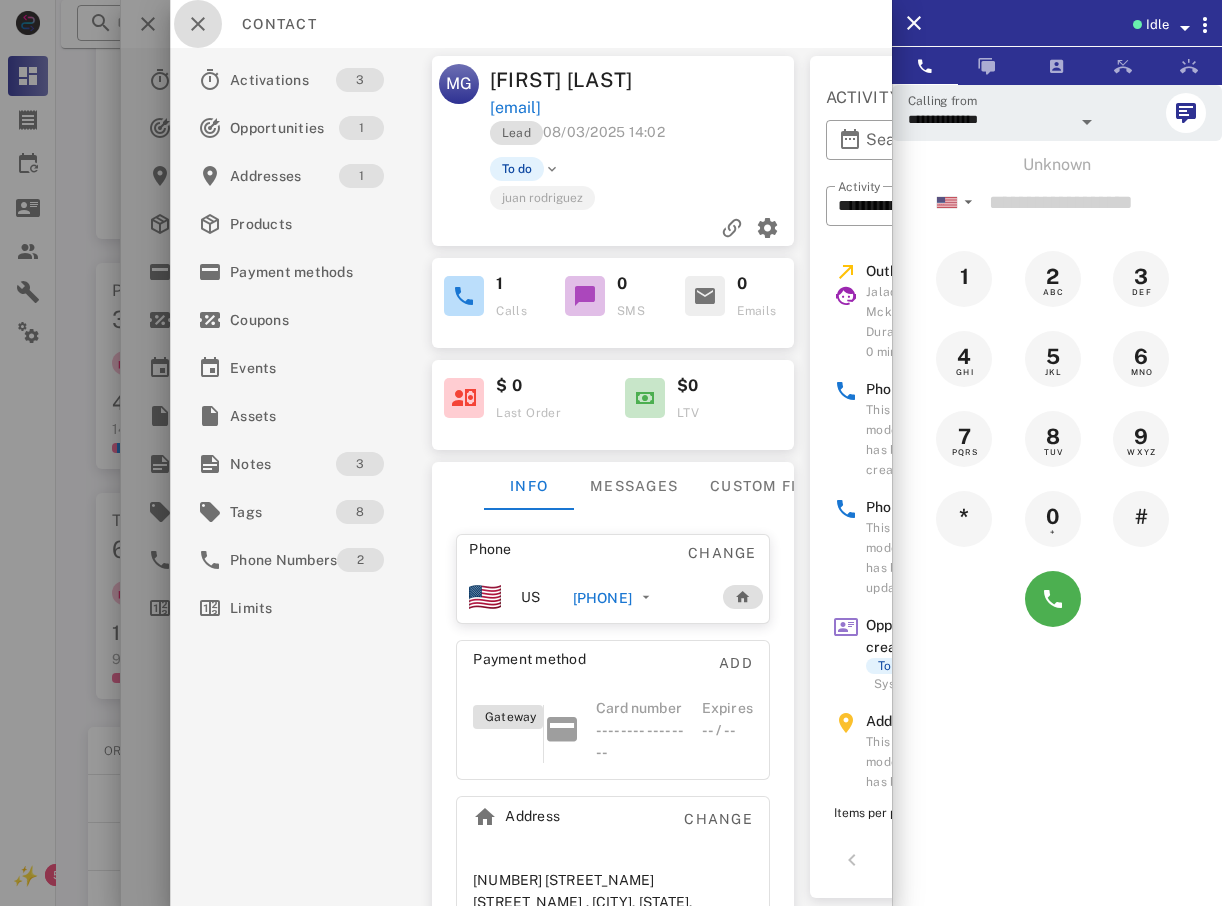 click at bounding box center [198, 24] 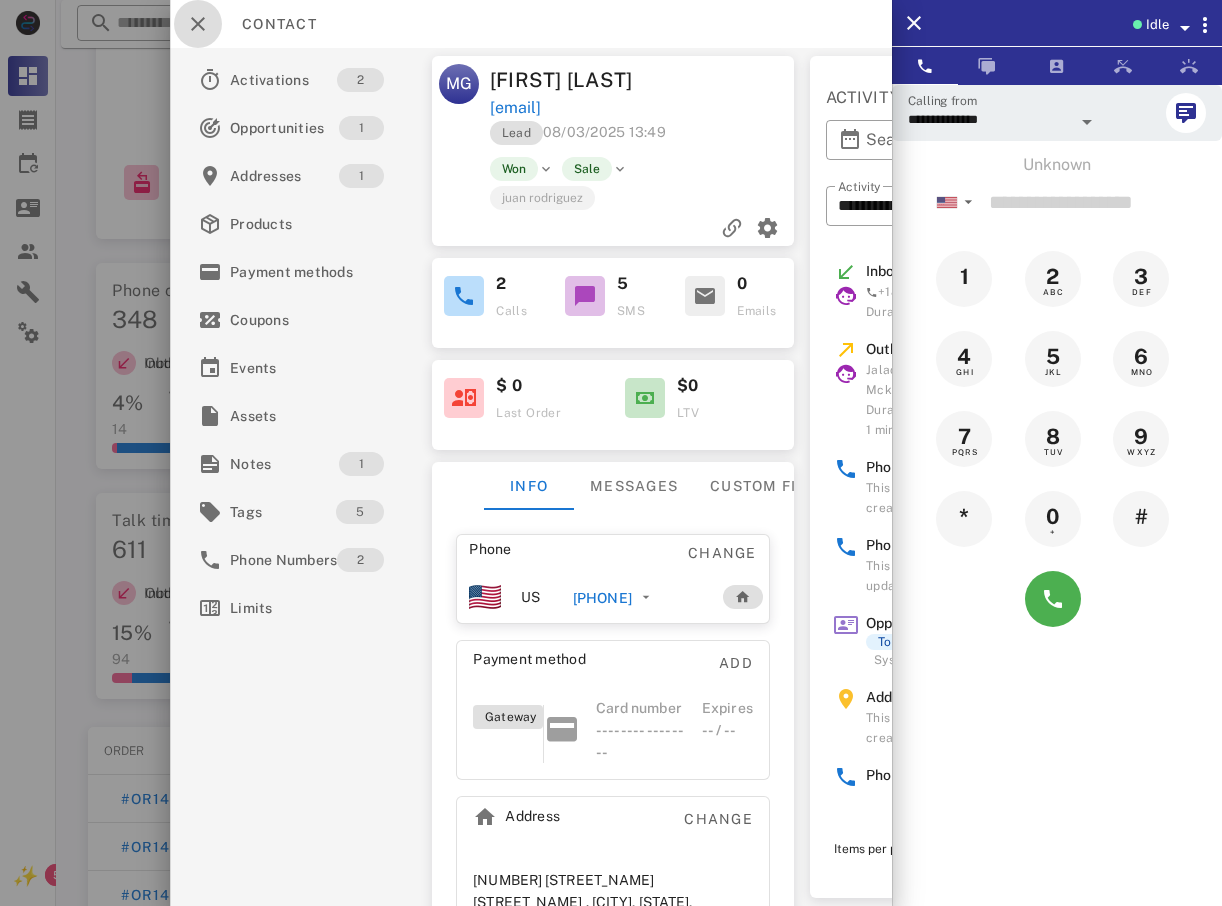 click at bounding box center (198, 24) 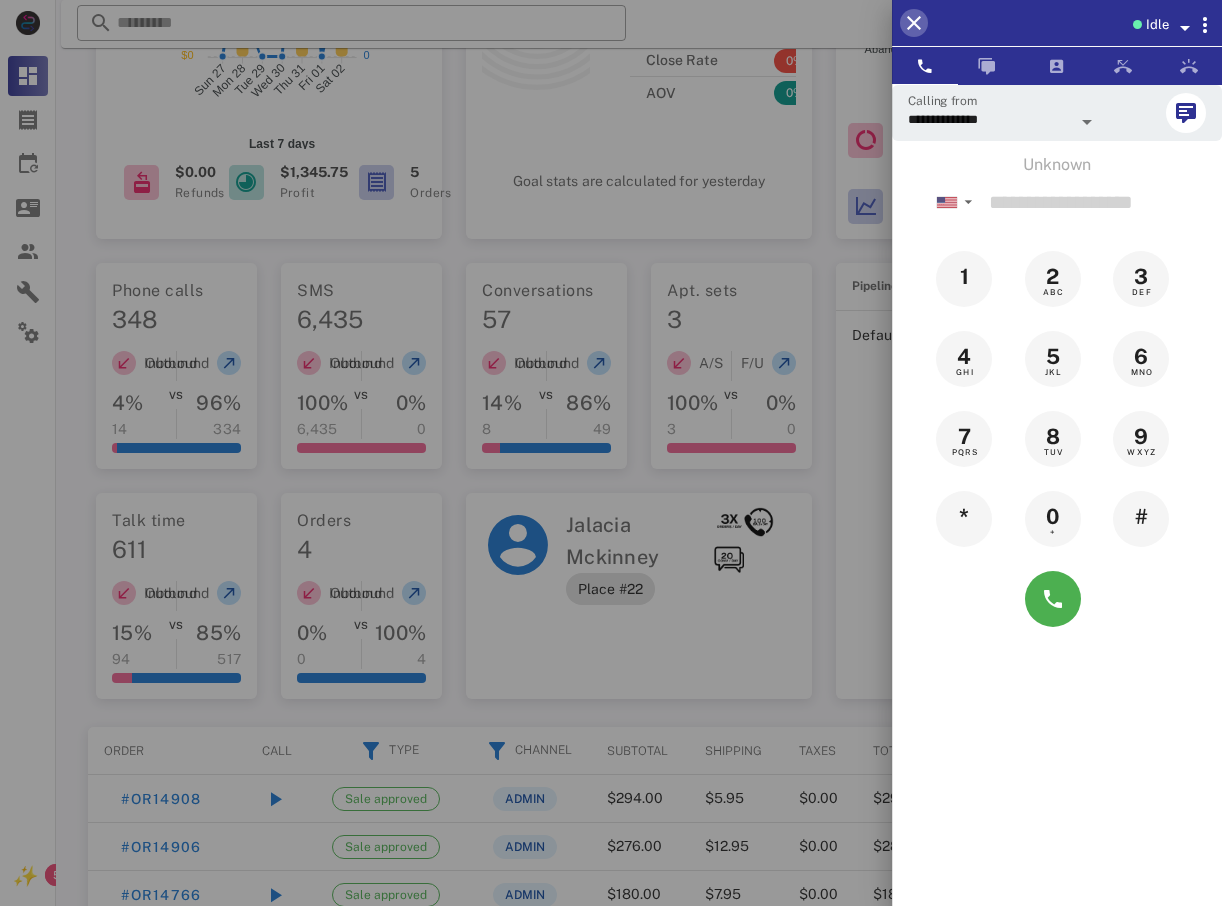 click at bounding box center (914, 23) 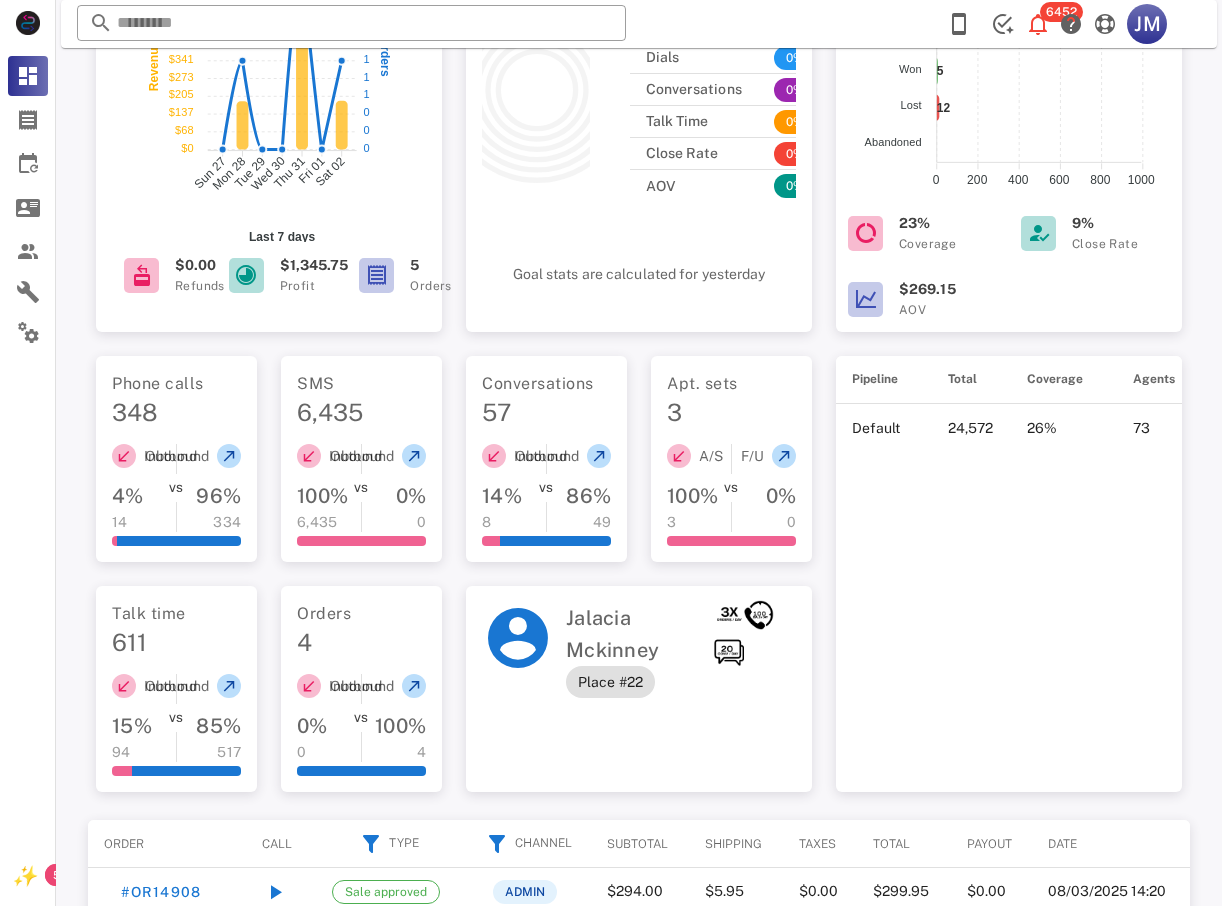 scroll, scrollTop: 0, scrollLeft: 0, axis: both 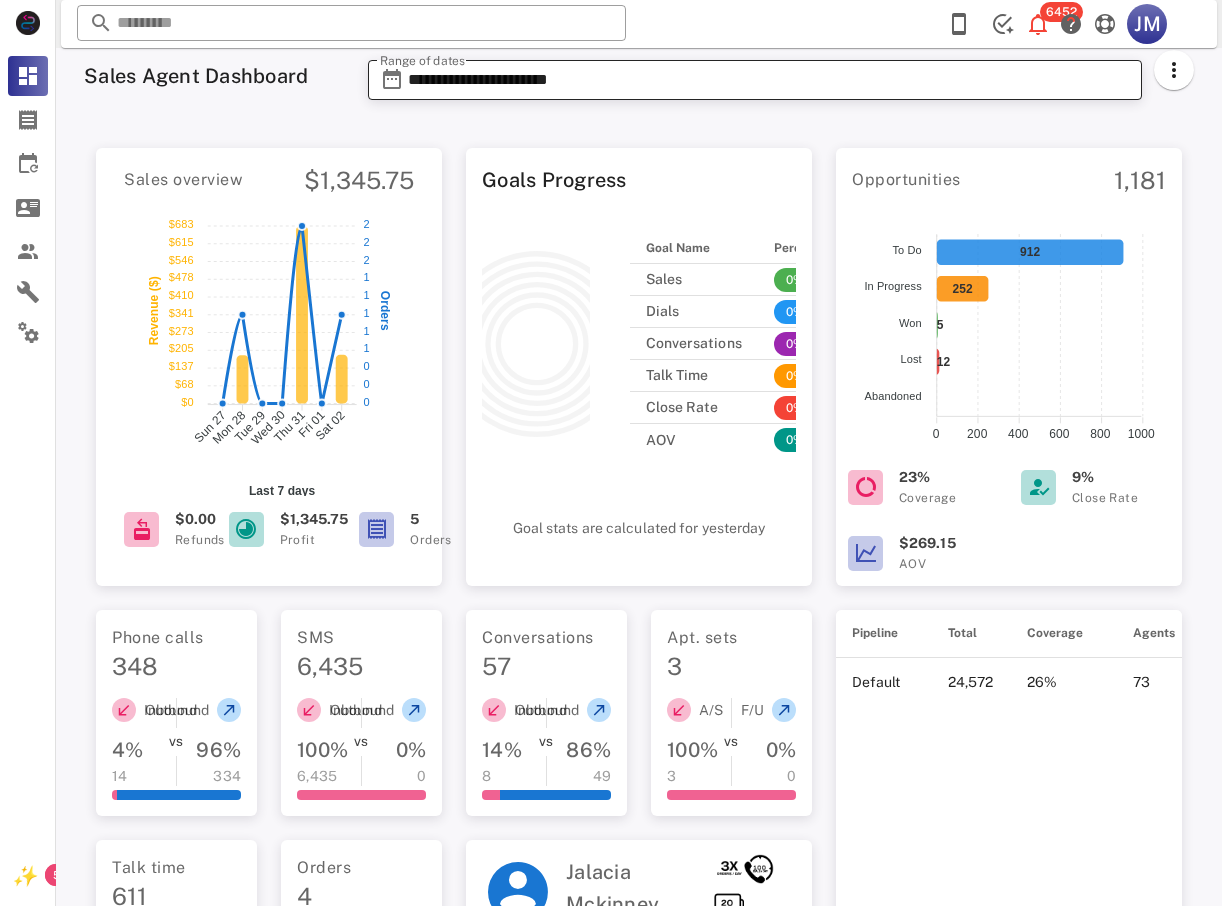click at bounding box center (392, 80) 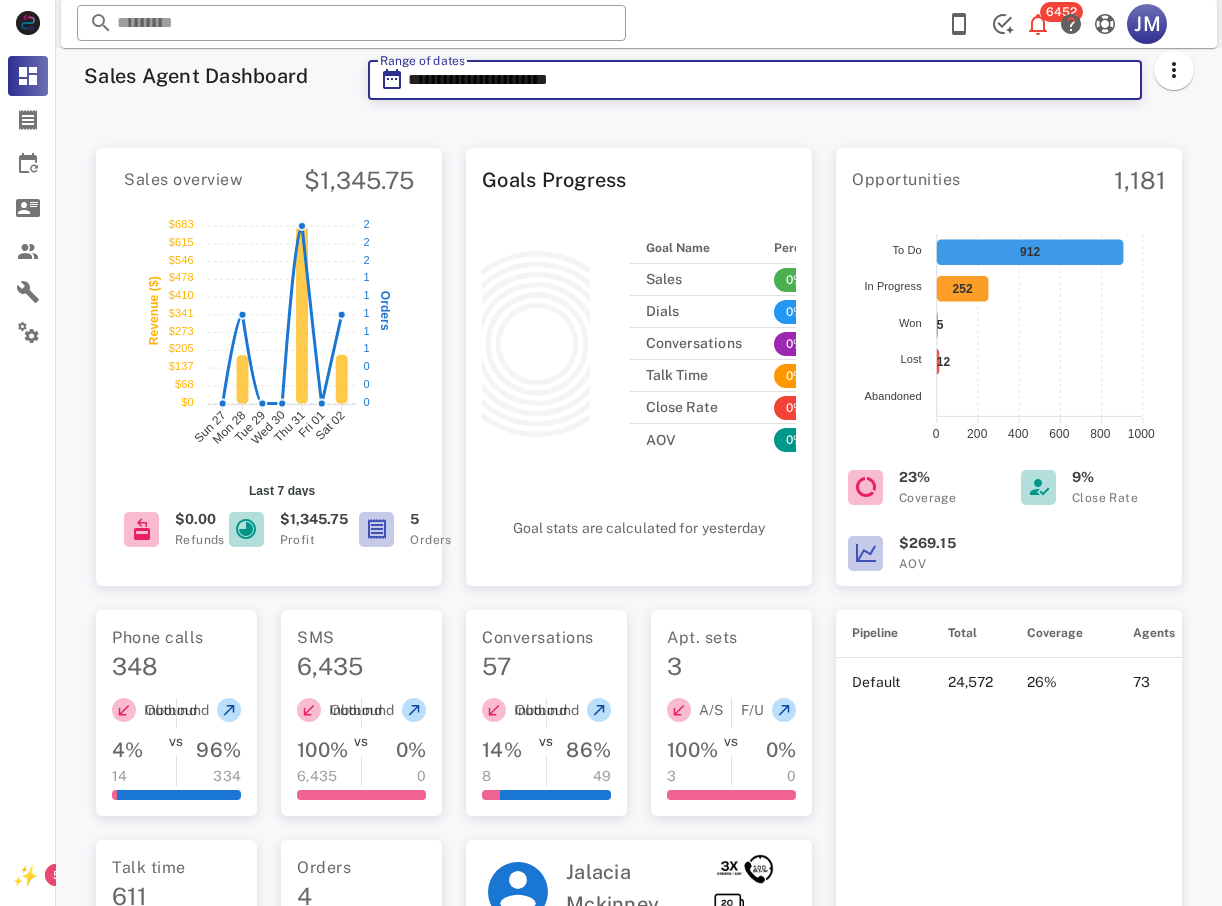 click at bounding box center [392, 80] 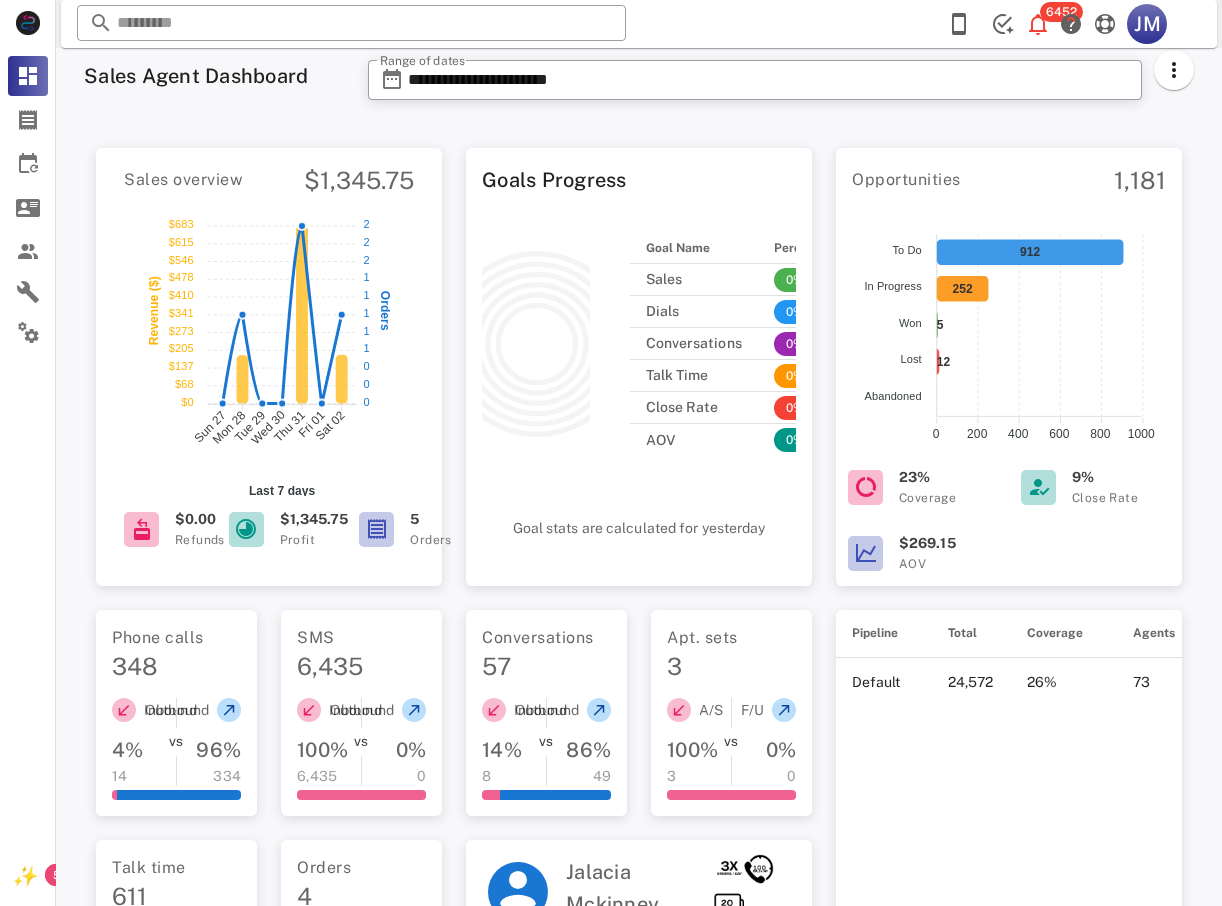 click on "Sales overview  $1,345.75 $683 $683 $615 $615 $546 $546 $478 $478 $410 $410 $341 $341 $273 $273 $205 $205 $137 $137 $68 $68 $0 $0 Revenue ($) Sun 27 Sun 27 Mon 28 Mon 28 Tue 29 Tue 29 Wed 30 Wed 30 Thu 31 Thu 31 Fri 01 Fri 01 Sat 02 Sat 02 Last 7 days 2 2 2 2 2 2 1 1 1 1 1 1 1 1 1 1 0 0 0 0 0 0 Orders $0.00 Refunds $1,345.75 Profit 5 Orders Goals Progress Goal Name Percentage  Sales   0%   Dials   0%   Conversations   0%   Talk Time   0%   Close Rate   0%   AOV   0%  Goal stats are calculated for yesterday  Opportunities  1,181 912 252 5 12 To Do To Do In Progress In Progress Won Won Lost Lost Abandoned Abandoned 1000 1000 800 800 600 600 400 400 200 200 0 0 23% Coverage 9% Close Rate $269.15 AOV  Phone calls  348 Inbound 4%  14   VS  Outbound 96% 334  SMS  6,435 Inbound 100%  6,435   VS  Outbound 0% 0  Conversations  57 Inbound 14%  8   VS  Outbound 86% 49  Apt. sets  3 A/S 100%  3   VS  F/U 0% 0  Talk time  611 Inbound 15%  94   VS  Outbound 85% 517  Orders  4 Inbound 0%  0   VS  Outbound 100% 4 Place #22" at bounding box center [639, 804] 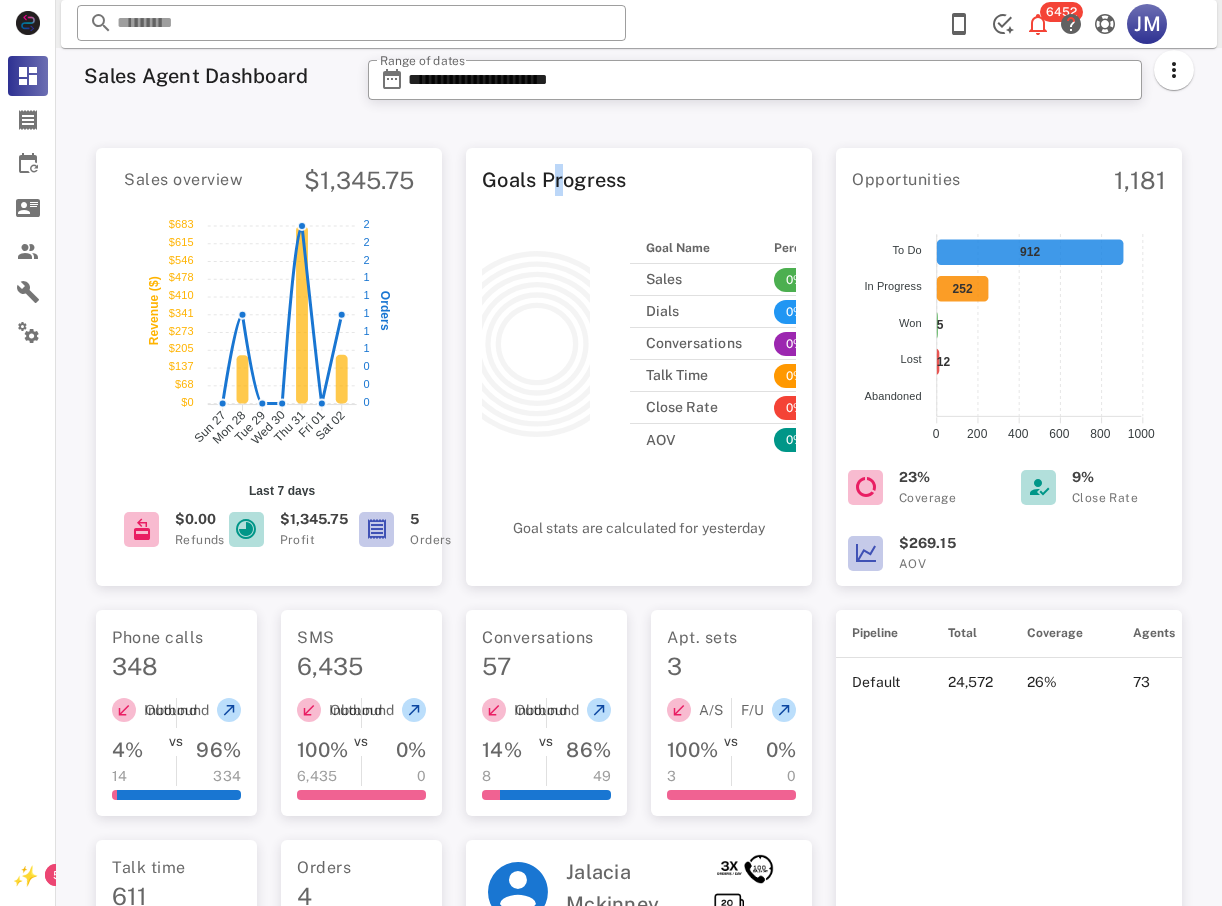 click on "Sales overview  $1,345.75 $683 $683 $615 $615 $546 $546 $478 $478 $410 $410 $341 $341 $273 $273 $205 $205 $137 $137 $68 $68 $0 $0 Revenue ($) Sun 27 Sun 27 Mon 28 Mon 28 Tue 29 Tue 29 Wed 30 Wed 30 Thu 31 Thu 31 Fri 01 Fri 01 Sat 02 Sat 02 Last 7 days 2 2 2 2 2 2 1 1 1 1 1 1 1 1 1 1 0 0 0 0 0 0 Orders $0.00 Refunds $1,345.75 Profit 5 Orders Goals Progress Goal Name Percentage  Sales   0%   Dials   0%   Conversations   0%   Talk Time   0%   Close Rate   0%   AOV   0%  Goal stats are calculated for yesterday  Opportunities  1,181 912 252 5 12 To Do To Do In Progress In Progress Won Won Lost Lost Abandoned Abandoned 1000 1000 800 800 600 600 400 400 200 200 0 0 23% Coverage 9% Close Rate $269.15 AOV  Phone calls  348 Inbound 4%  14   VS  Outbound 96% 334  SMS  6,435 Inbound 100%  6,435   VS  Outbound 0% 0  Conversations  57 Inbound 14%  8   VS  Outbound 86% 49  Apt. sets  3 A/S 100%  3   VS  F/U 0% 0  Talk time  611 Inbound 15%  94   VS  Outbound 85% 517  Orders  4 Inbound 0%  0   VS  Outbound 100% 4 Place #22" at bounding box center (639, 804) 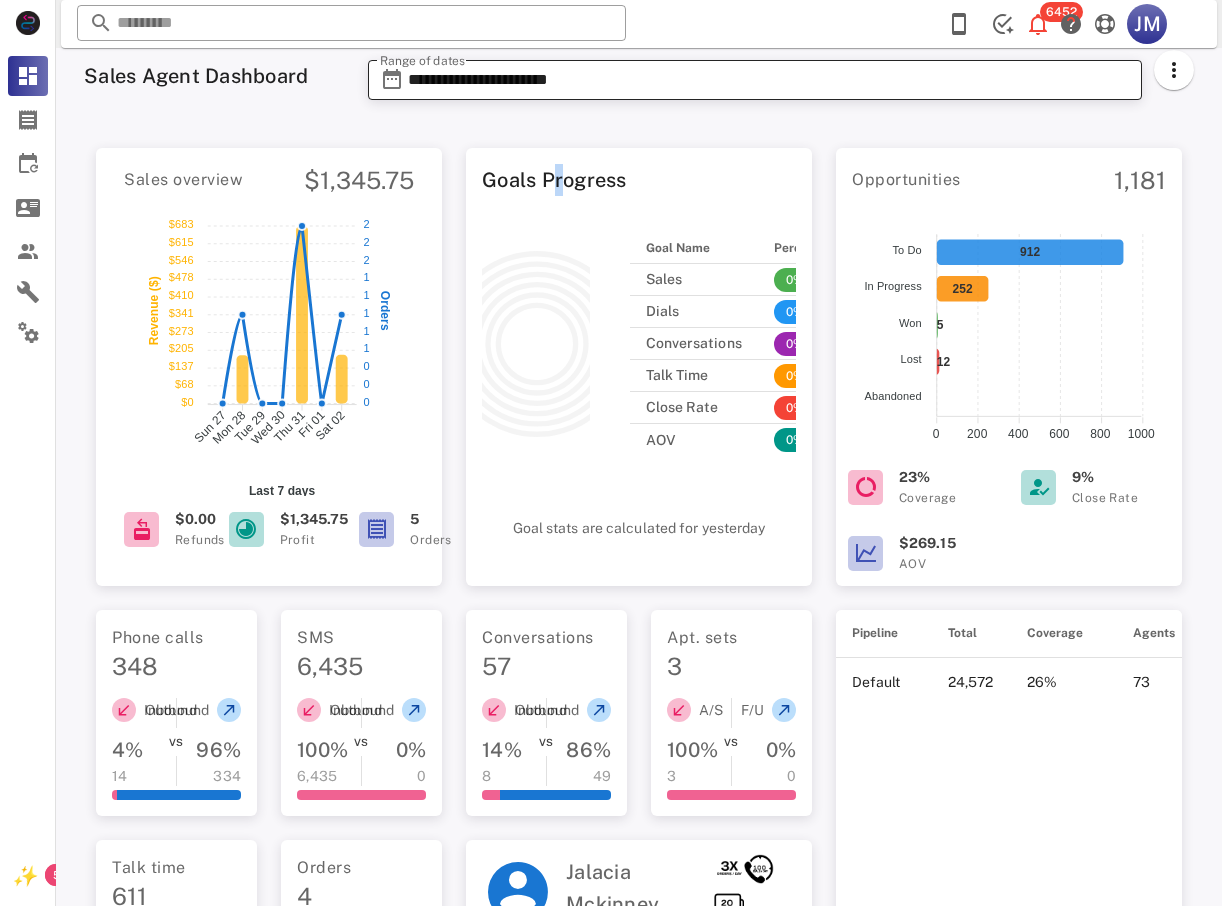 drag, startPoint x: 552, startPoint y: 128, endPoint x: 404, endPoint y: 90, distance: 152.80052 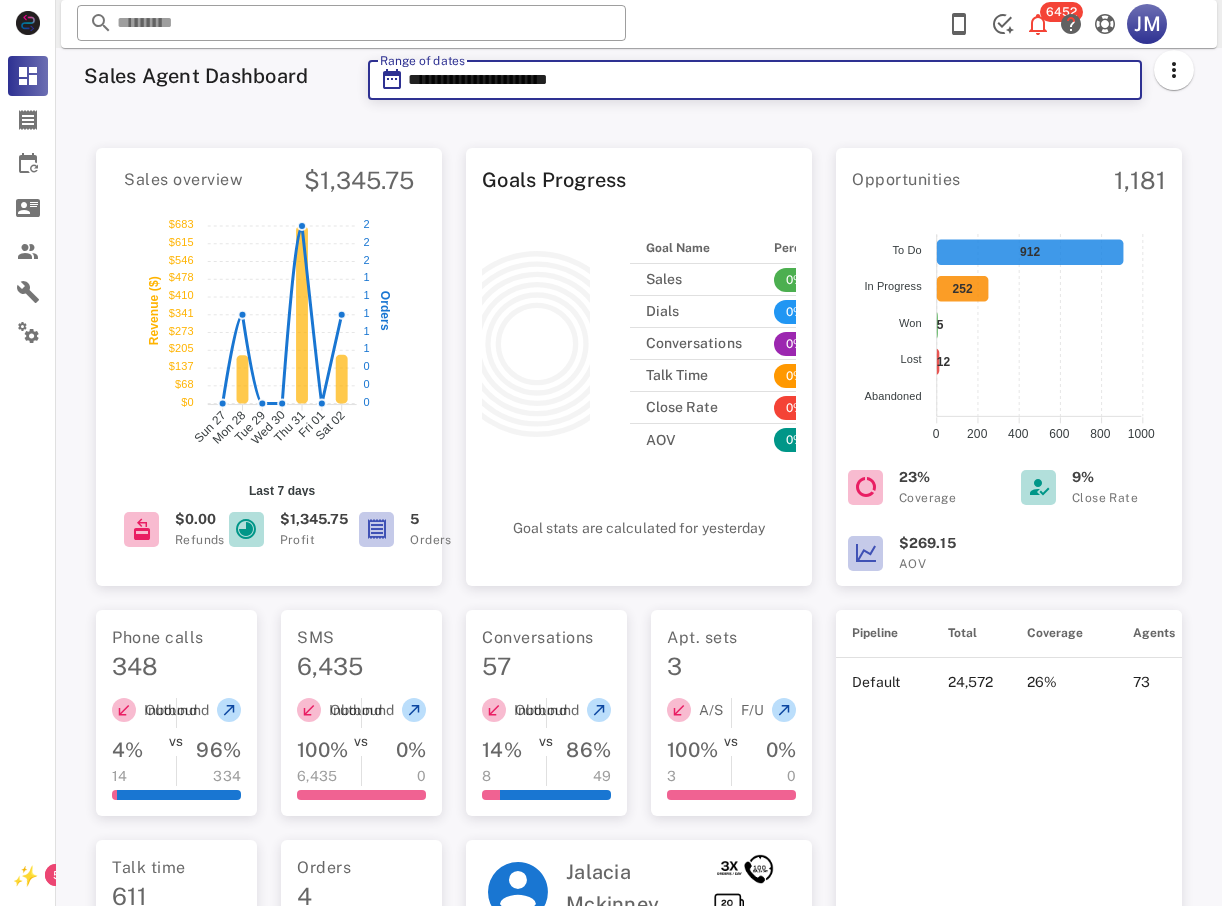 click at bounding box center (392, 80) 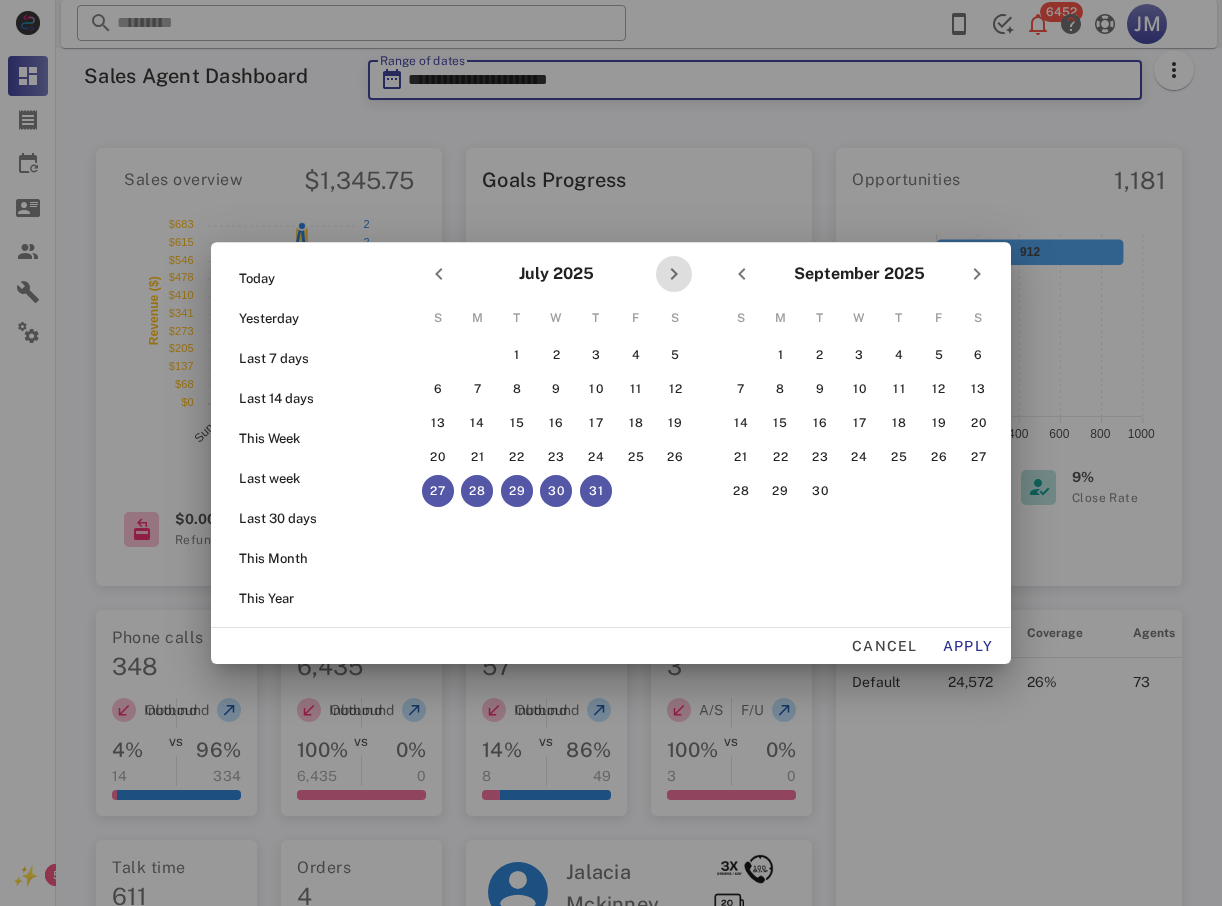 click at bounding box center [674, 274] 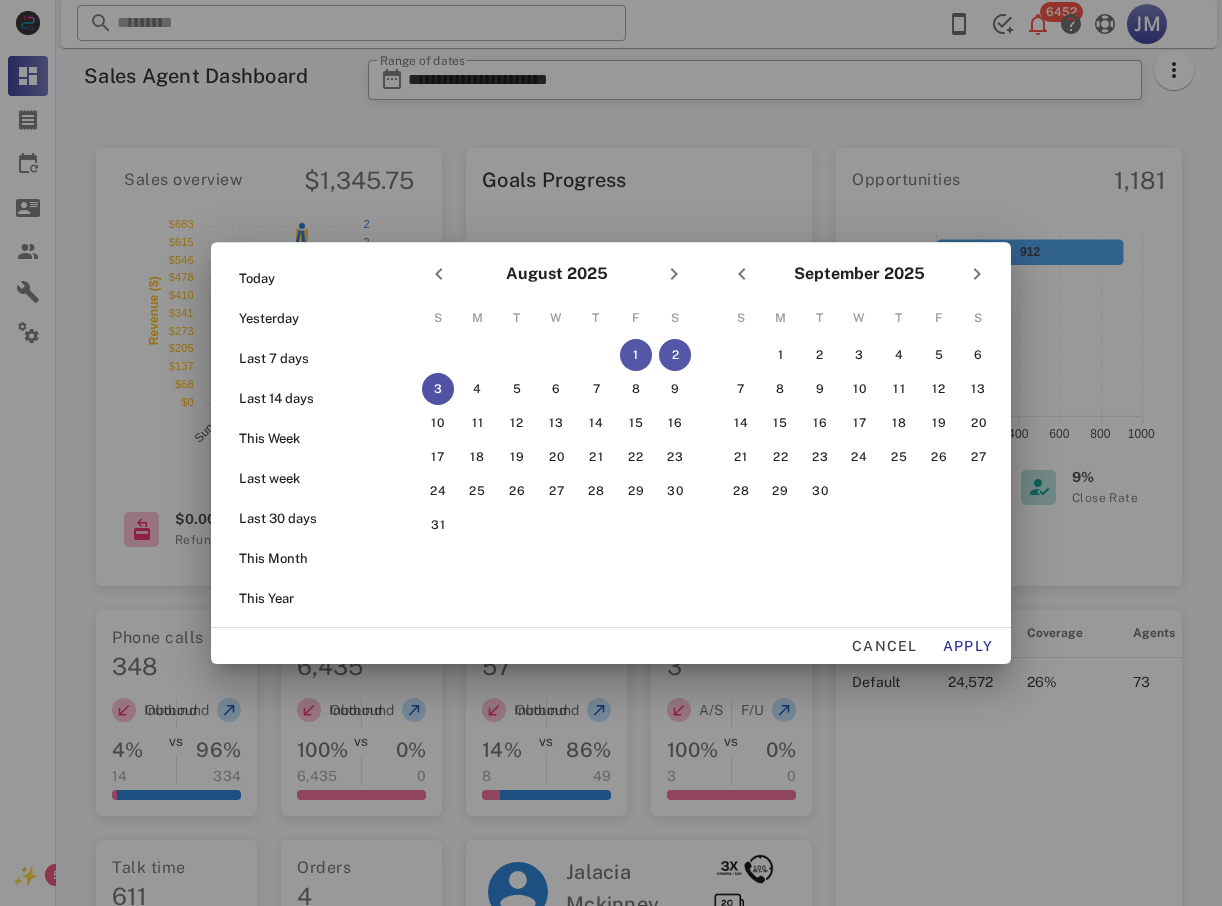 click on "3" at bounding box center (438, 389) 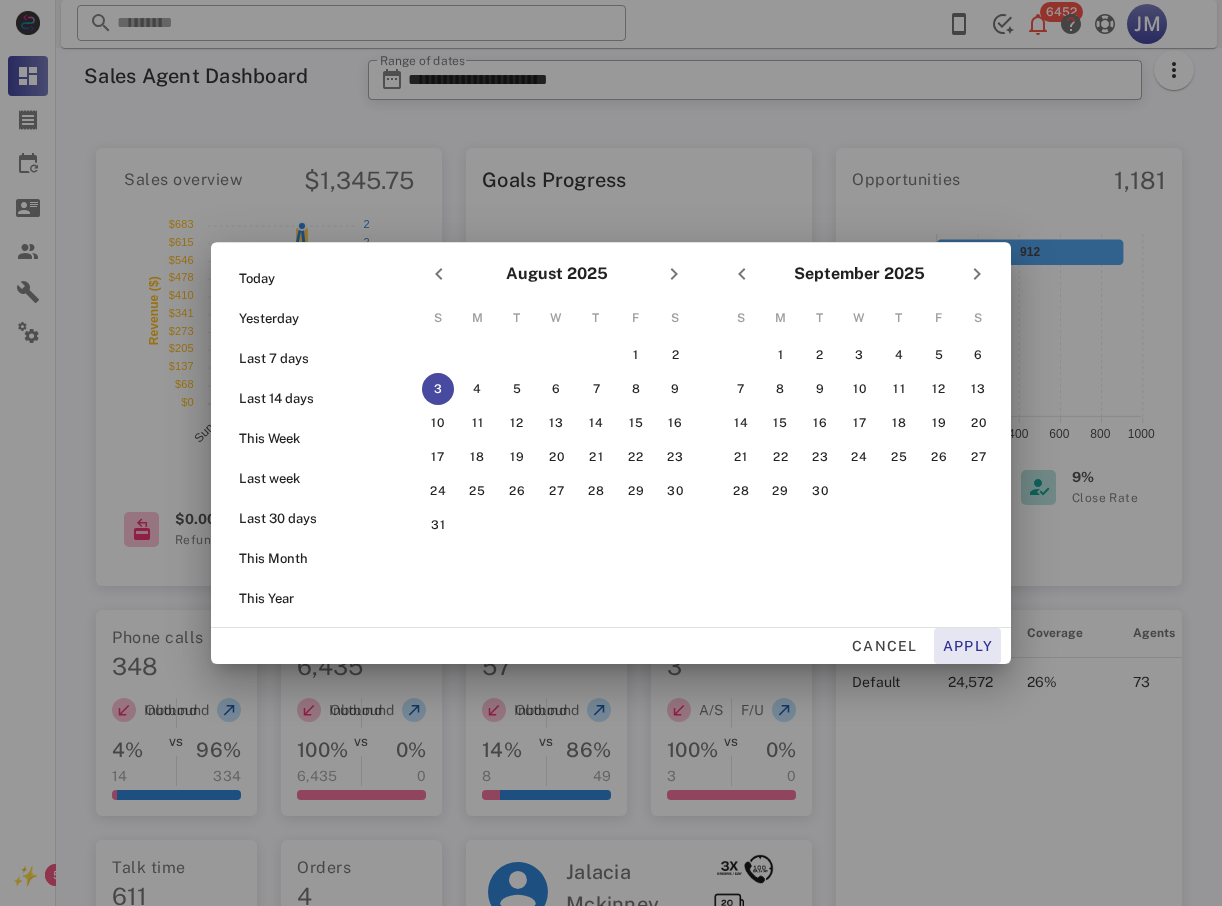 click on "Apply" at bounding box center (968, 646) 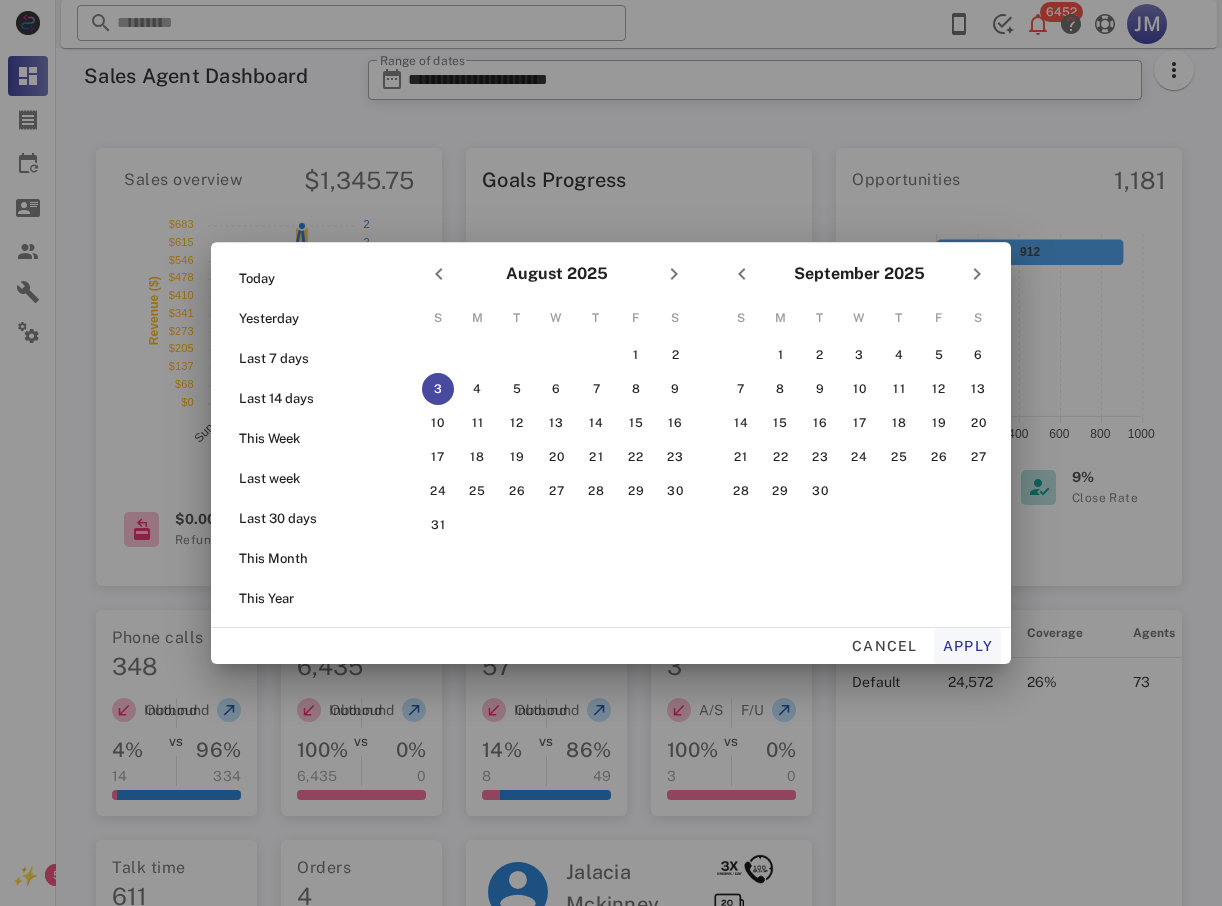 type on "**********" 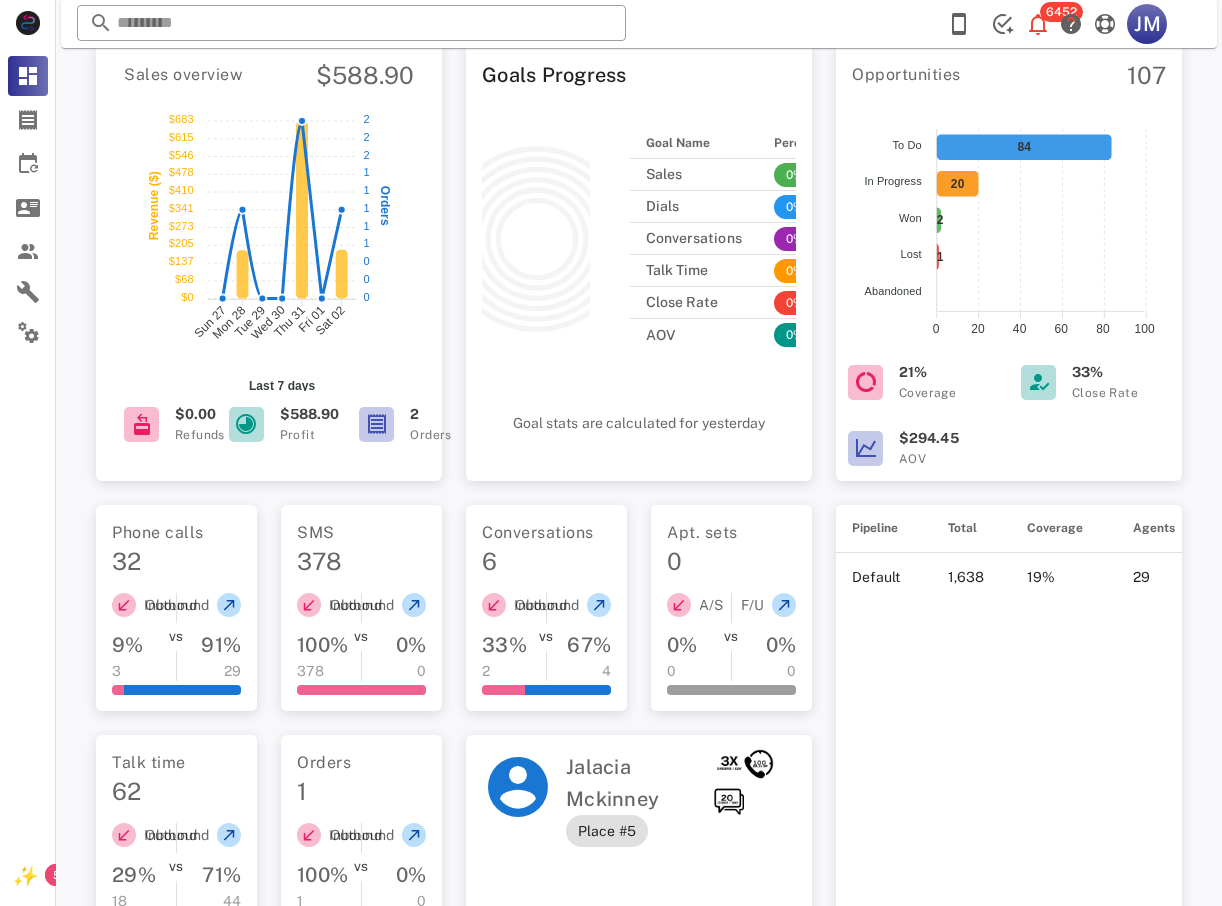 scroll, scrollTop: 103, scrollLeft: 0, axis: vertical 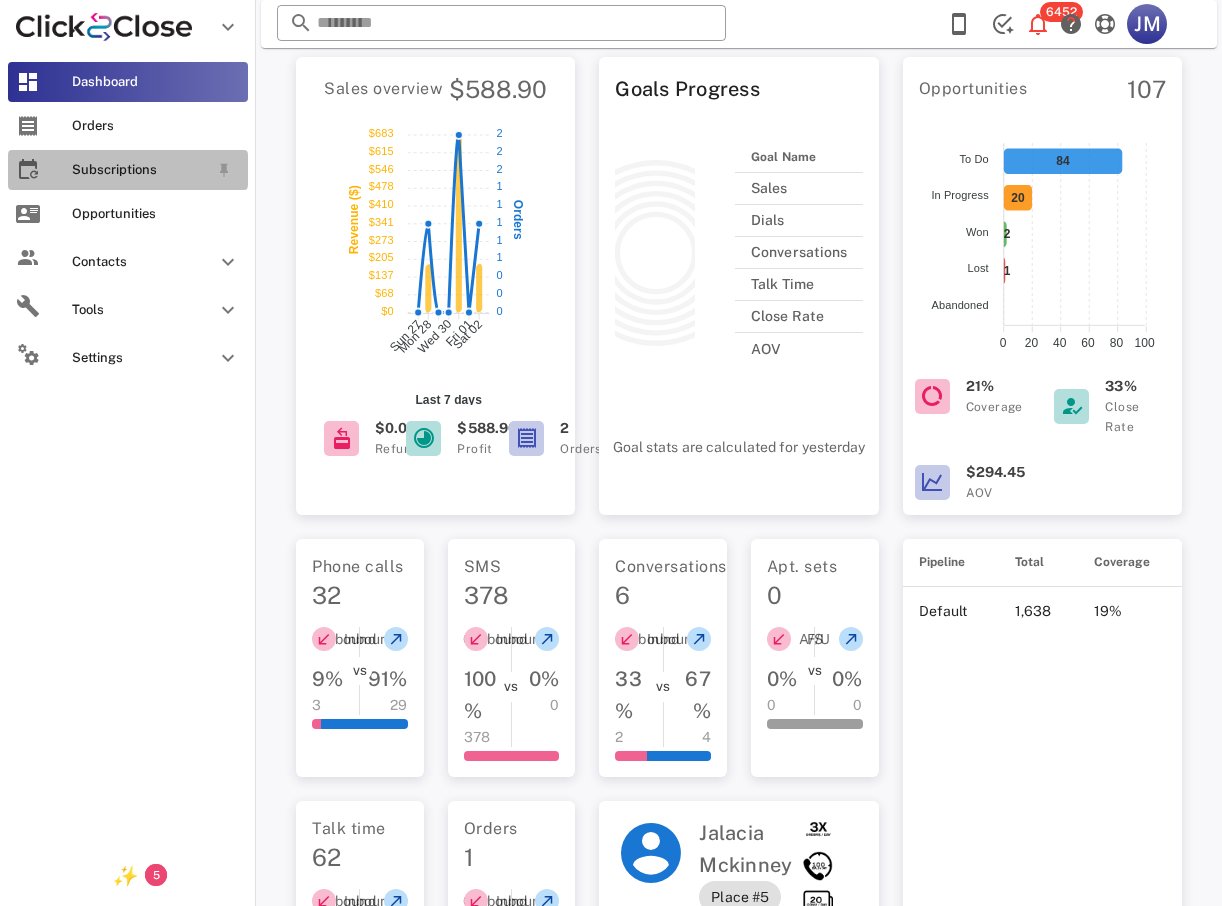 click on "Subscriptions" at bounding box center (140, 170) 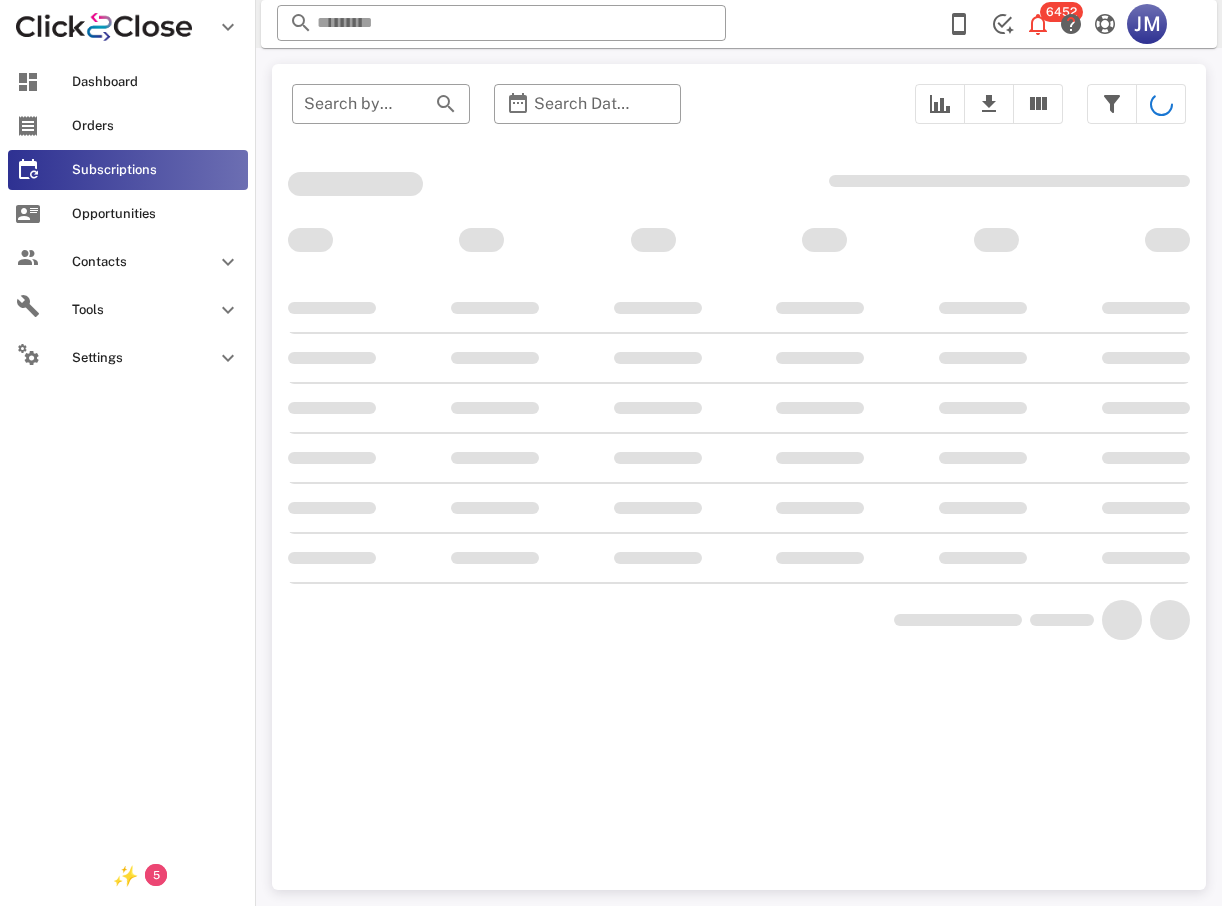 scroll, scrollTop: 0, scrollLeft: 0, axis: both 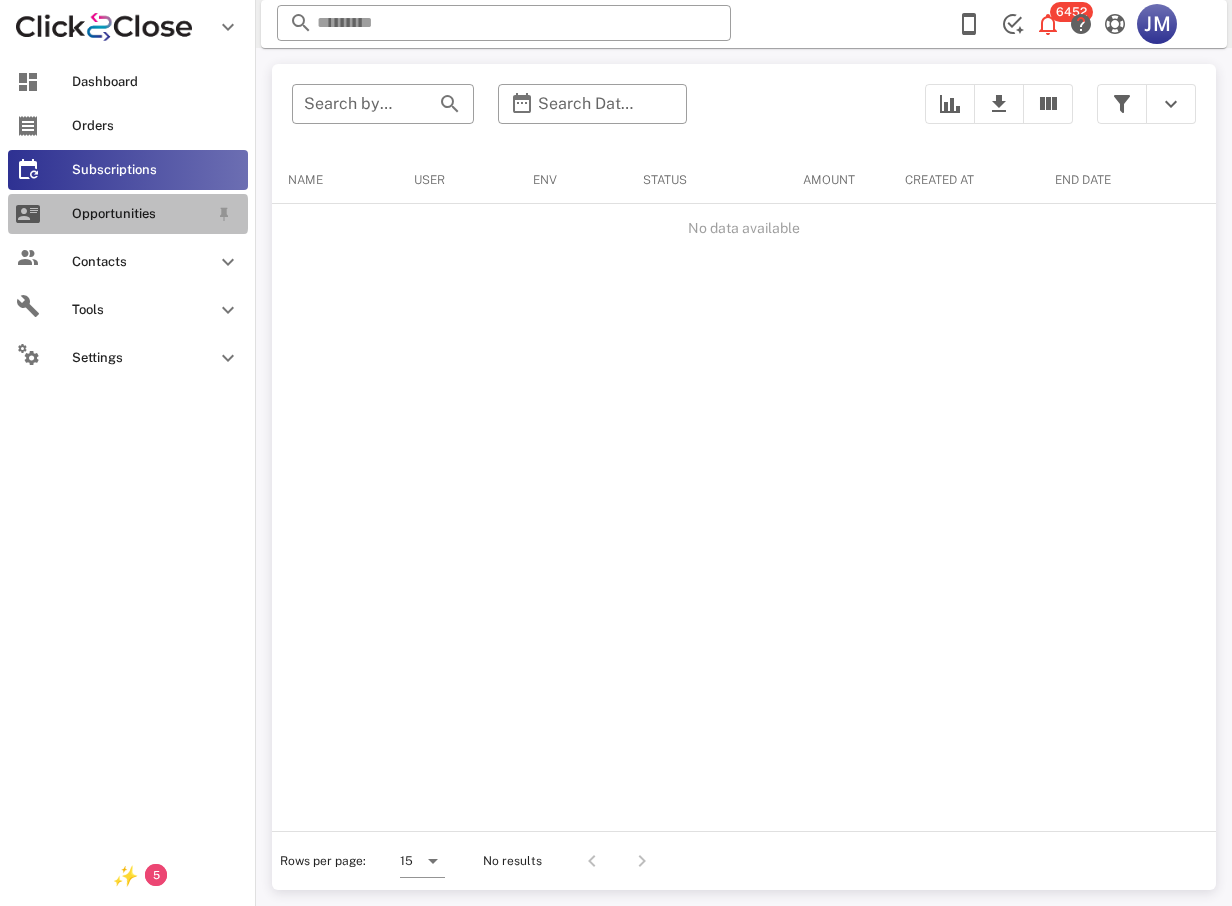 click on "Opportunities" at bounding box center (140, 214) 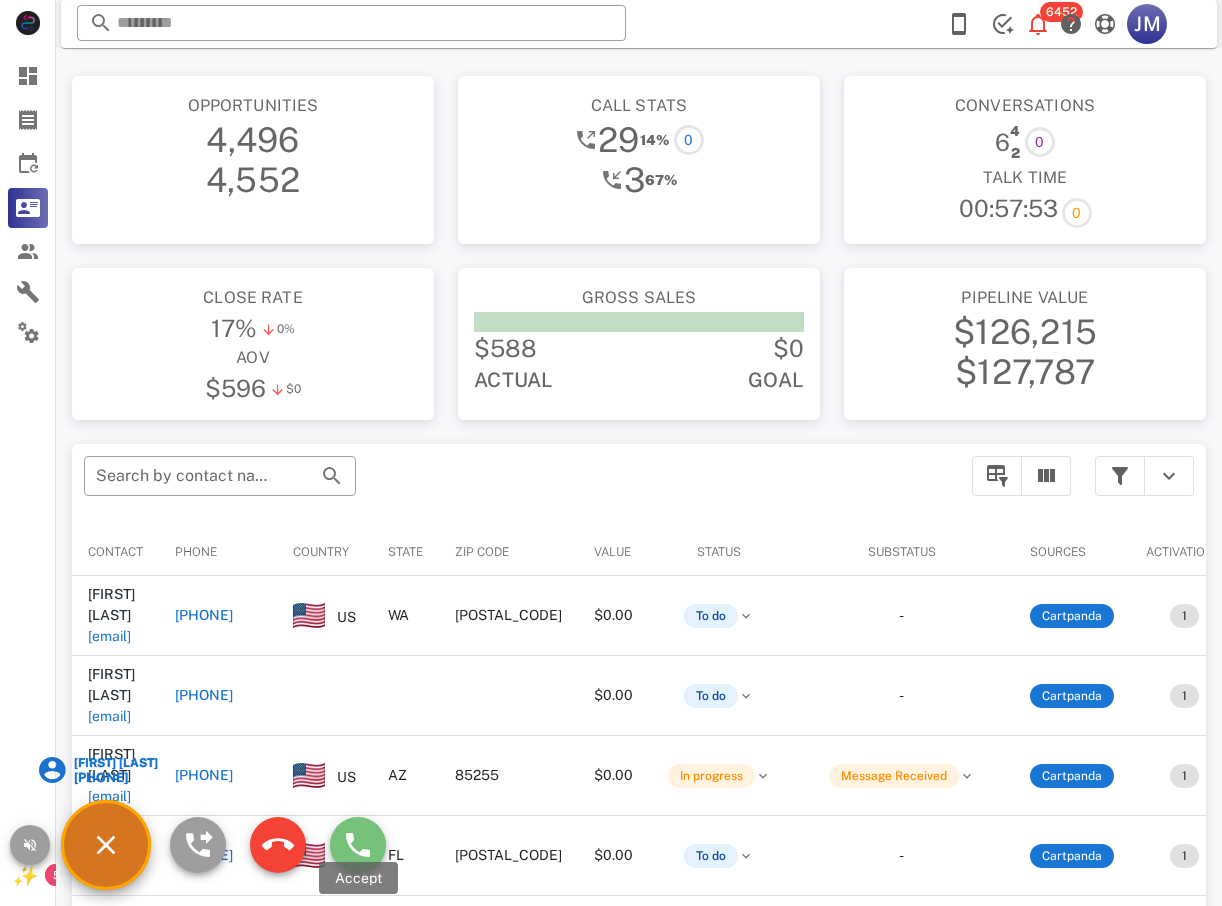 click at bounding box center [358, 845] 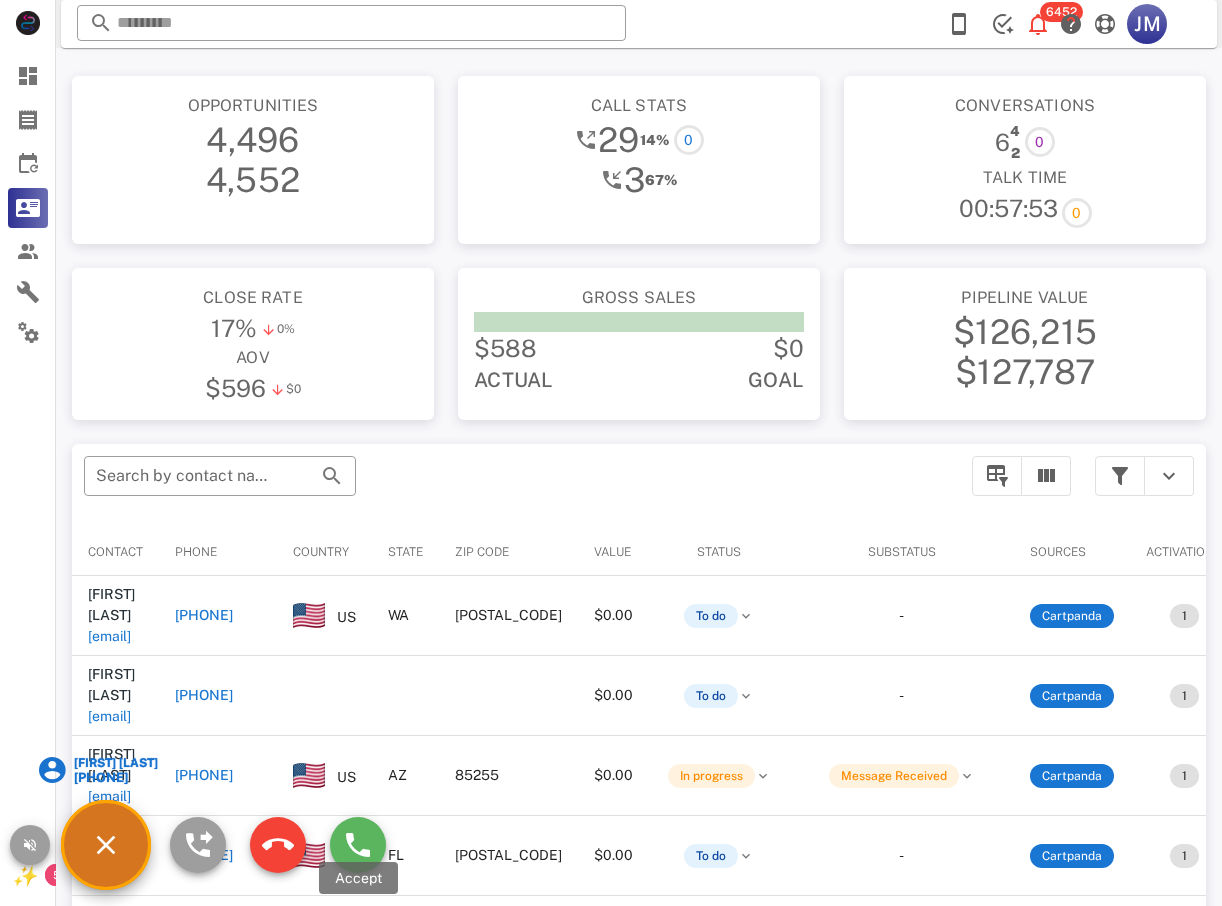 type on "**********" 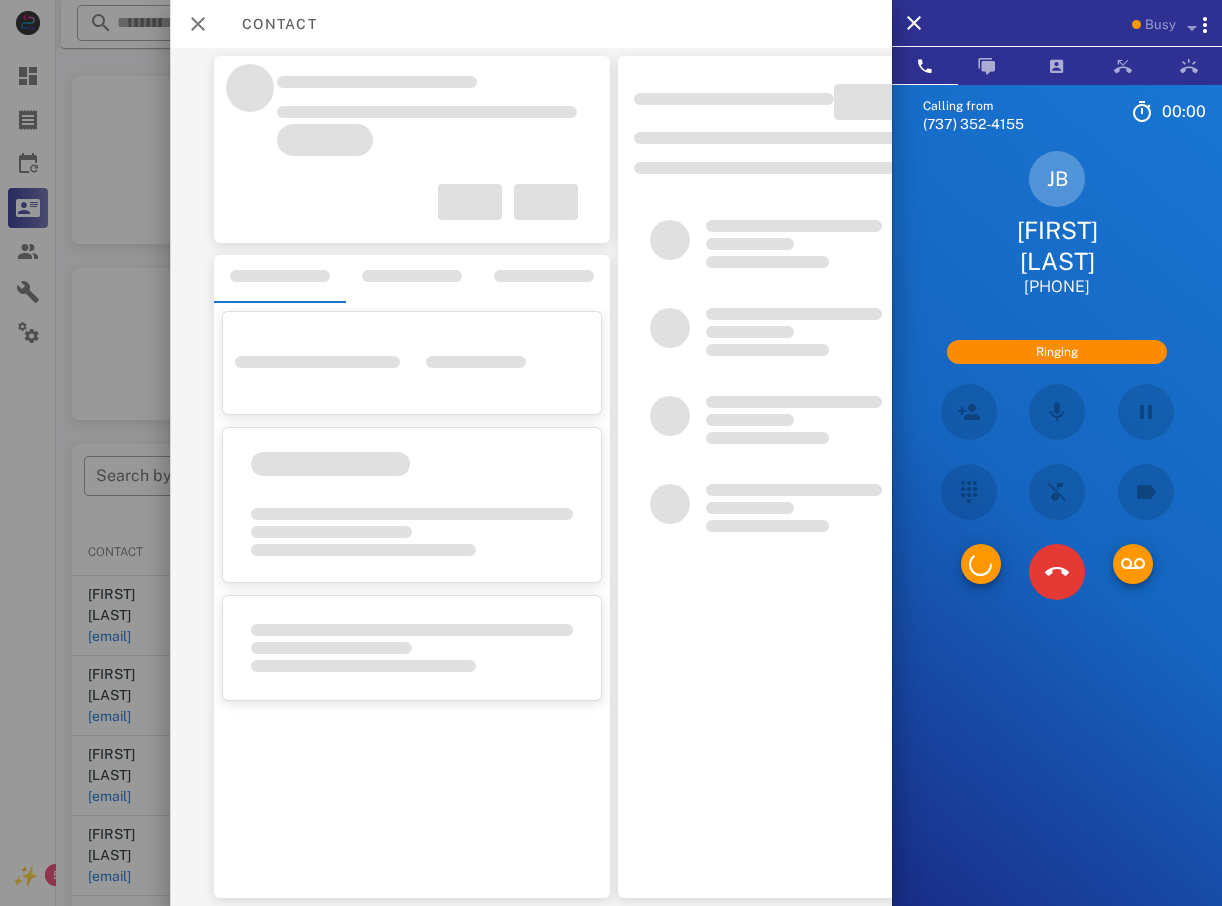 type 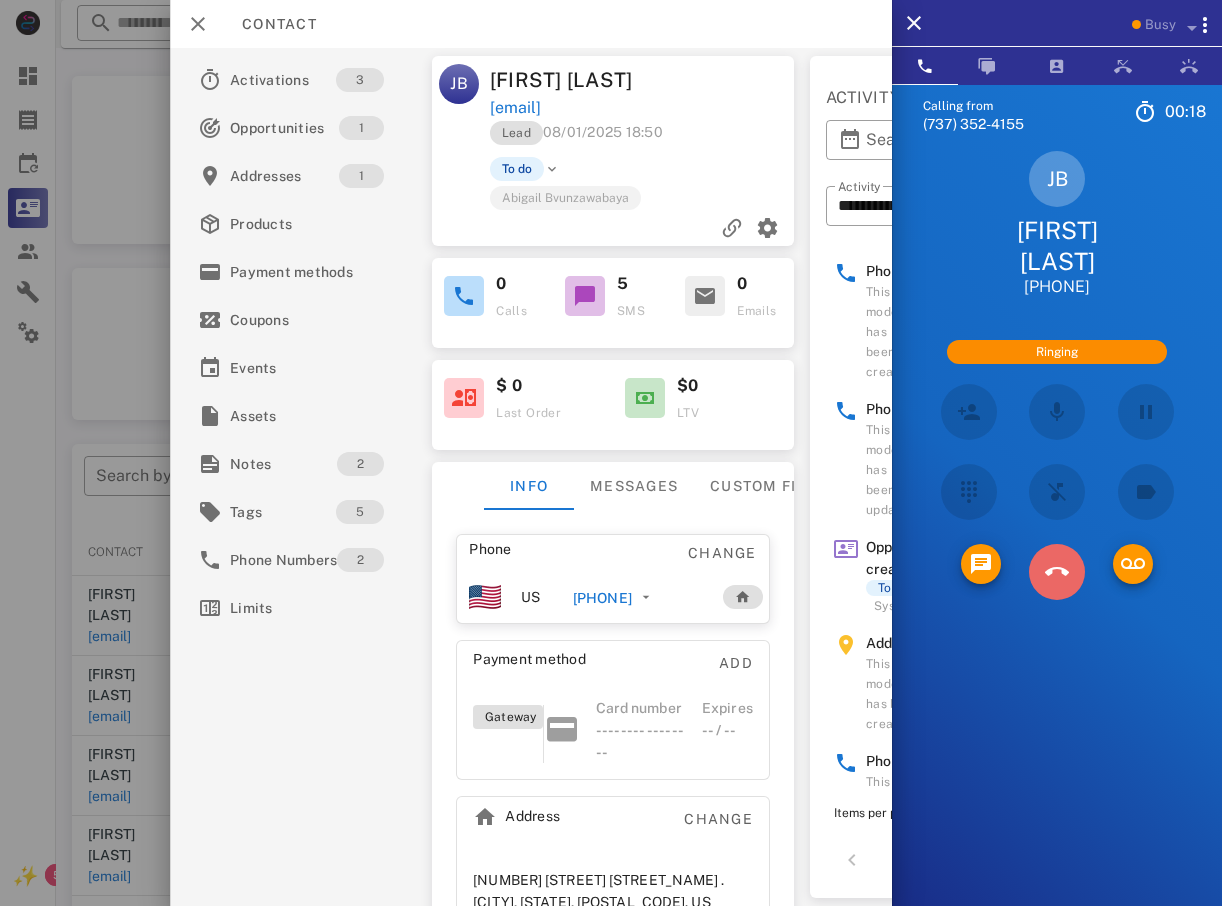 click at bounding box center (1057, 572) 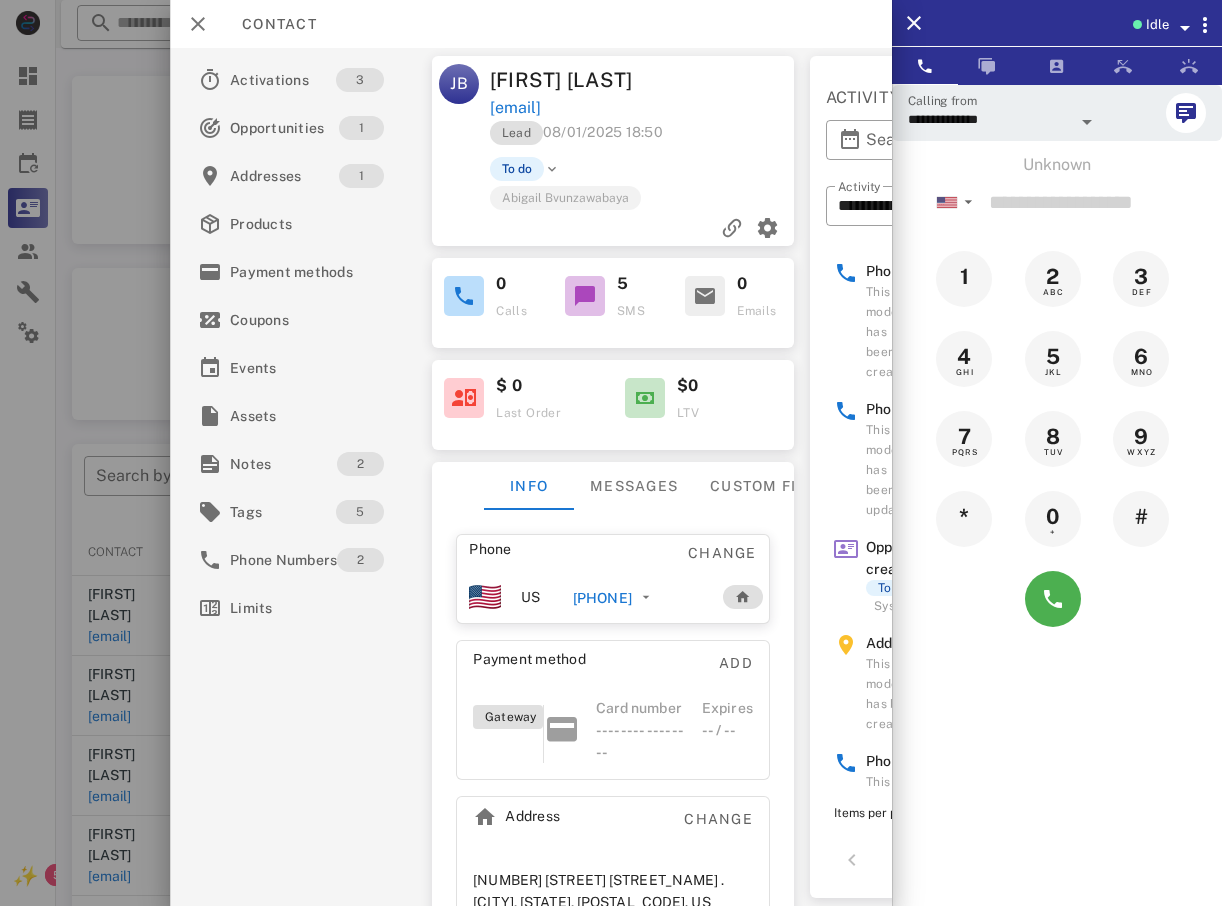 click at bounding box center [611, 453] 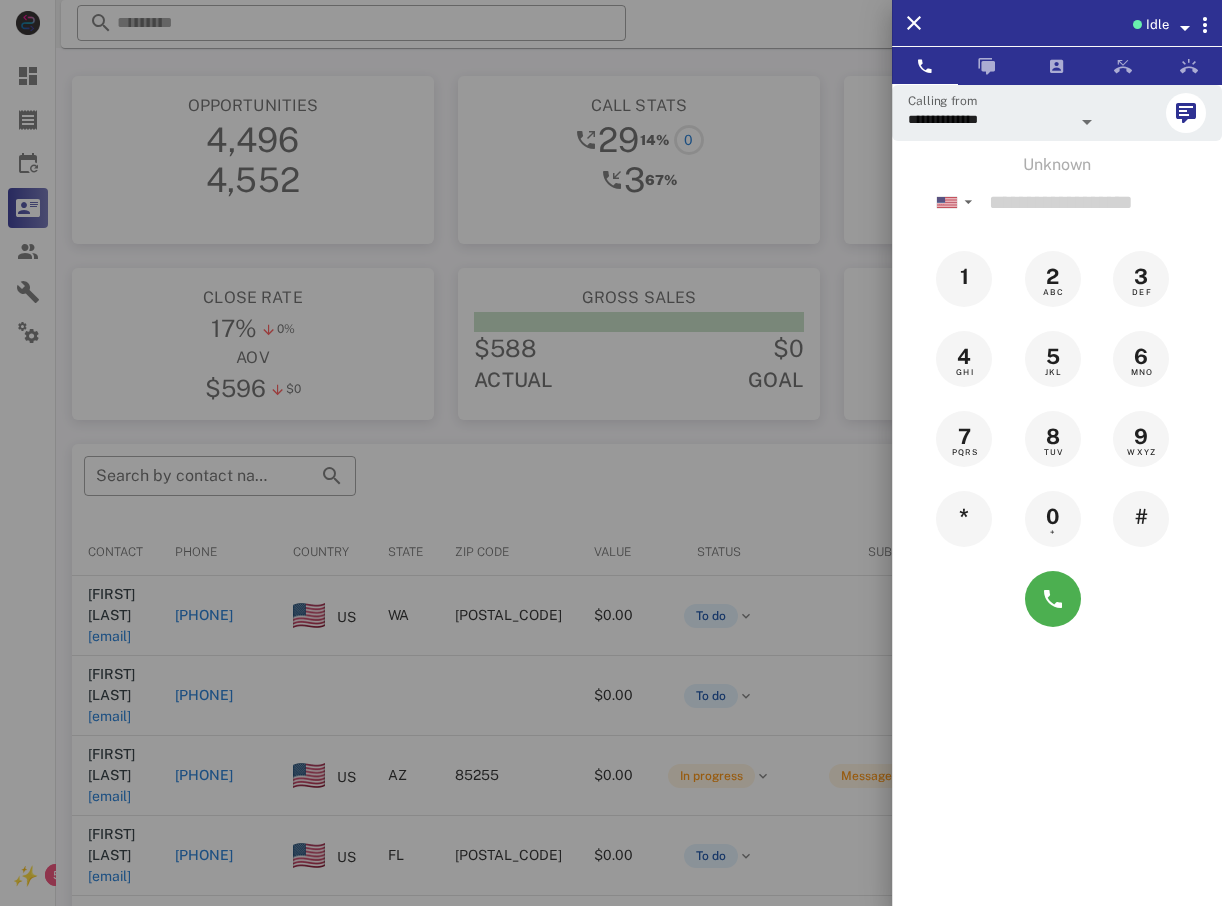 click at bounding box center [611, 453] 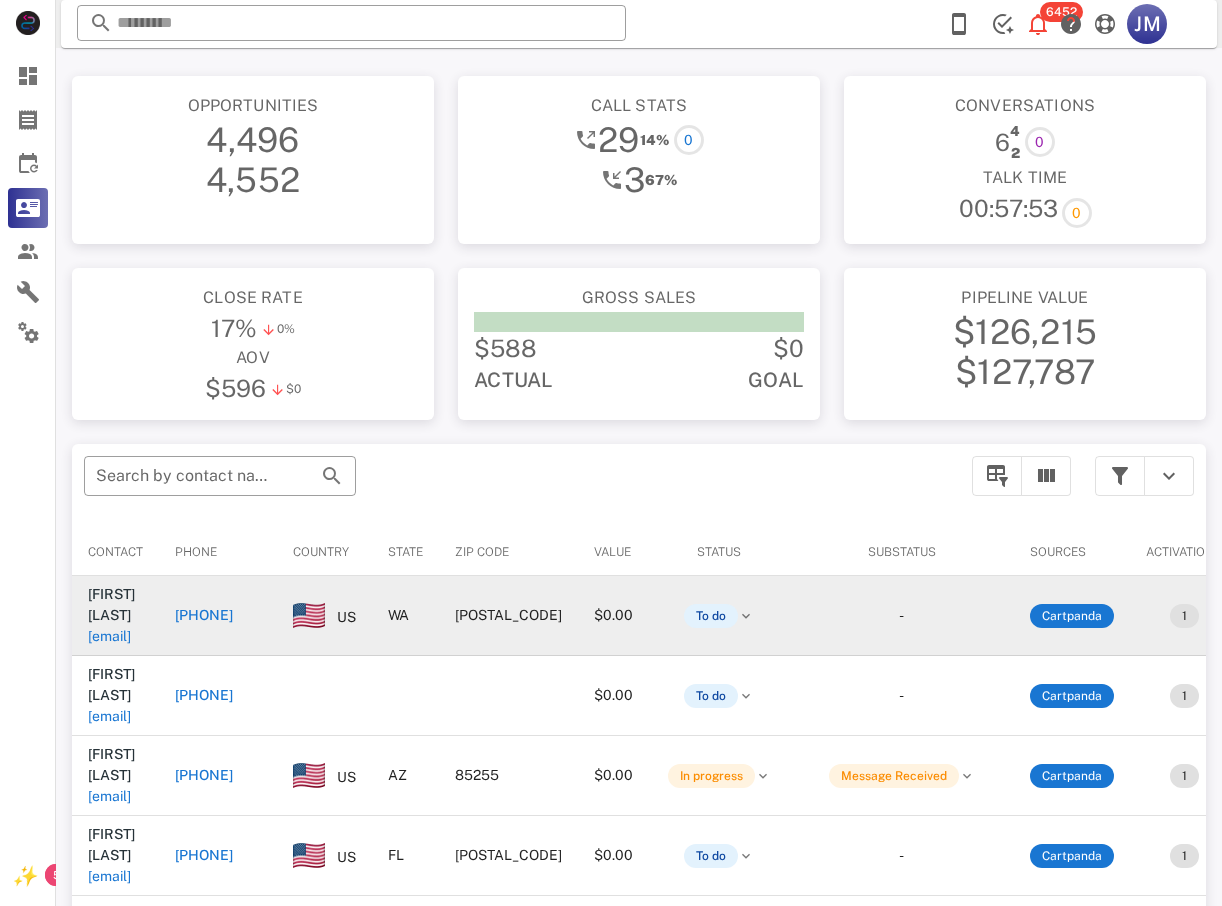 click on "[PHONE]" at bounding box center [204, 615] 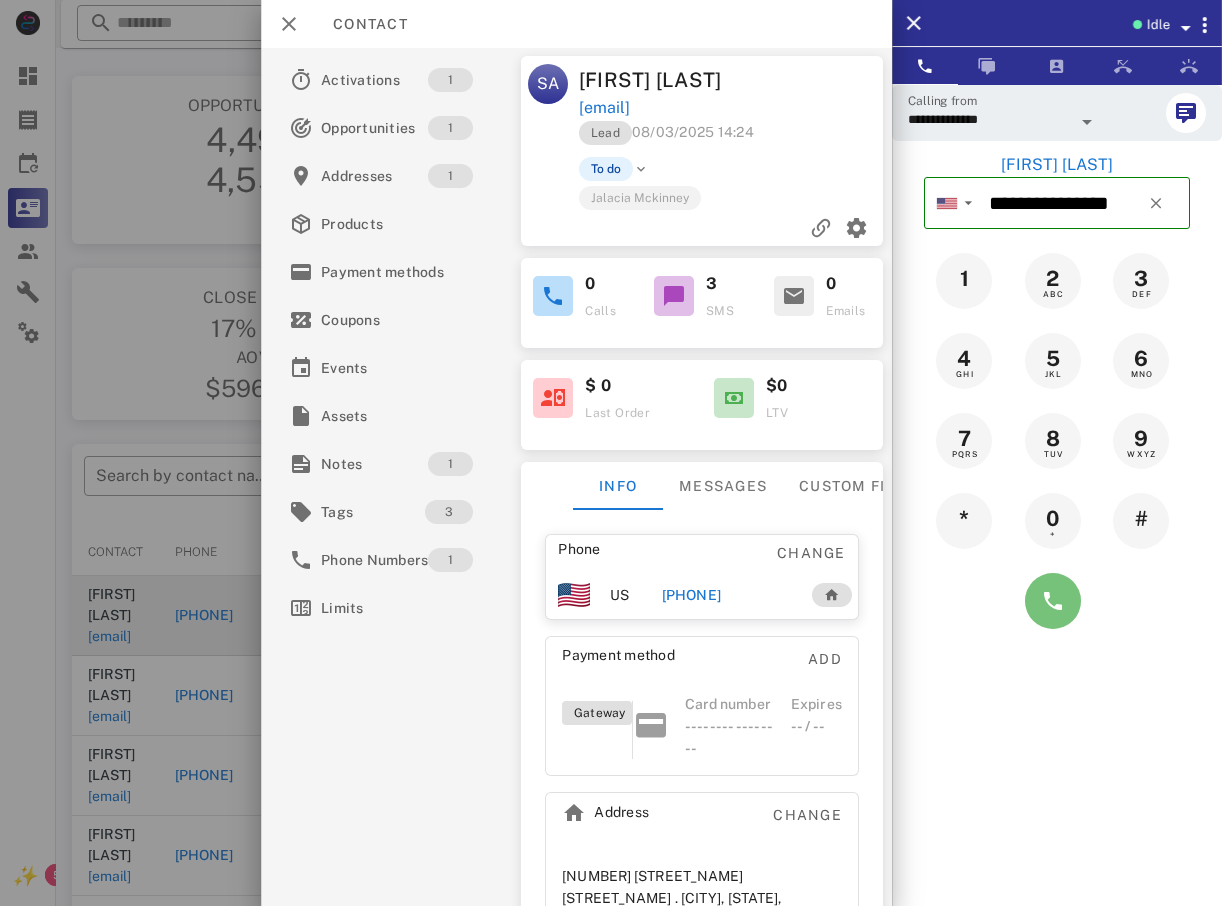 click at bounding box center (1053, 601) 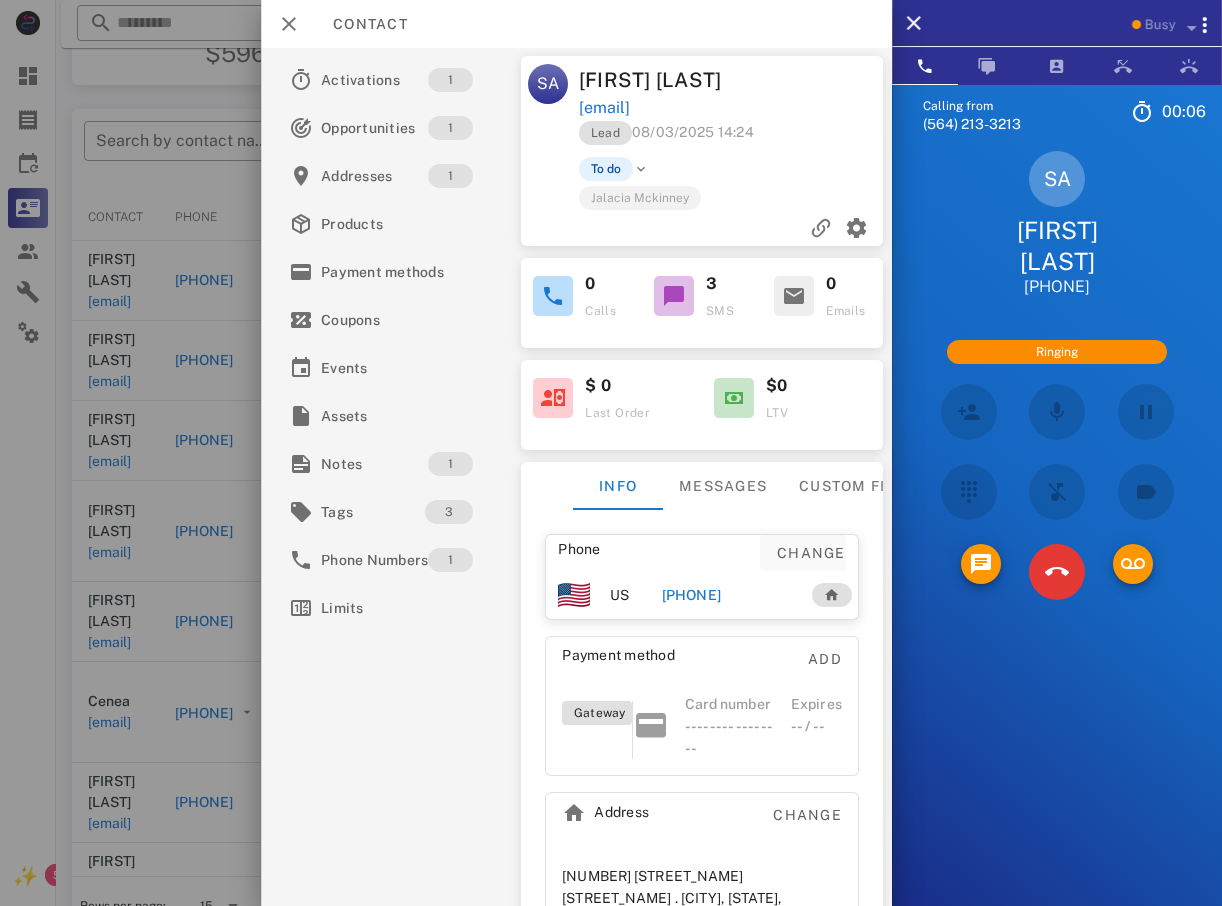 scroll, scrollTop: 380, scrollLeft: 0, axis: vertical 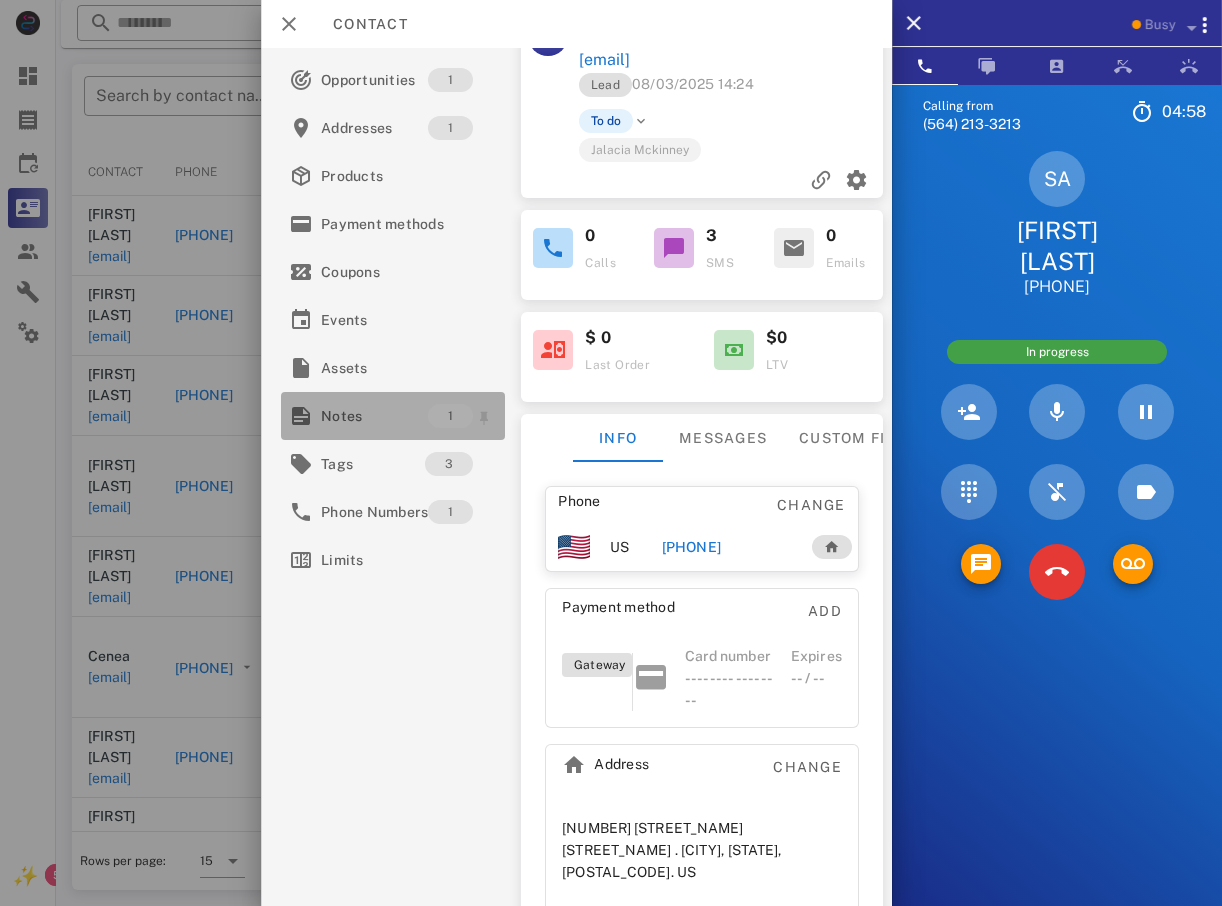 click on "Notes" at bounding box center (374, 416) 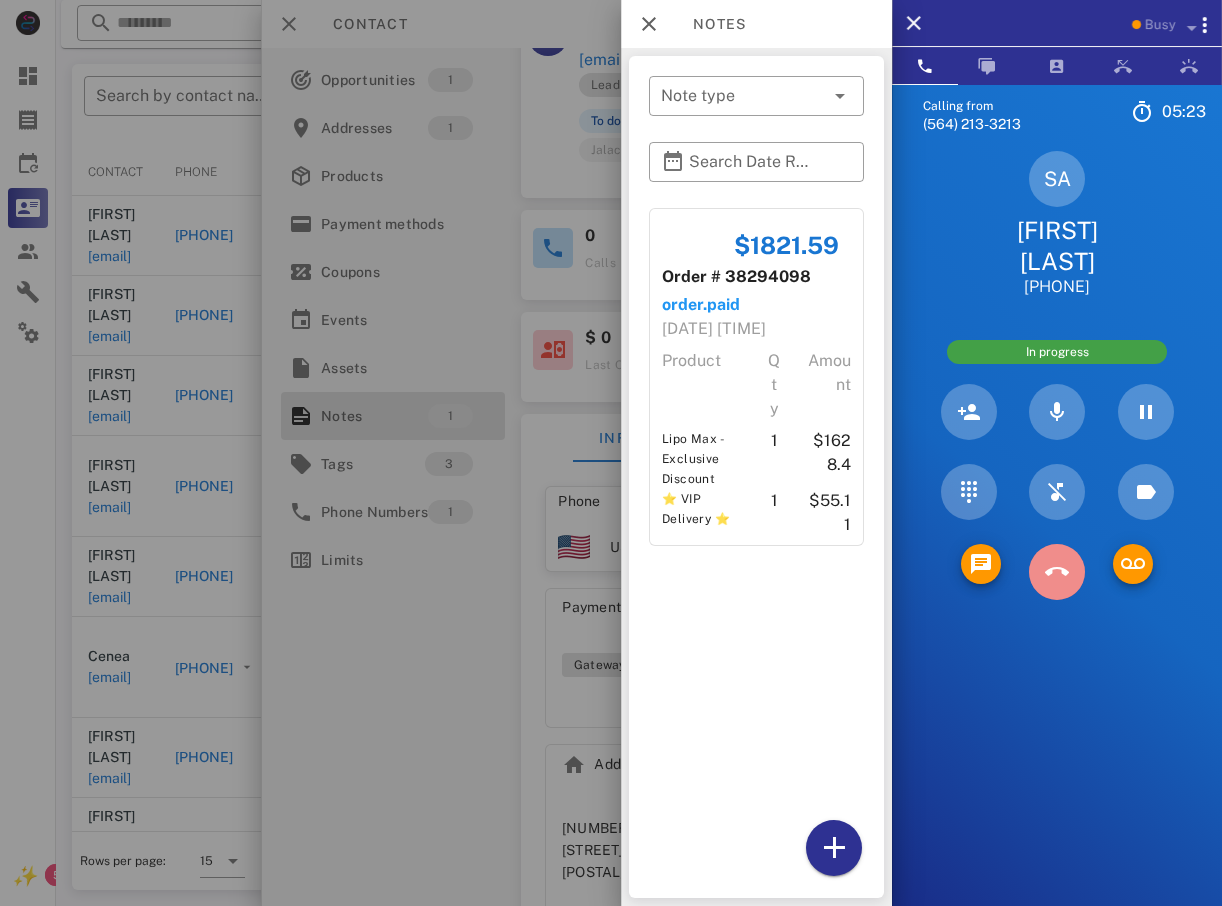 click at bounding box center [1057, 572] 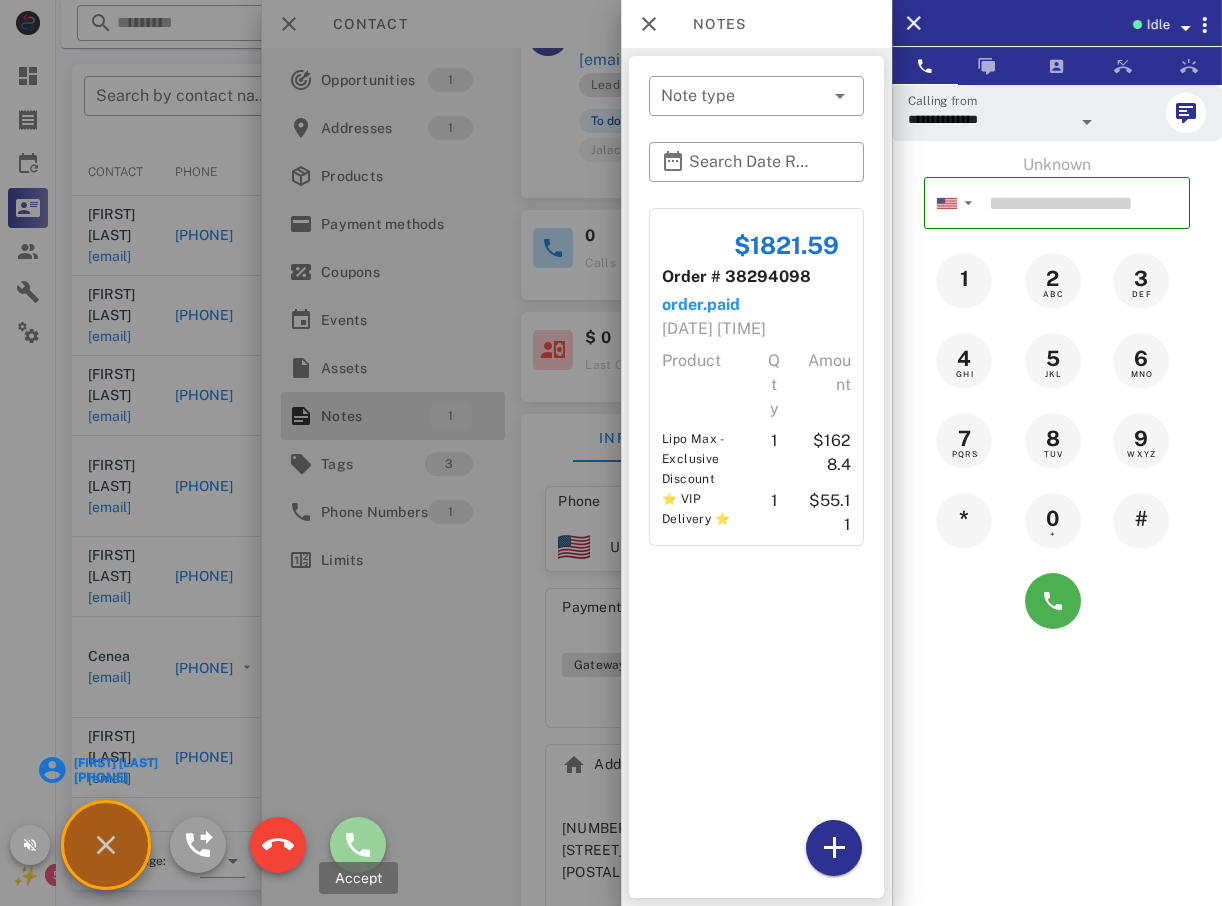 click at bounding box center (358, 845) 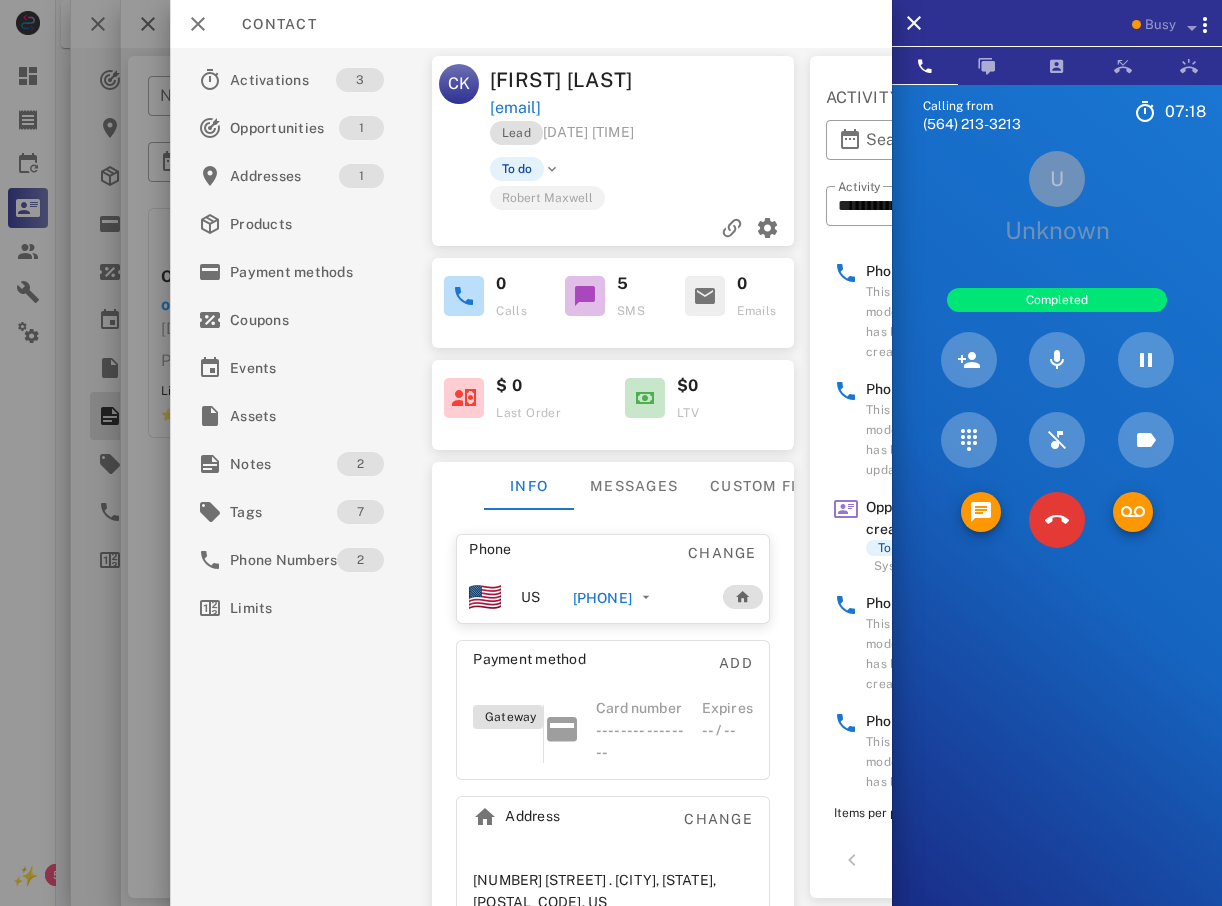 drag, startPoint x: 1058, startPoint y: 584, endPoint x: 1057, endPoint y: 556, distance: 28.01785 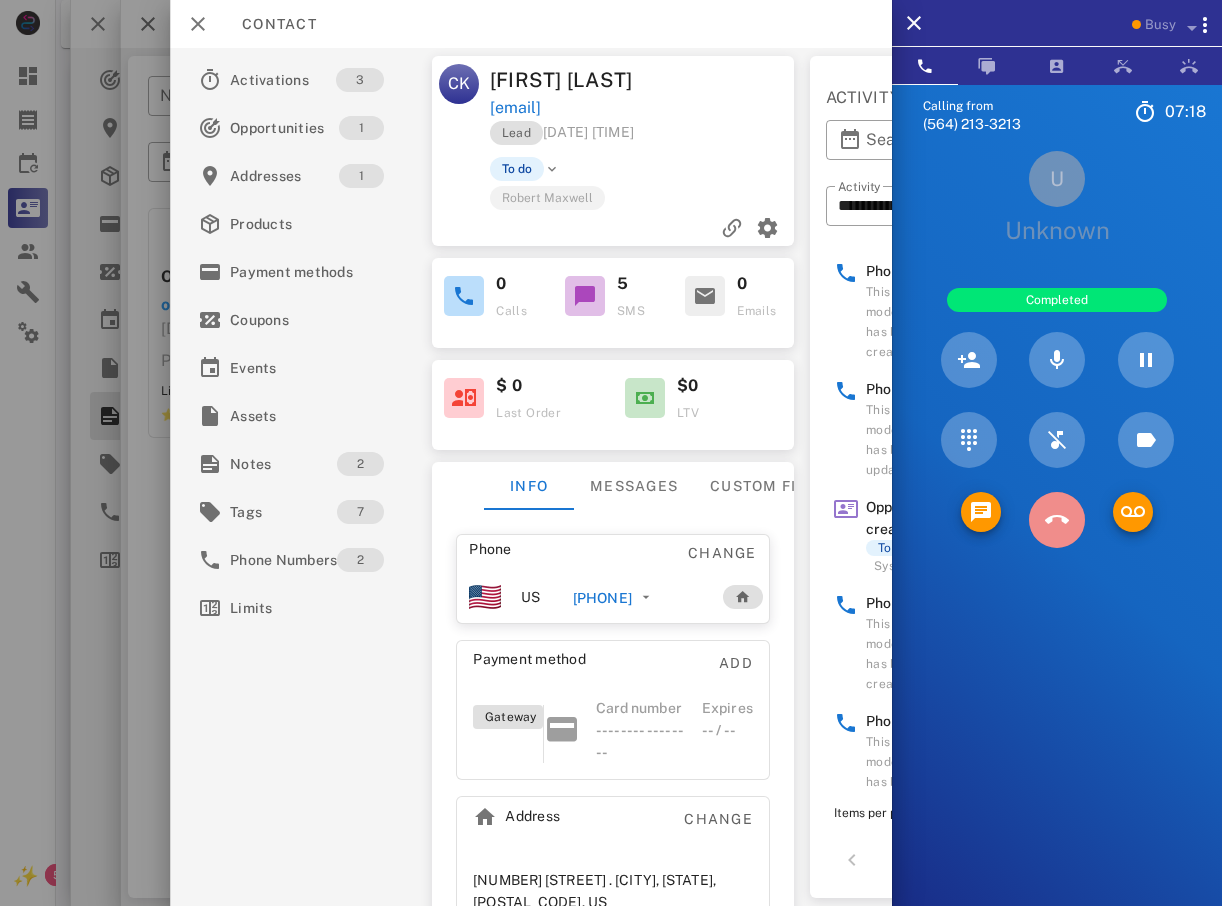 click at bounding box center [1057, 520] 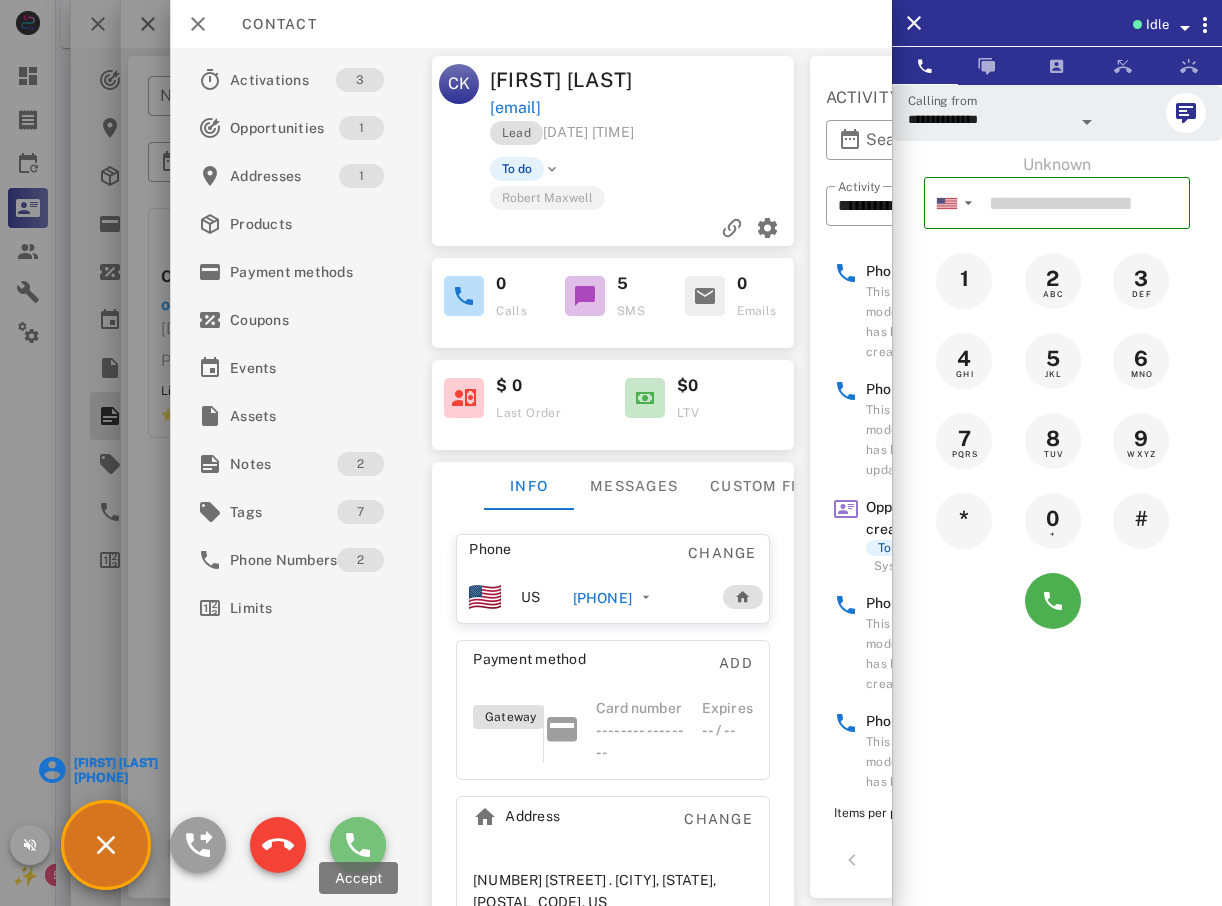 click at bounding box center [358, 845] 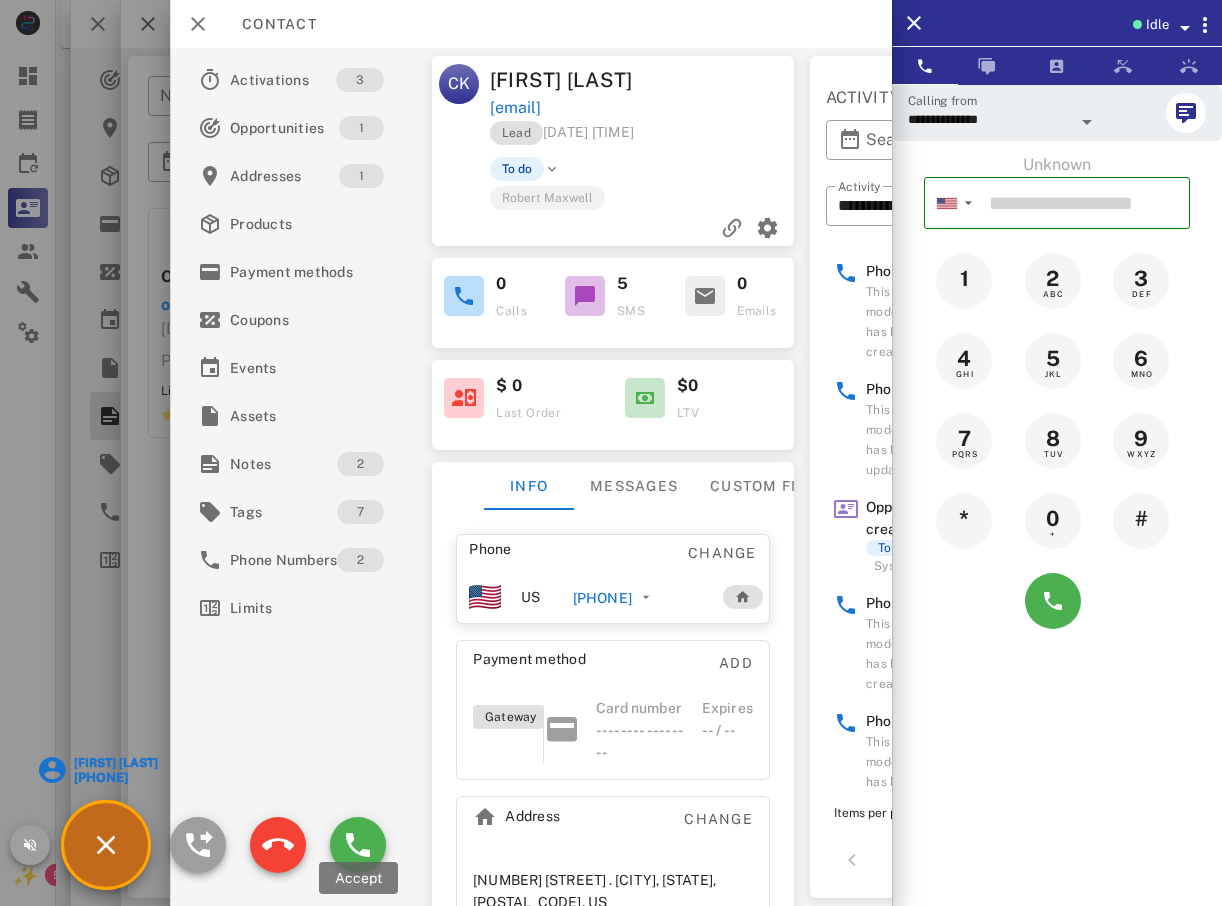 type on "**********" 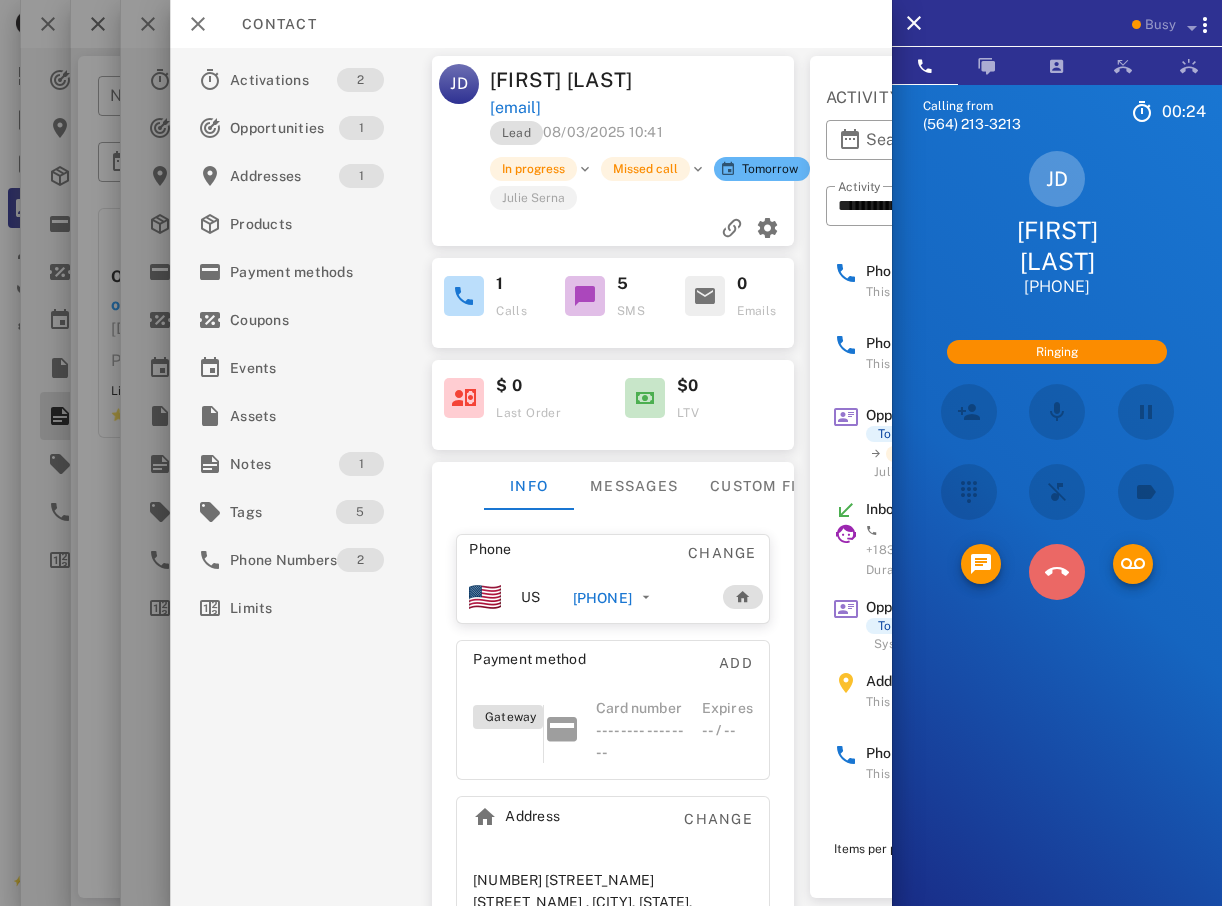 click at bounding box center [1057, 572] 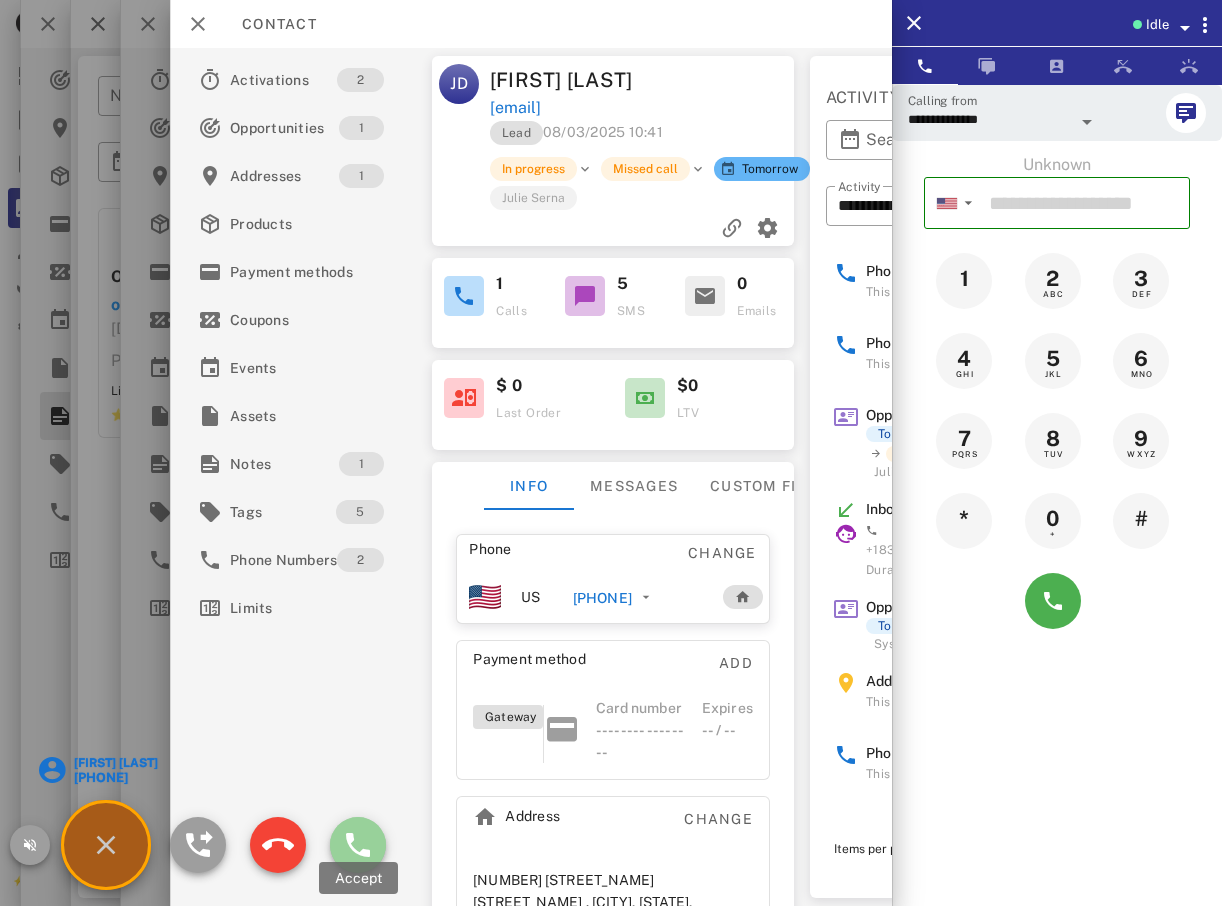 click at bounding box center (358, 845) 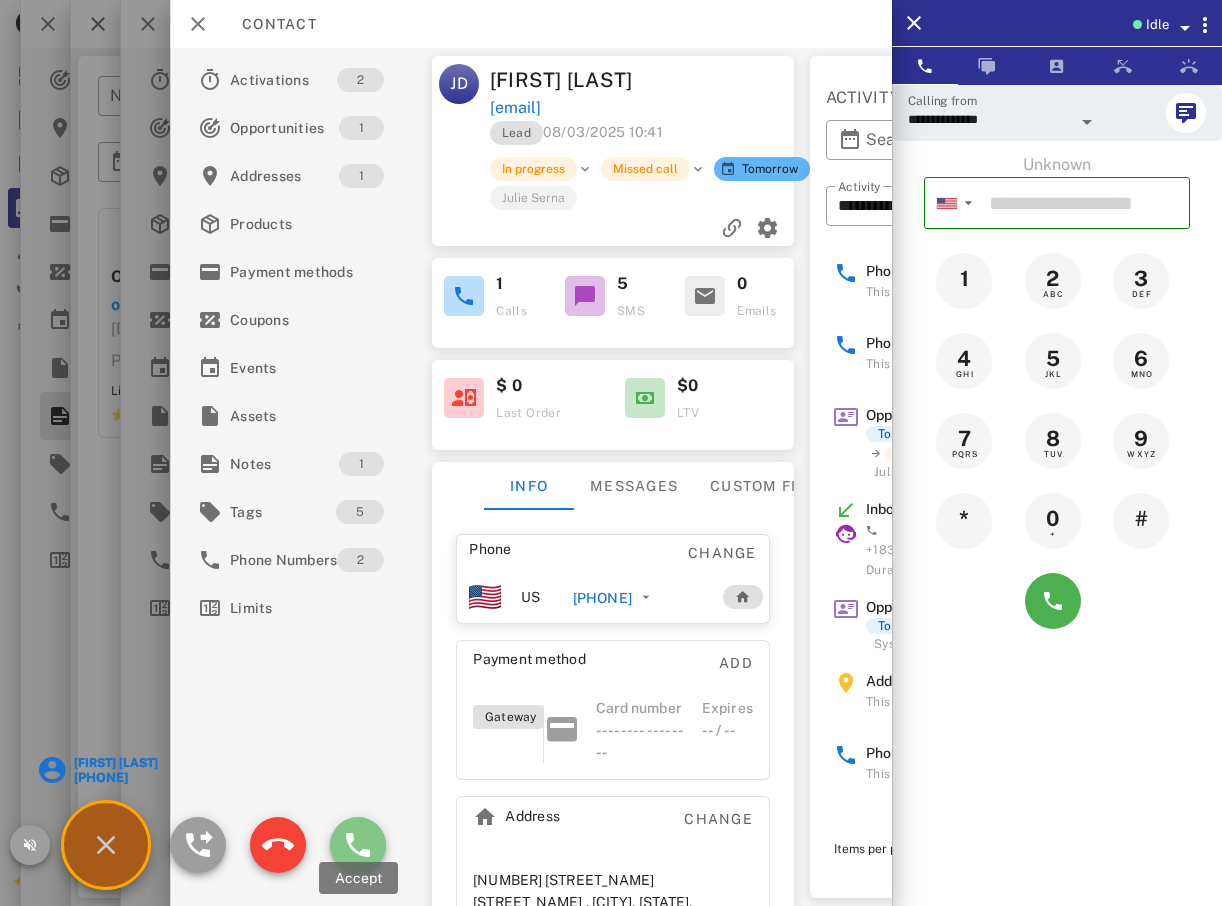 type on "**********" 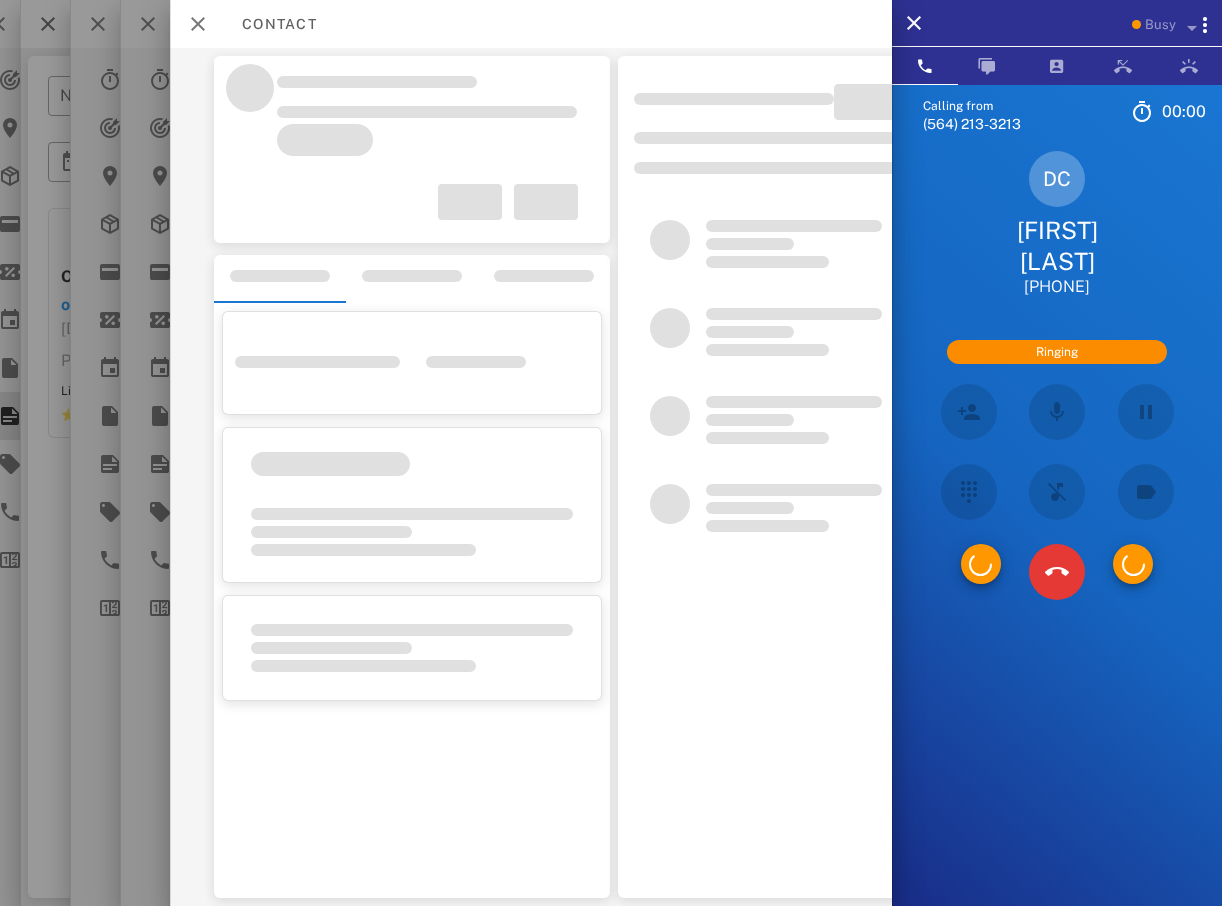 scroll, scrollTop: 42, scrollLeft: 0, axis: vertical 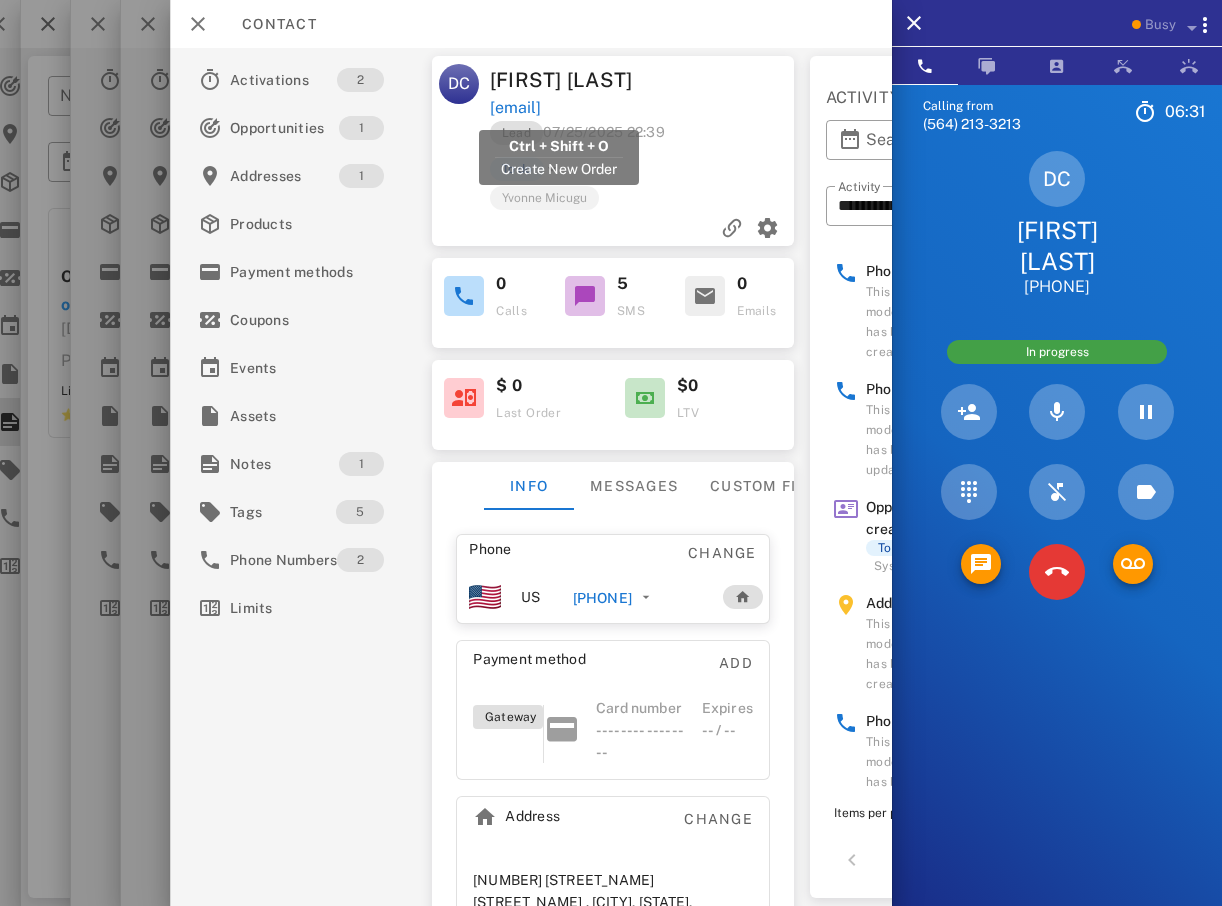 click on "[EMAIL]" at bounding box center (515, 108) 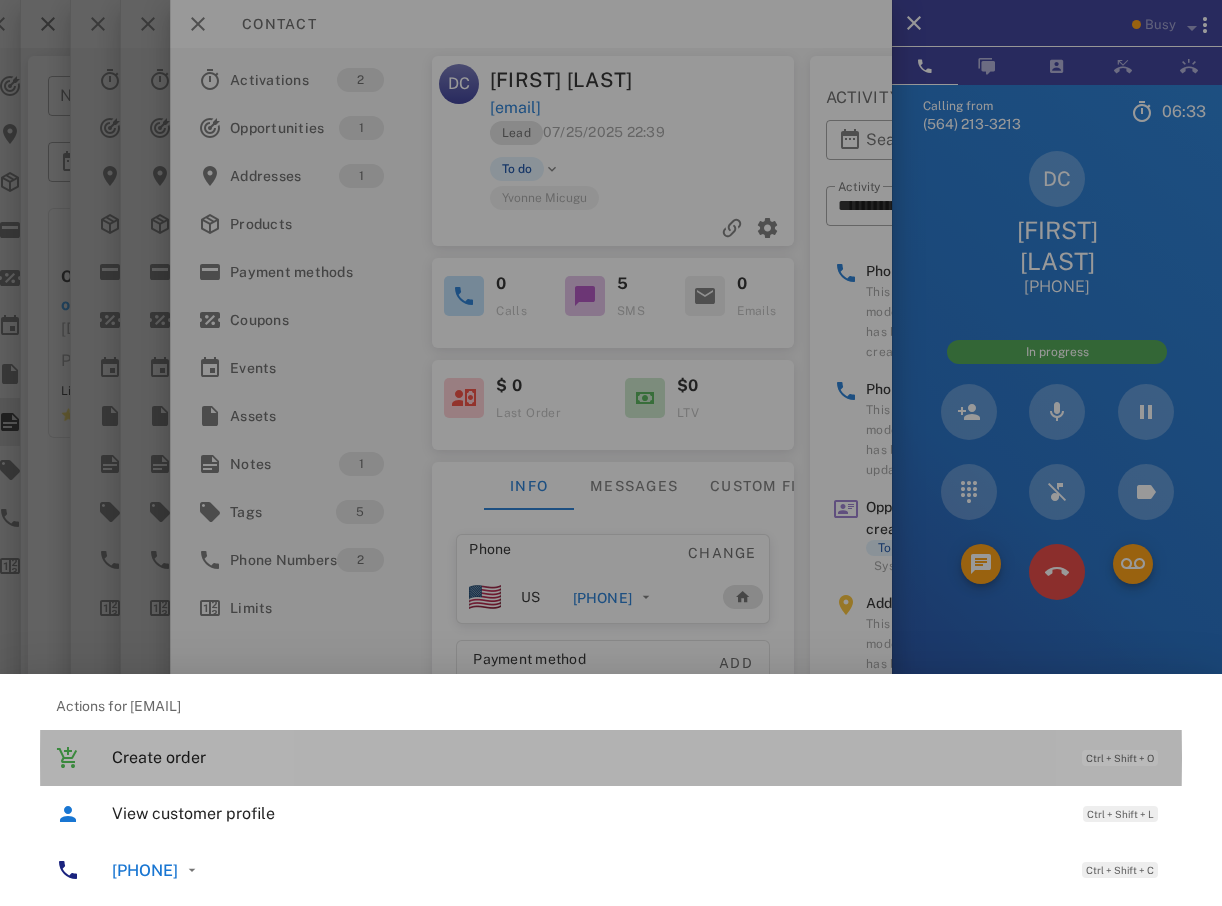 click on "Create order" at bounding box center (587, 757) 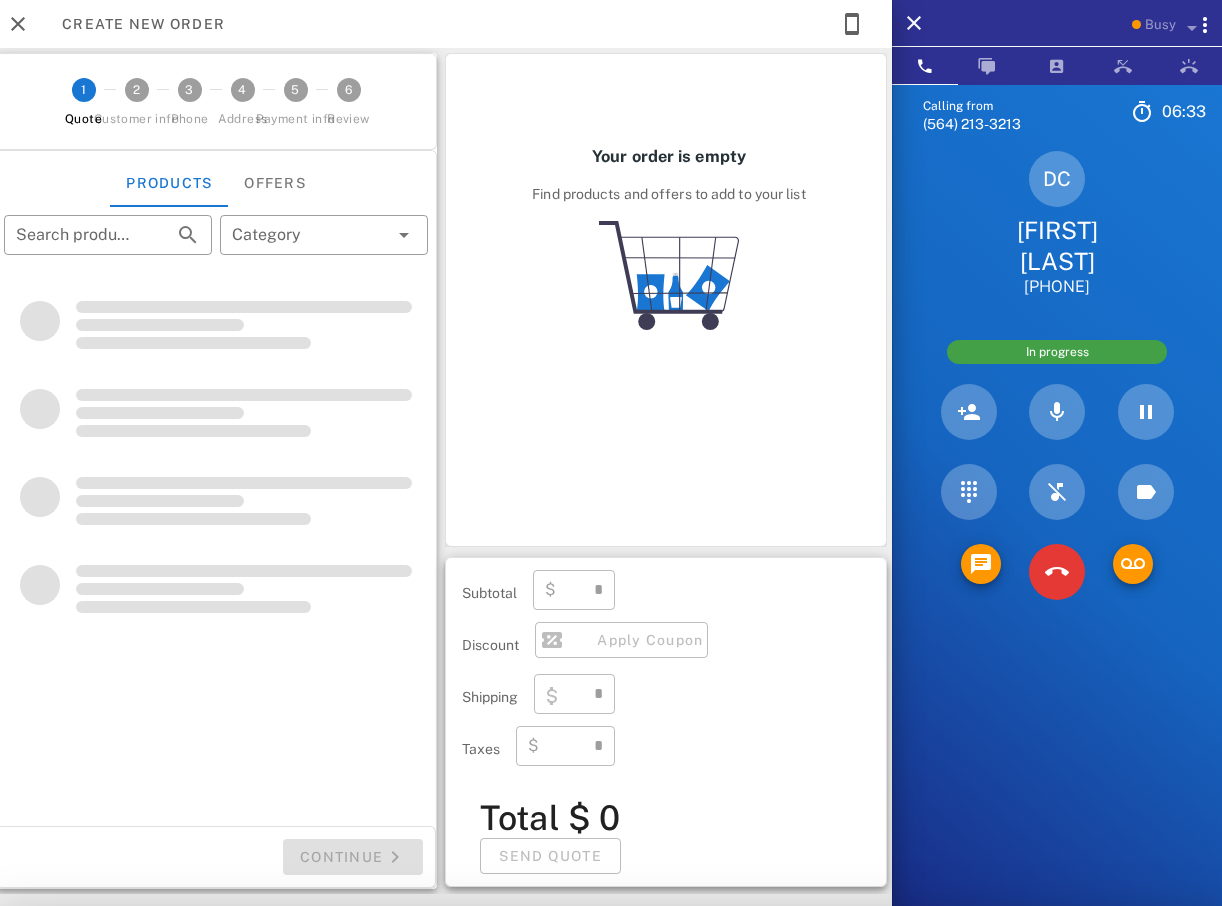 scroll, scrollTop: 16, scrollLeft: 0, axis: vertical 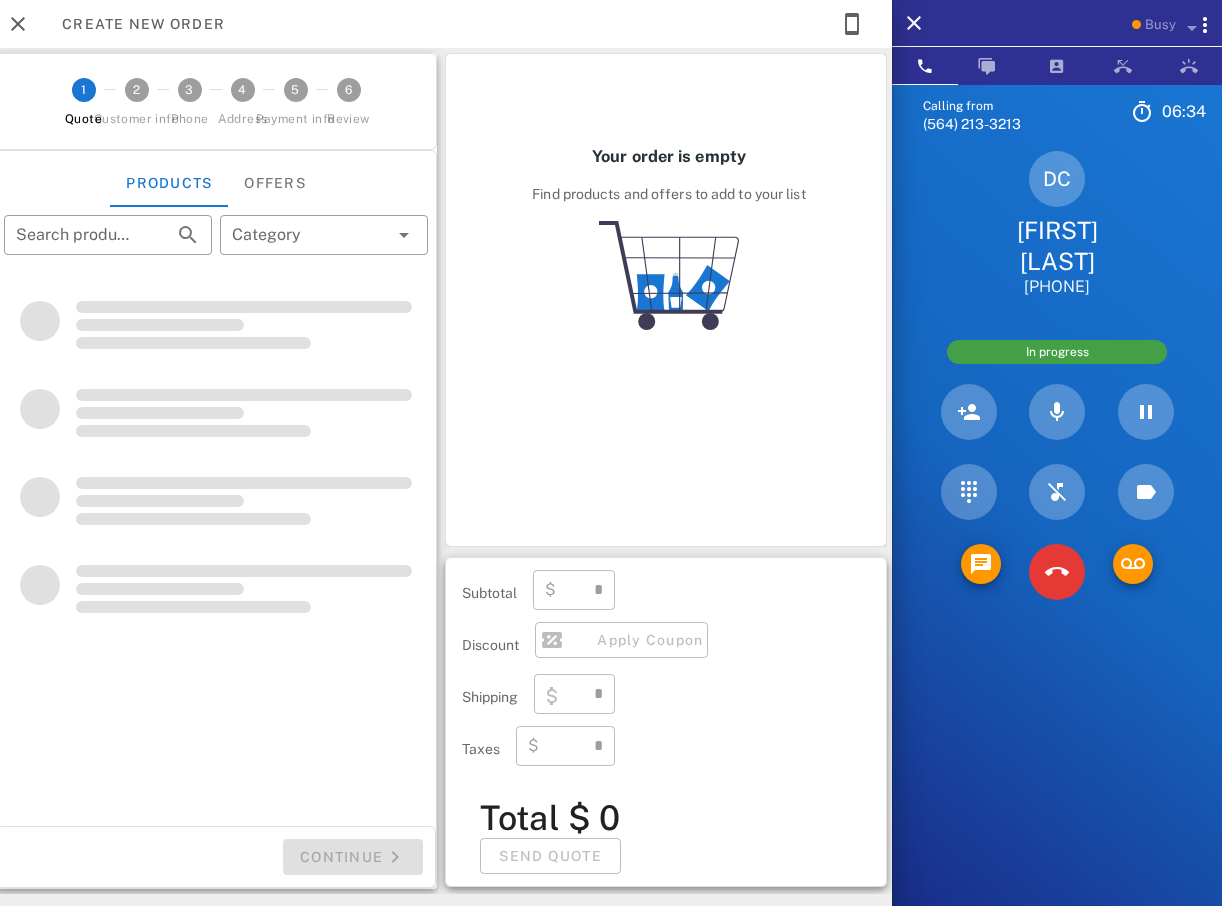 type on "**********" 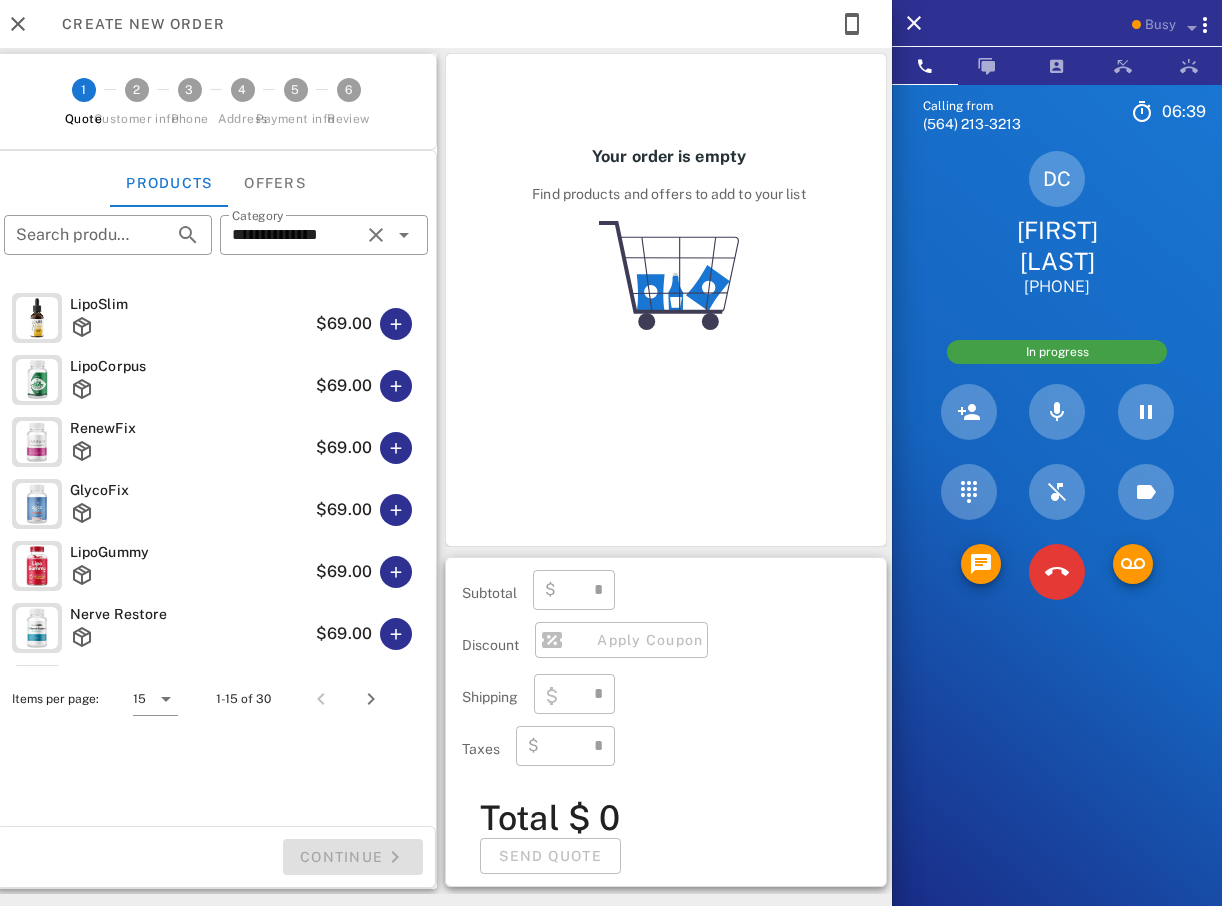type on "****" 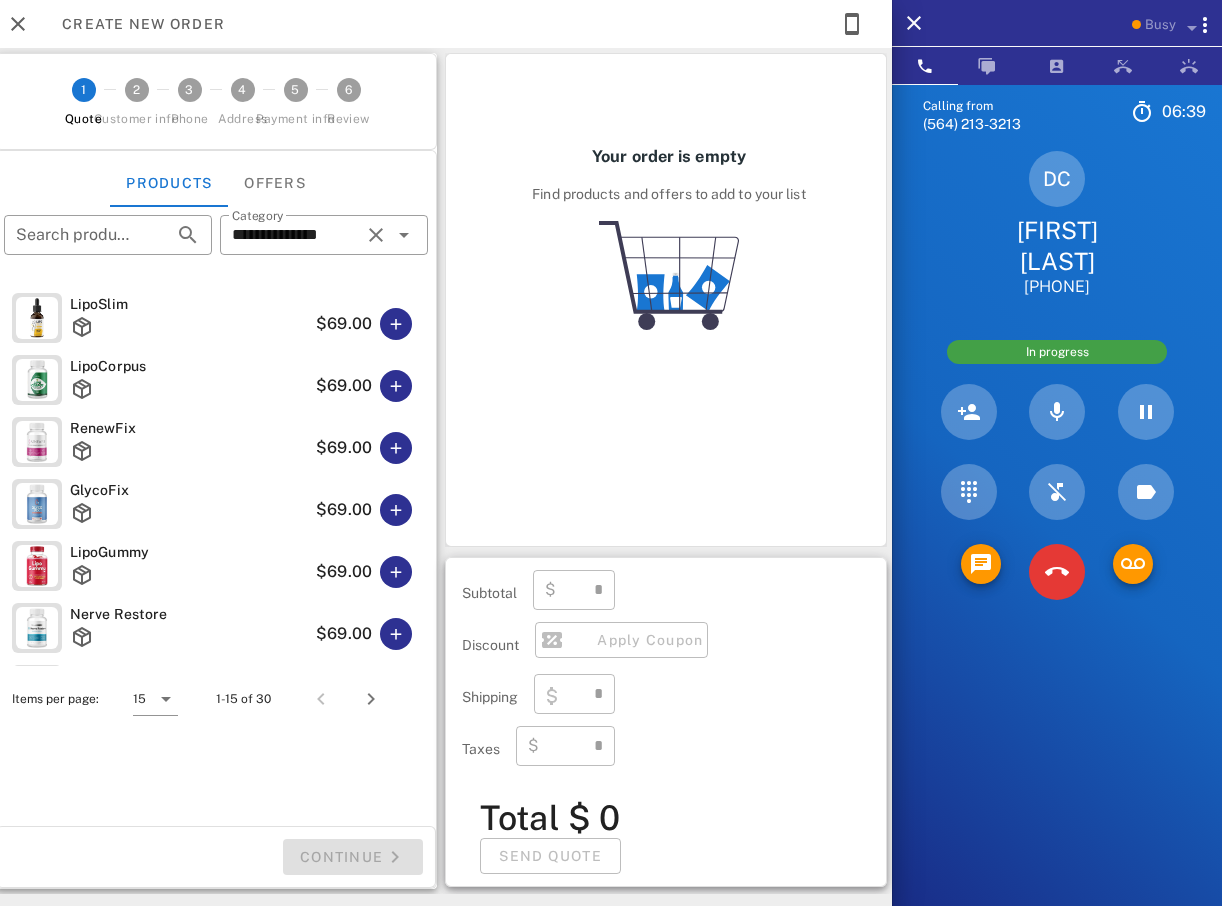 type on "****" 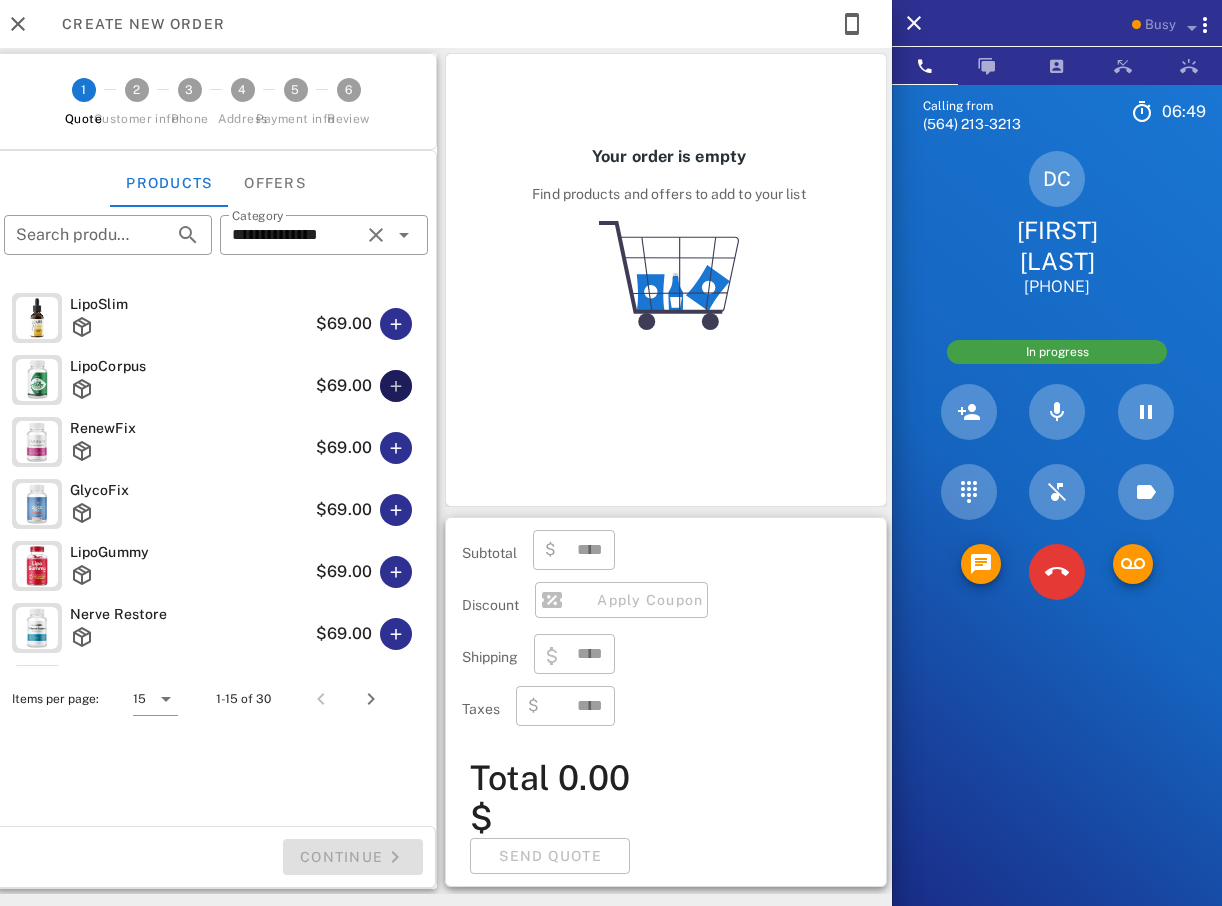 click at bounding box center [396, 386] 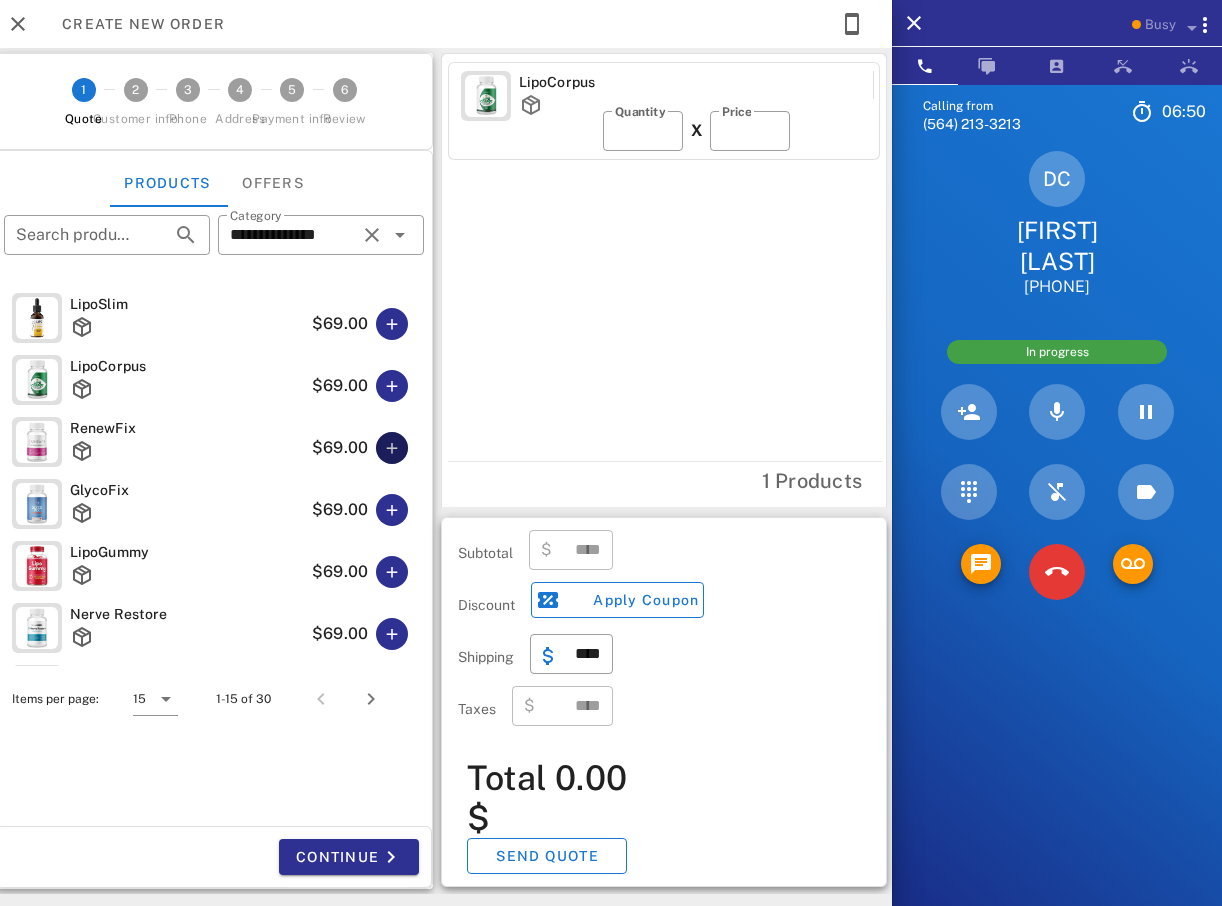 click at bounding box center (392, 448) 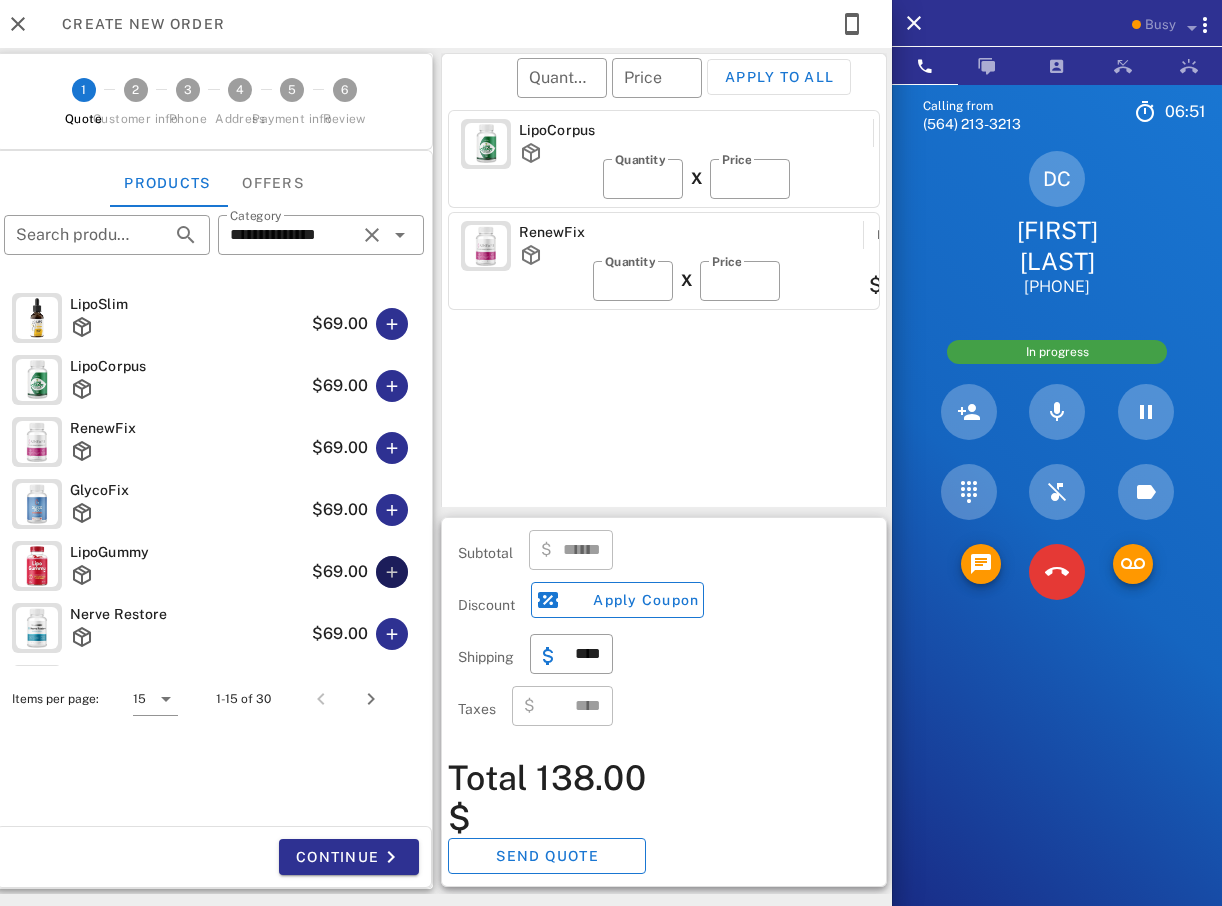 click at bounding box center [392, 572] 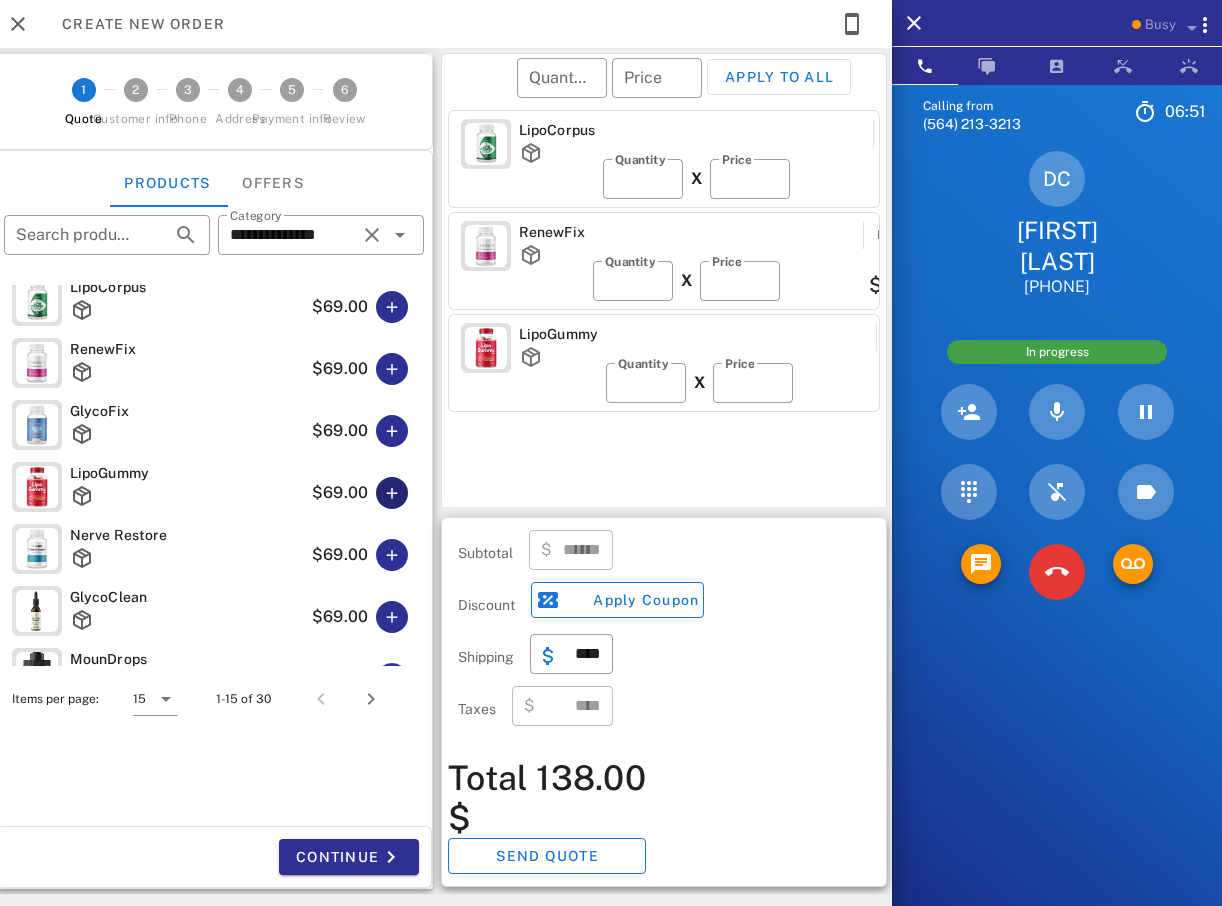scroll, scrollTop: 300, scrollLeft: 0, axis: vertical 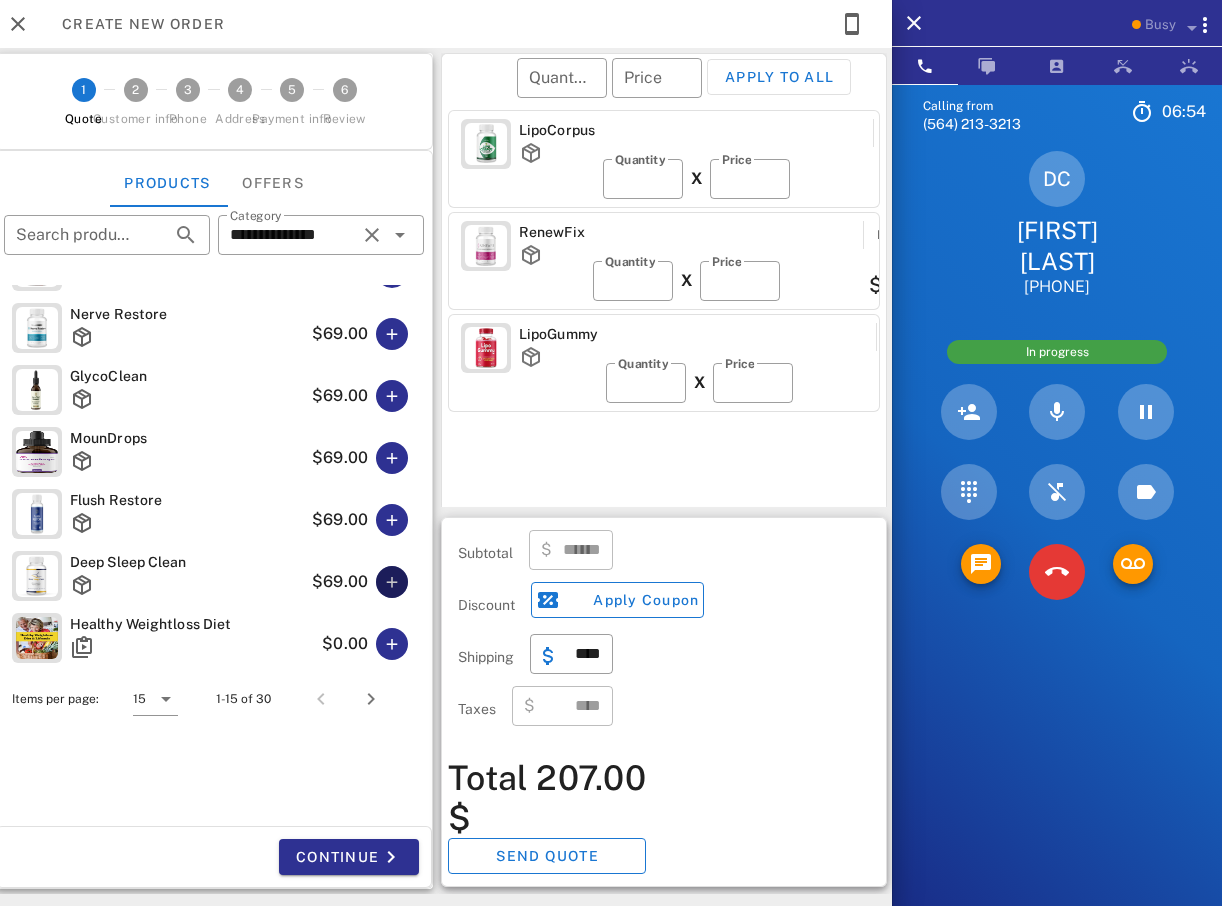 click at bounding box center [392, 582] 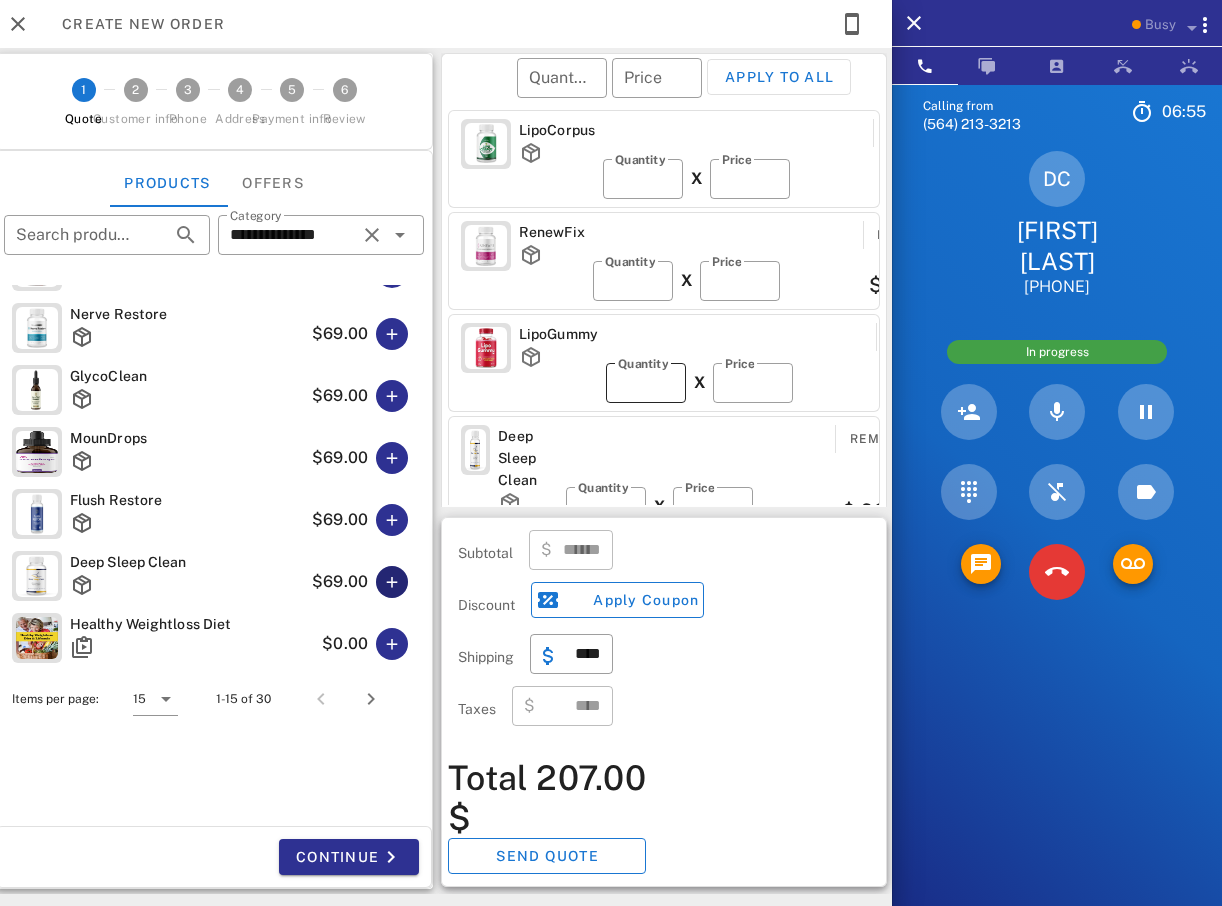 type on "******" 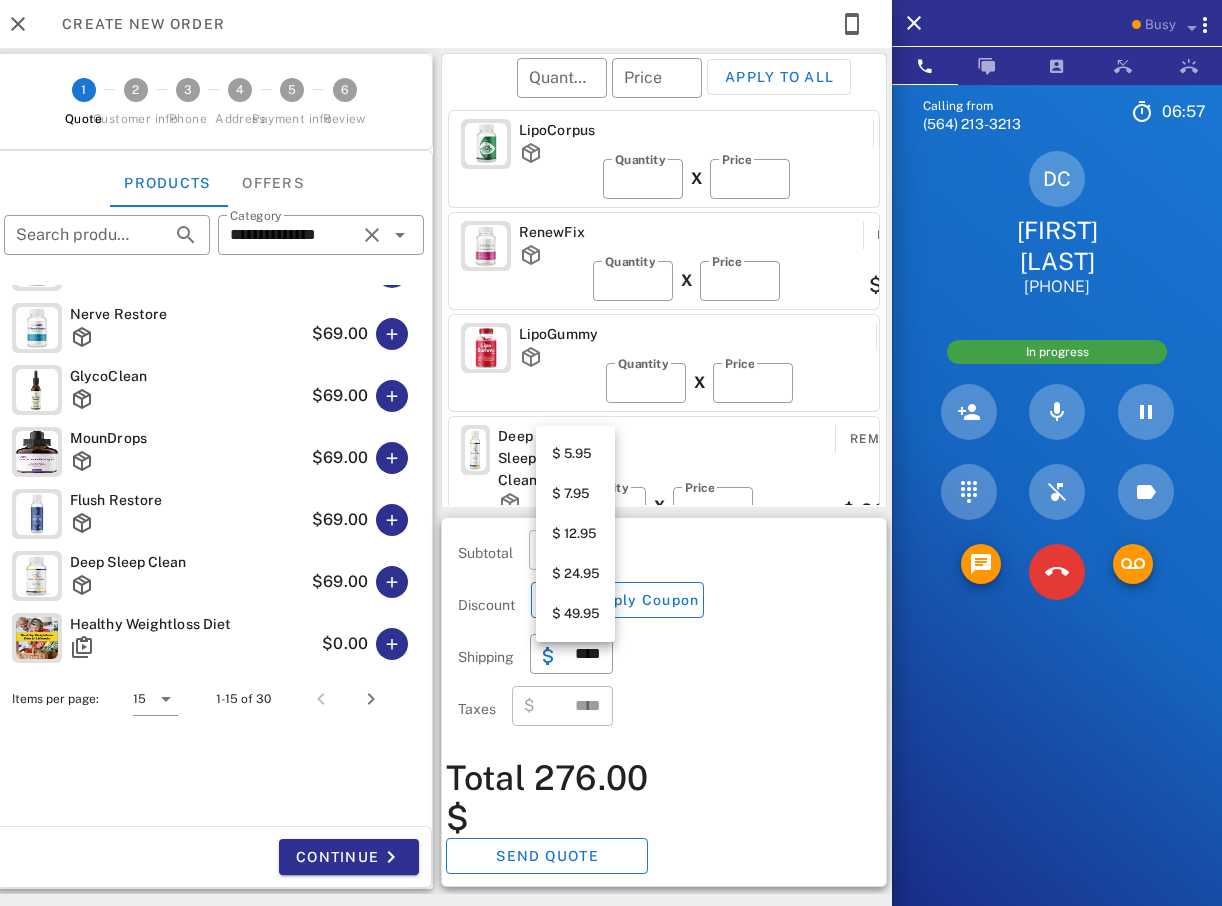 click on "$ 12.95" at bounding box center [575, 534] 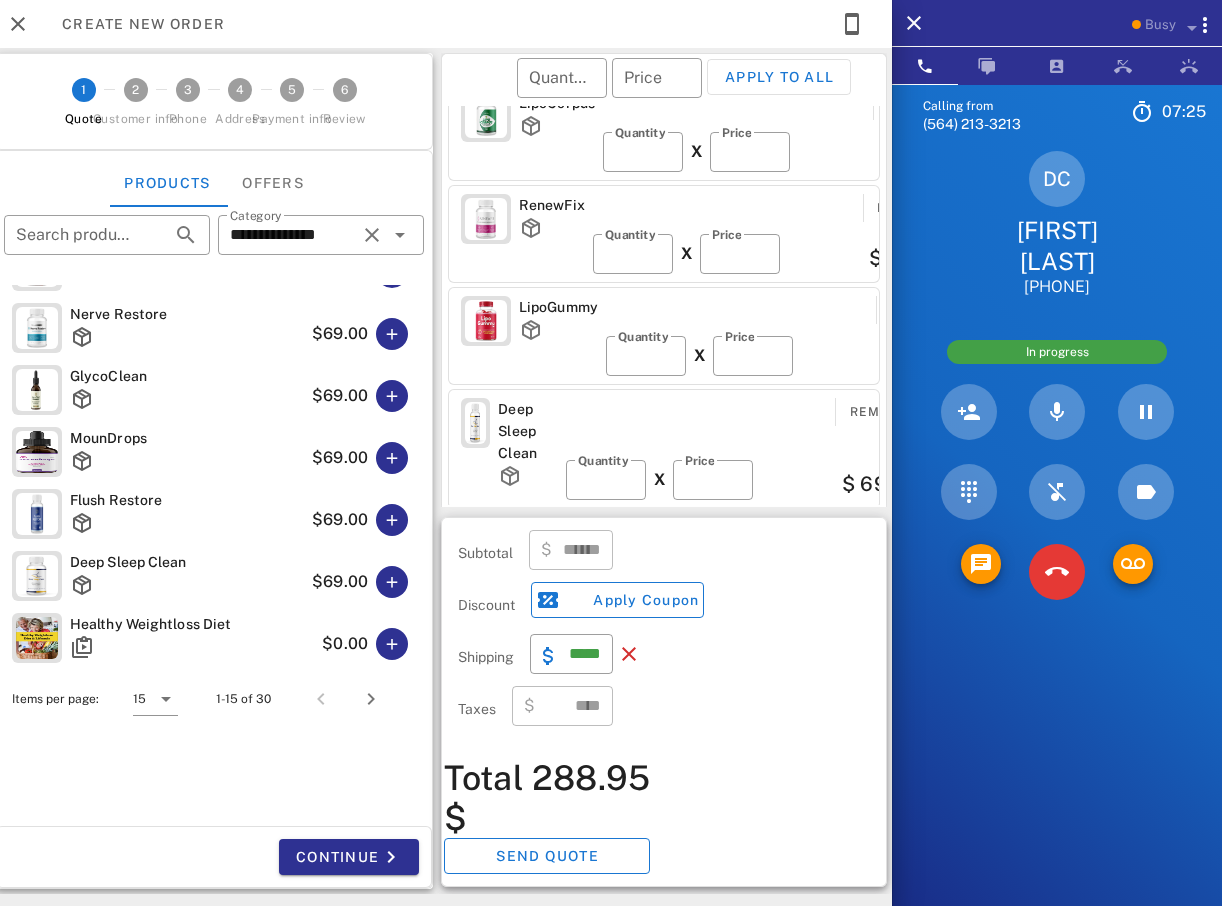 scroll, scrollTop: 35, scrollLeft: 0, axis: vertical 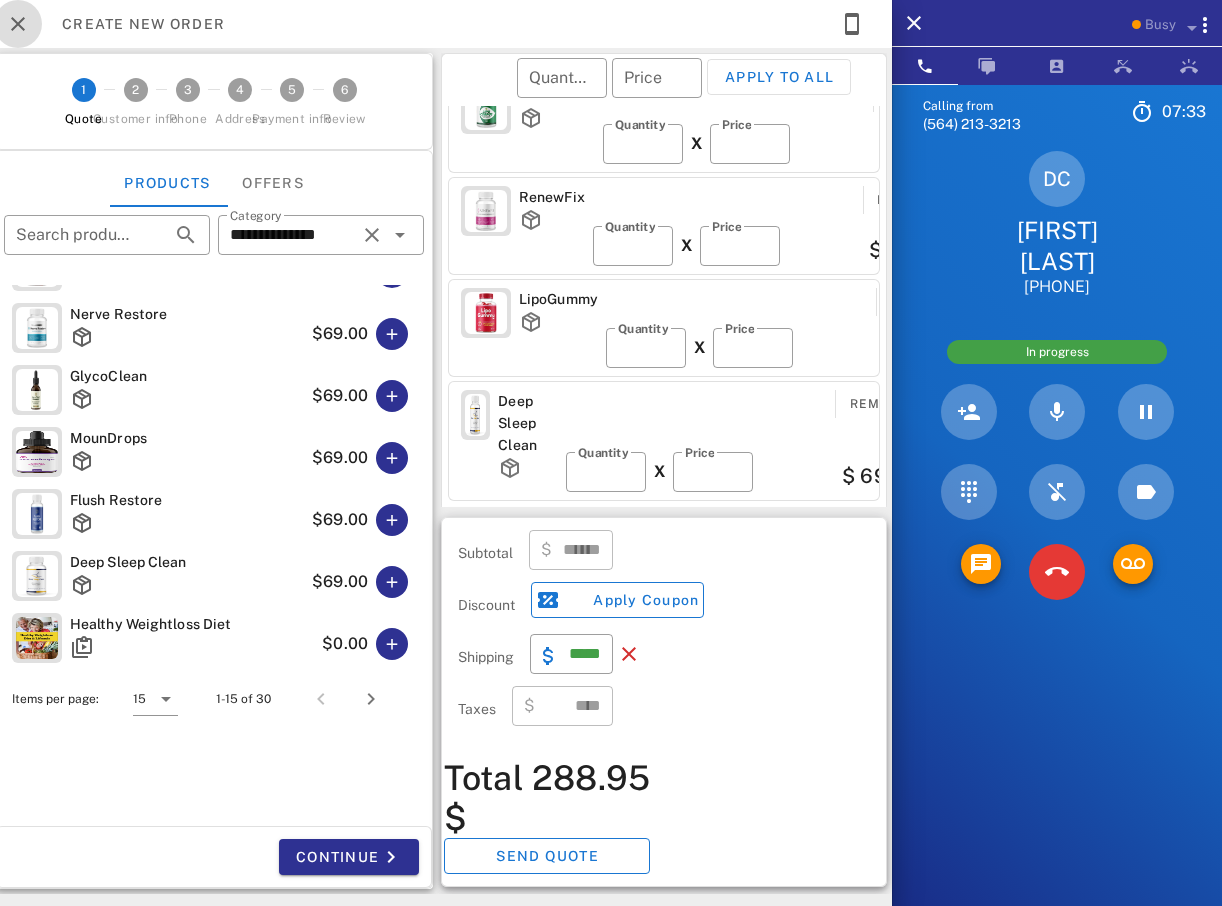 click at bounding box center (18, 24) 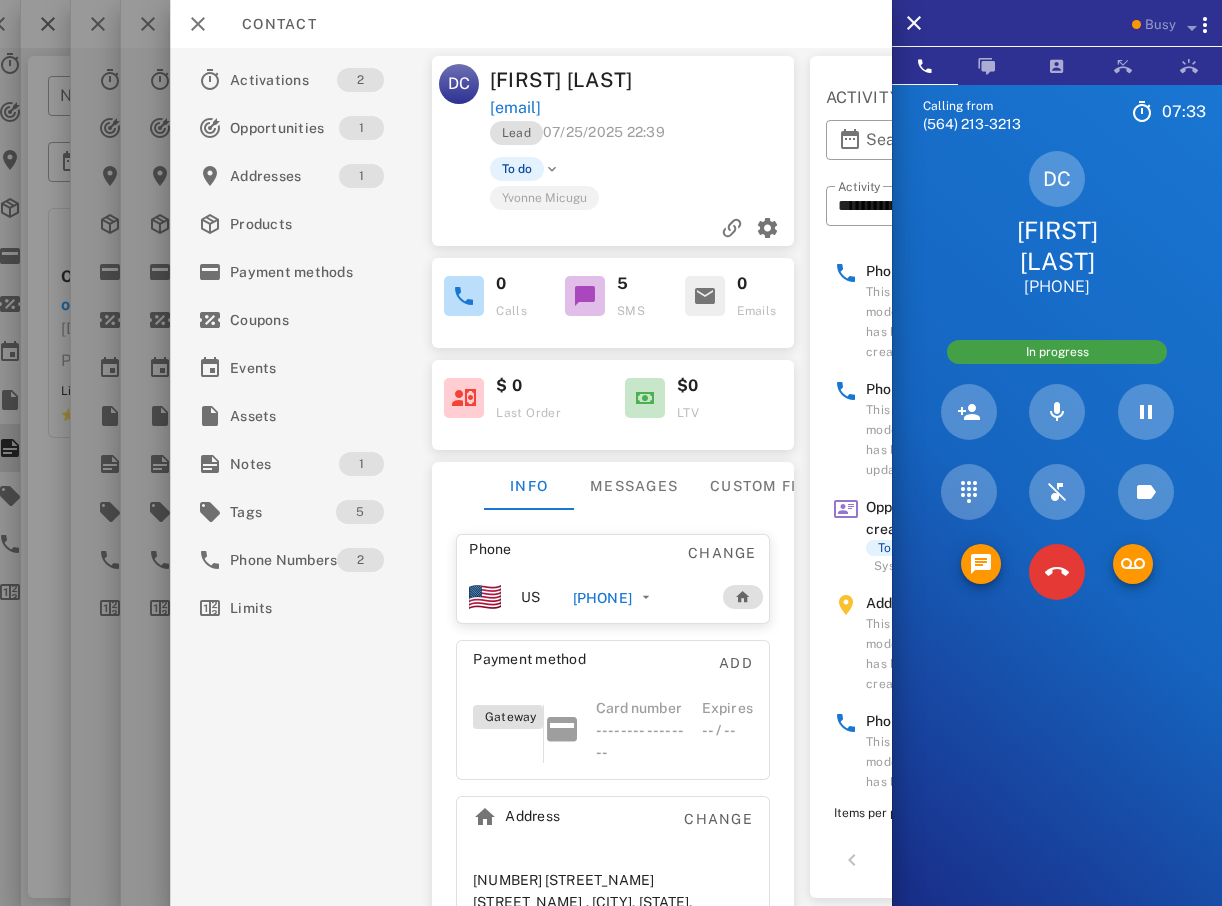 scroll, scrollTop: 42, scrollLeft: 0, axis: vertical 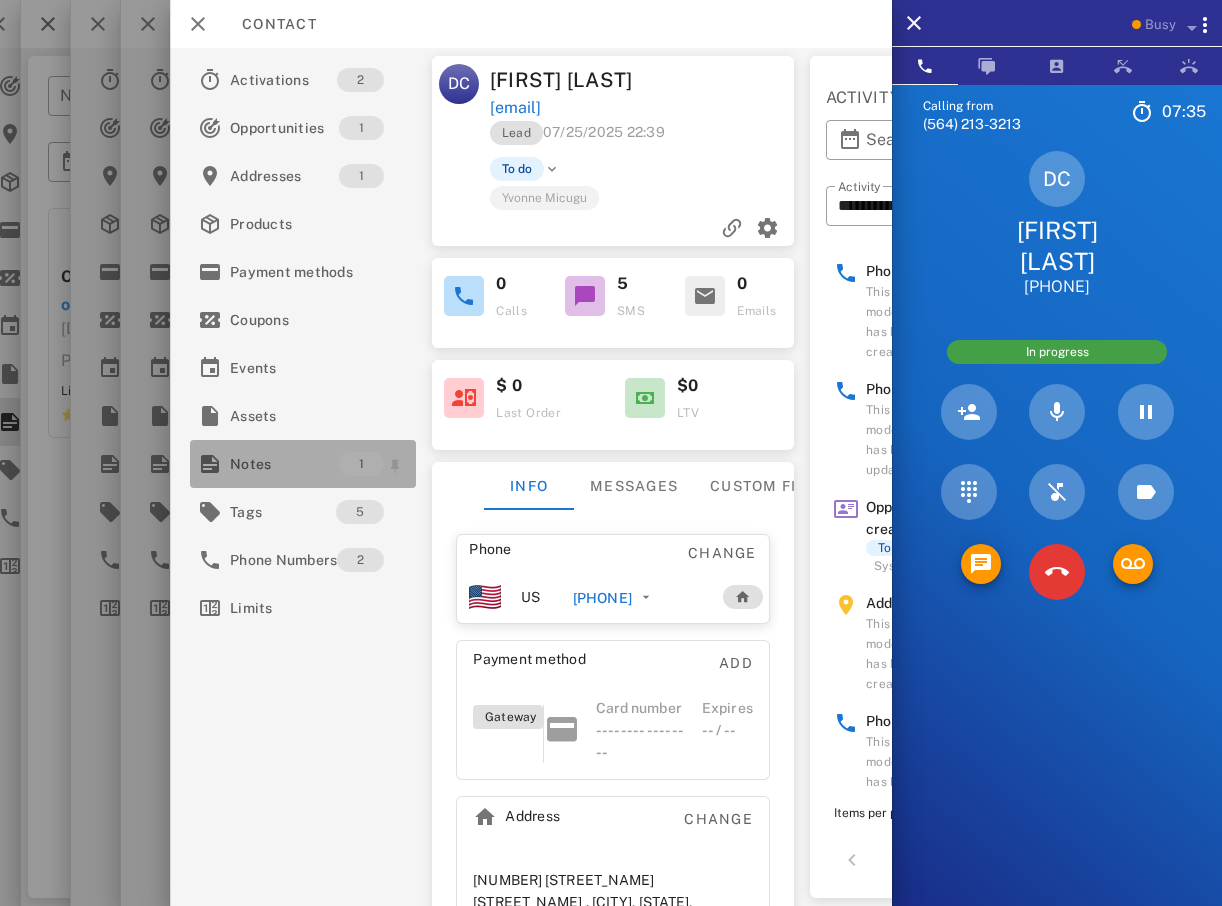click on "Notes" at bounding box center [284, 464] 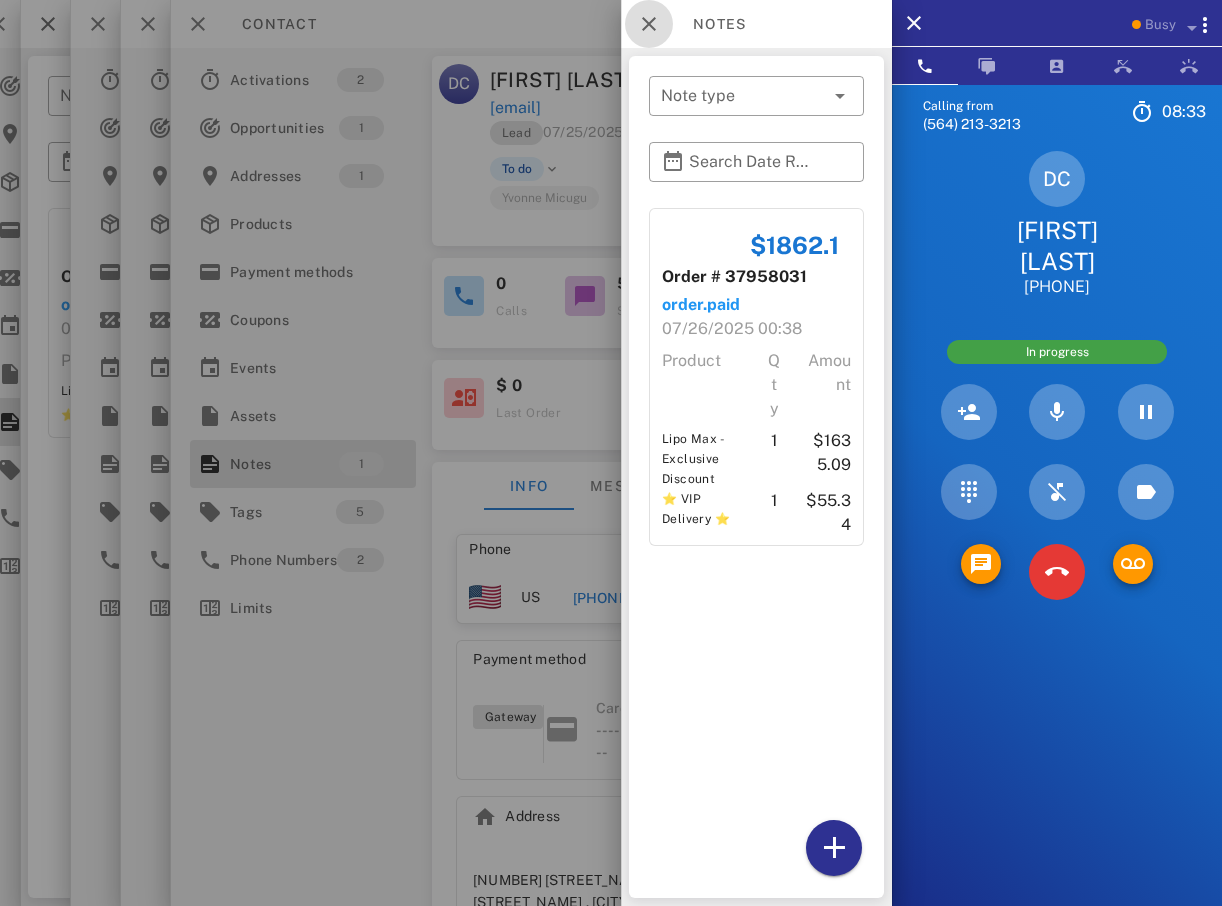 click at bounding box center [649, 24] 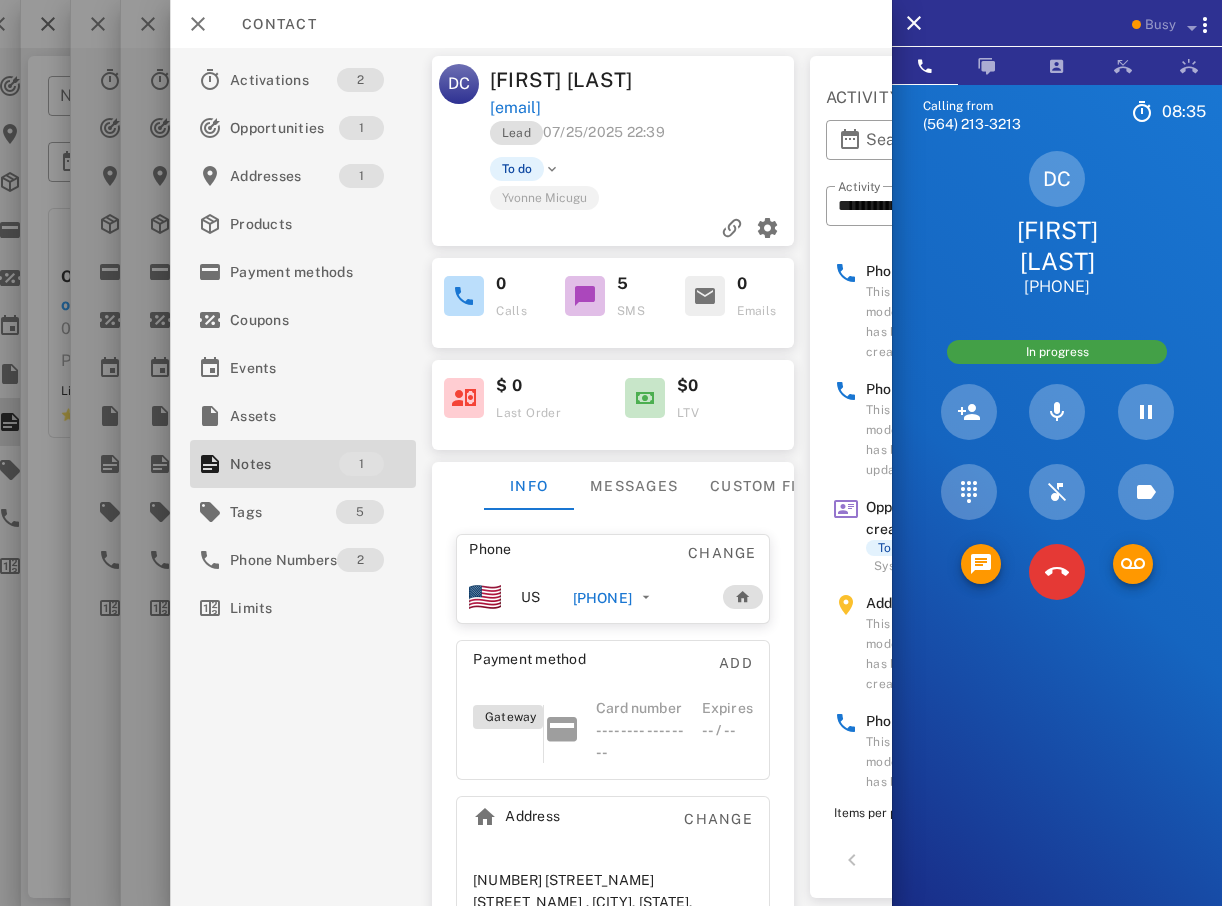 click on "**********" at bounding box center (531, 477) 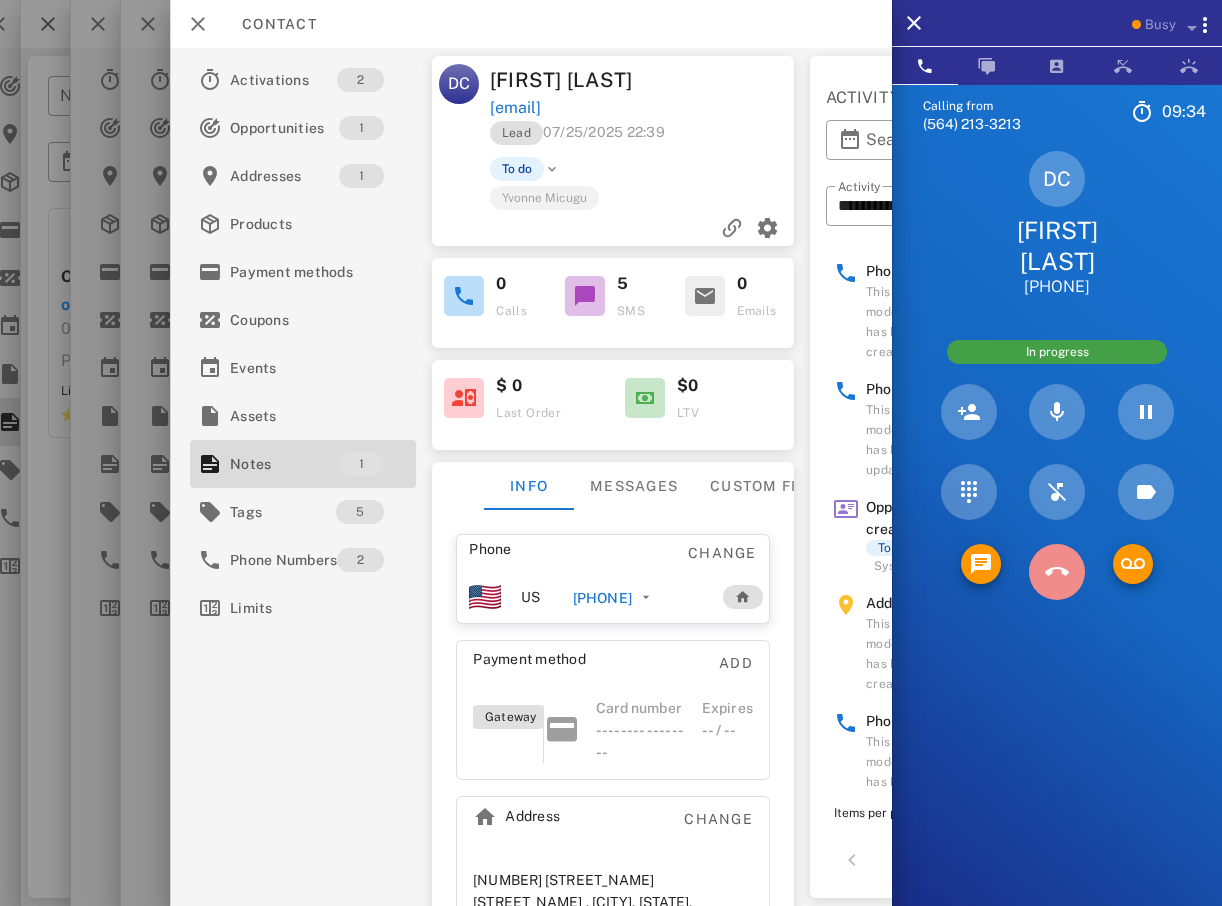 click at bounding box center (1057, 572) 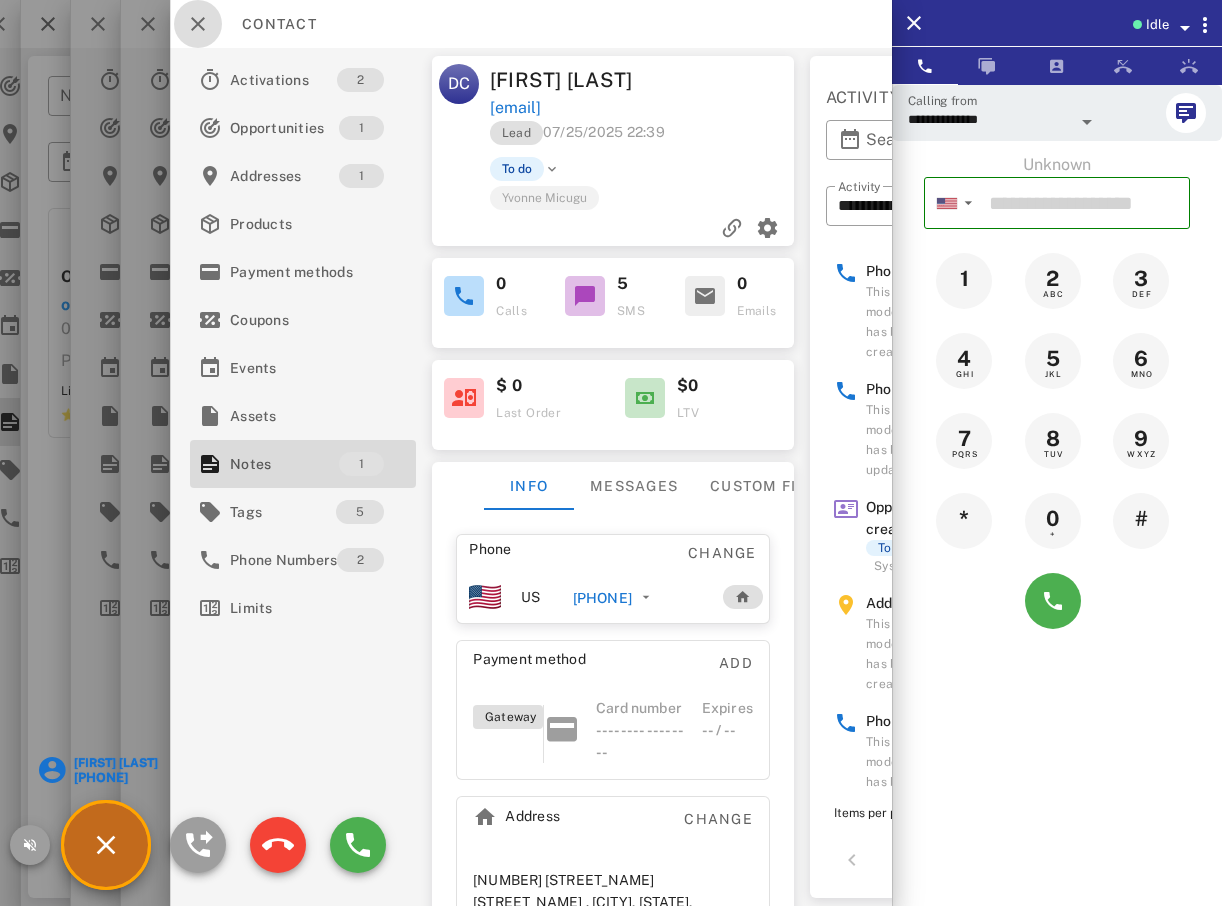 drag, startPoint x: 188, startPoint y: 20, endPoint x: 194, endPoint y: 33, distance: 14.3178215 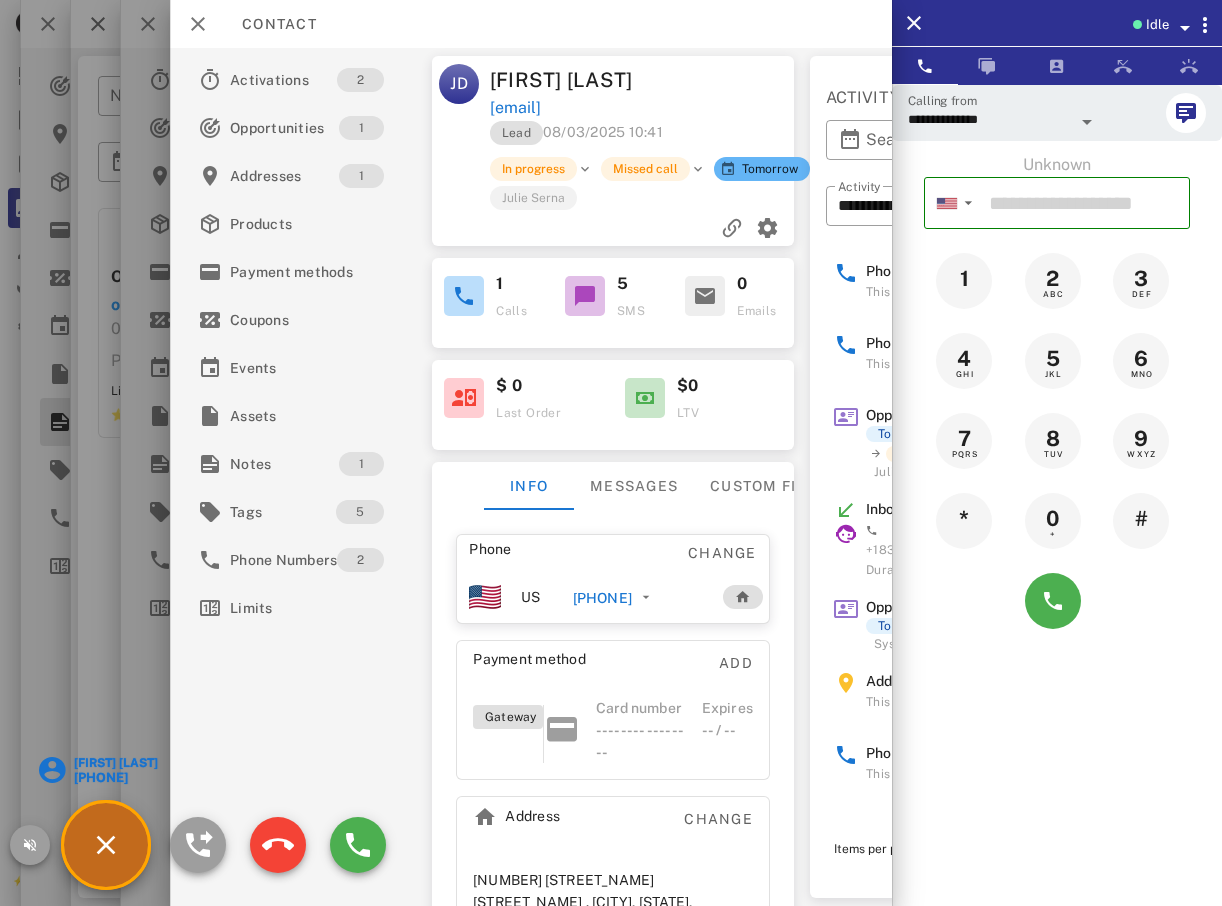 scroll, scrollTop: 48, scrollLeft: 0, axis: vertical 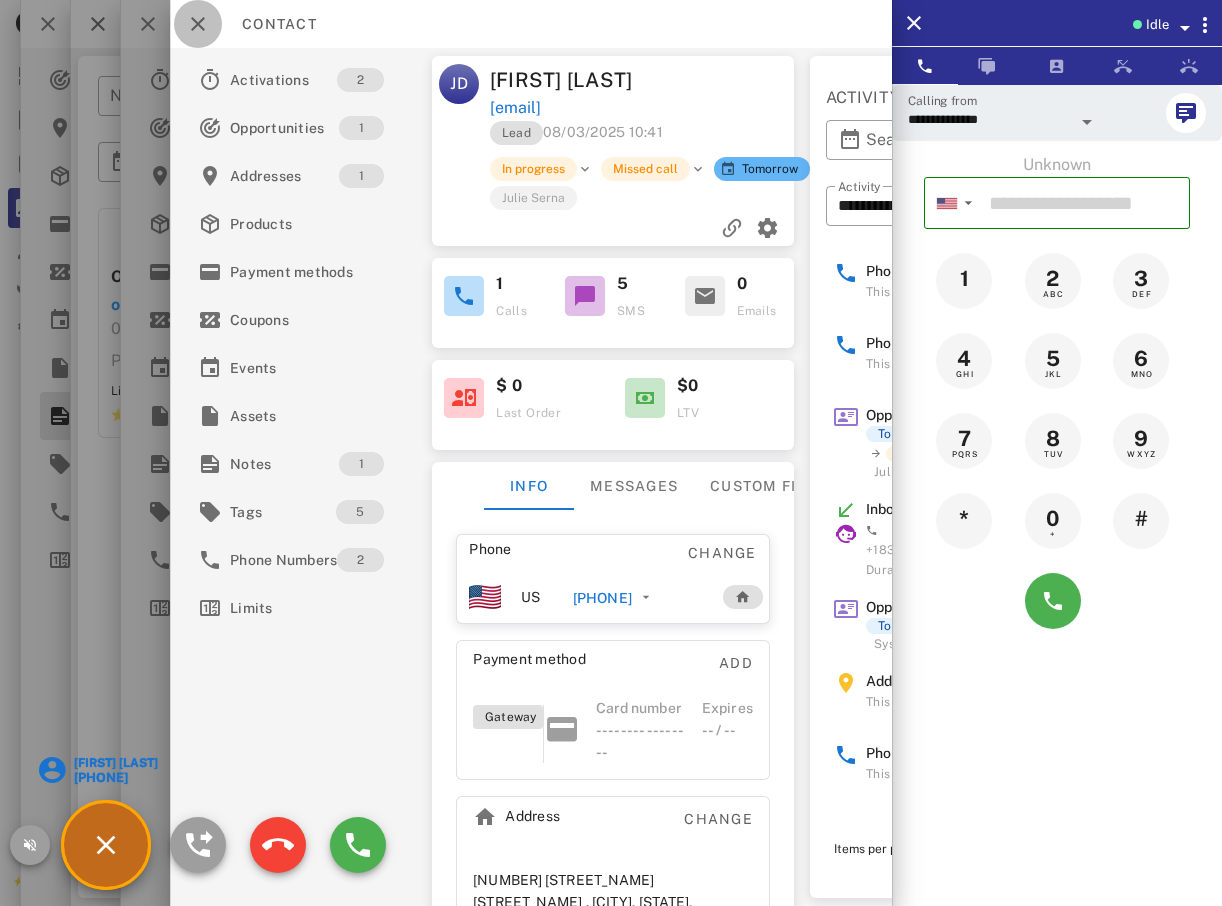 click at bounding box center [198, 24] 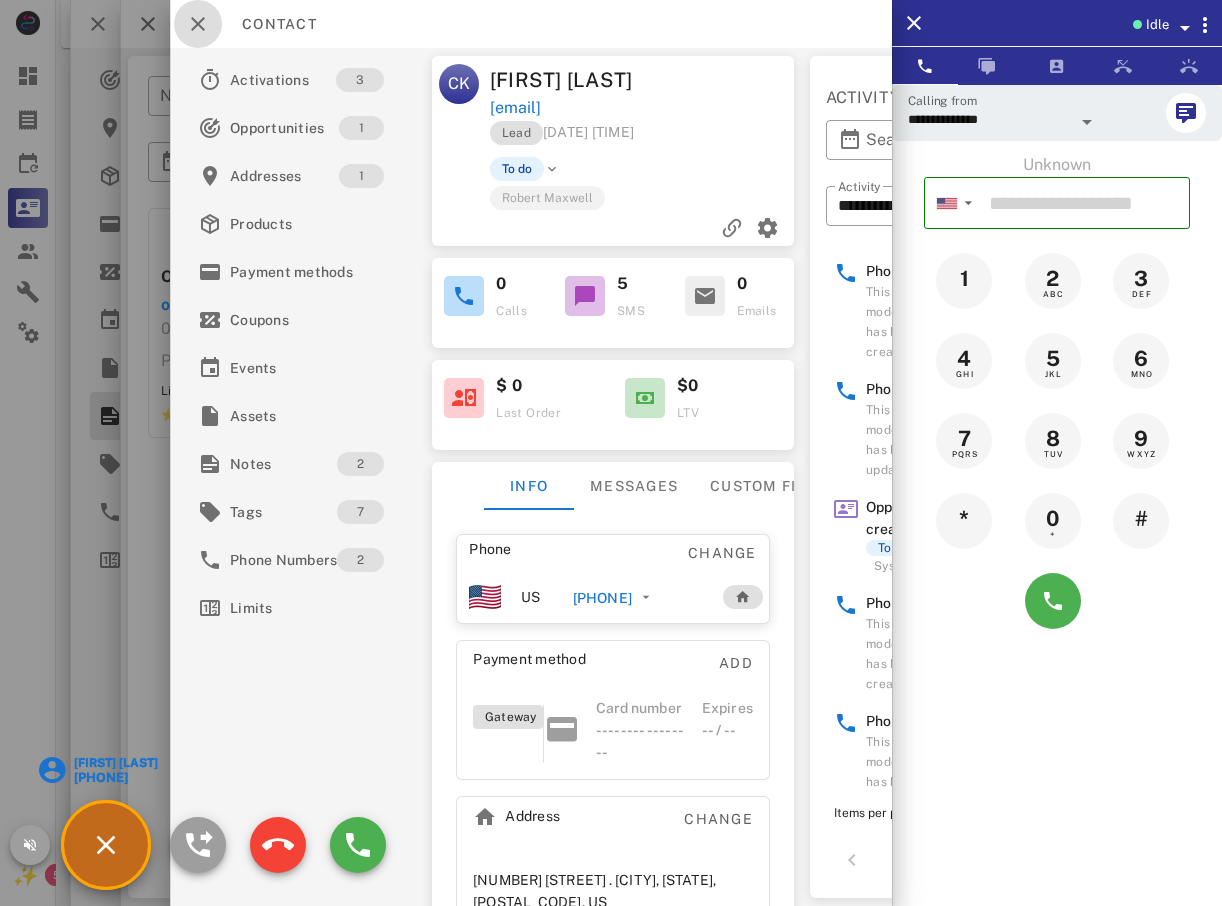 click at bounding box center [198, 24] 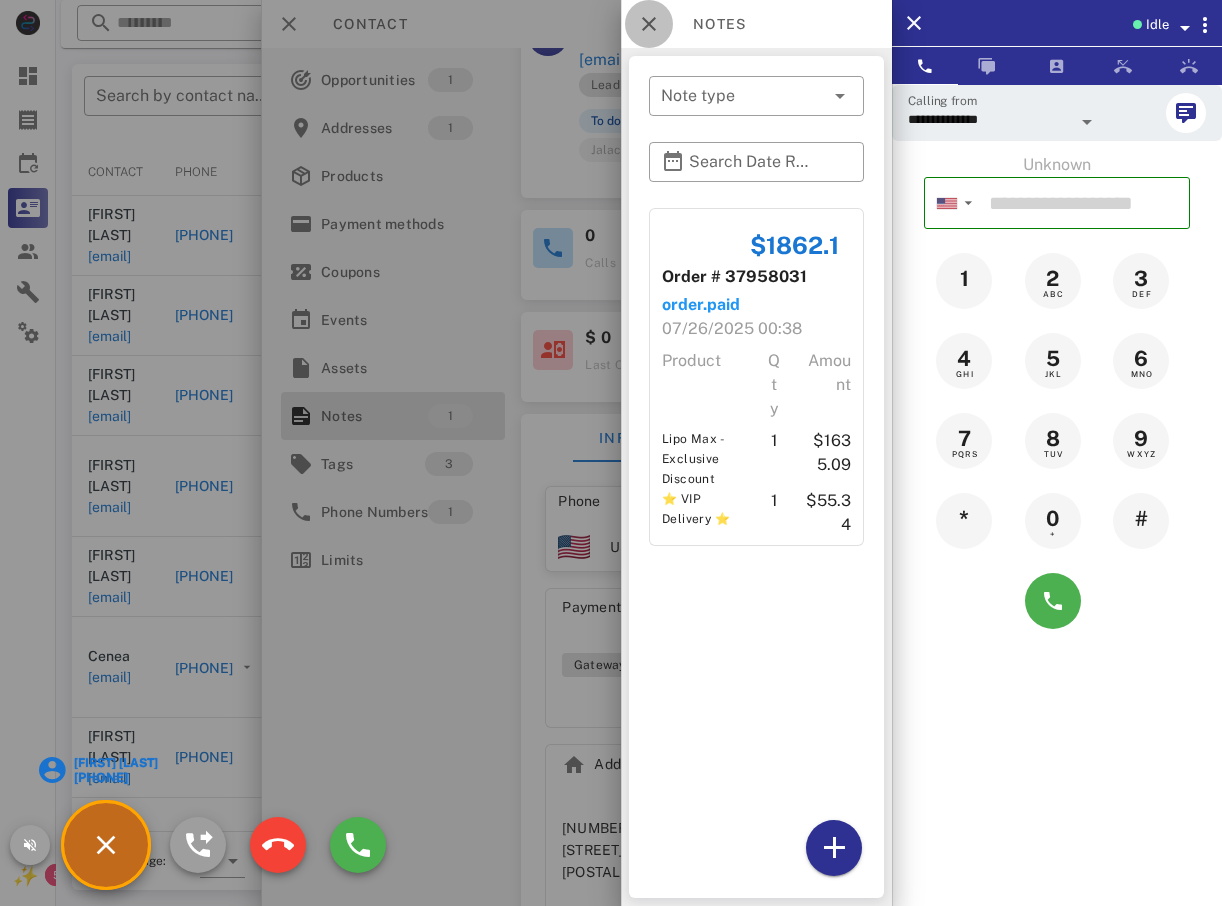 click at bounding box center [649, 24] 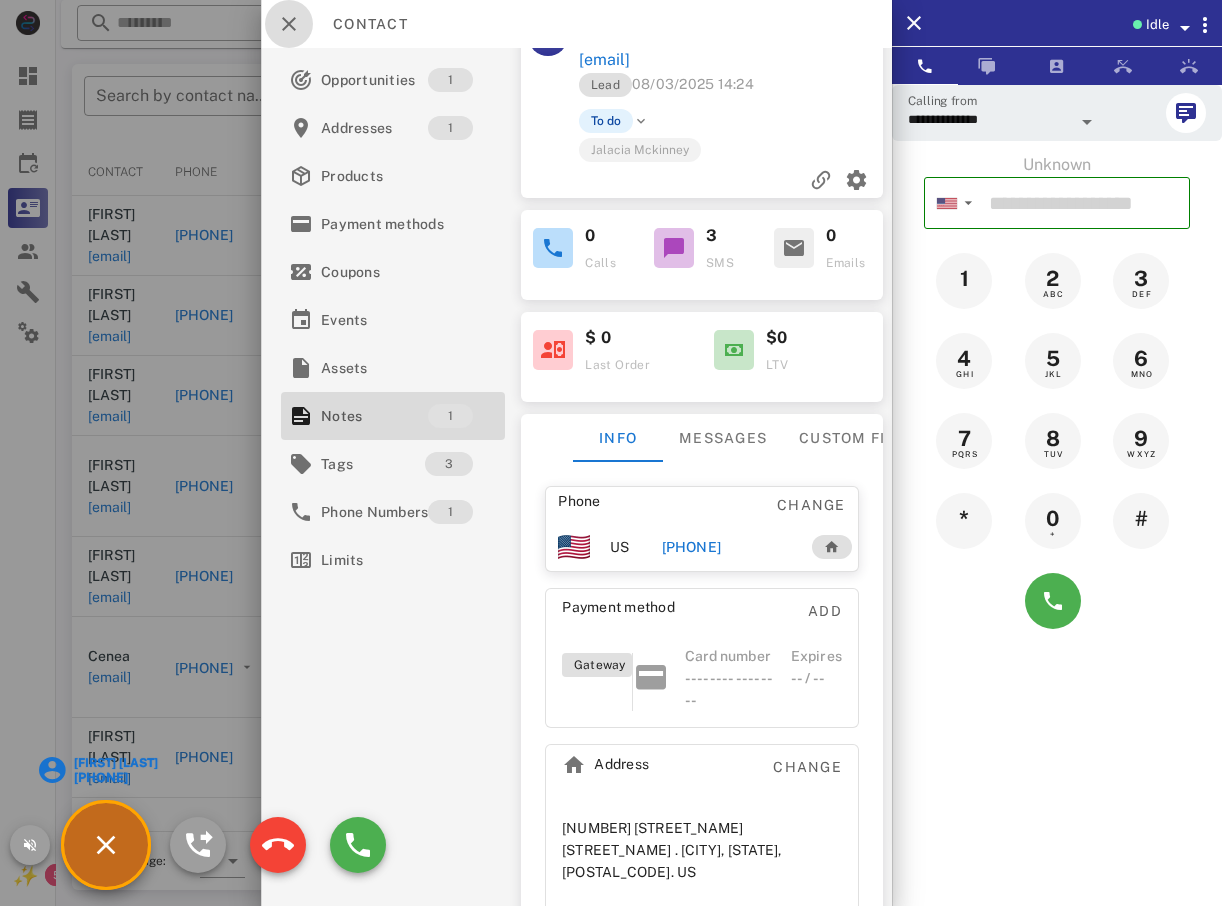 click at bounding box center (289, 24) 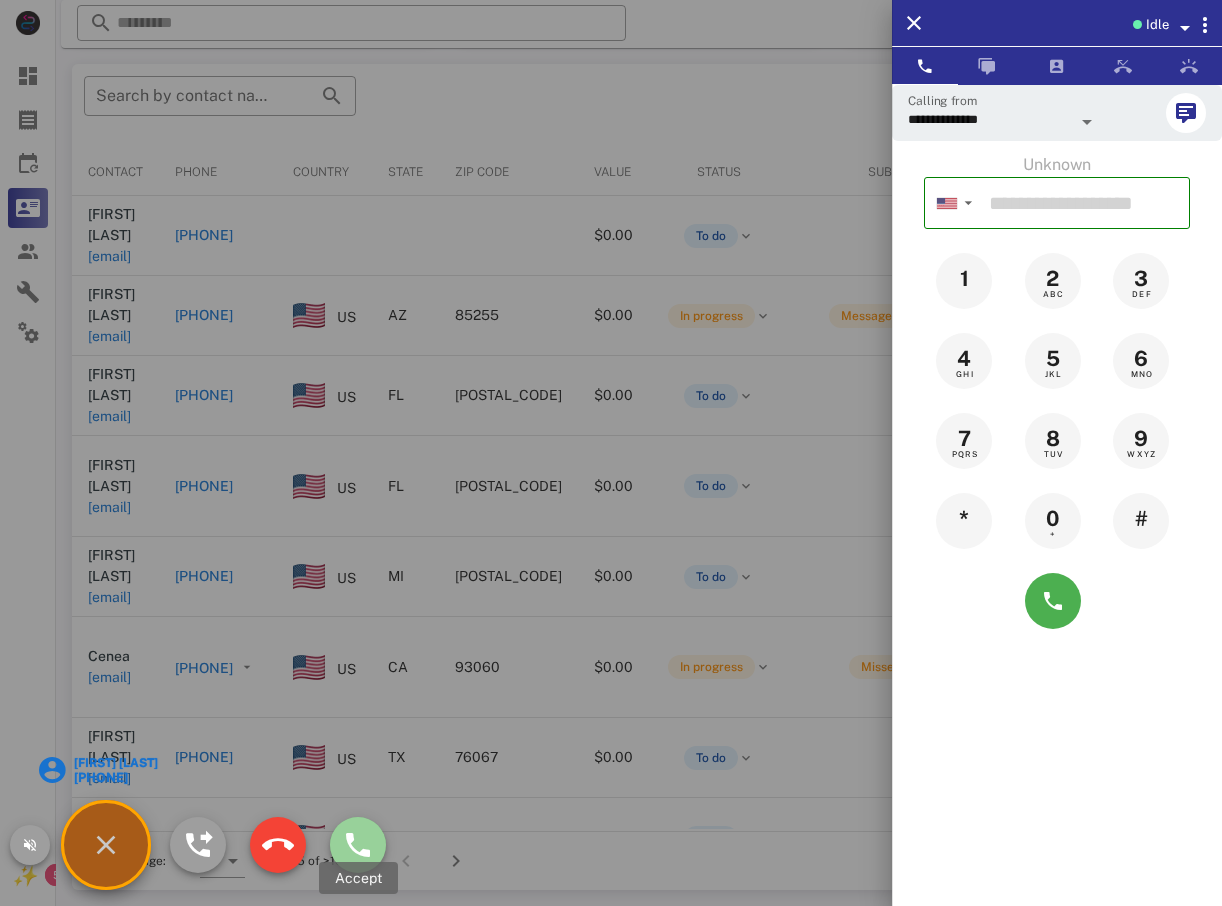 click at bounding box center [358, 845] 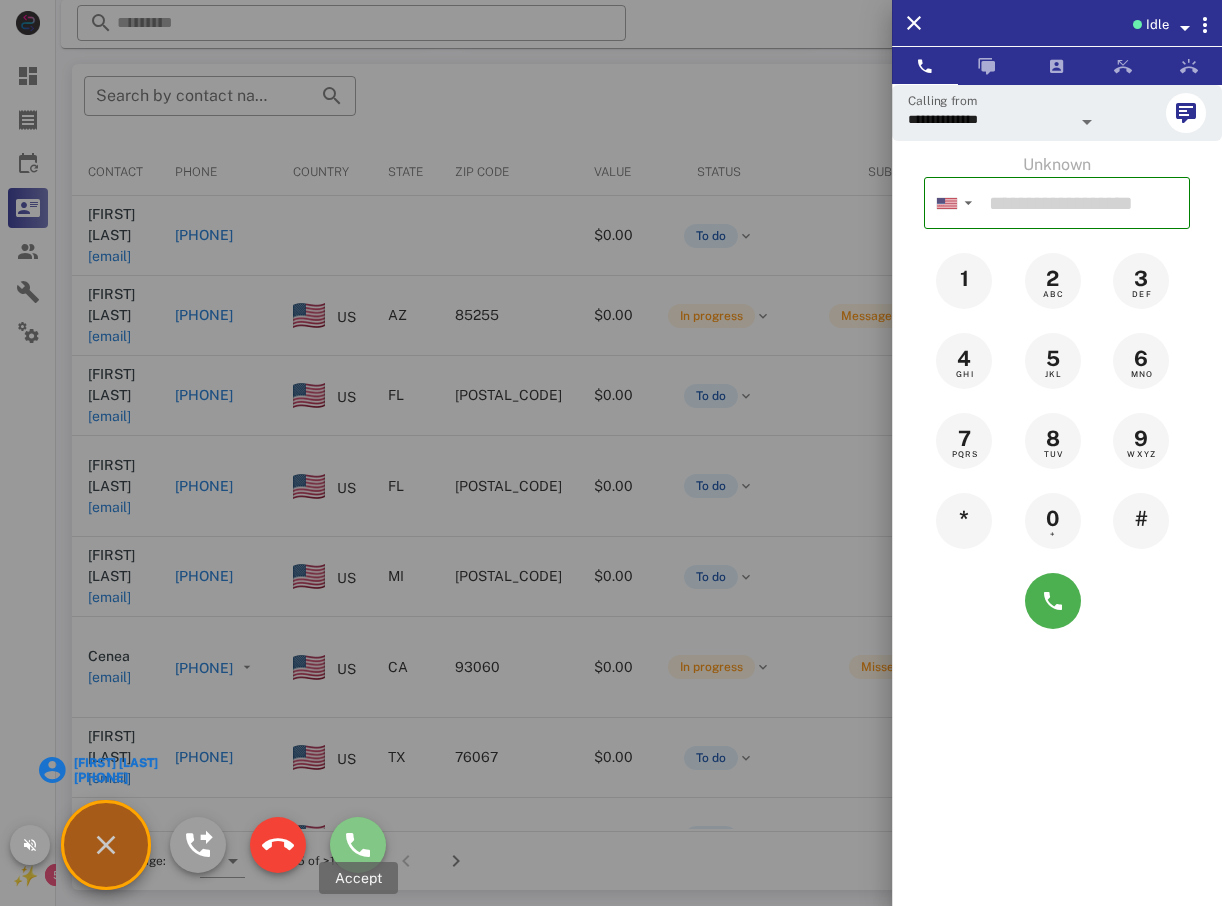 type on "**********" 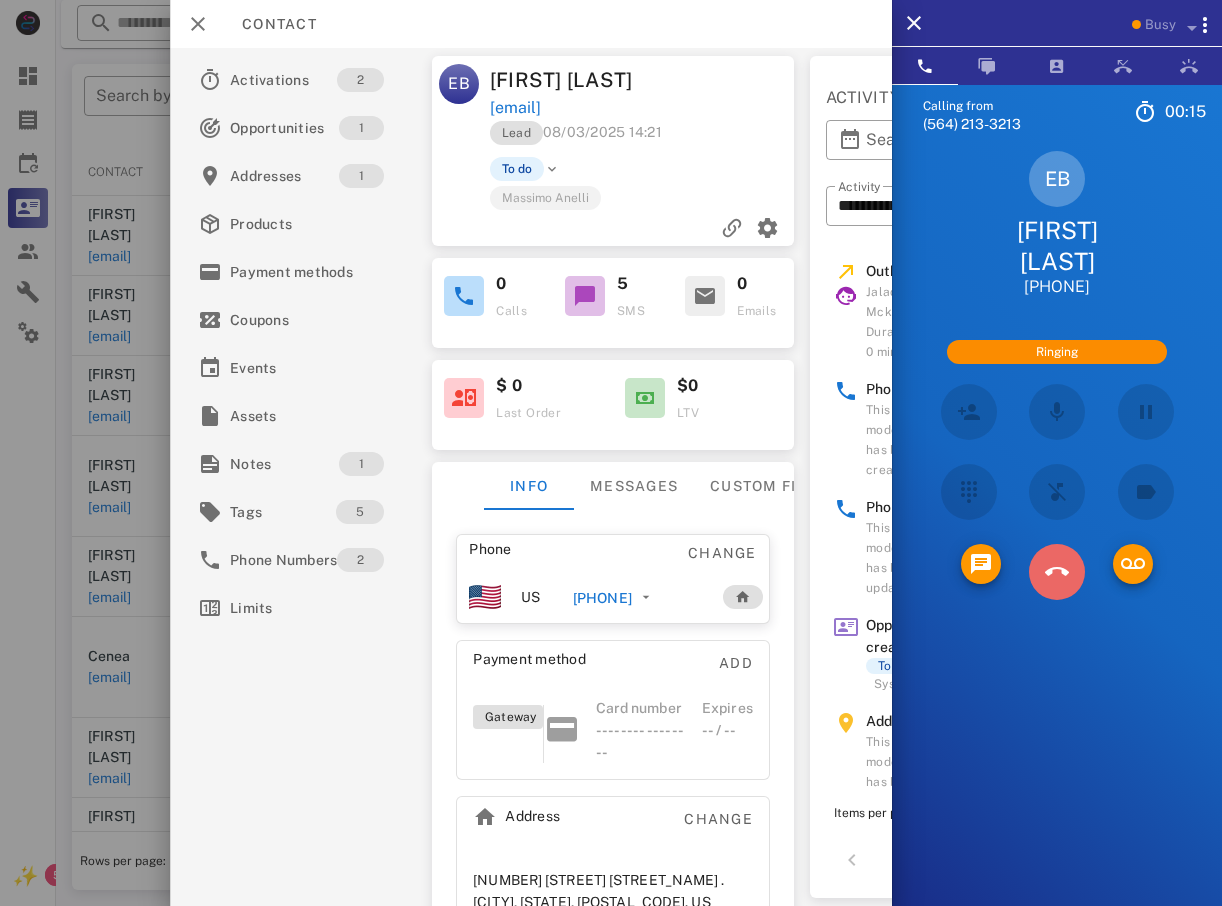 click at bounding box center (1057, 572) 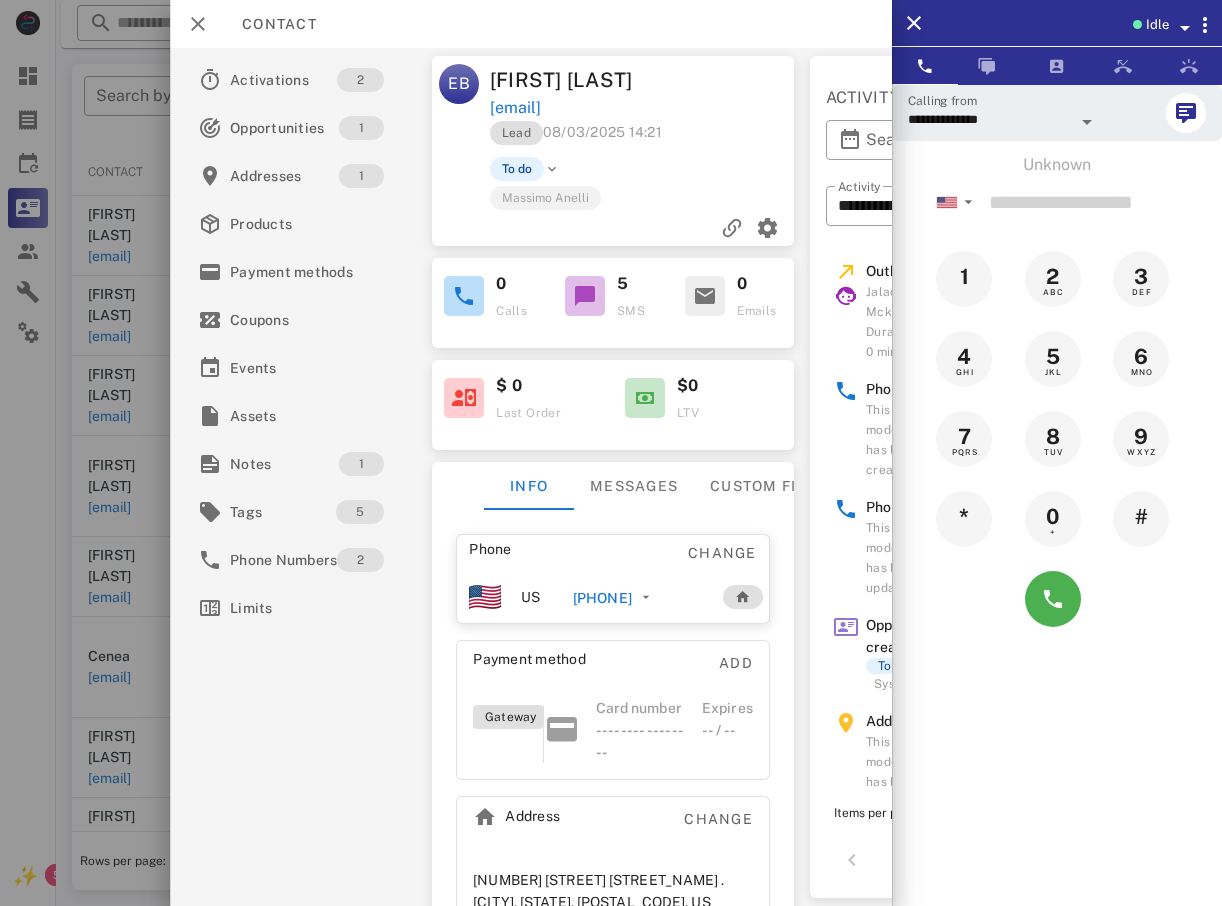 click at bounding box center (611, 453) 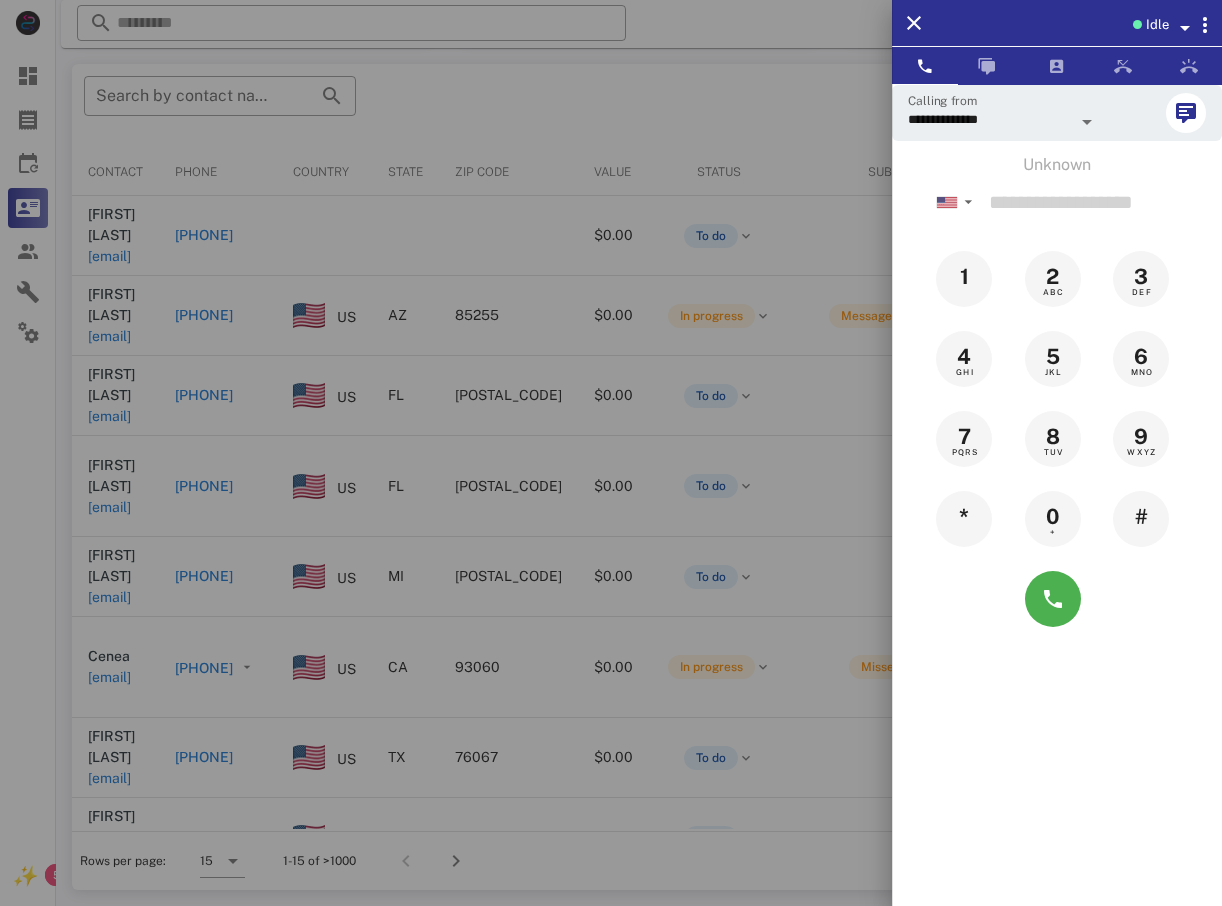 drag, startPoint x: 24, startPoint y: 558, endPoint x: 52, endPoint y: 541, distance: 32.75668 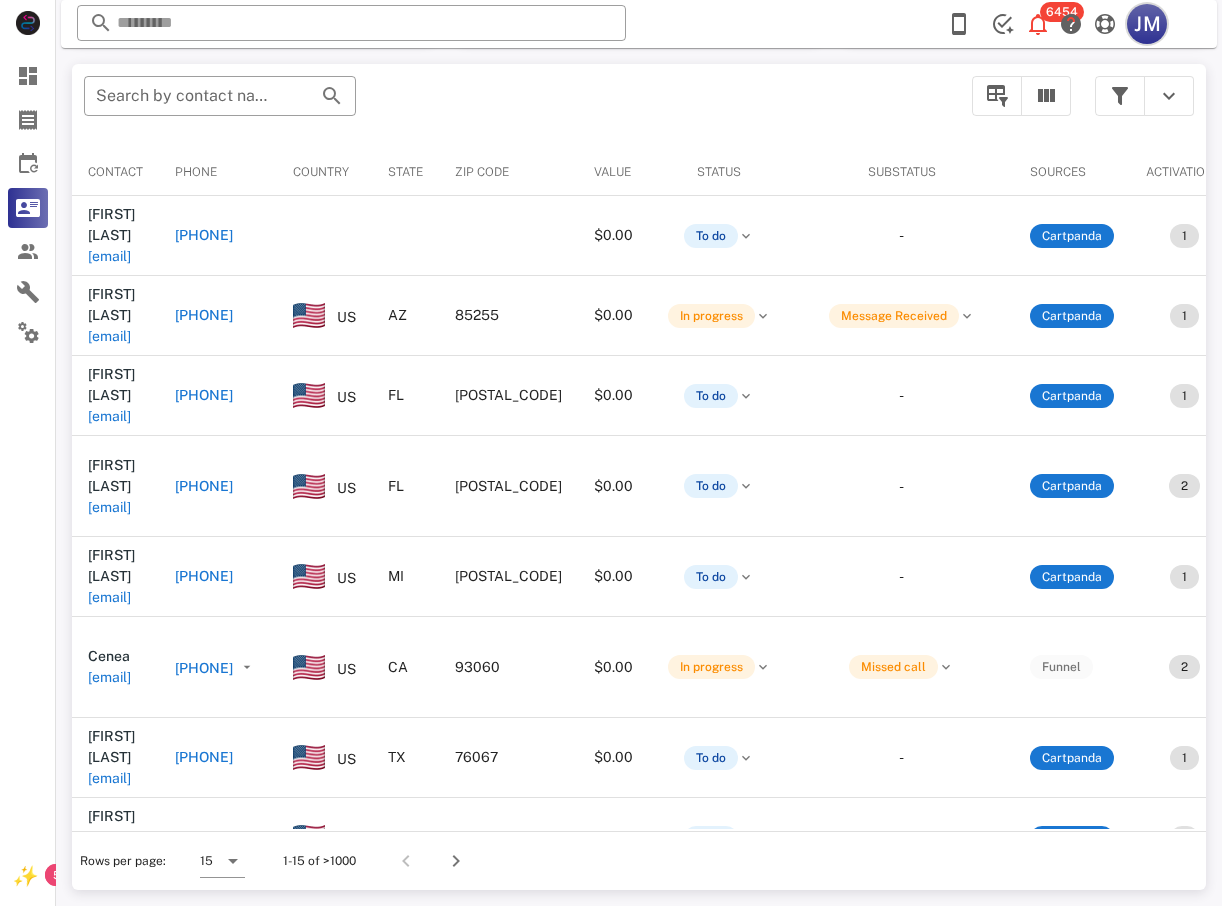 drag, startPoint x: 1154, startPoint y: 25, endPoint x: 1153, endPoint y: 39, distance: 14.035668 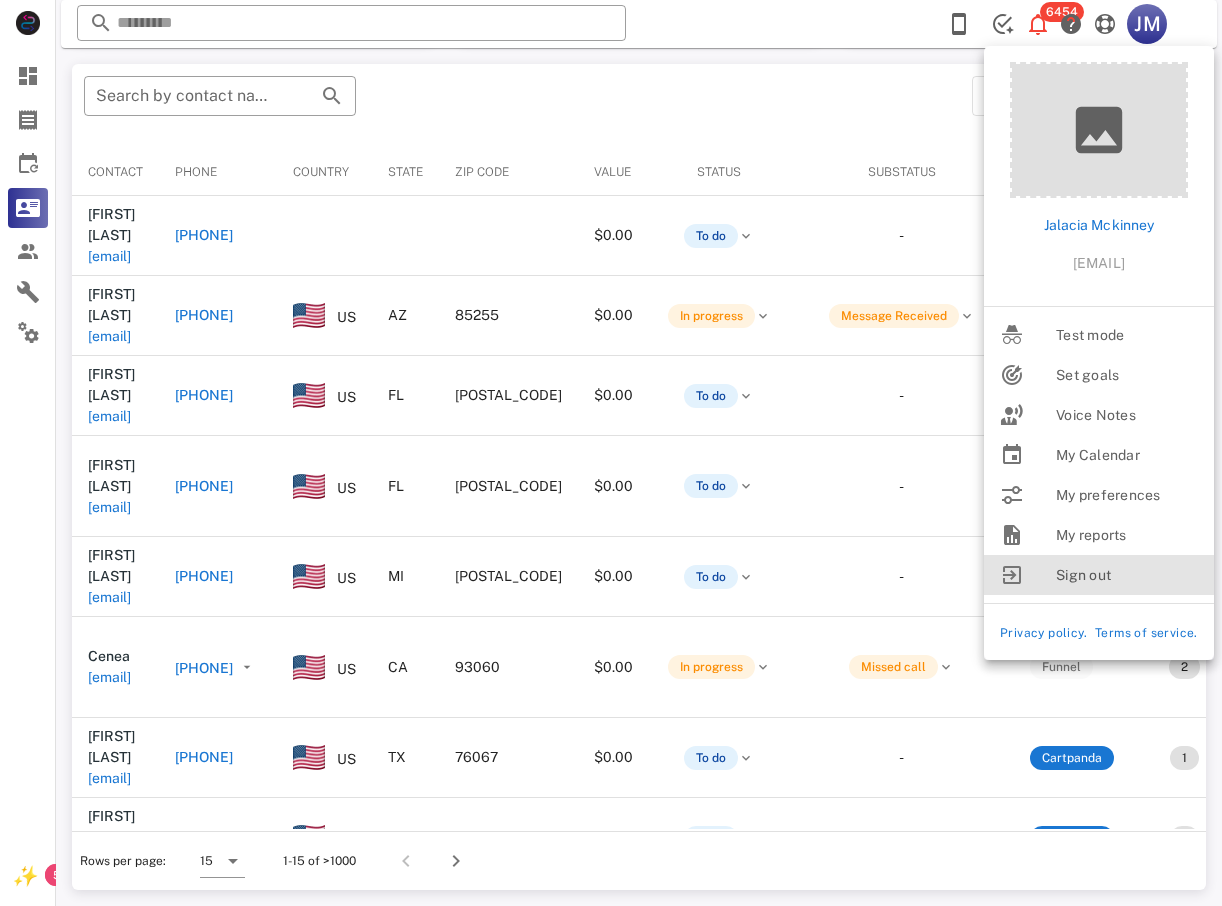 click on "Sign out" at bounding box center [1127, 575] 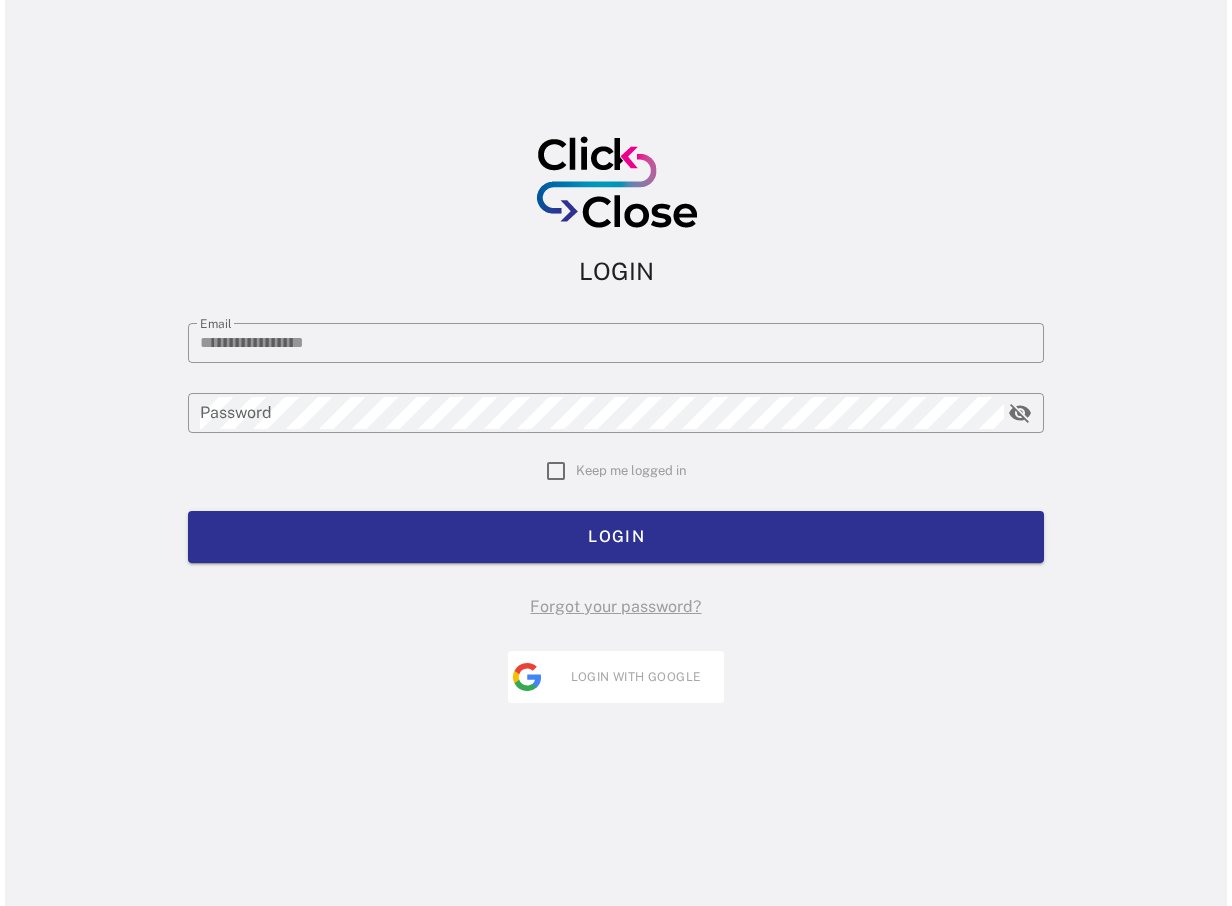 scroll, scrollTop: 0, scrollLeft: 0, axis: both 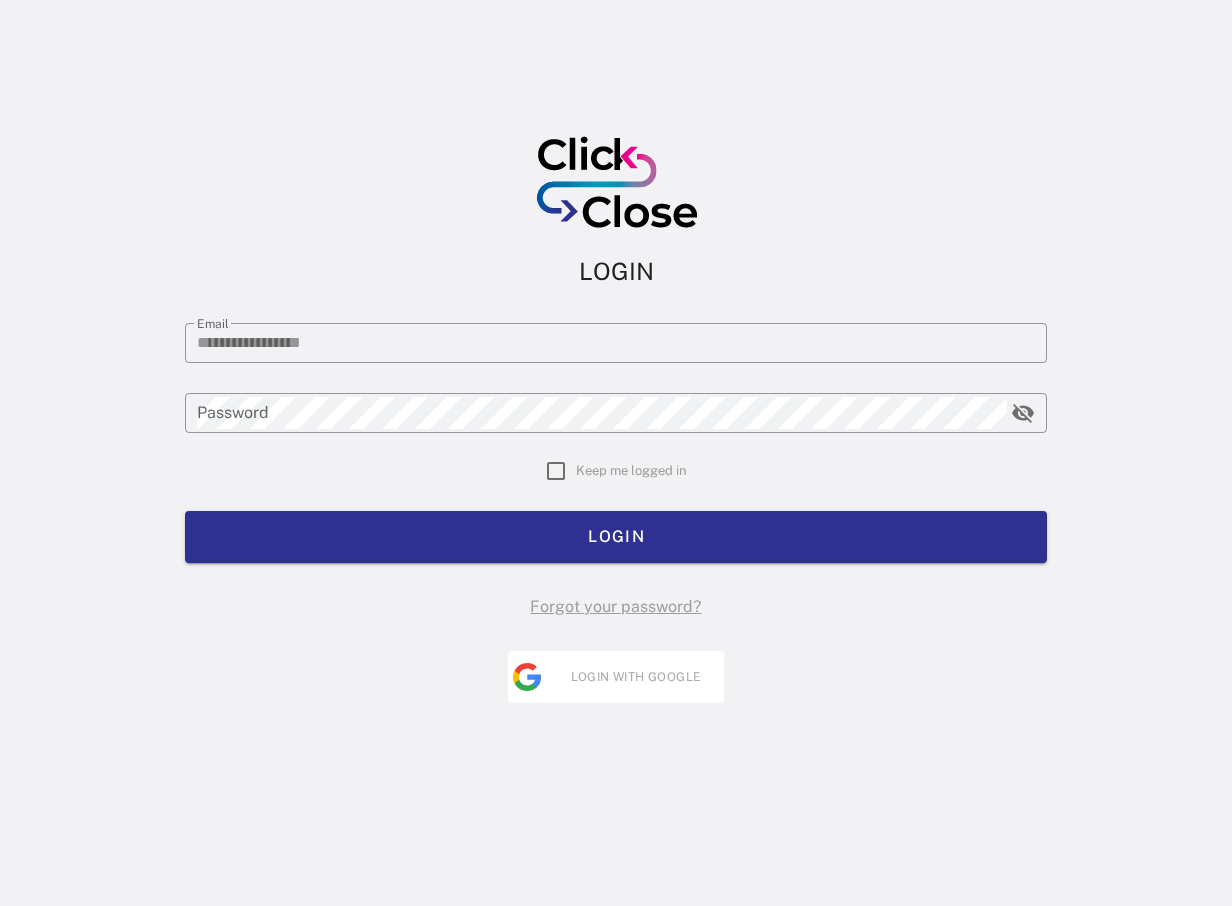 type on "**********" 